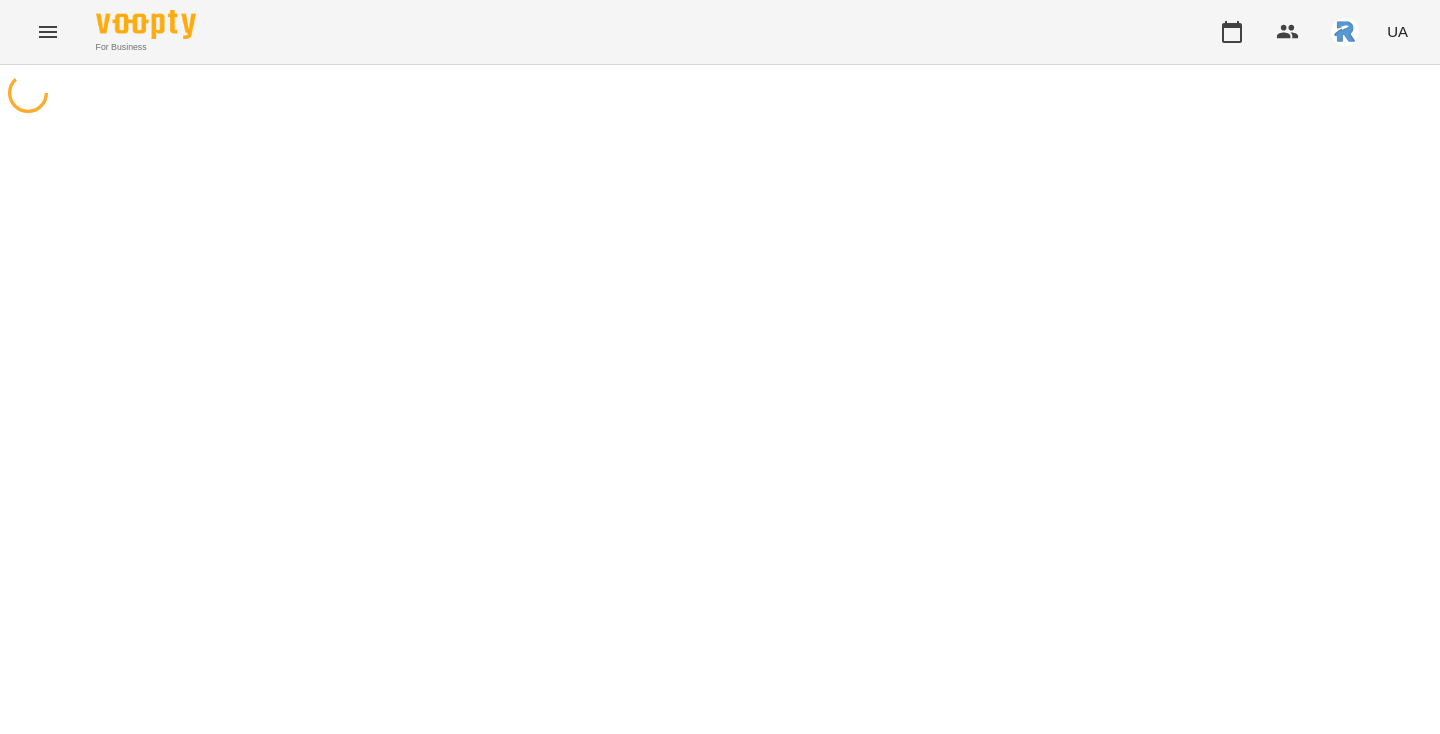 scroll, scrollTop: 0, scrollLeft: 0, axis: both 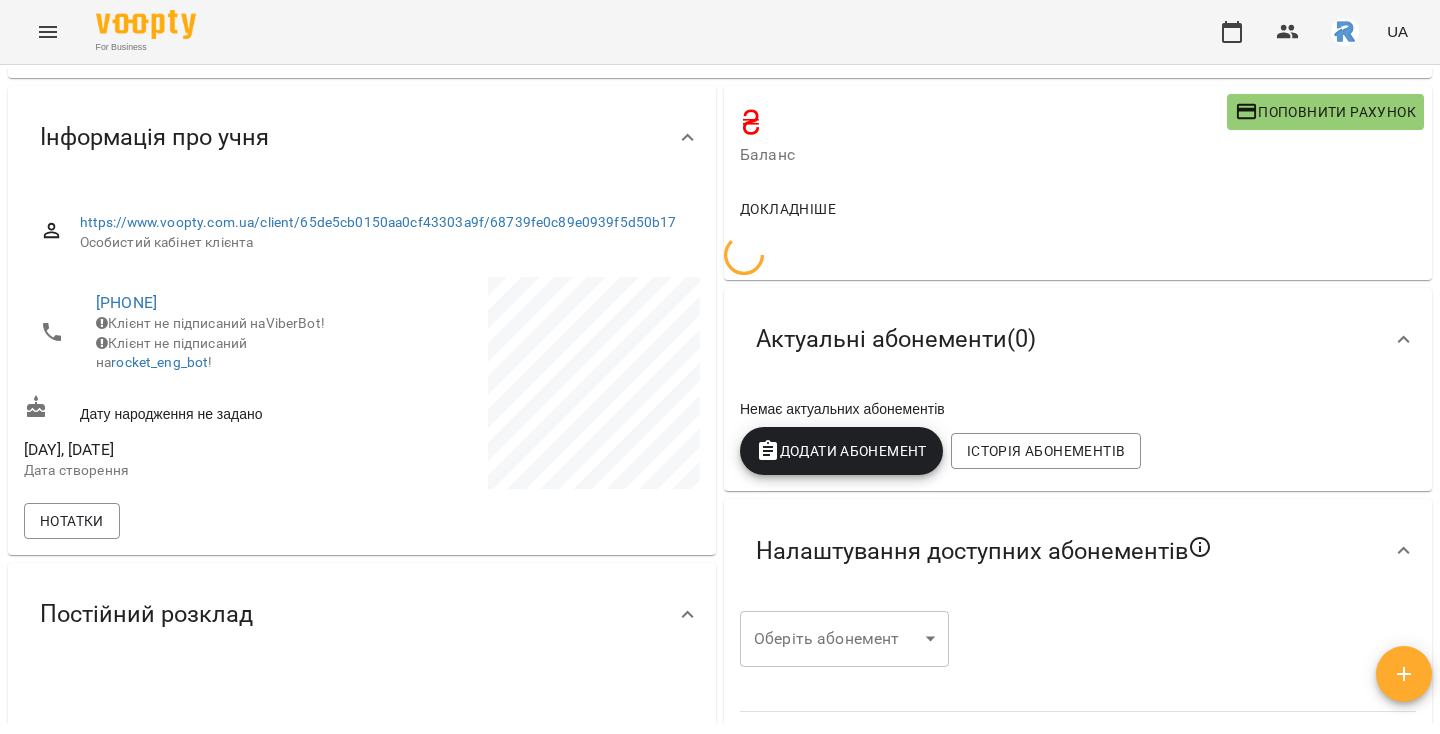 click on "Додати Абонемент" at bounding box center [841, 451] 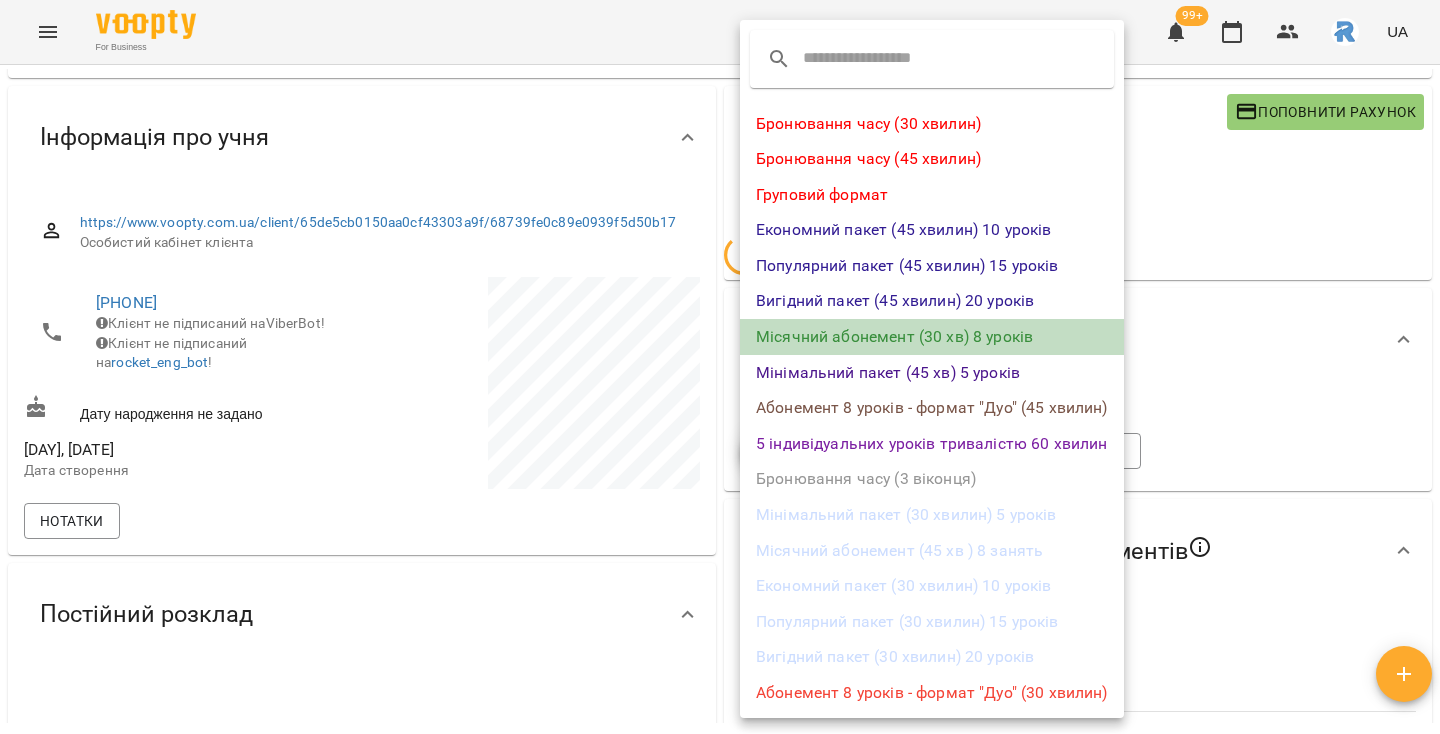 click on "Місячний абонемент (30 хв) 8 уроків" at bounding box center (932, 337) 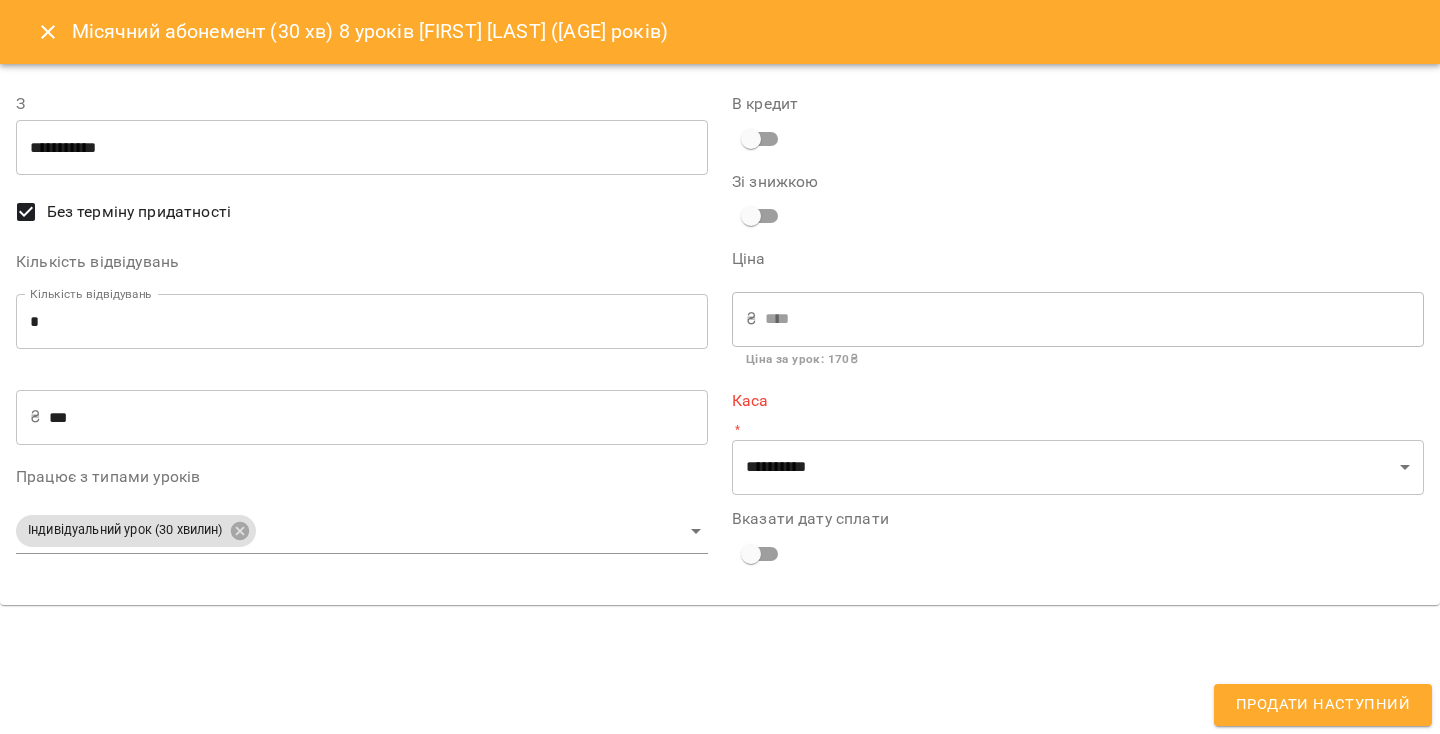 click on "*" at bounding box center (362, 322) 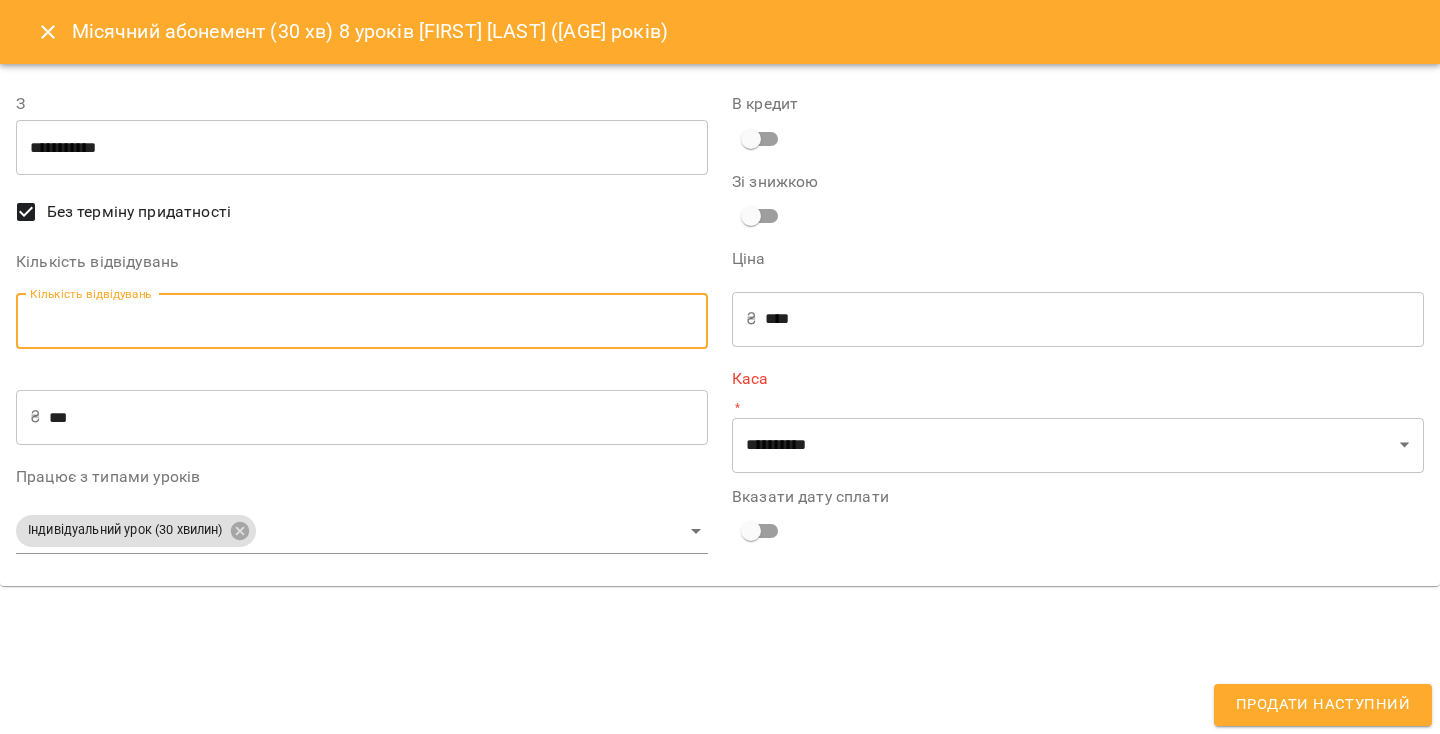 type on "*" 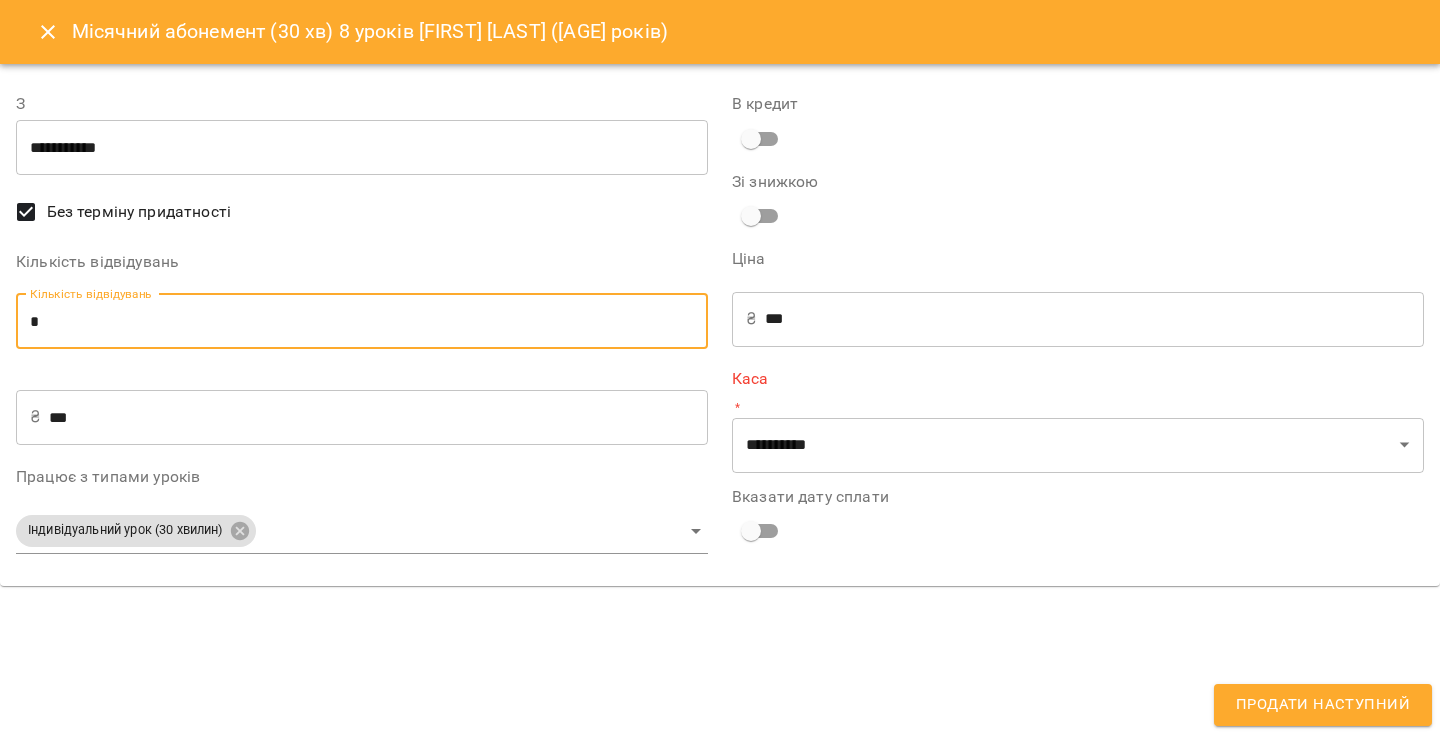 type on "**" 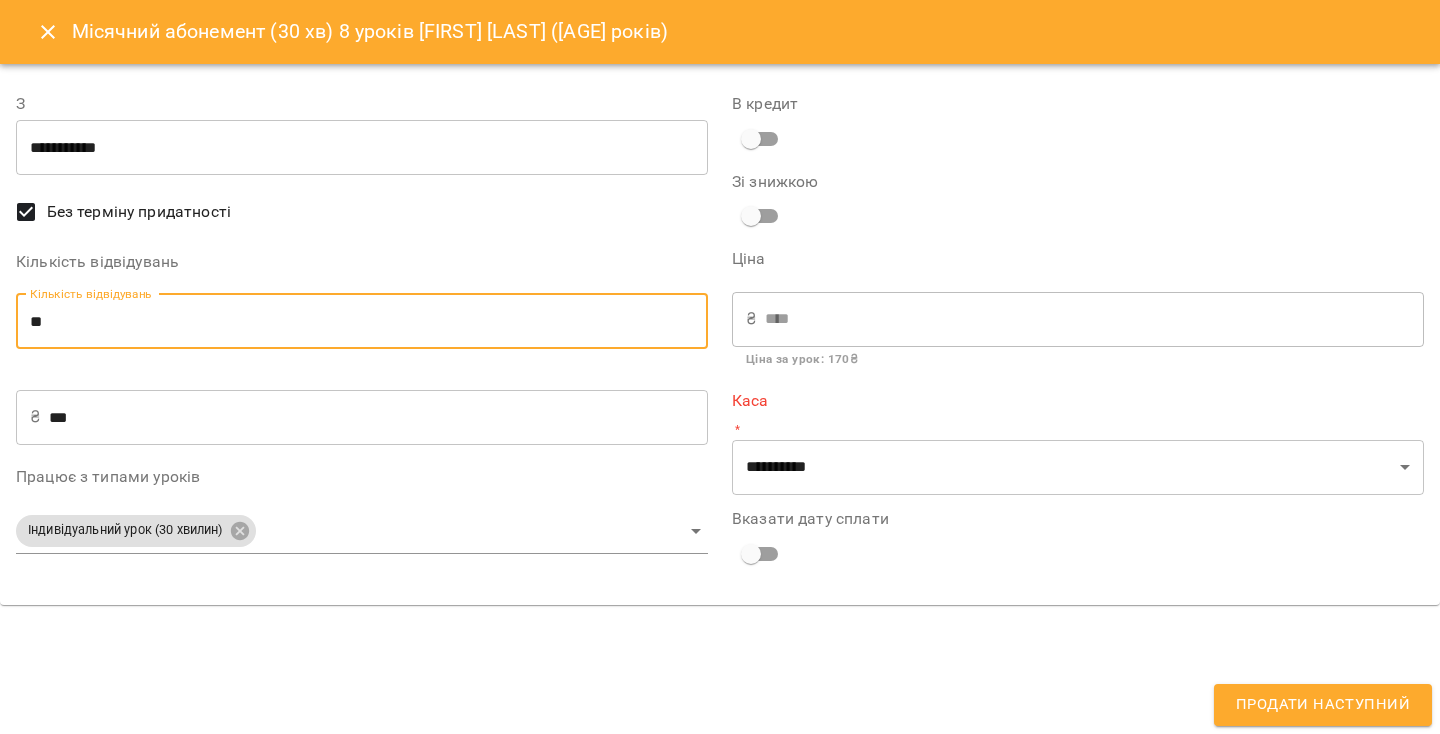 type on "**" 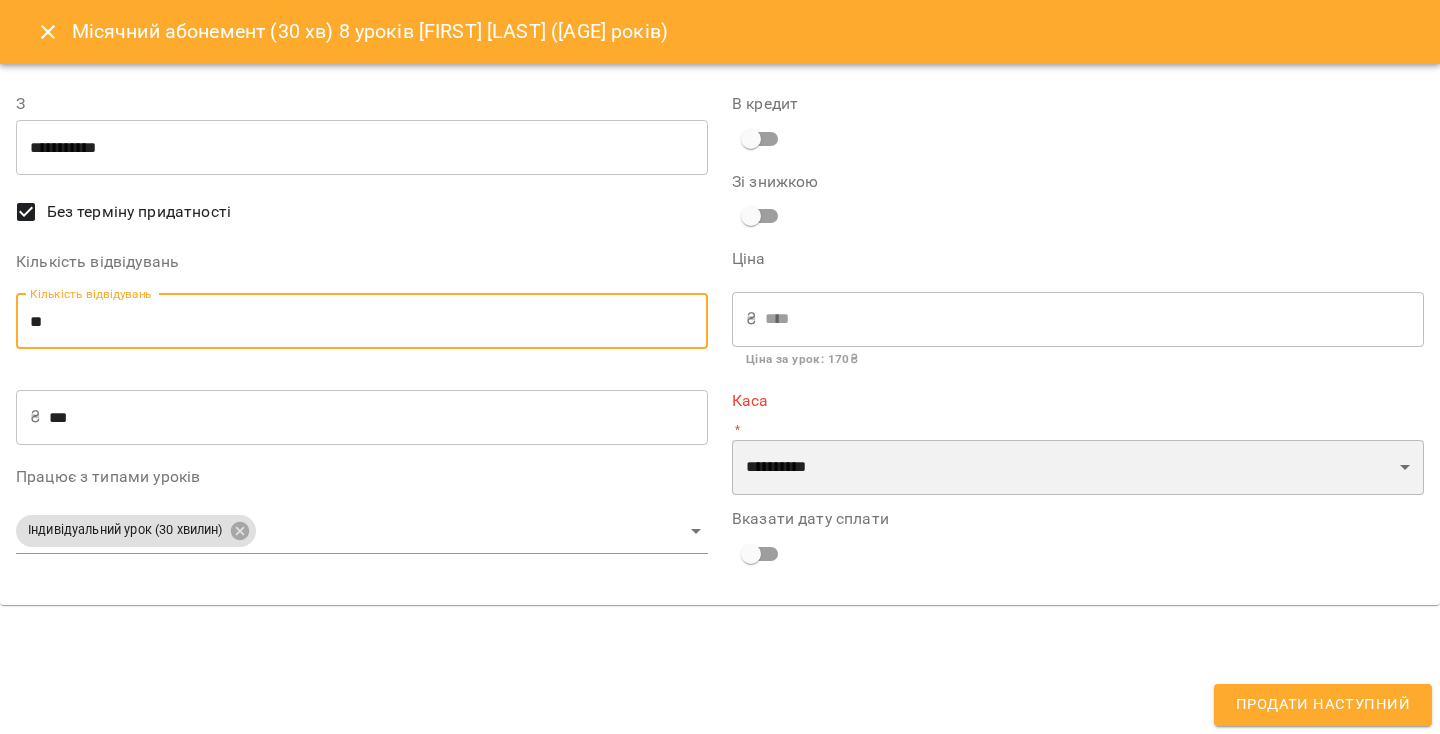 click on "**********" at bounding box center (1078, 468) 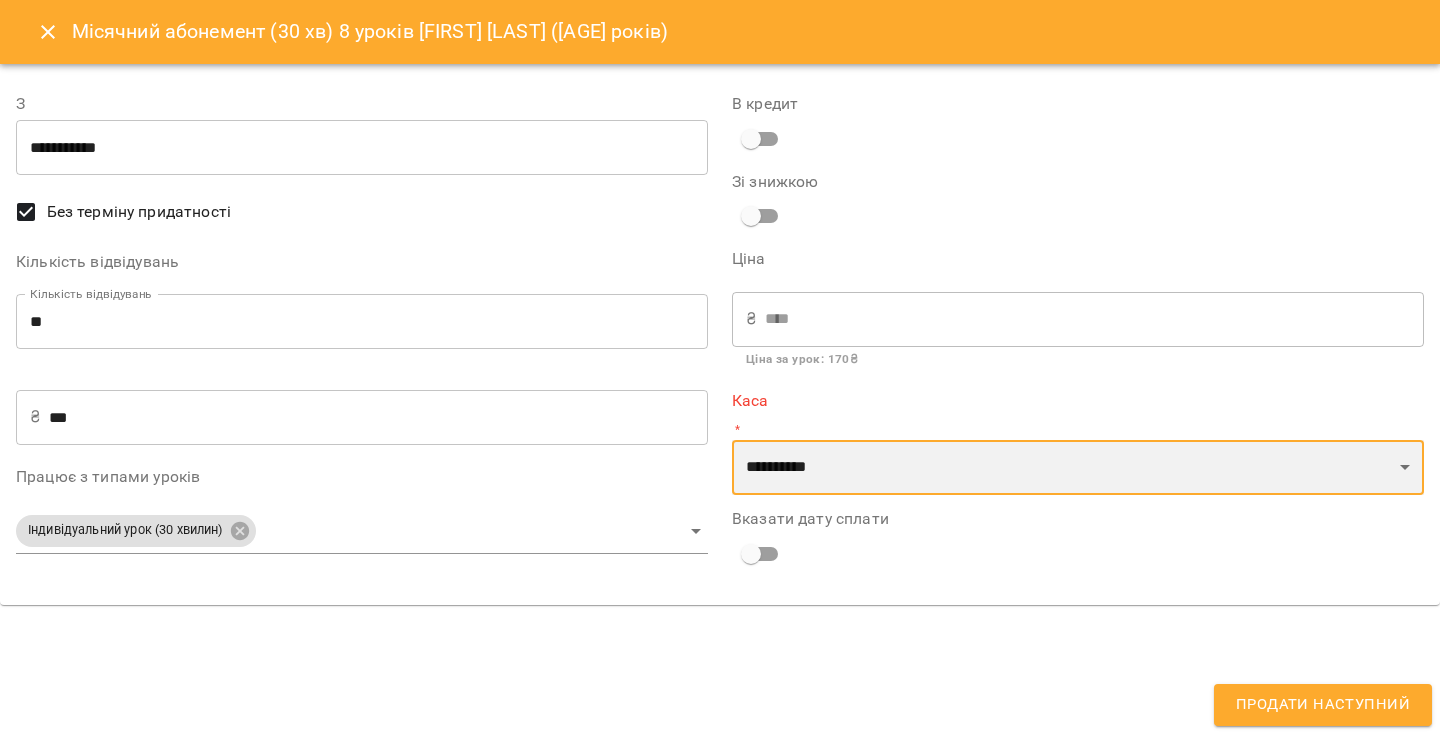 select on "**********" 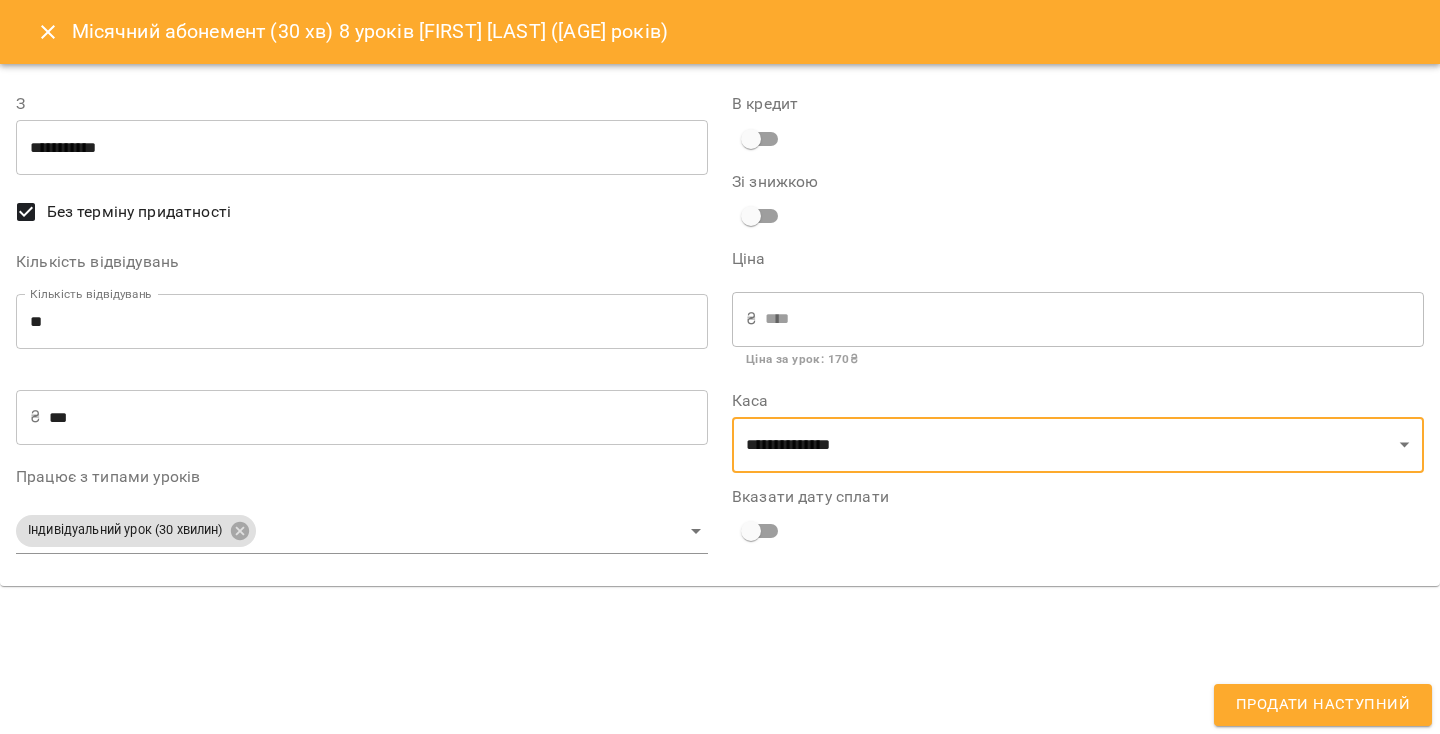 click on "Продати наступний" at bounding box center (1323, 705) 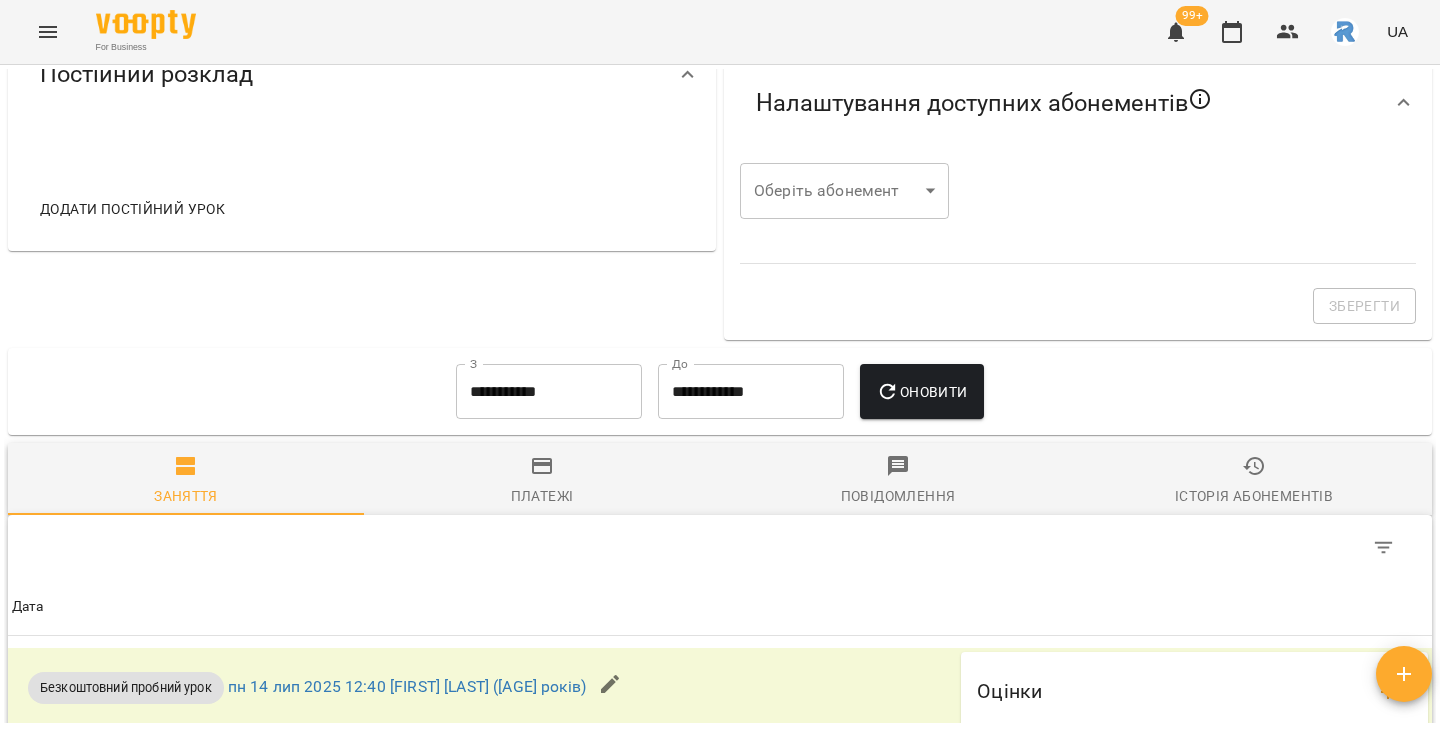 scroll, scrollTop: 651, scrollLeft: 0, axis: vertical 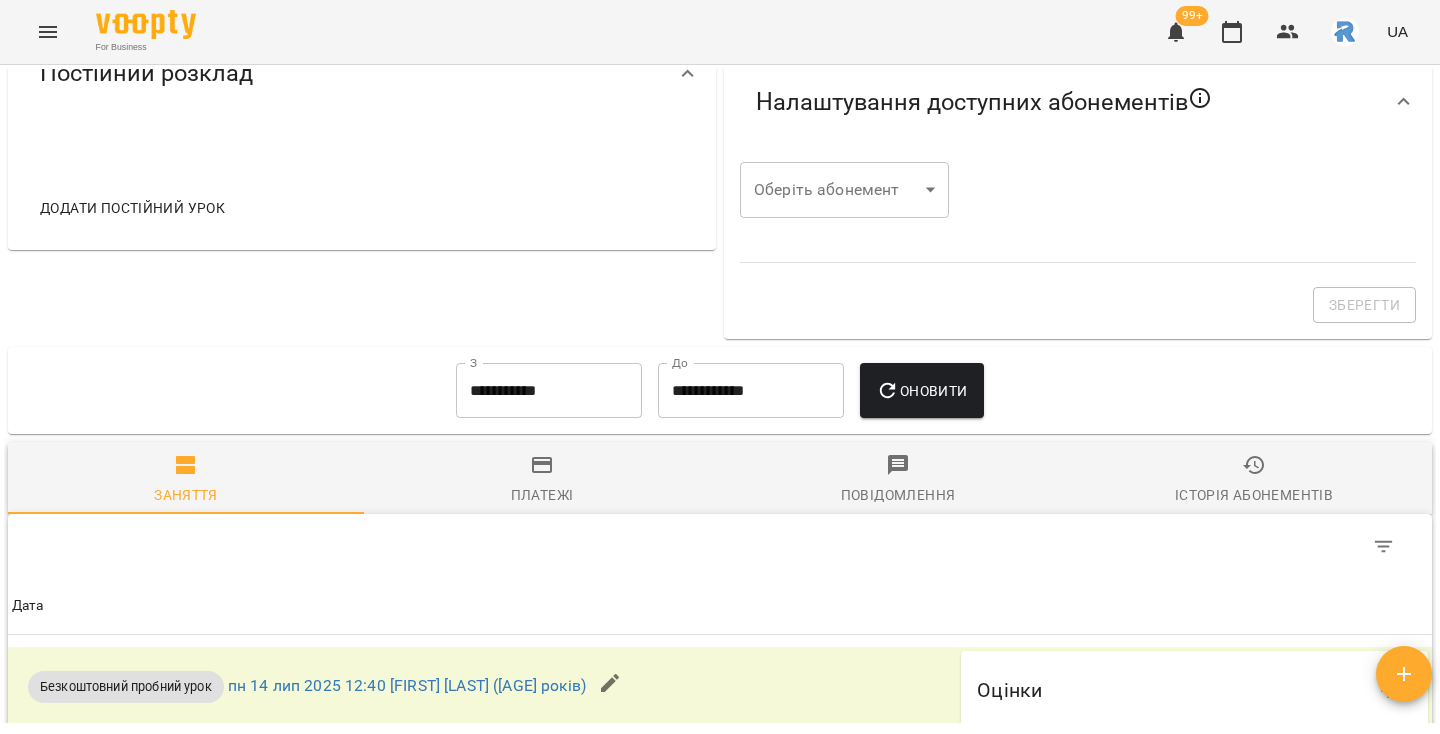 click on "Додати постійний урок" at bounding box center [132, 208] 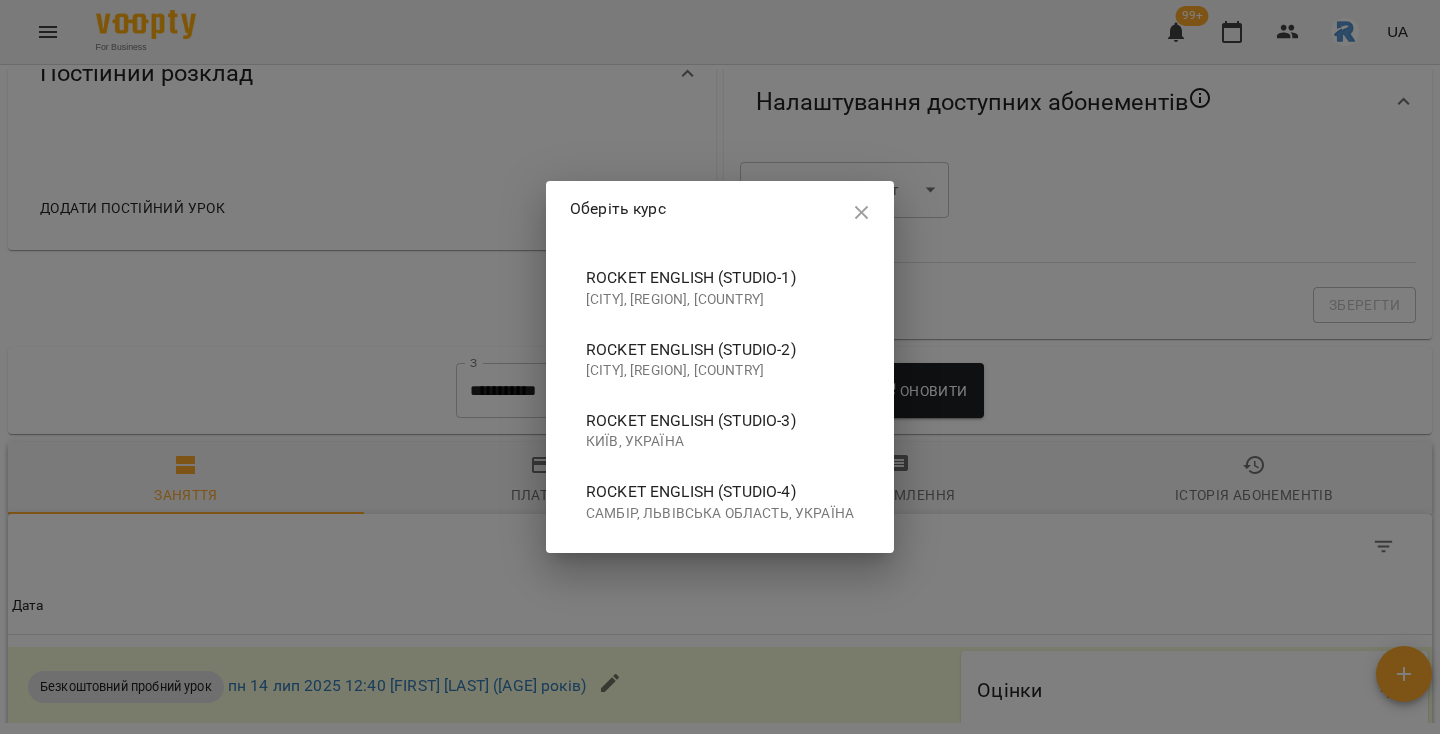 click on "Rocket English (studio-4)" at bounding box center [720, 492] 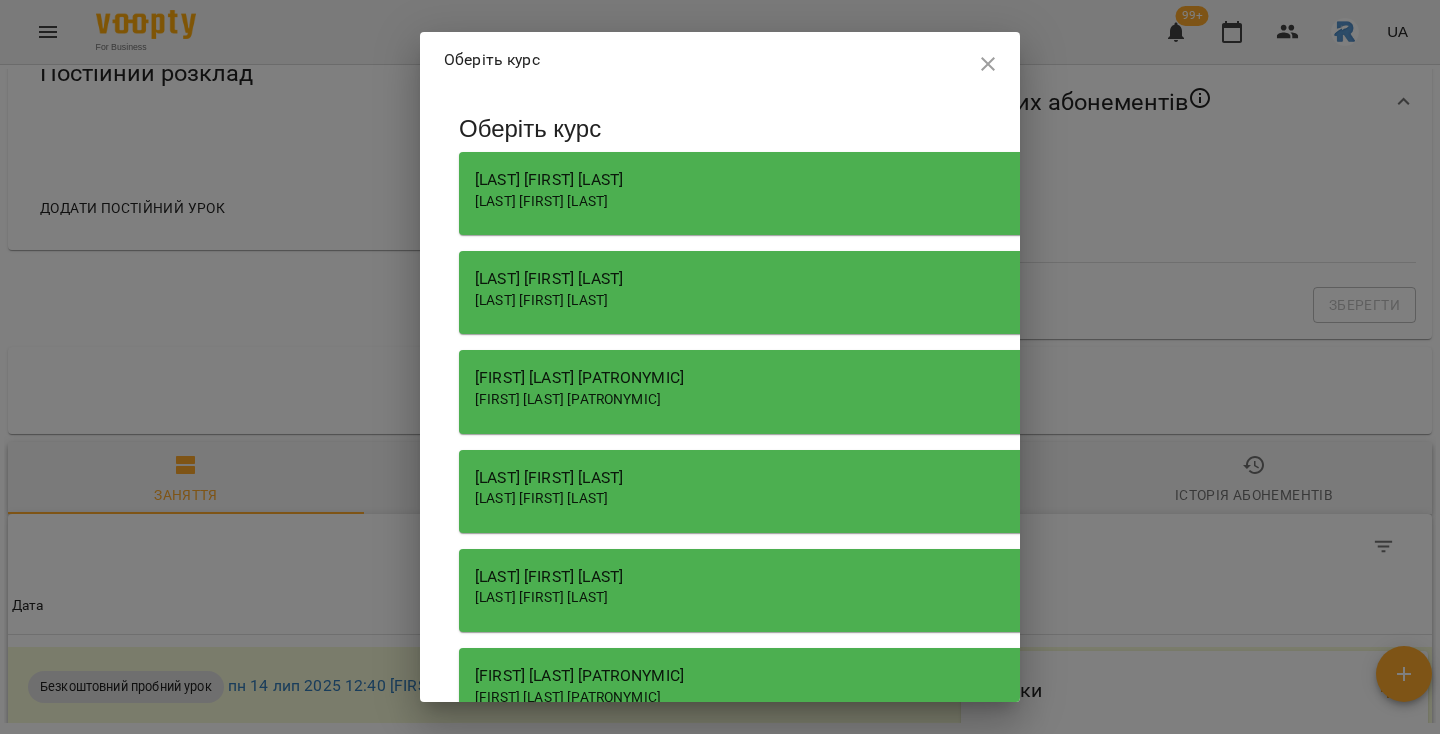 scroll, scrollTop: 710, scrollLeft: 0, axis: vertical 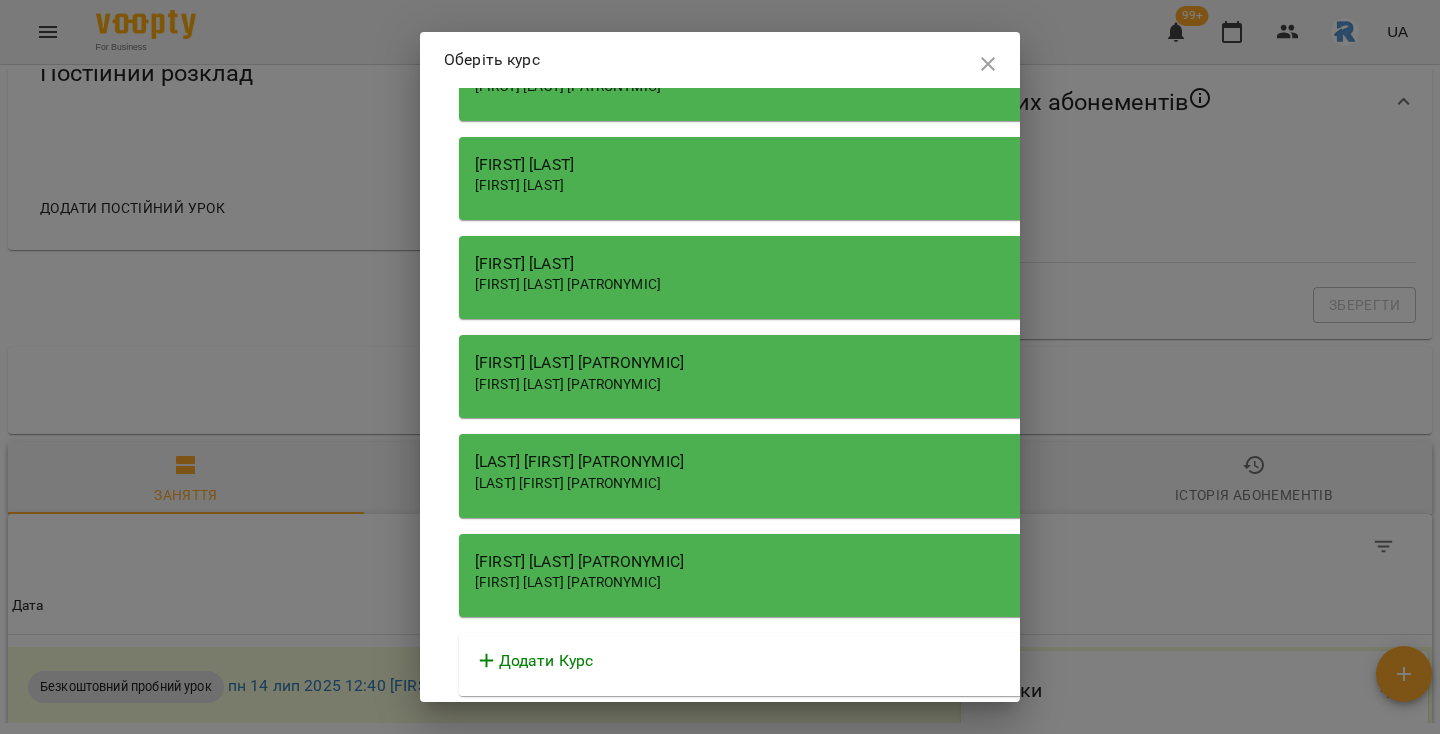 click on "[FIRST] [LAST]" at bounding box center [568, 483] 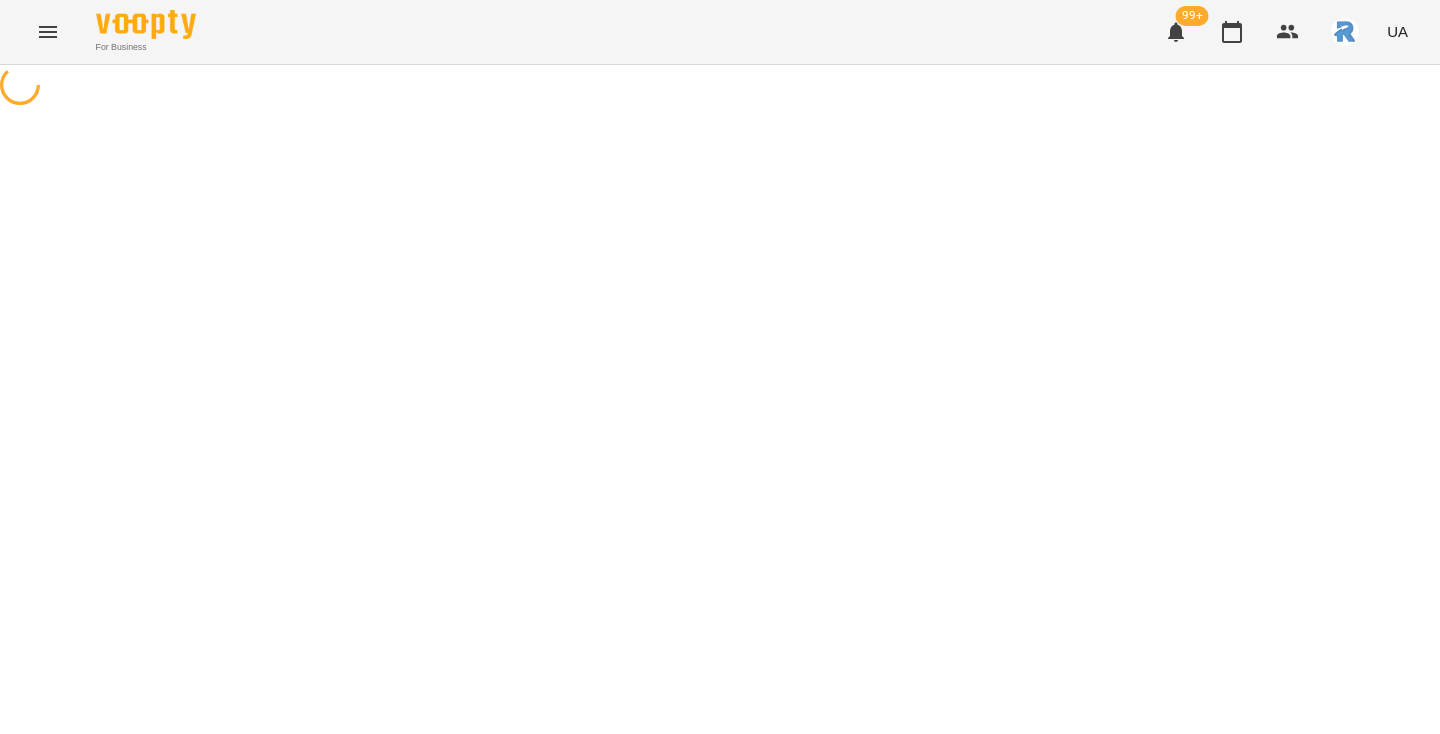 select on "**********" 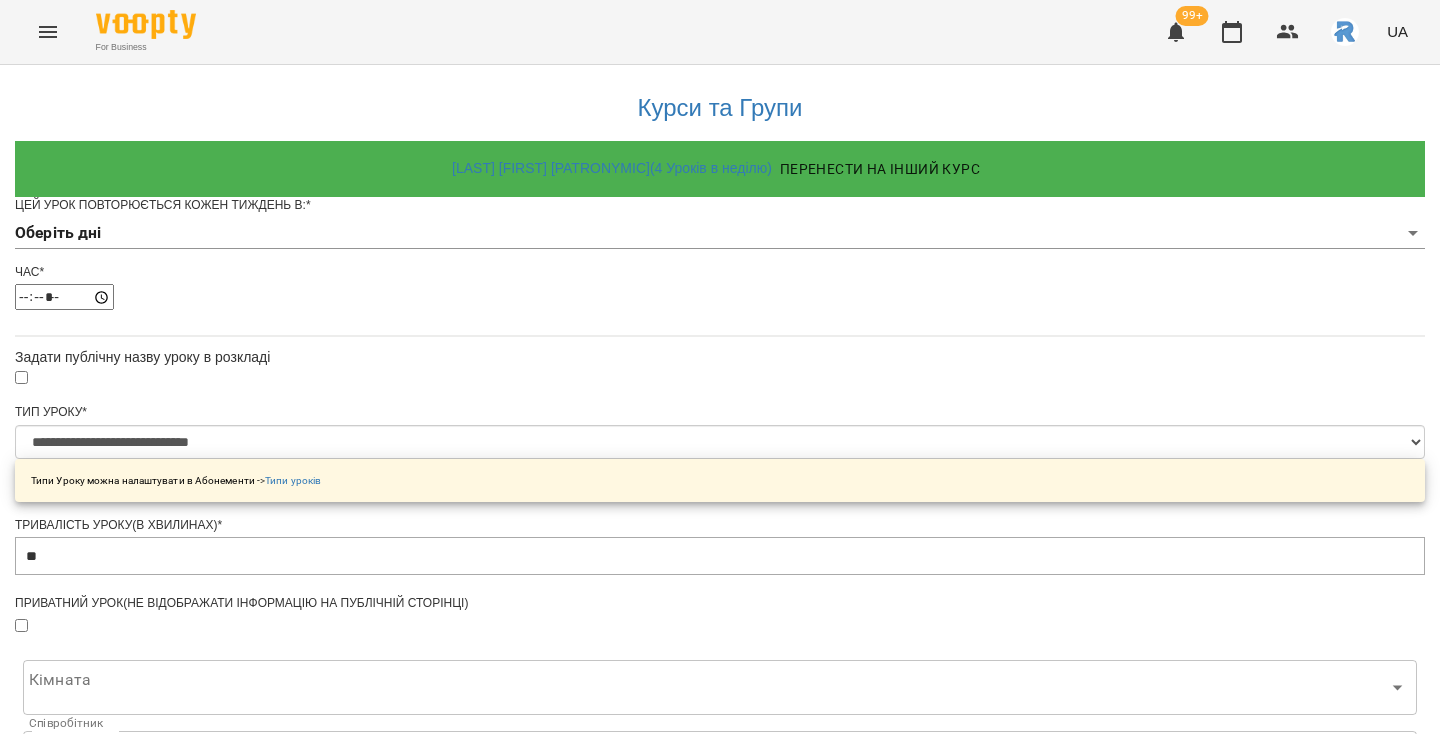 click on "**********" at bounding box center [720, 638] 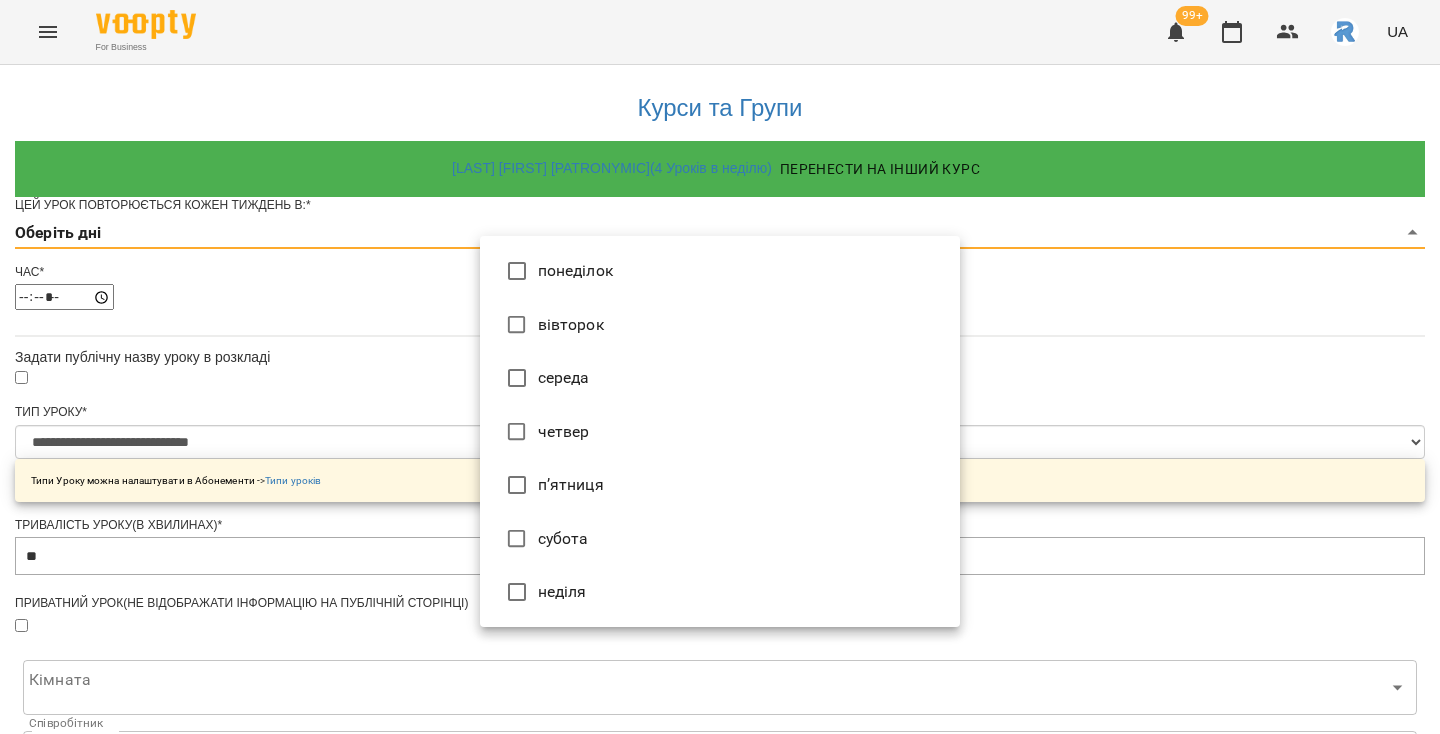 click on "понеділок" at bounding box center [720, 271] 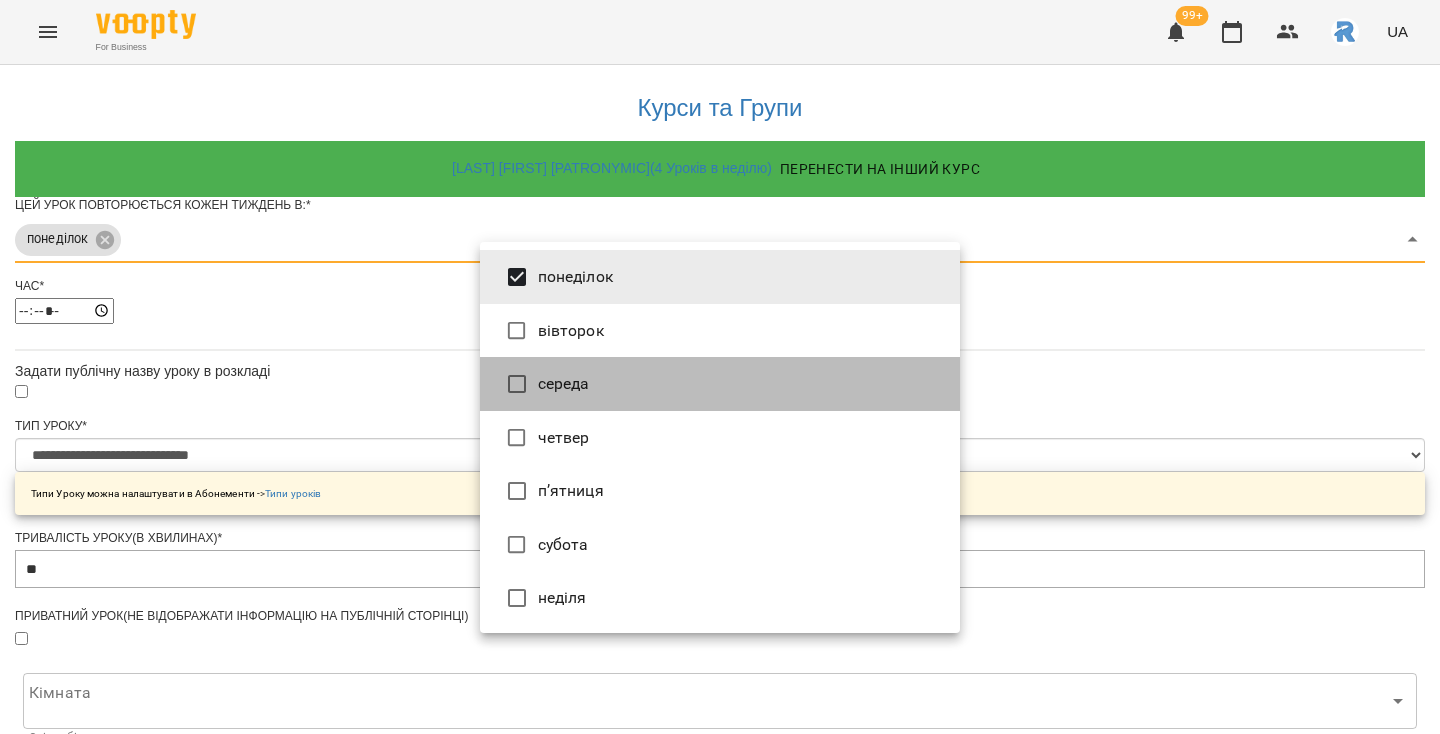 click on "середа" at bounding box center [720, 384] 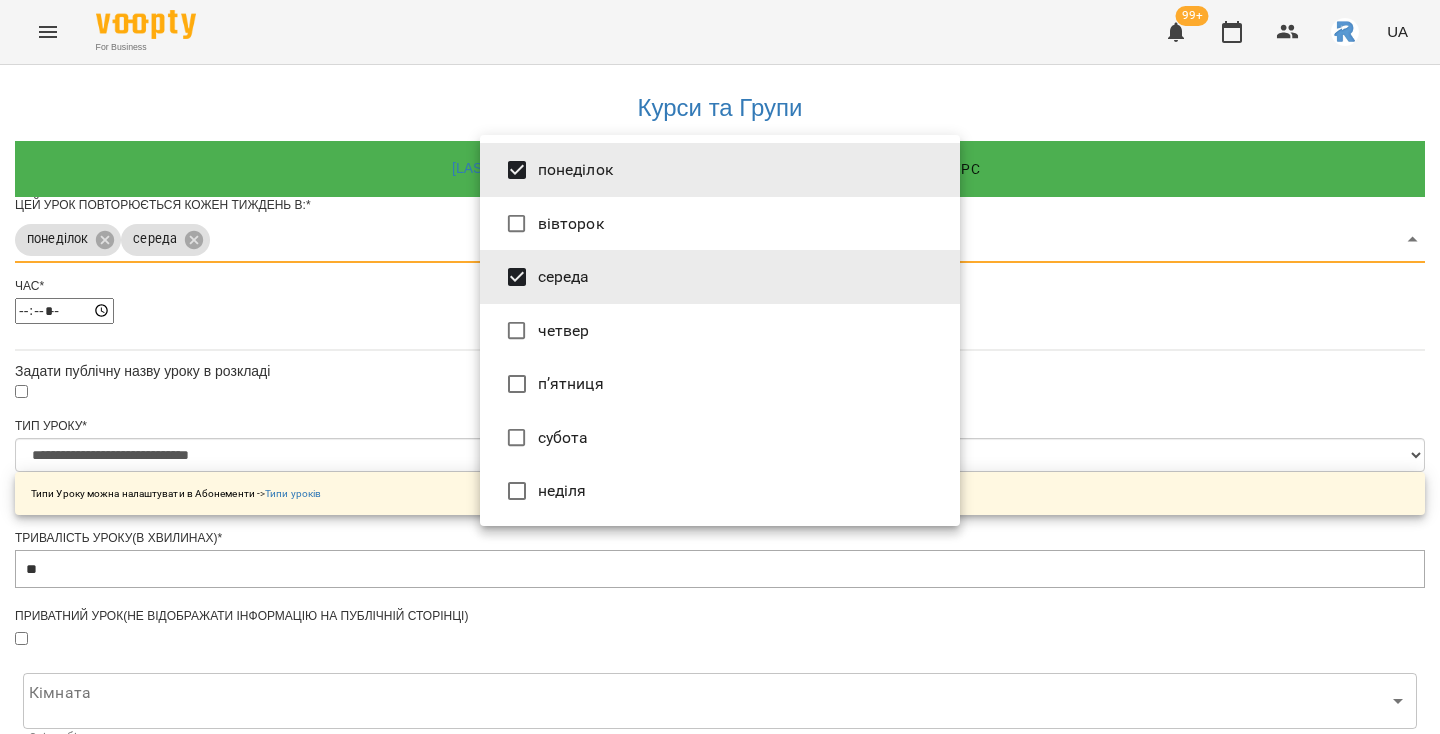 click on "п’ятниця" at bounding box center [720, 384] 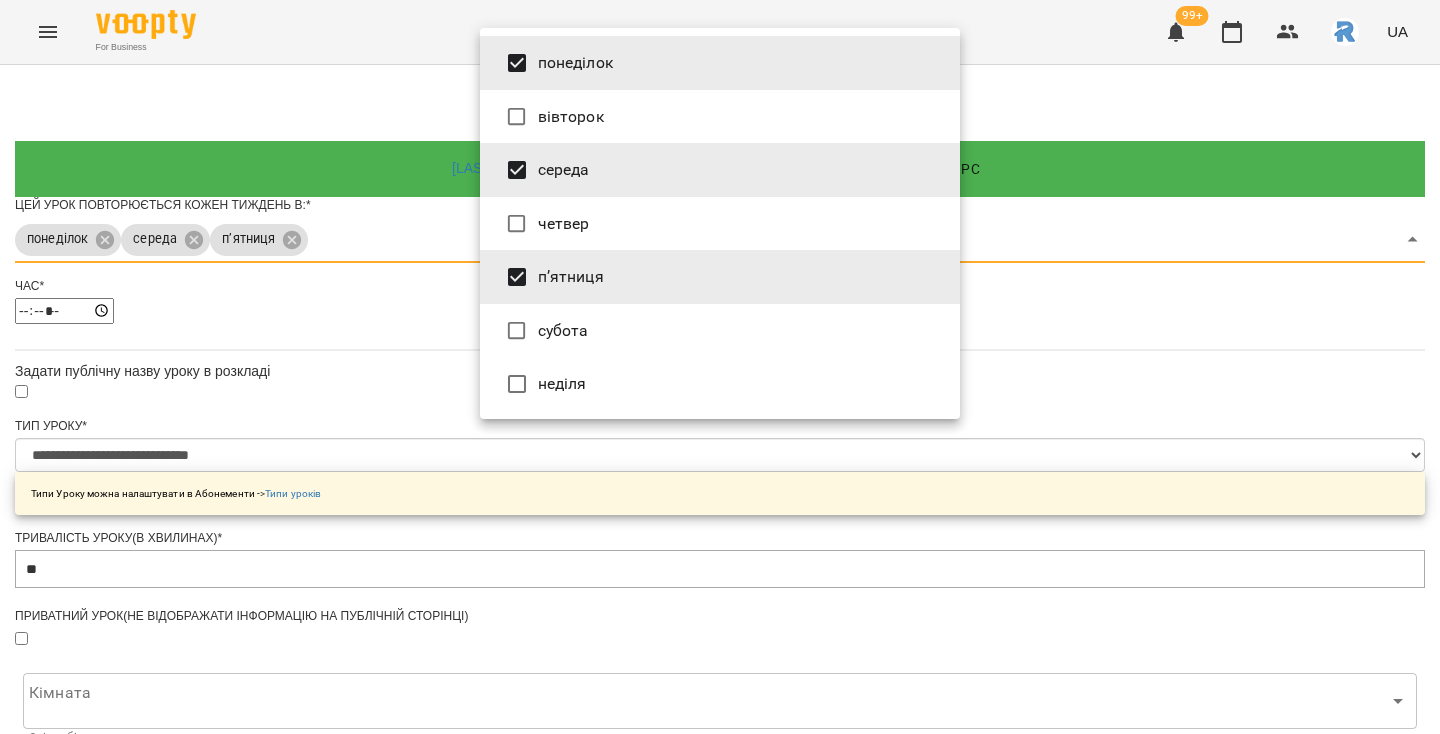 click at bounding box center [720, 367] 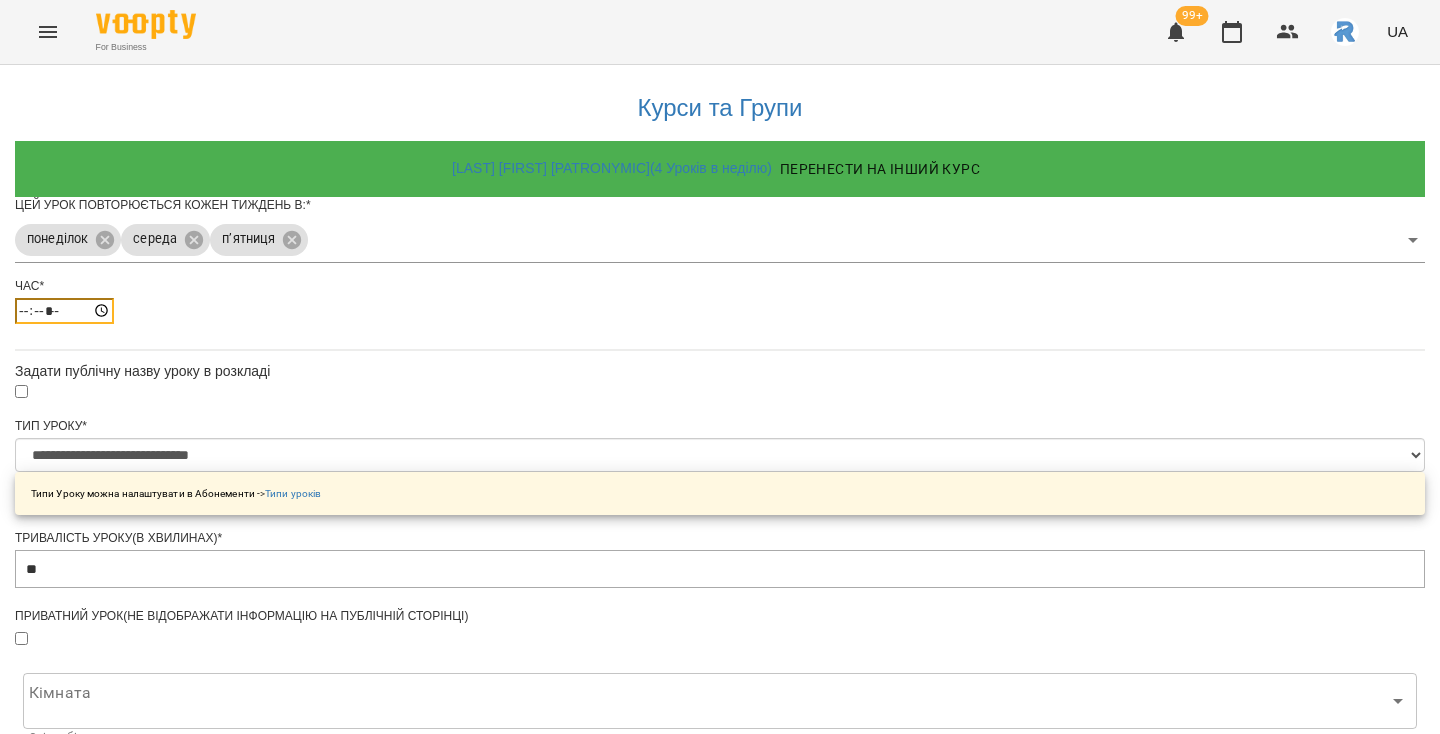 click on "*****" at bounding box center [64, 311] 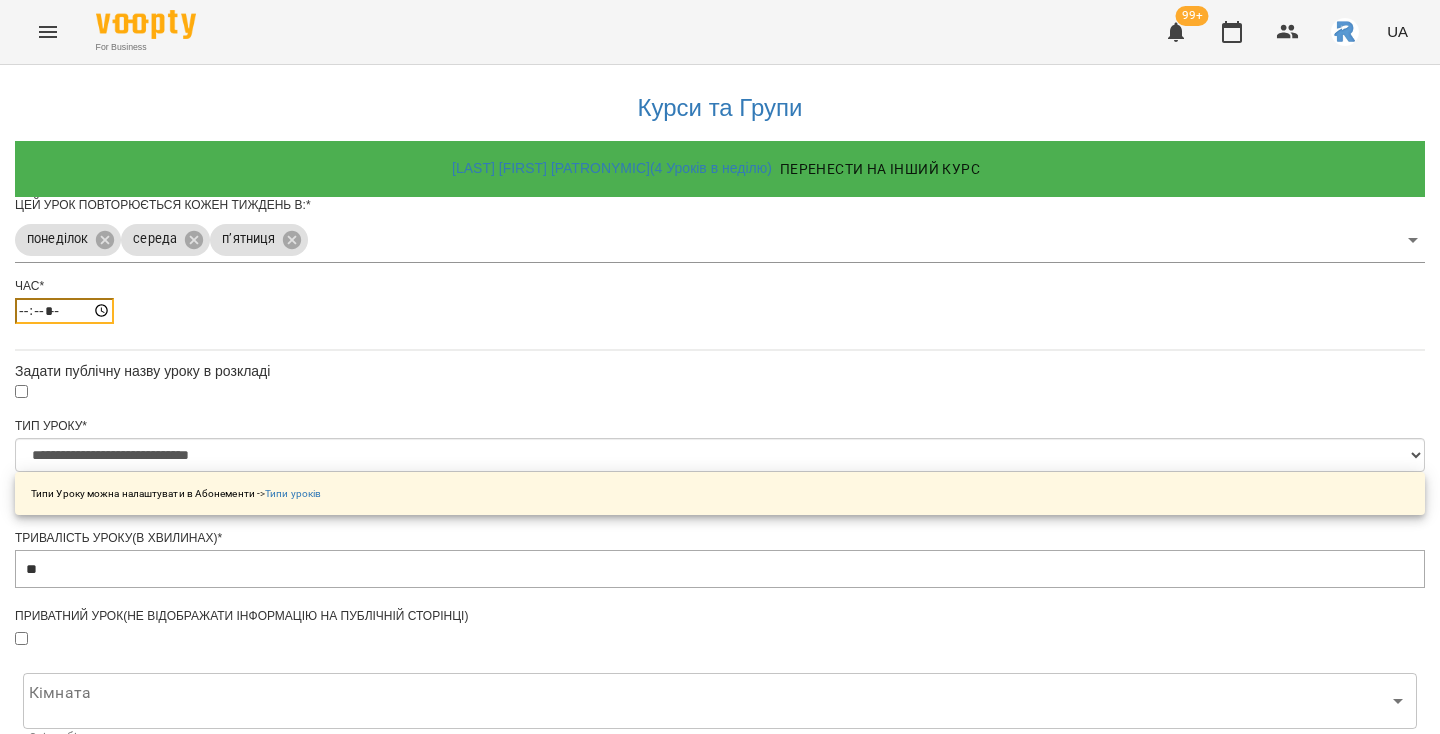 type on "*****" 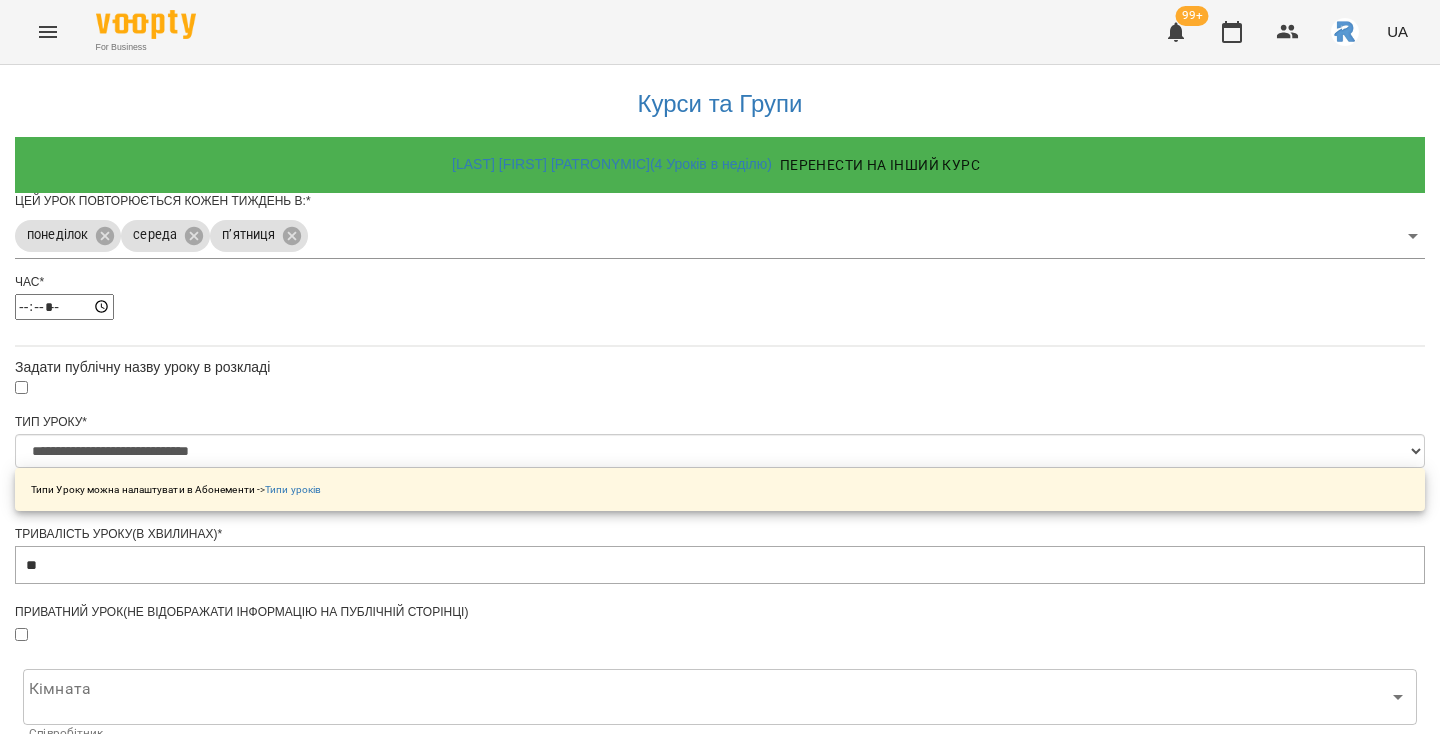 click on "Зберегти" at bounding box center (720, 1314) 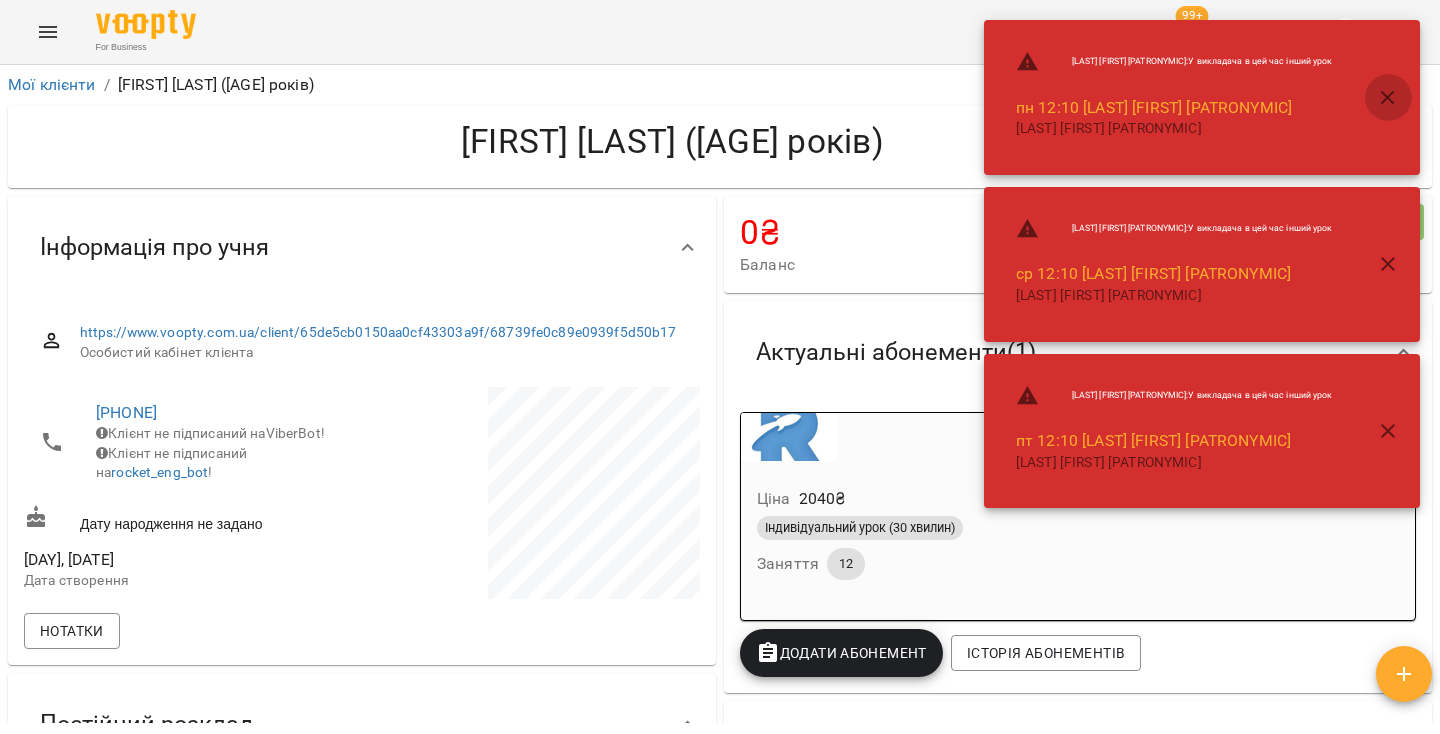 click 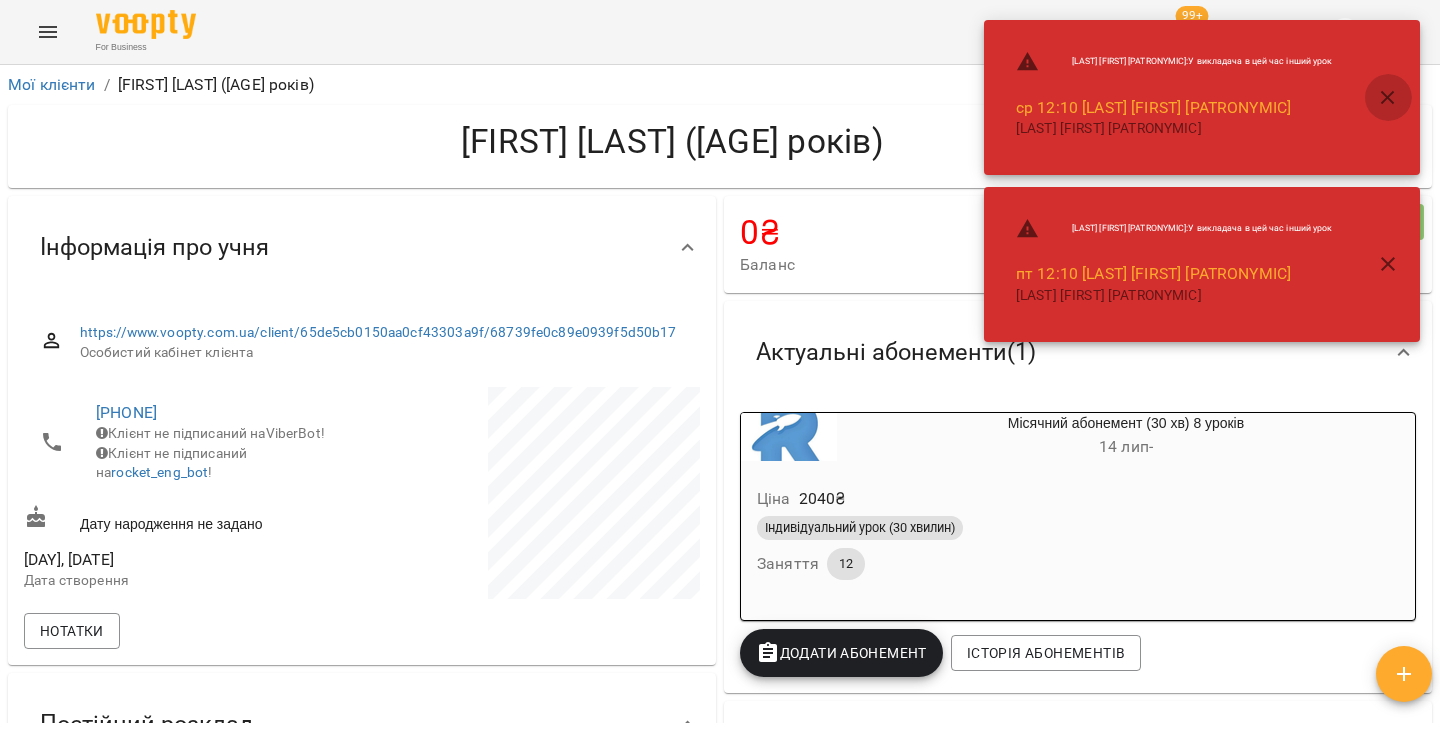 click 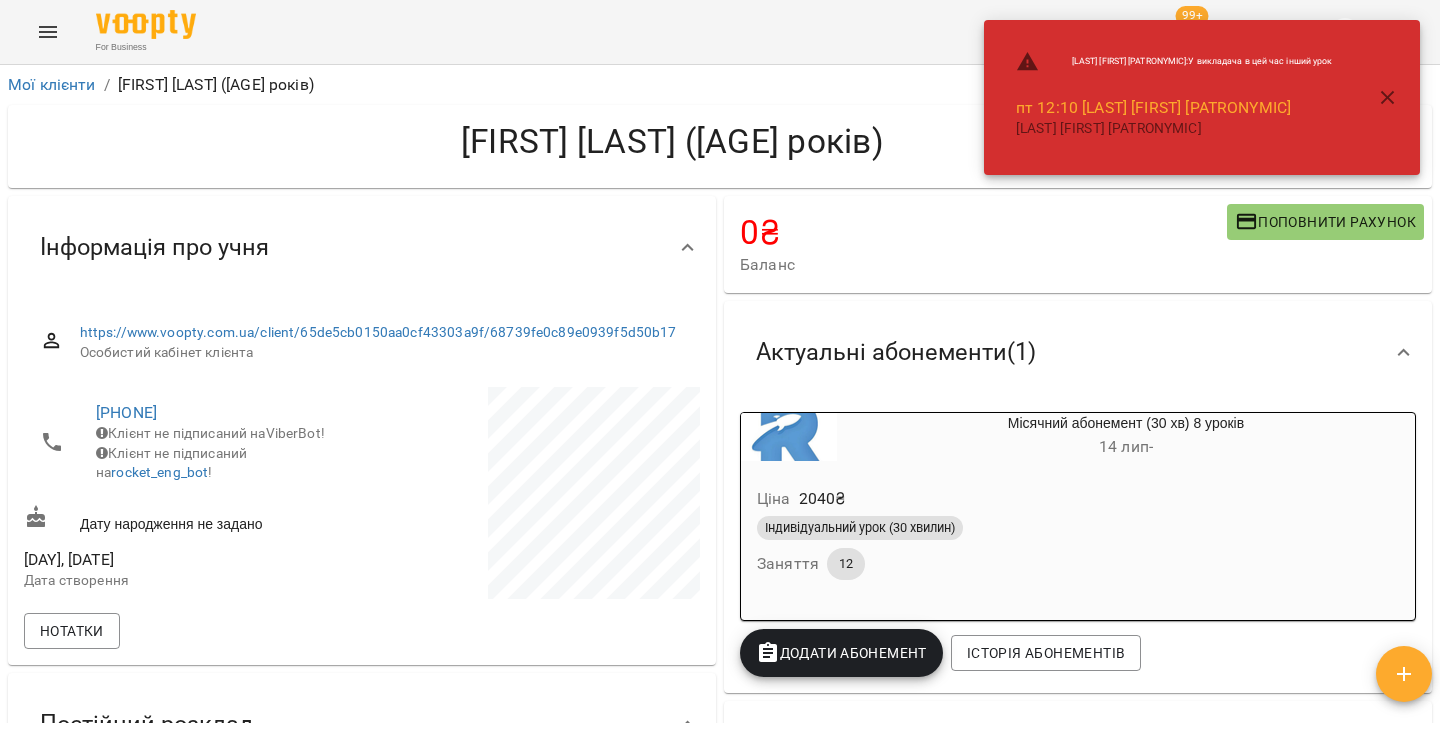 click 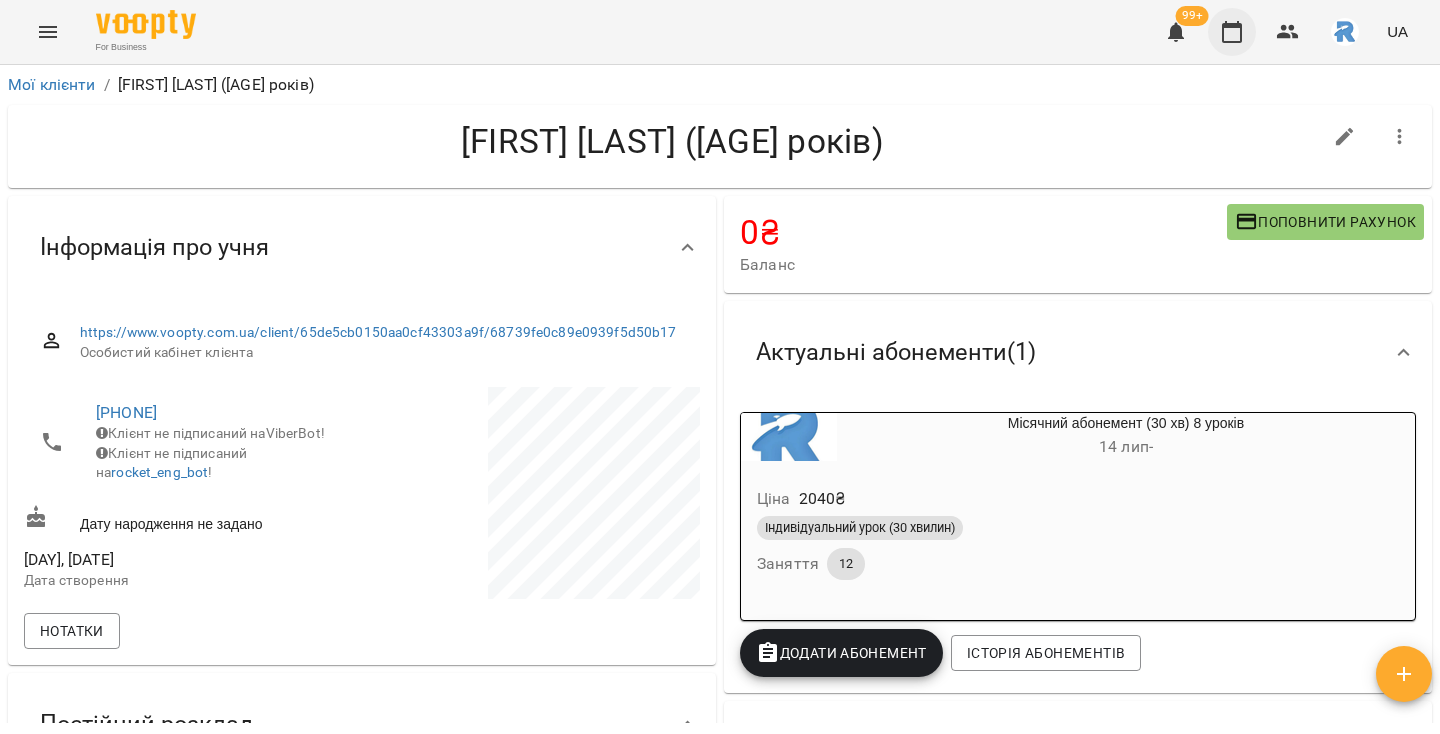 click at bounding box center (1232, 32) 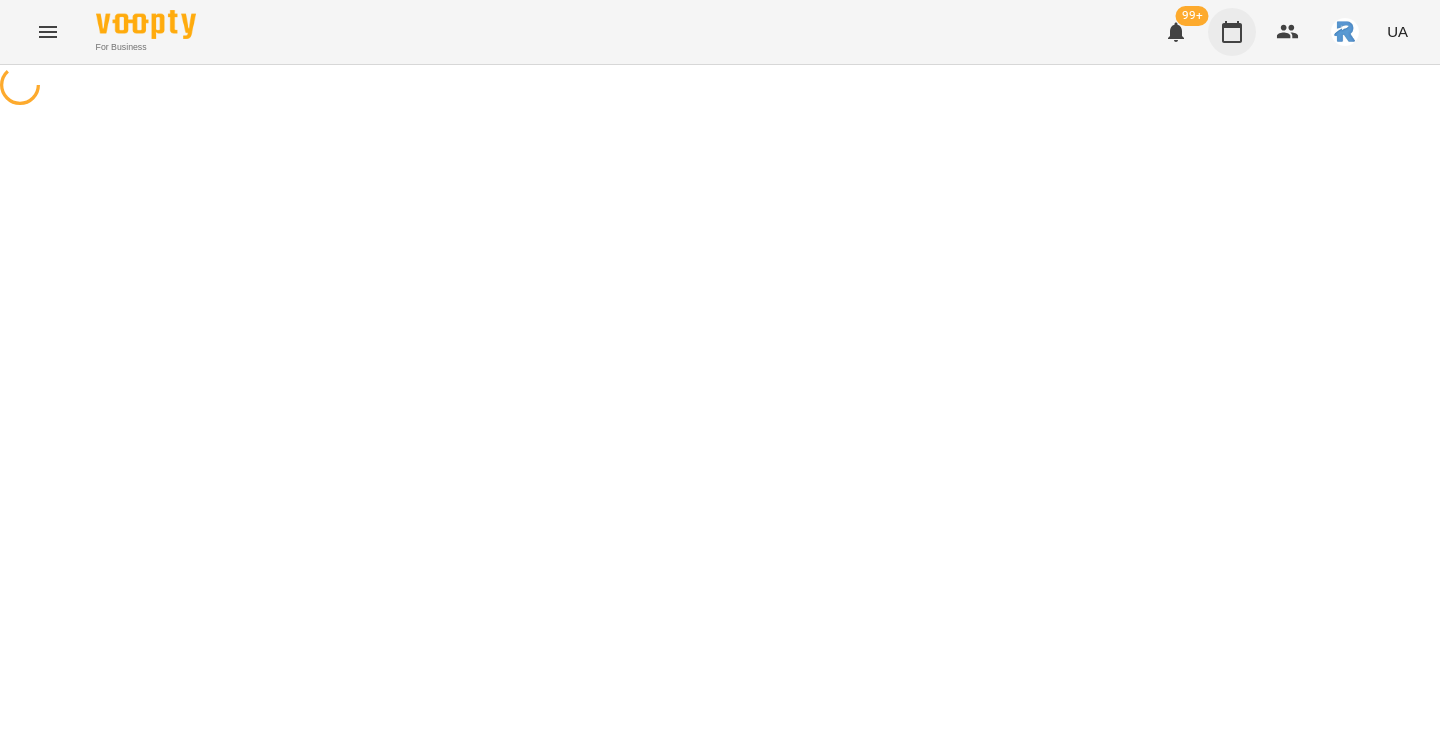 scroll, scrollTop: 0, scrollLeft: 0, axis: both 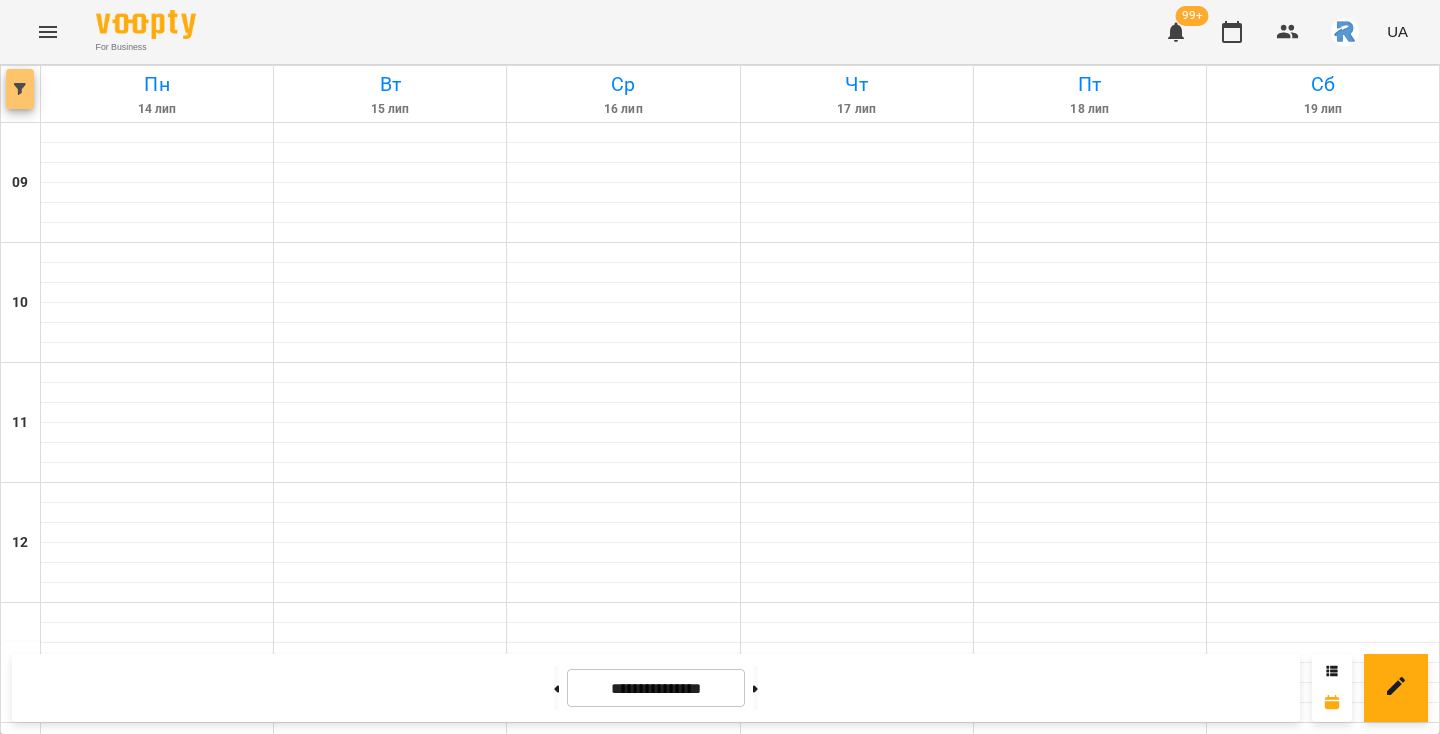 click 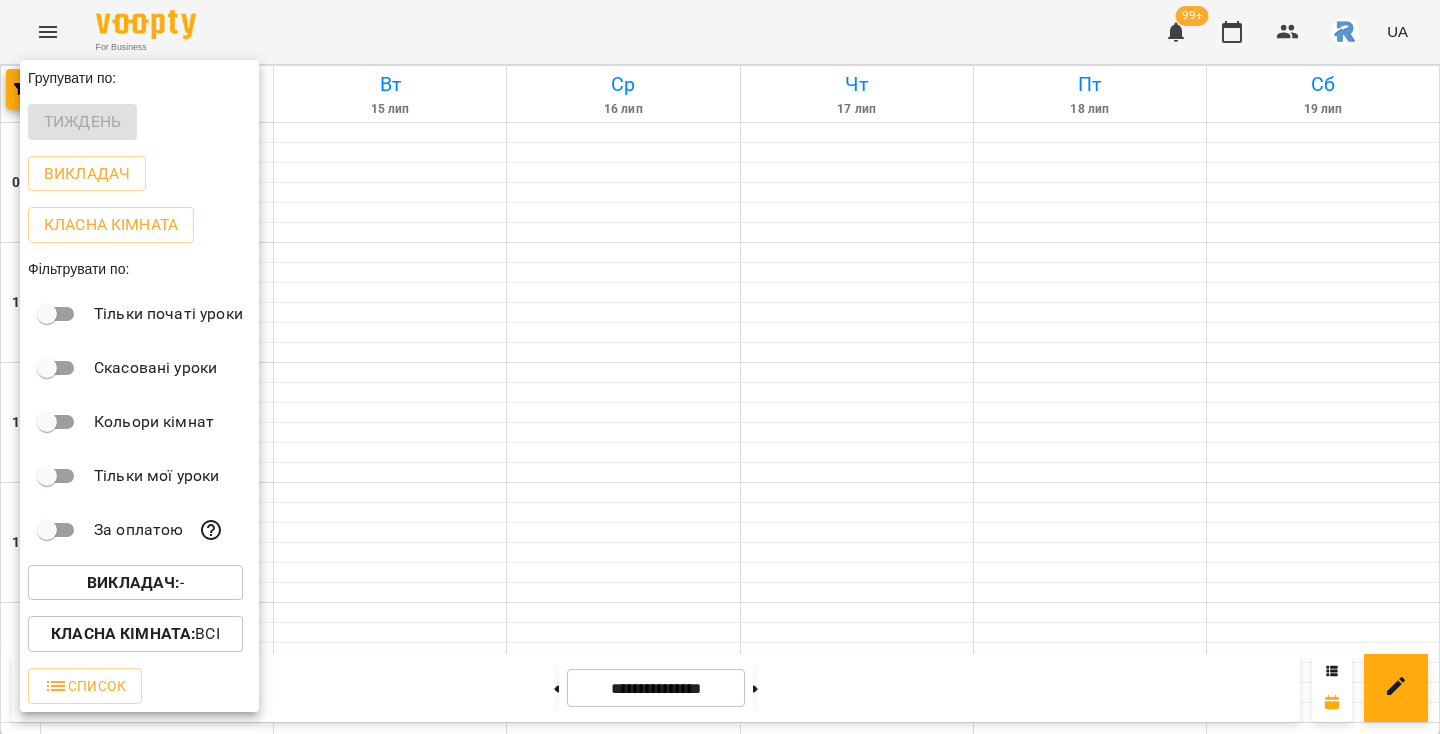 click on "Викладач :" at bounding box center (133, 582) 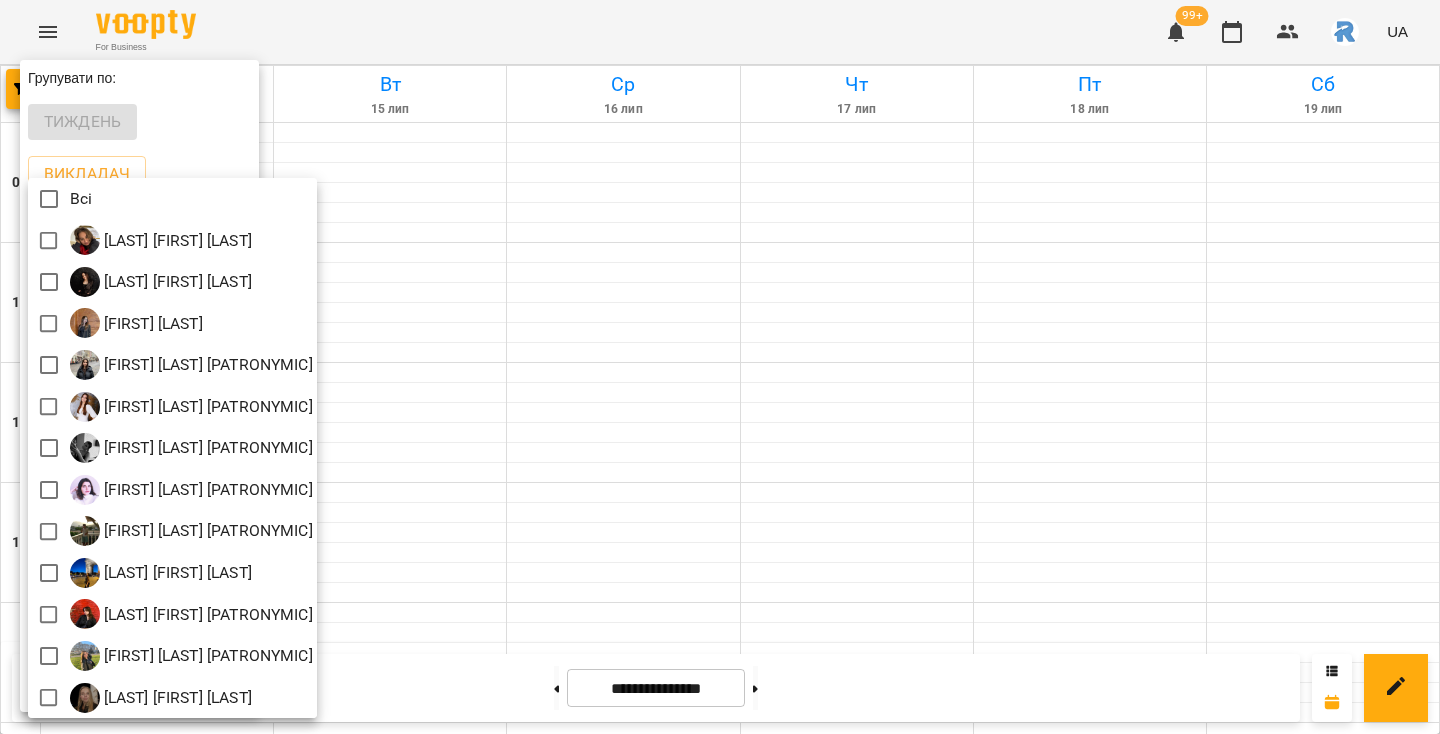 scroll, scrollTop: 4, scrollLeft: 0, axis: vertical 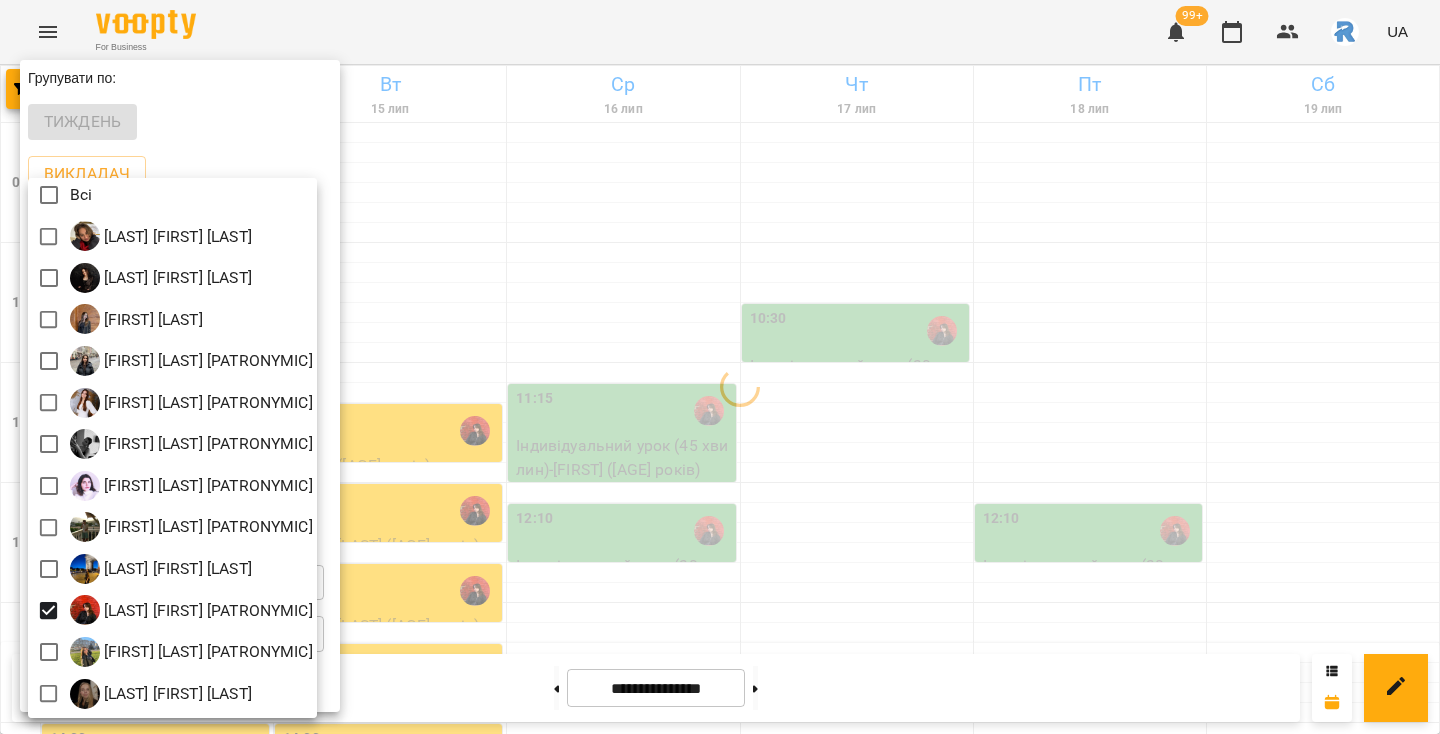 click at bounding box center (720, 367) 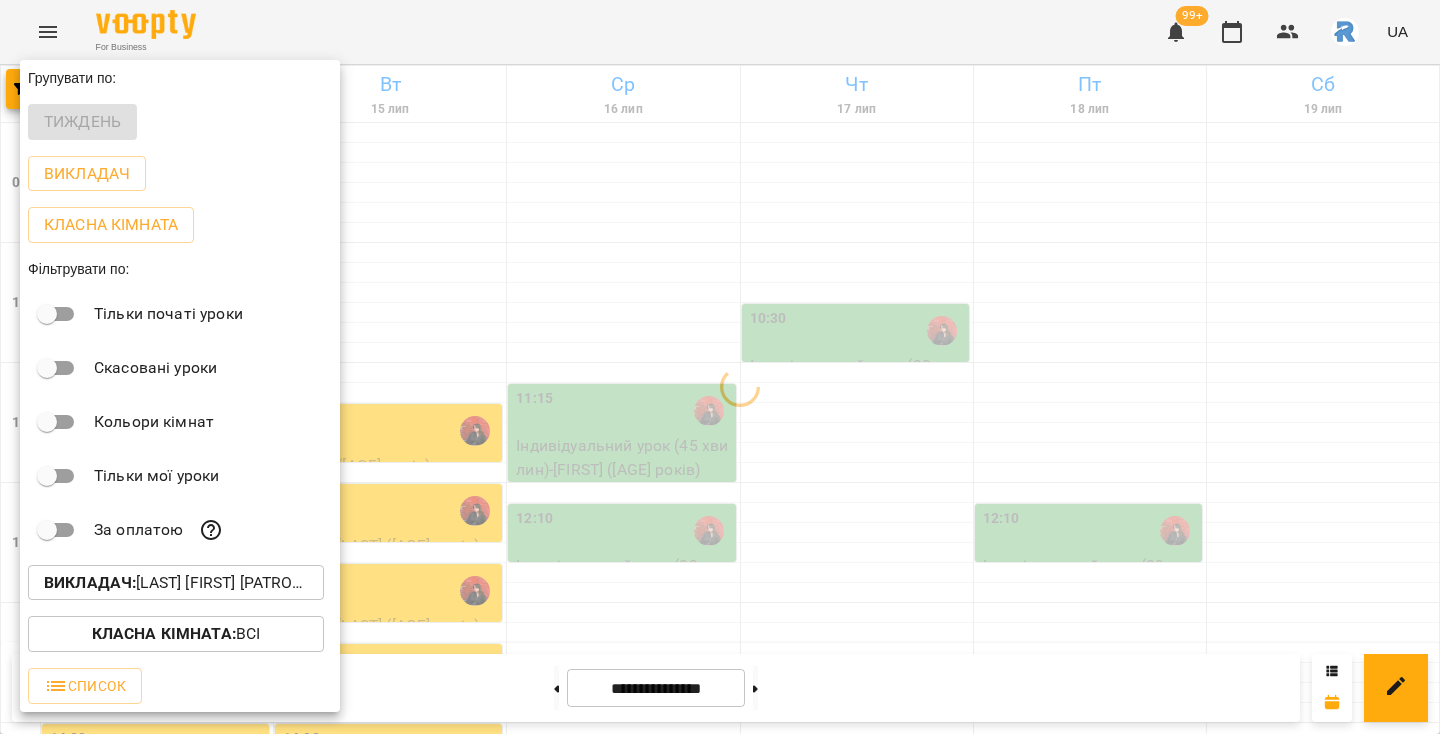 click at bounding box center [720, 367] 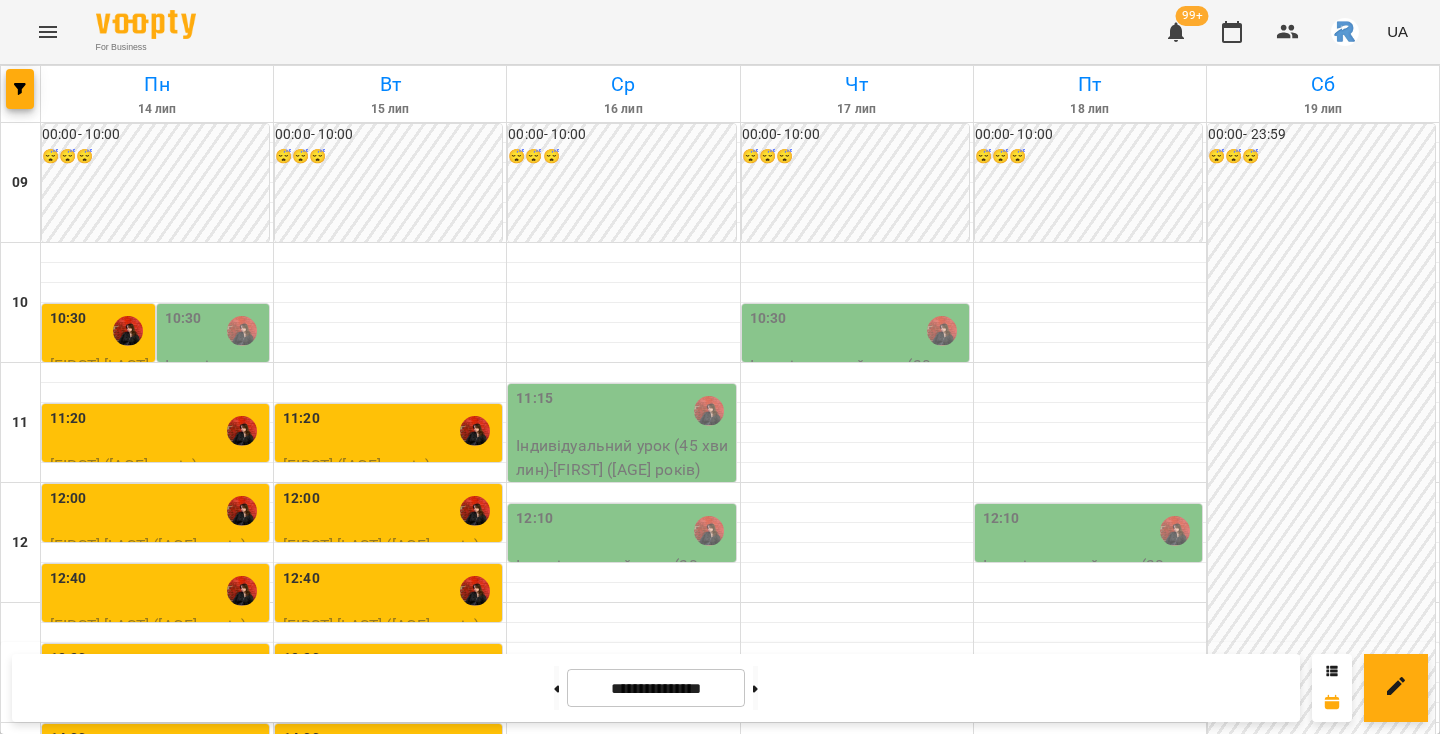 scroll, scrollTop: 152, scrollLeft: 0, axis: vertical 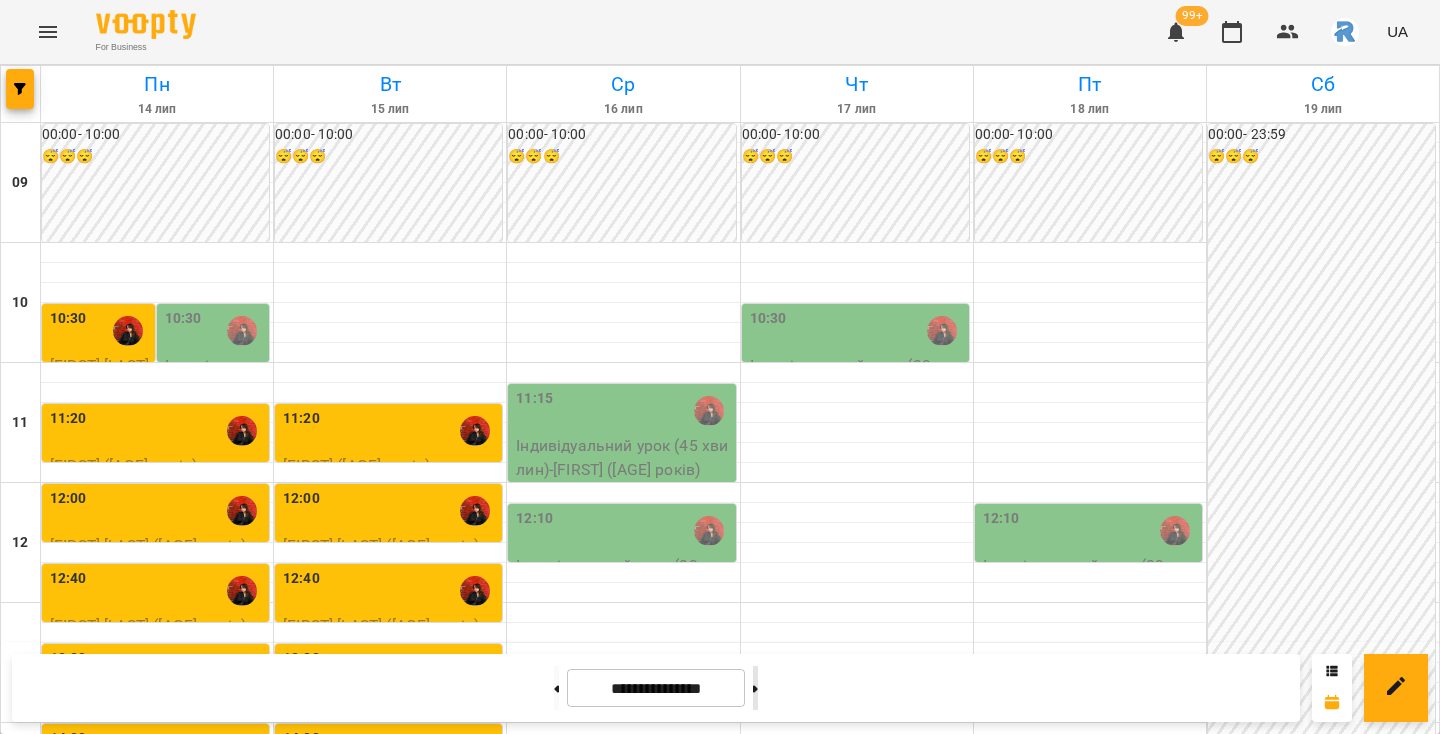 click at bounding box center [755, 688] 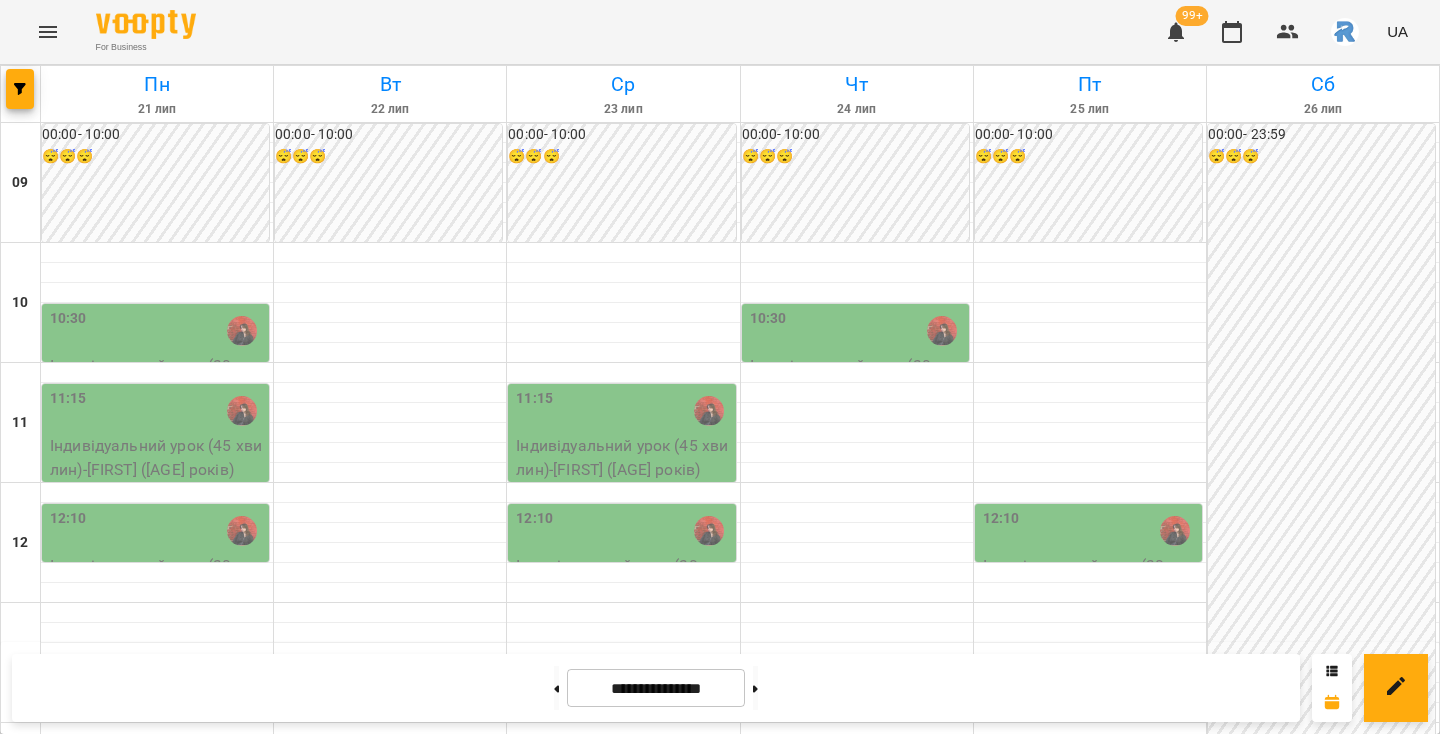 scroll, scrollTop: 174, scrollLeft: 0, axis: vertical 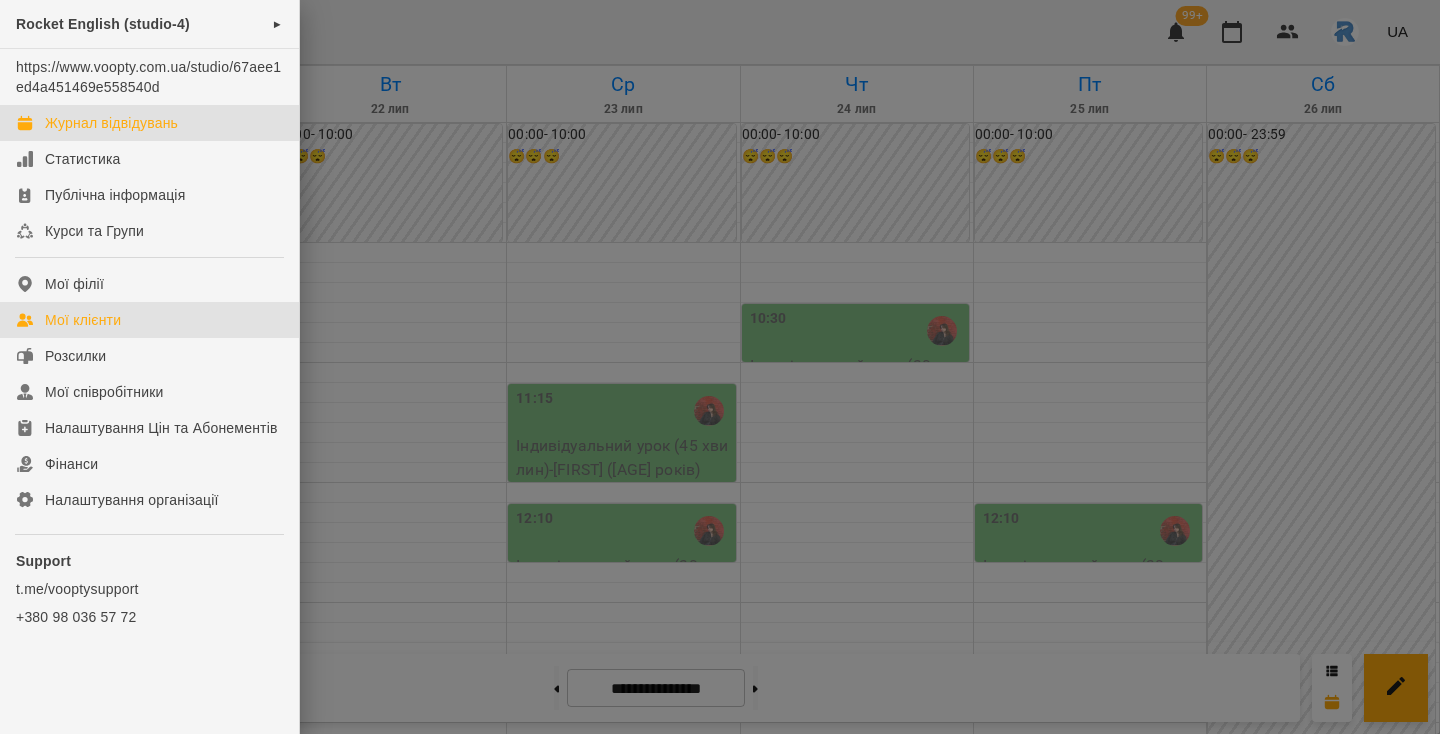 click on "Мої клієнти" at bounding box center (149, 320) 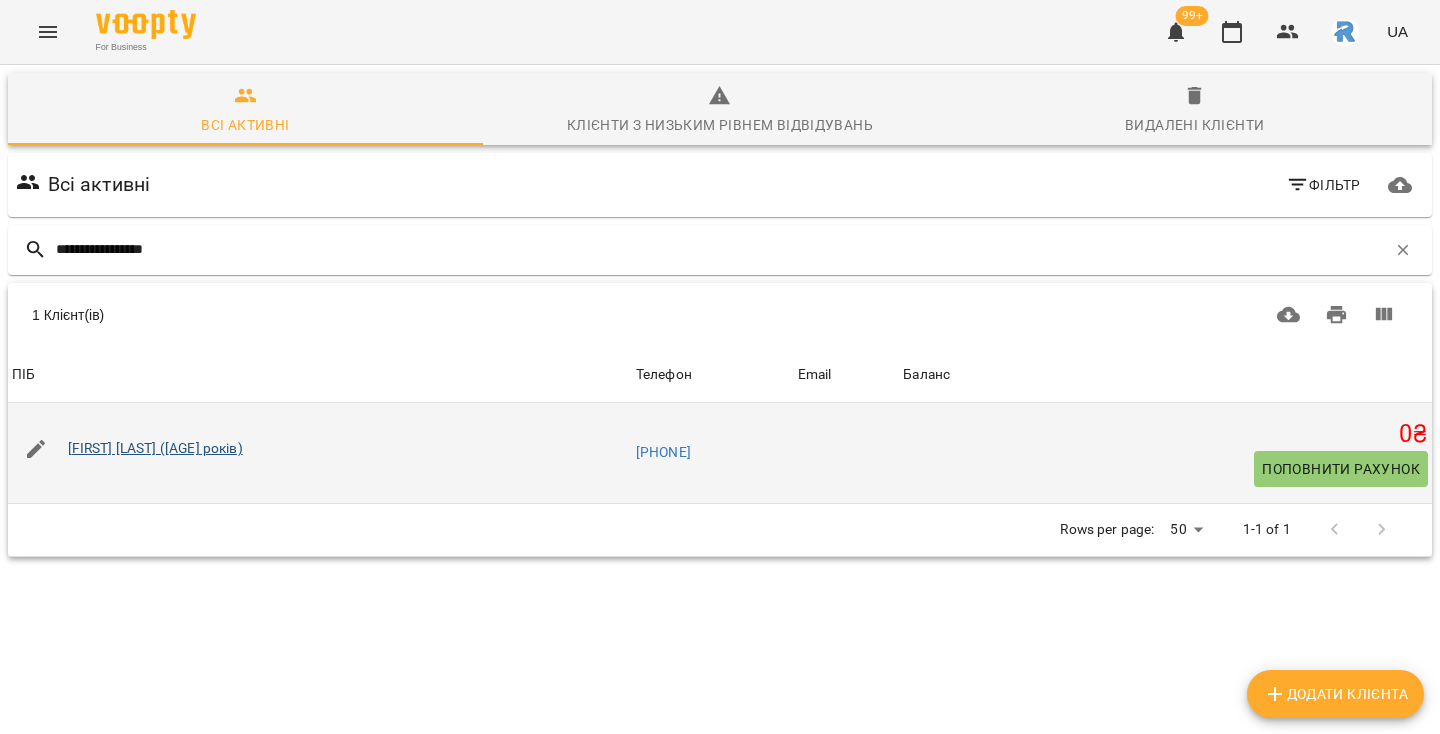 type on "**********" 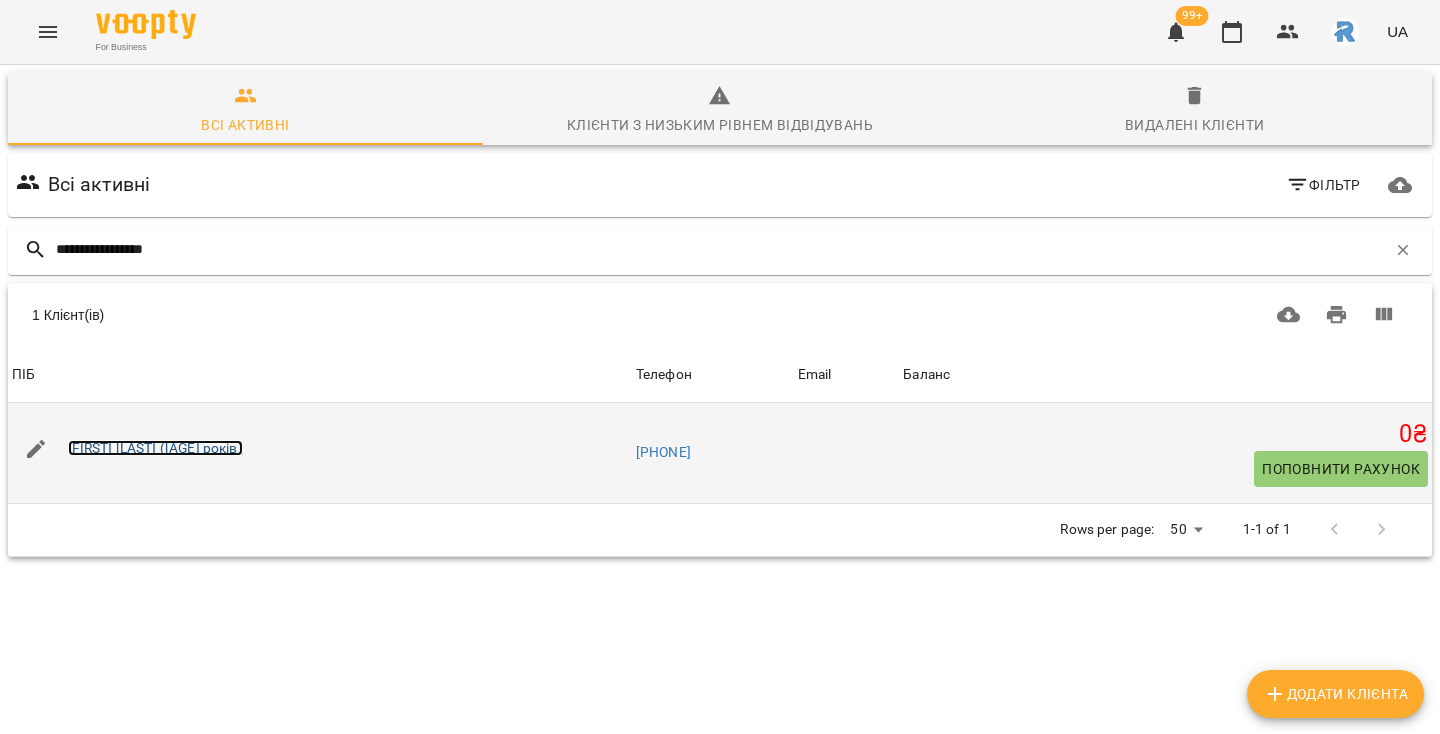 click on "Нікіта Литвиненко (12 років)" at bounding box center (155, 448) 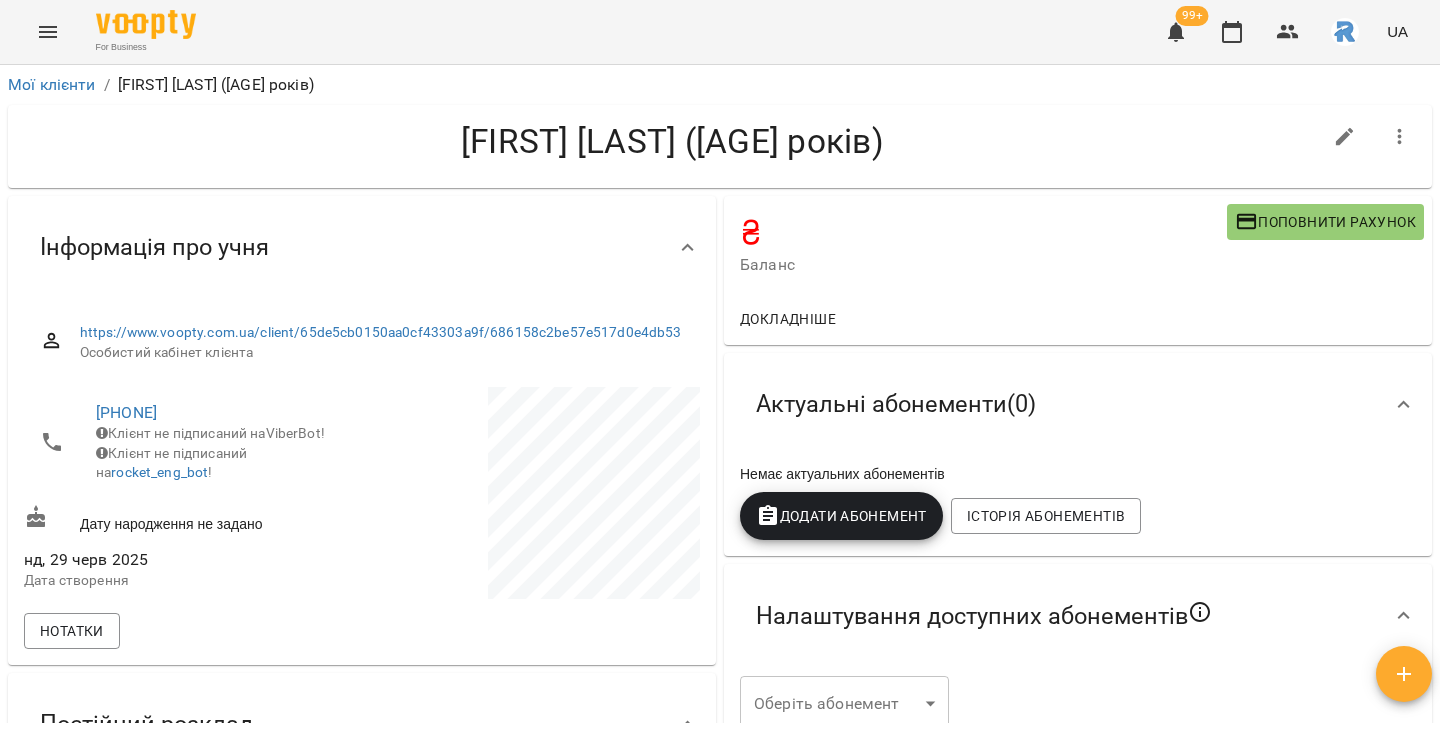click on "Додати Абонемент" at bounding box center [841, 516] 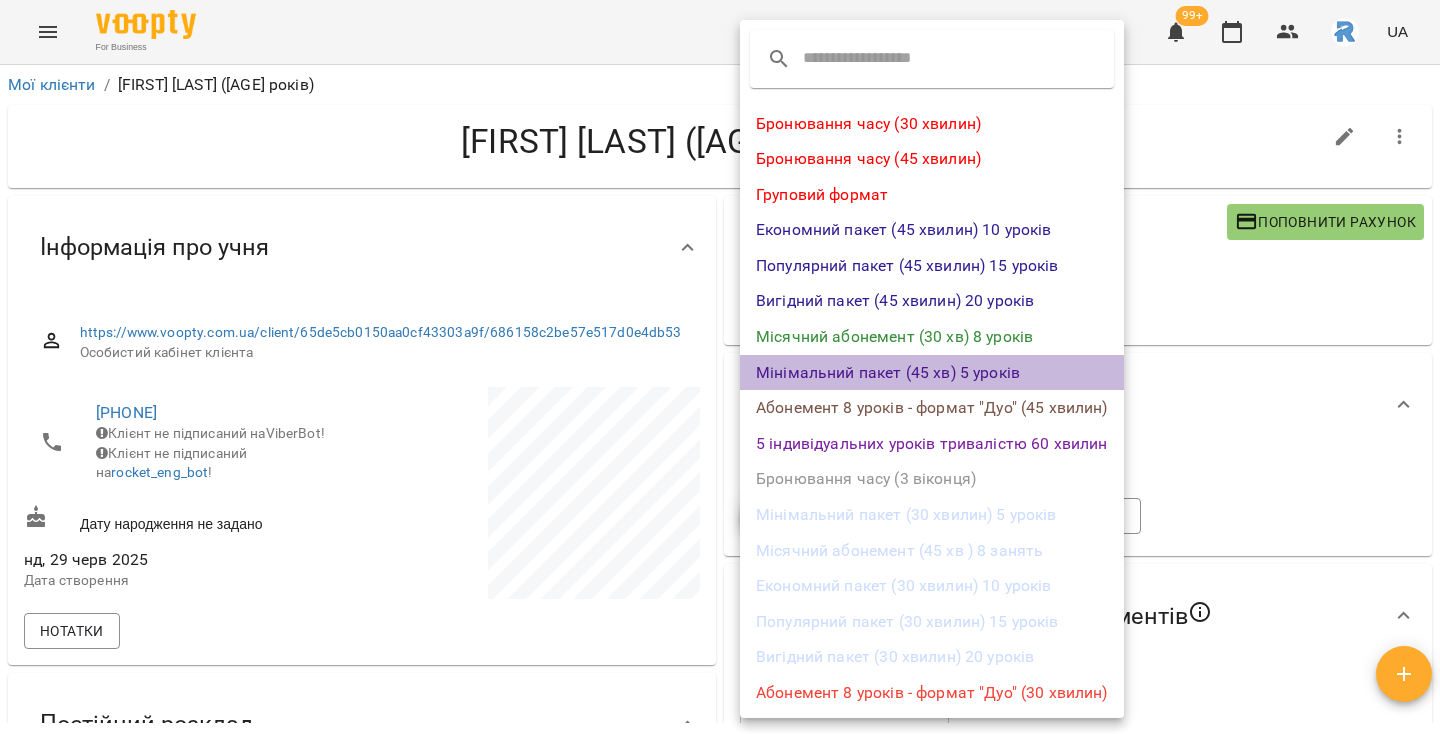 click on "Мінімальний пакет (45 хв) 5 уроків" at bounding box center (932, 373) 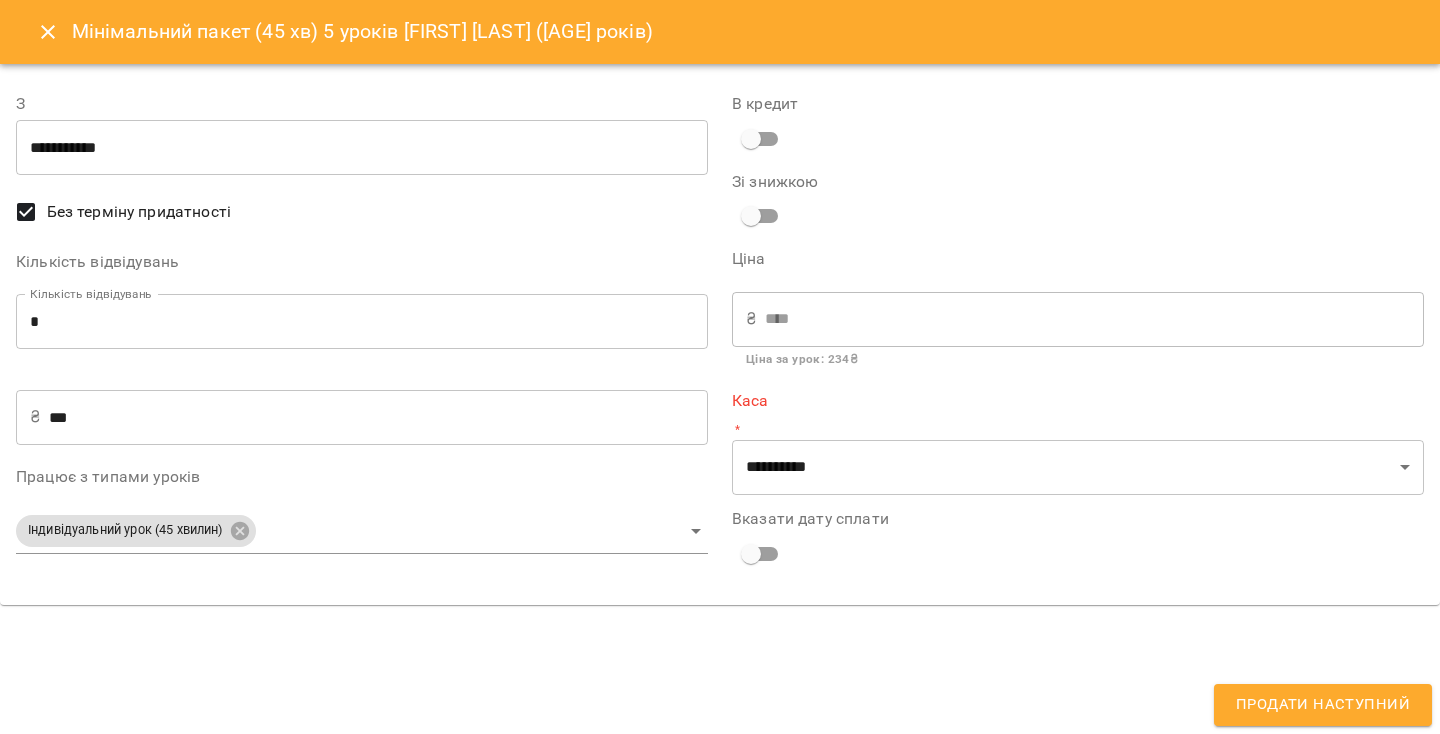 click on "*" at bounding box center (362, 322) 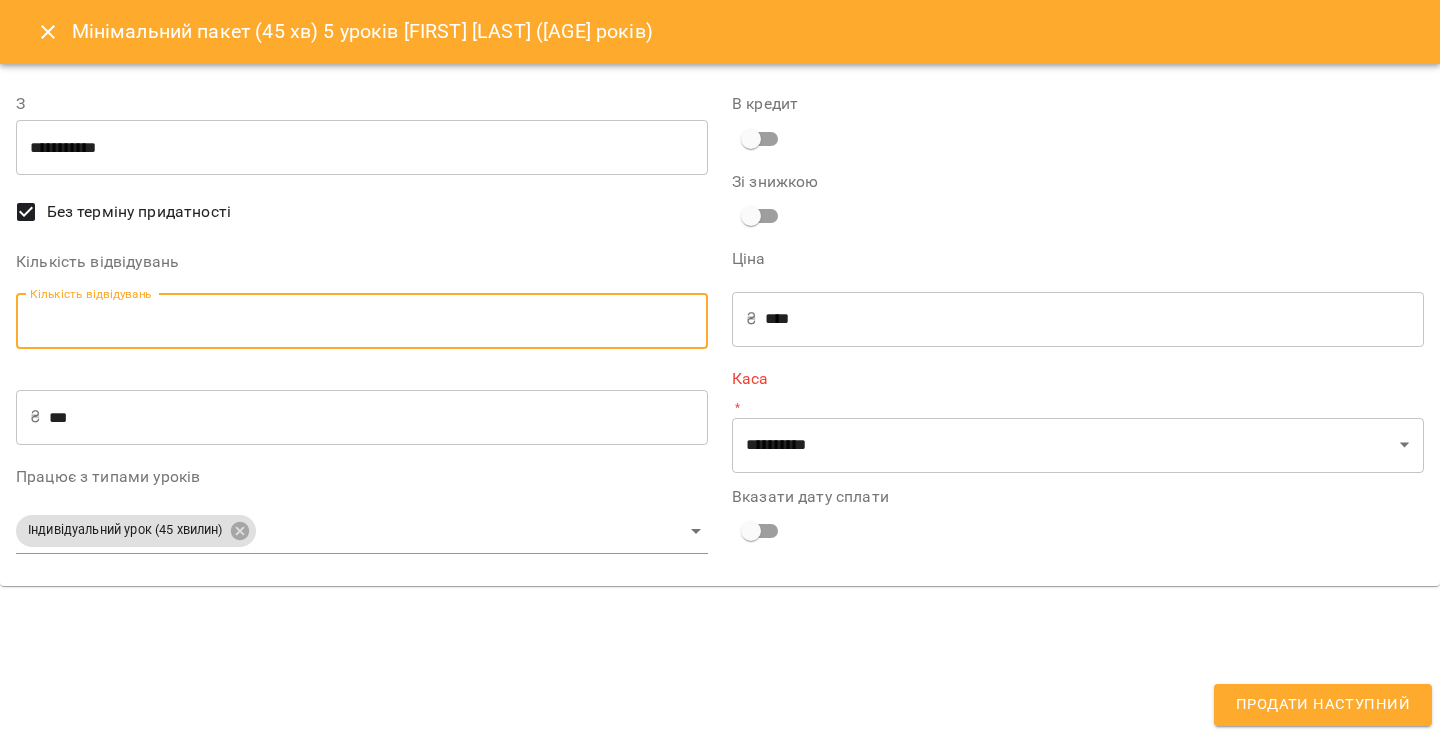 type on "*" 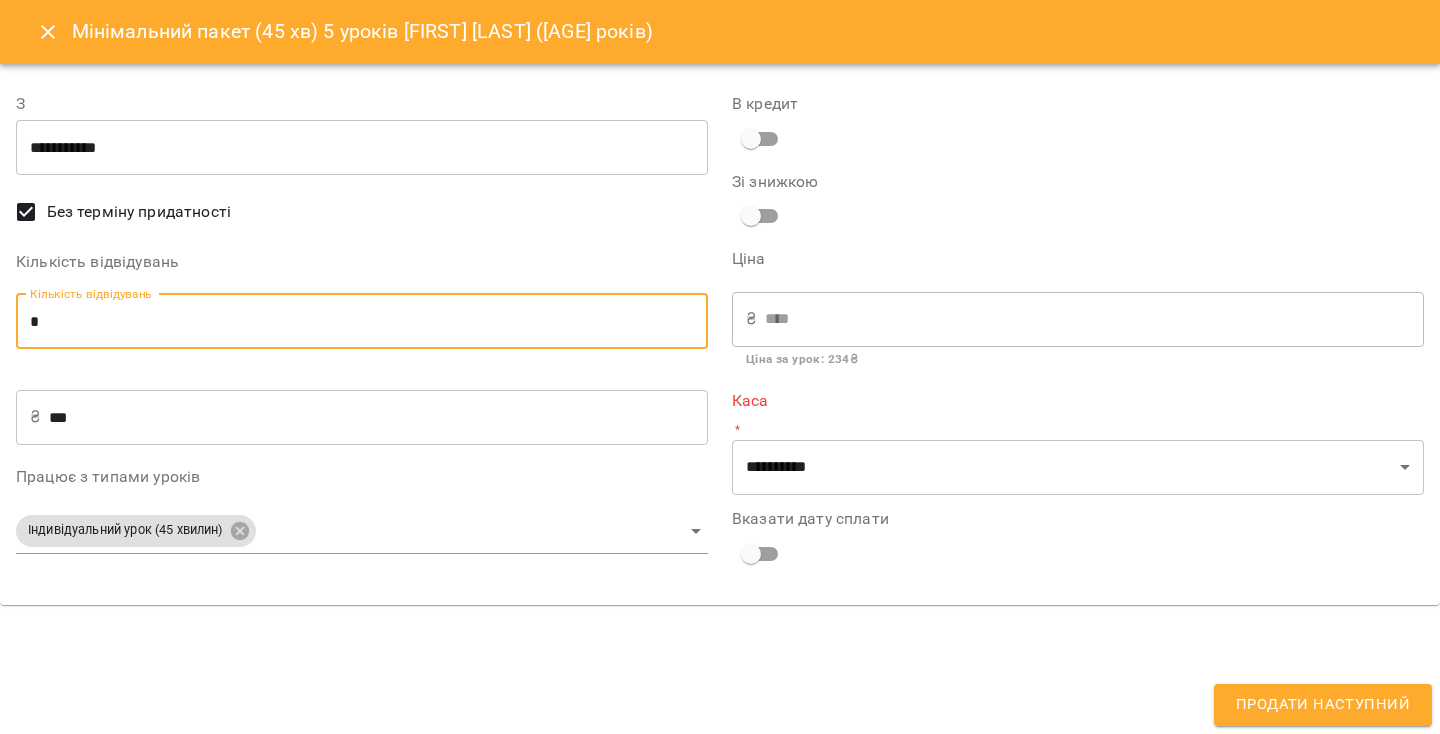 type on "*" 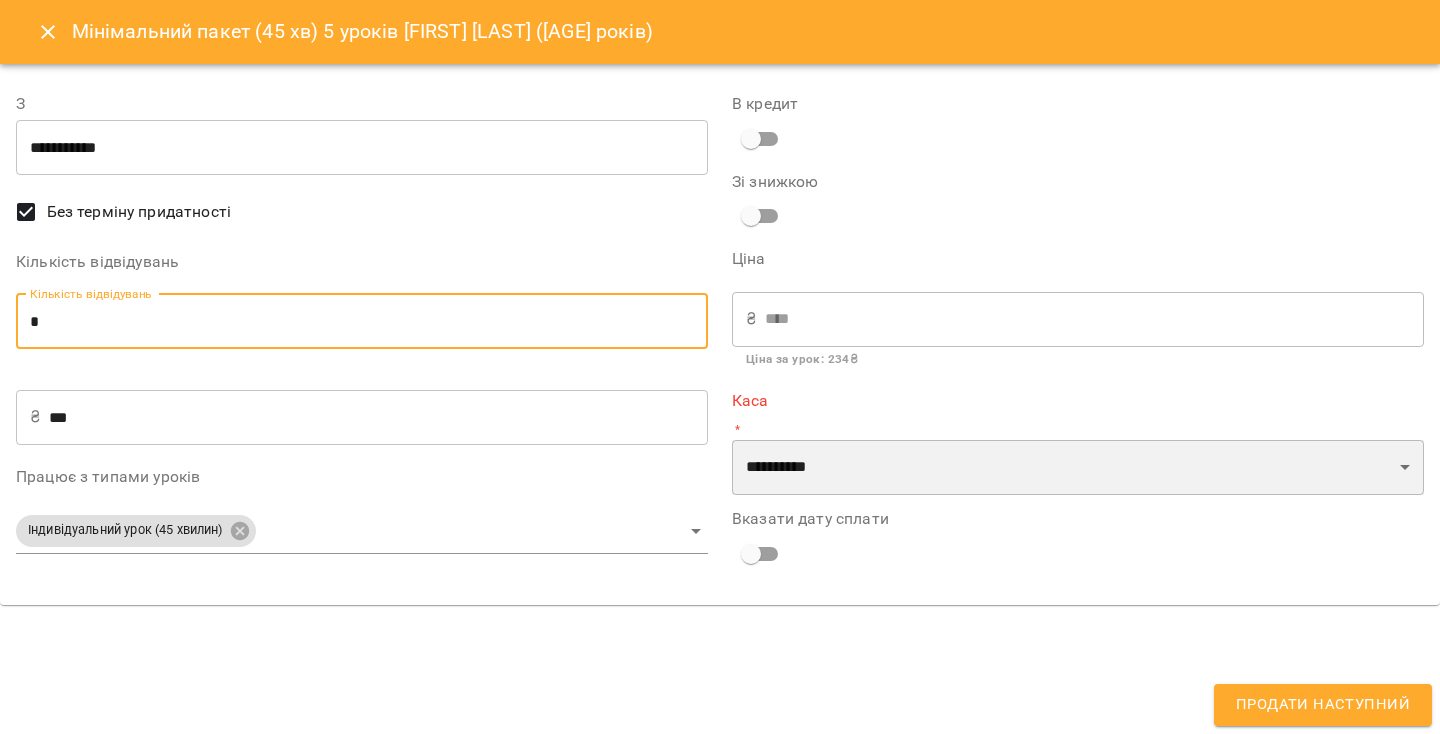 click on "**********" at bounding box center (1078, 468) 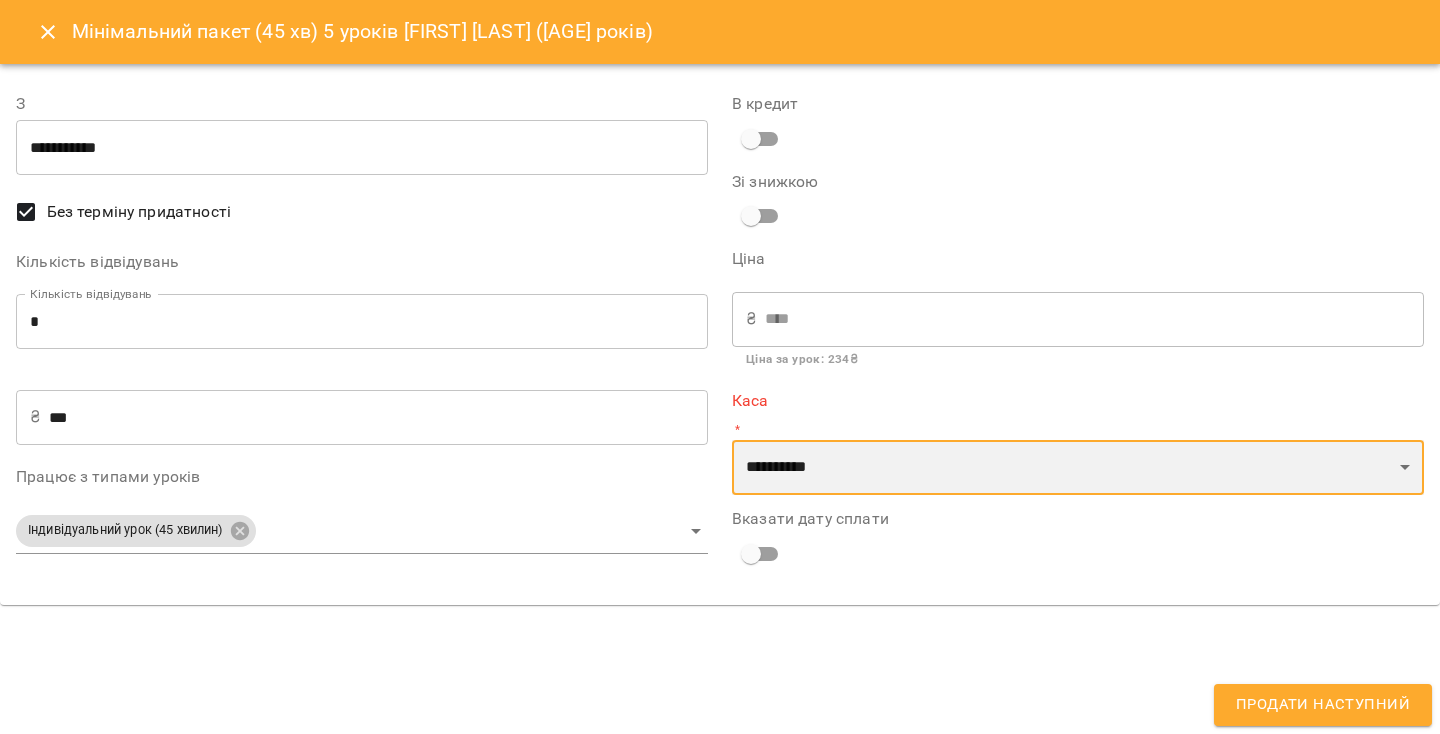 select on "**********" 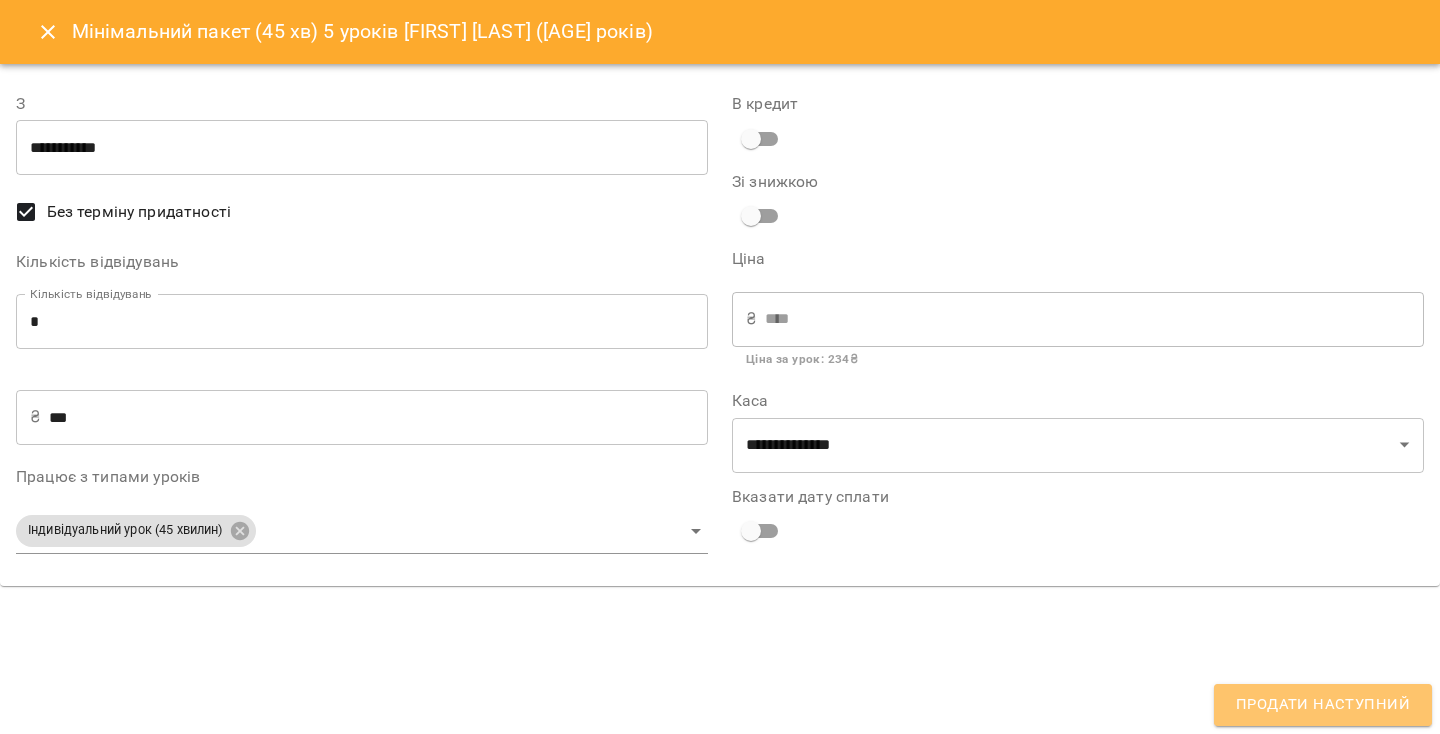 click on "Продати наступний" at bounding box center (1323, 705) 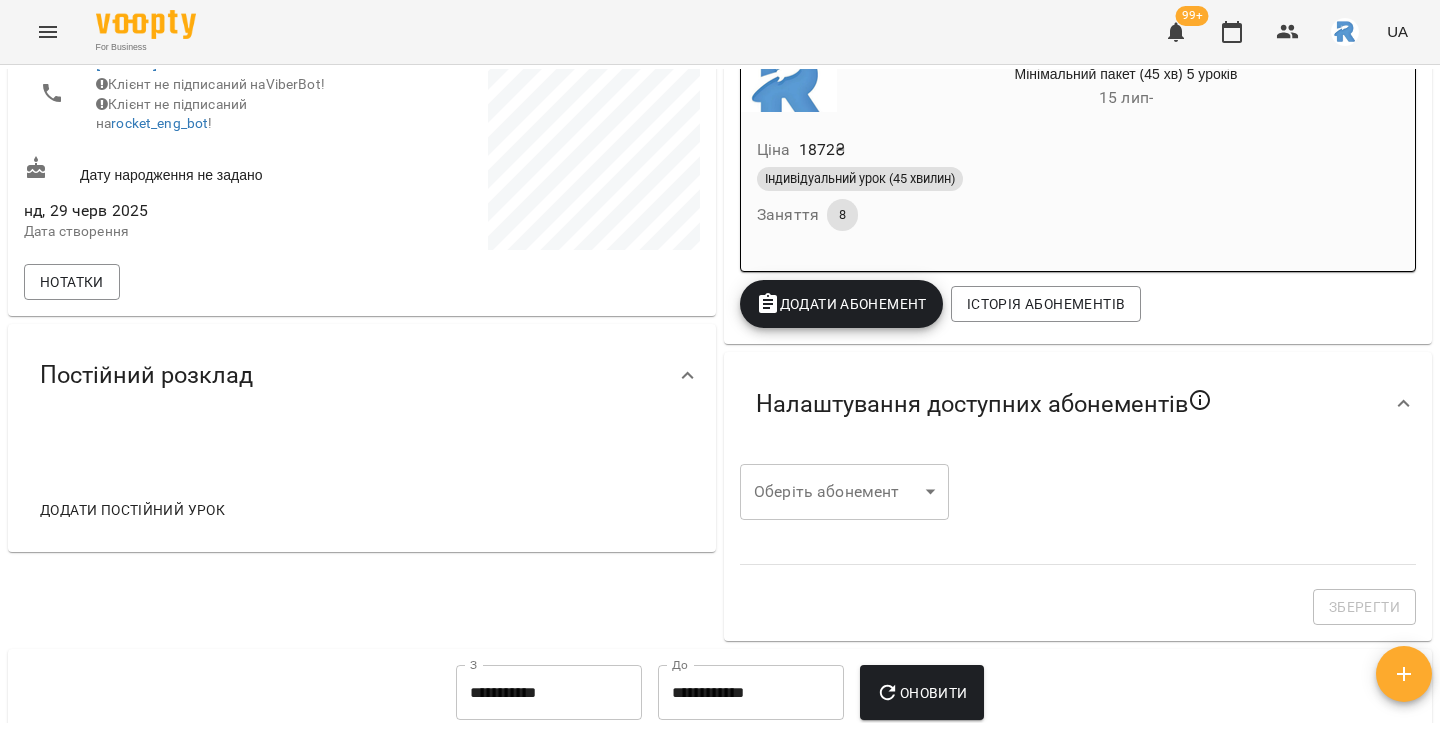 scroll, scrollTop: 388, scrollLeft: 0, axis: vertical 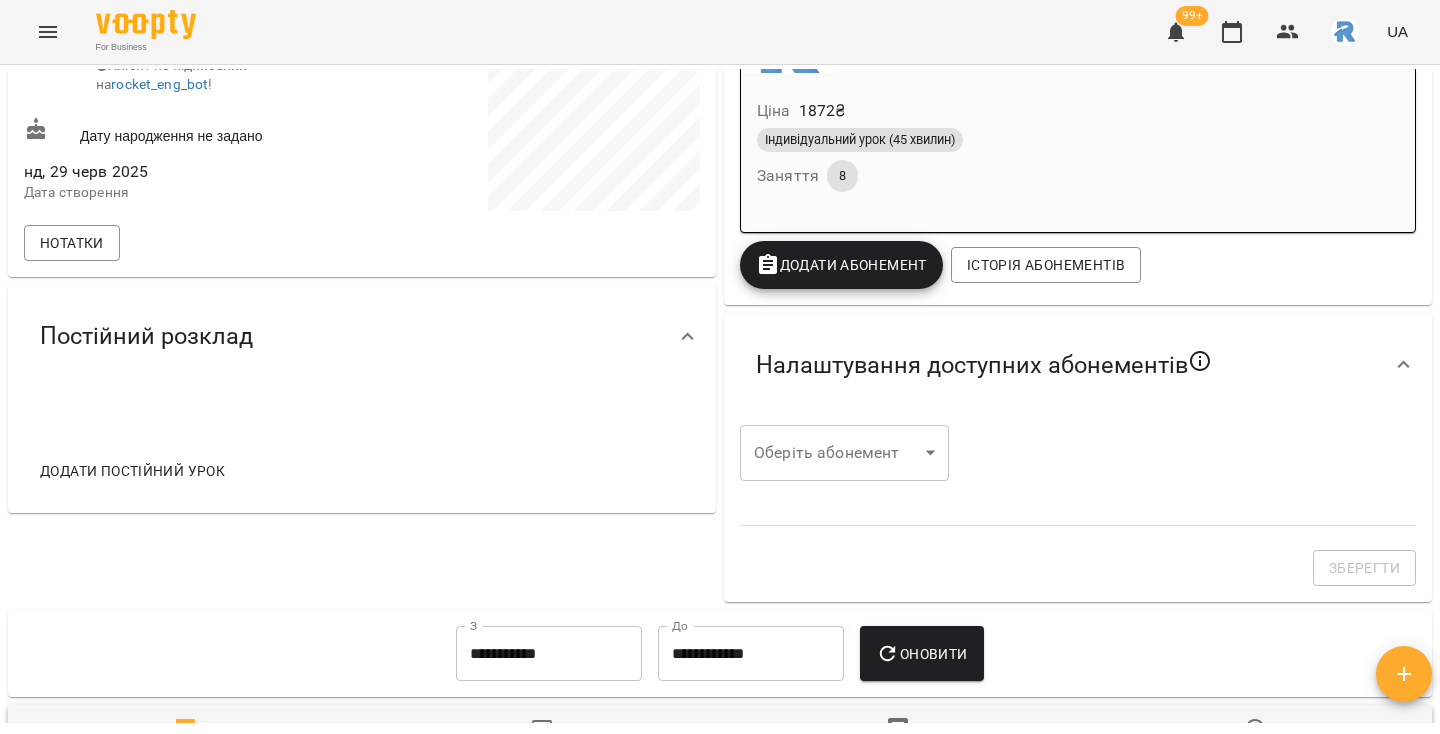 click on "Додати постійний урок" at bounding box center (132, 471) 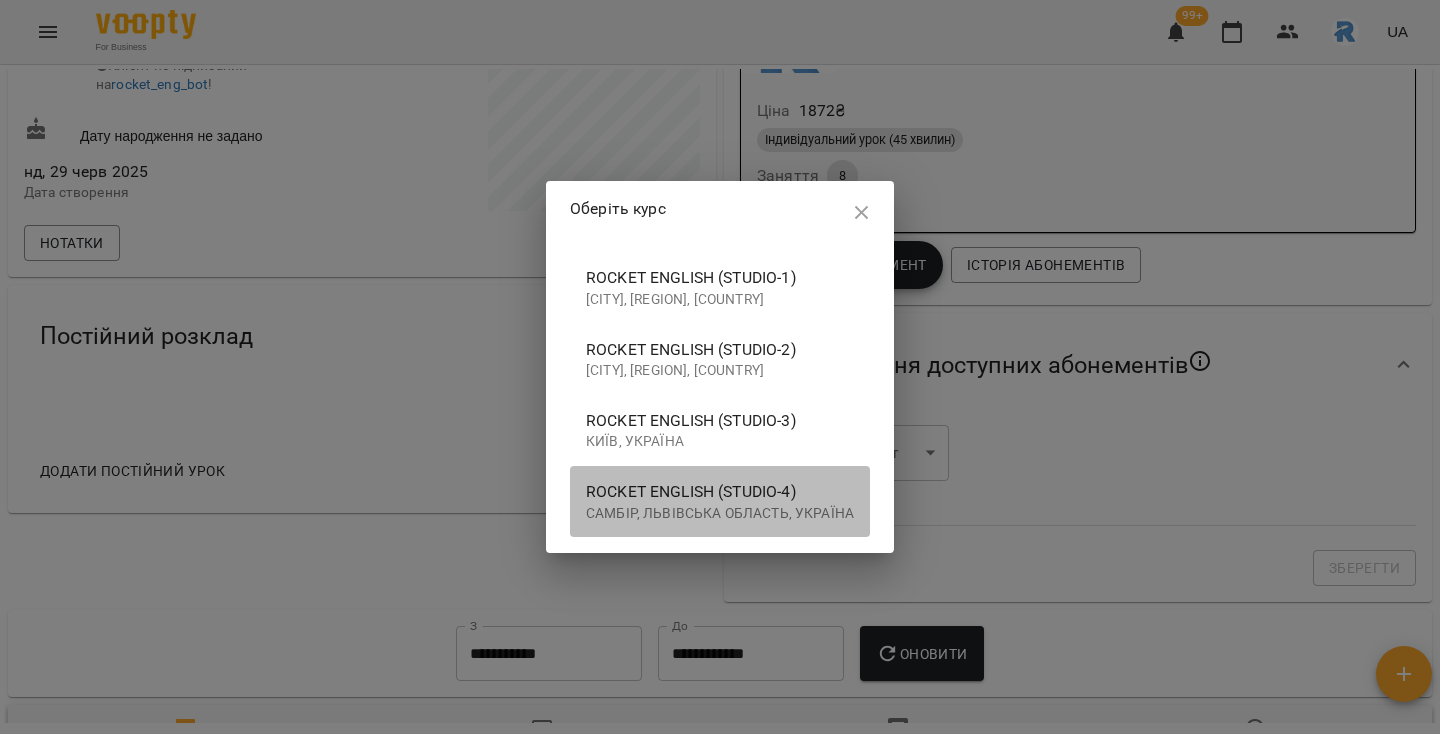 click on "Самбір, Львівська область, Україна" at bounding box center (720, 514) 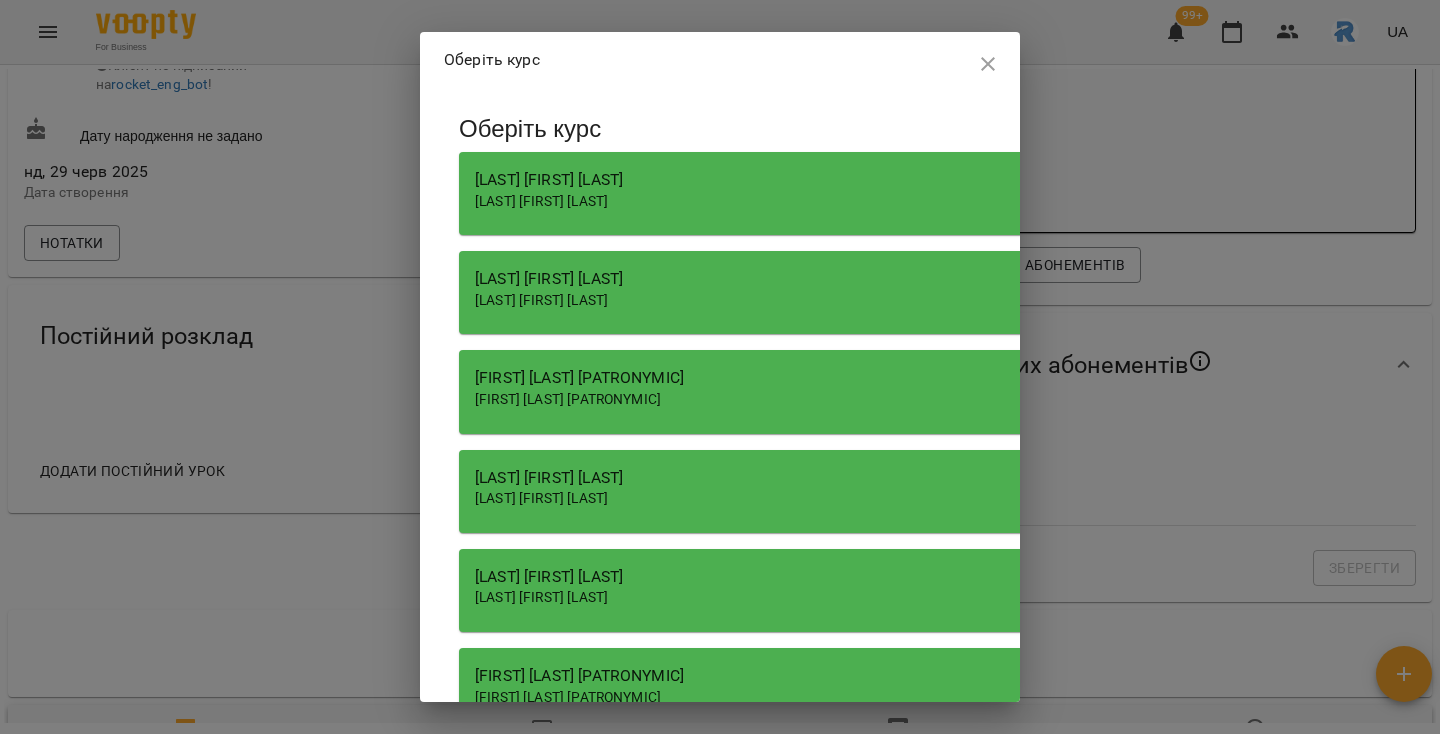 scroll, scrollTop: 710, scrollLeft: 0, axis: vertical 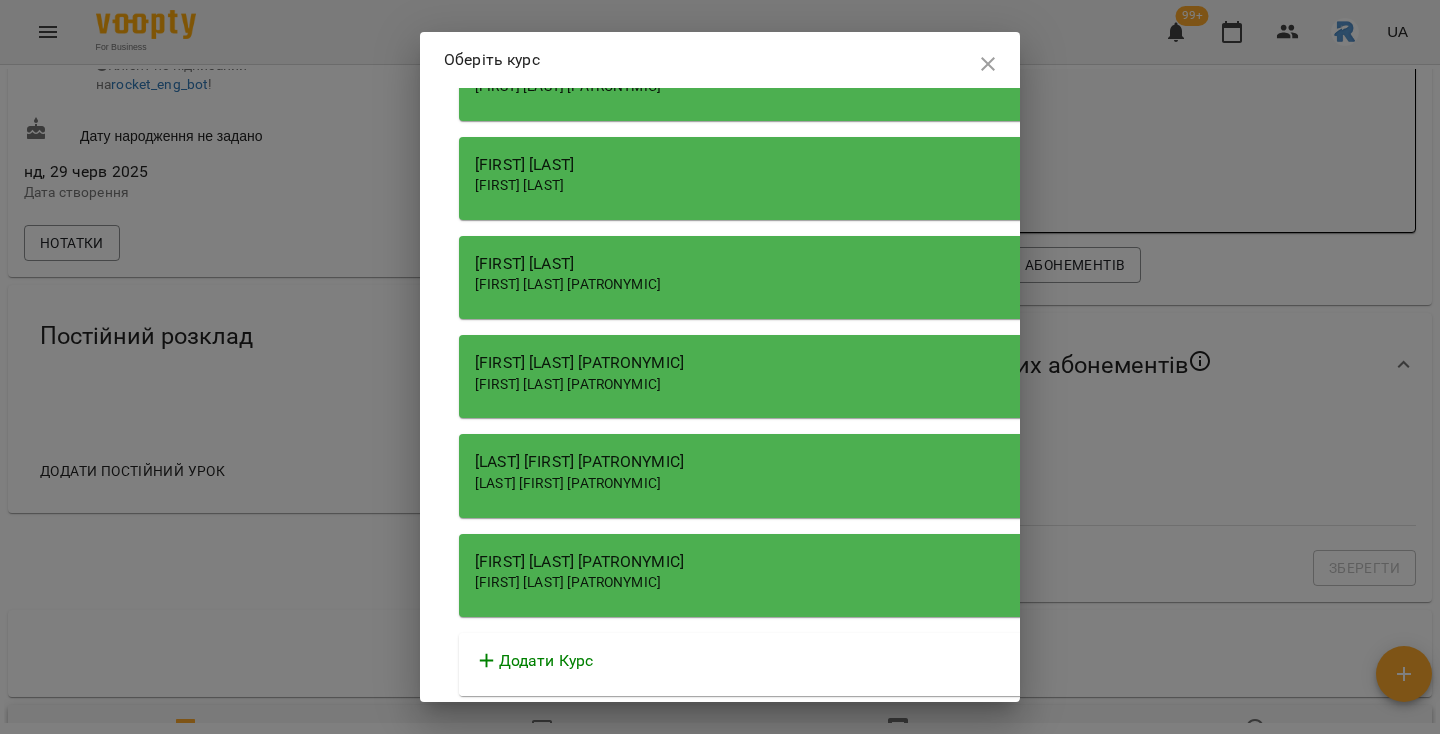 click on "[FIRST] [LAST]" at bounding box center [568, 384] 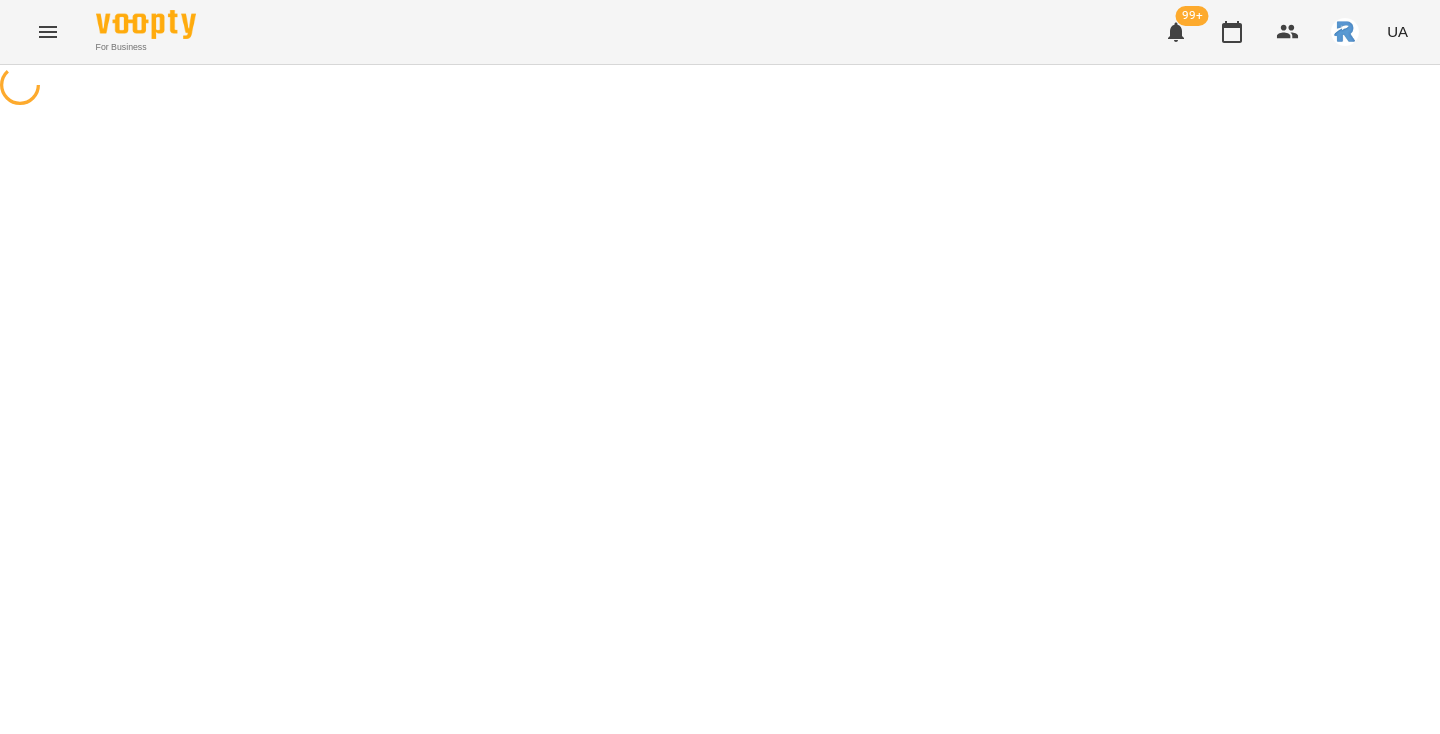 select on "**********" 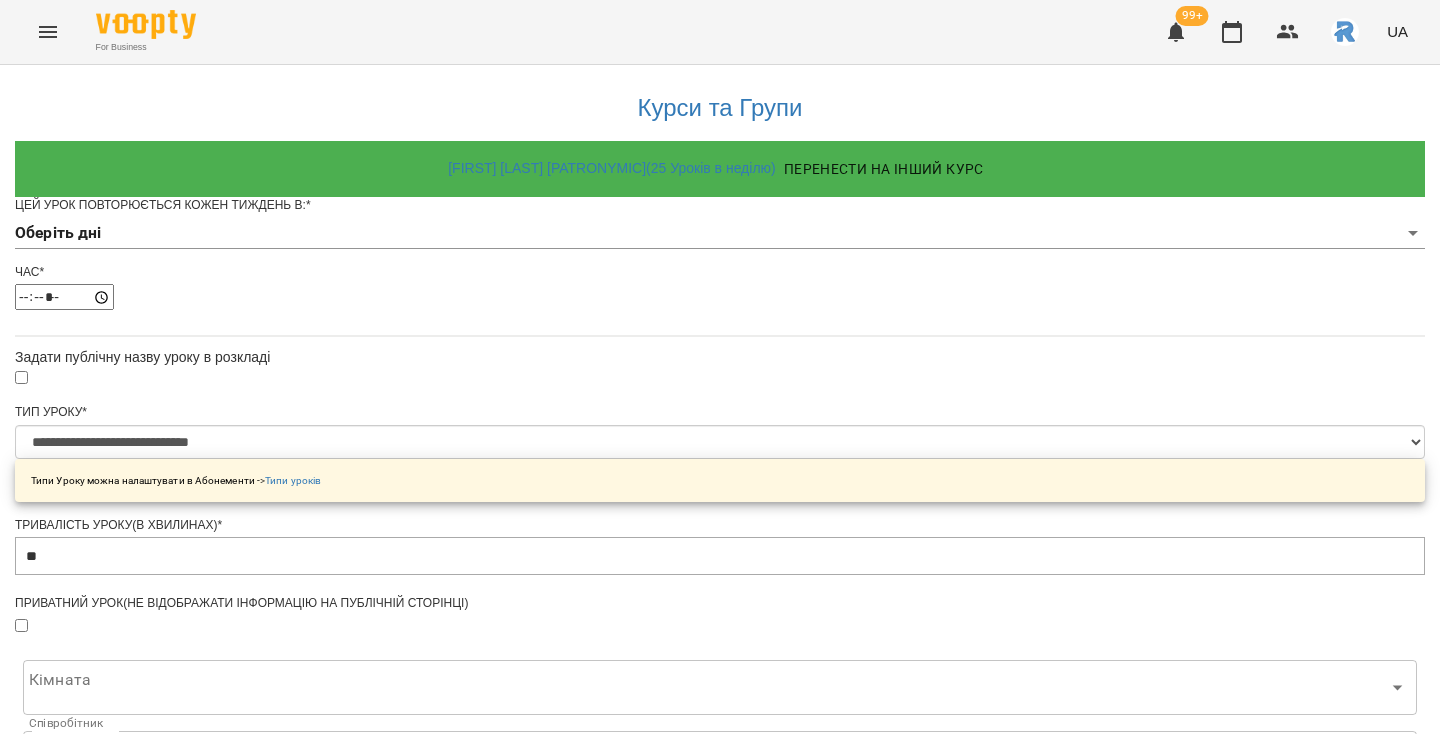 click on "Цей урок повторюється кожен тиждень в: * Оберіть дні" at bounding box center [720, 230] 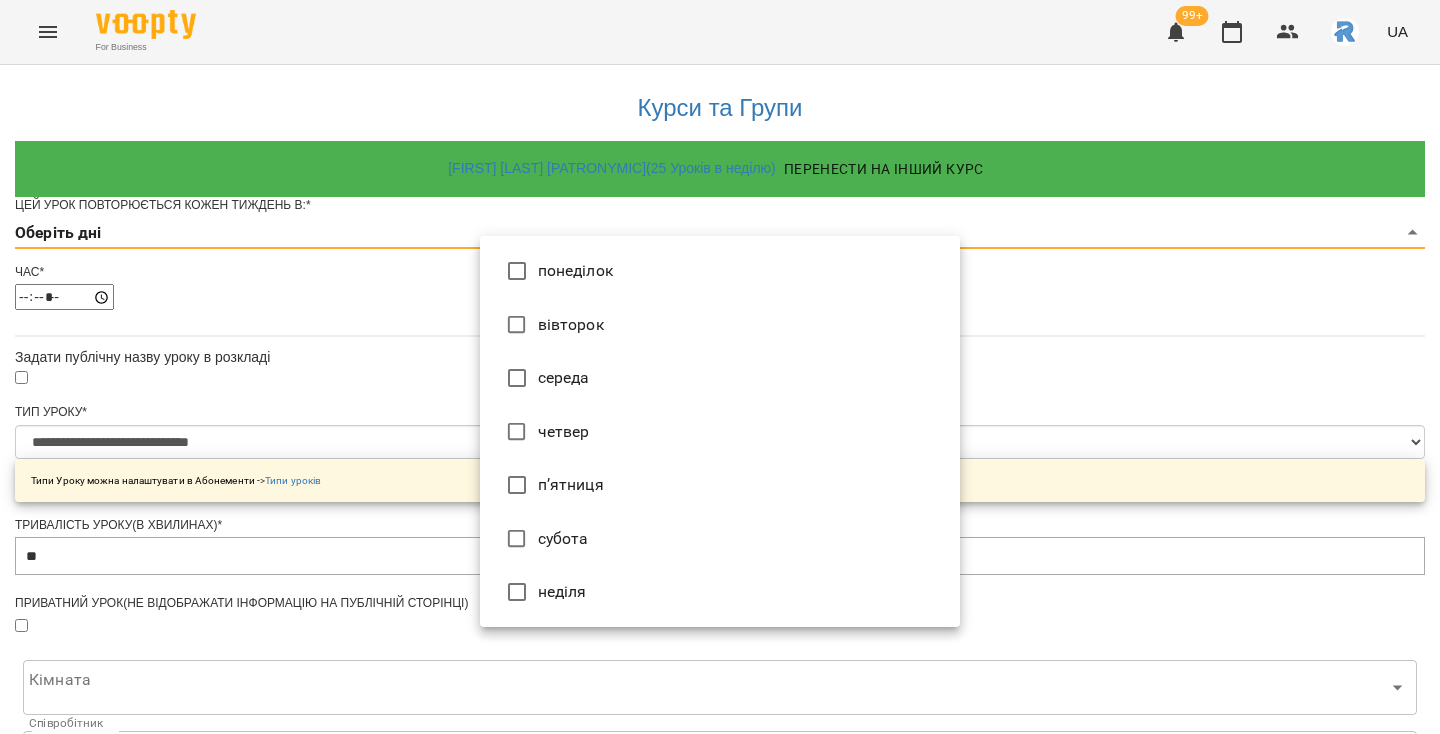 click on "**********" at bounding box center (720, 638) 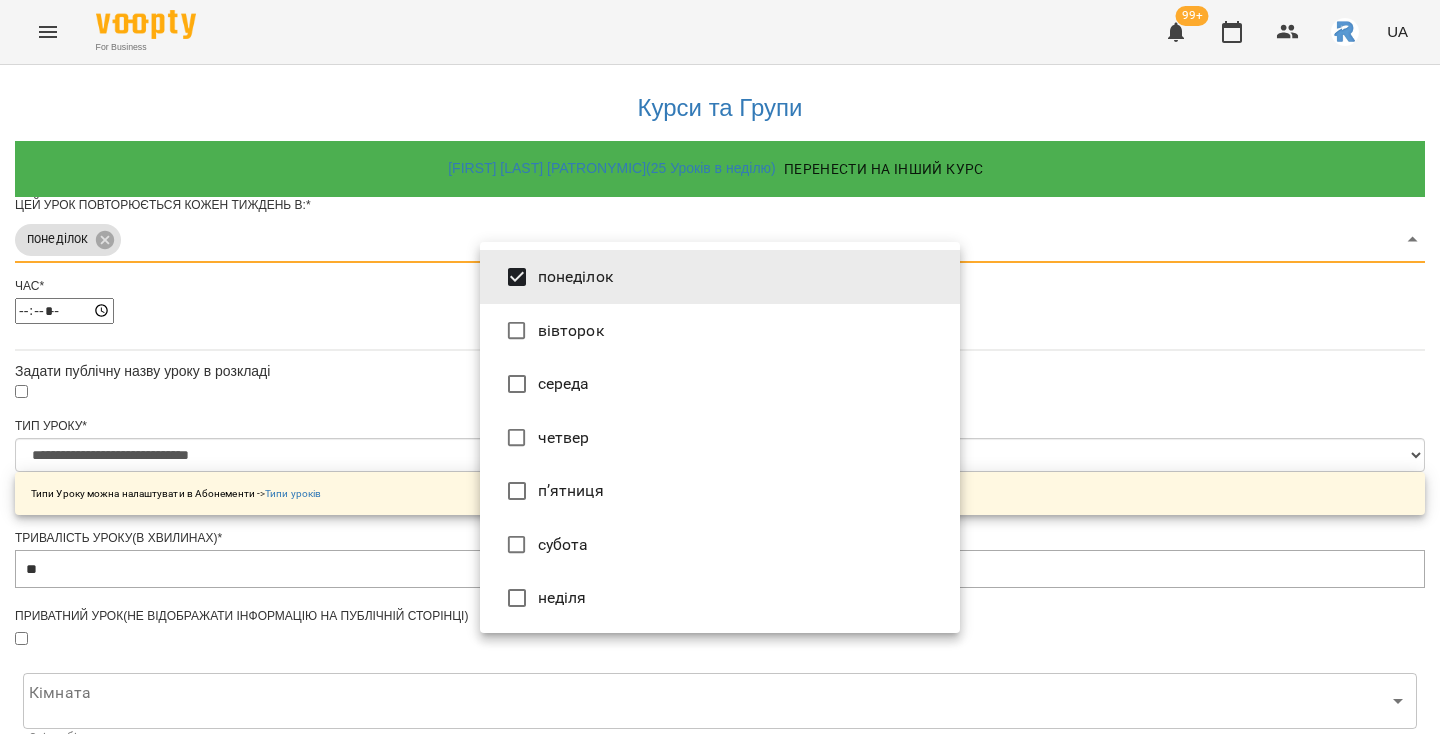 click at bounding box center [720, 367] 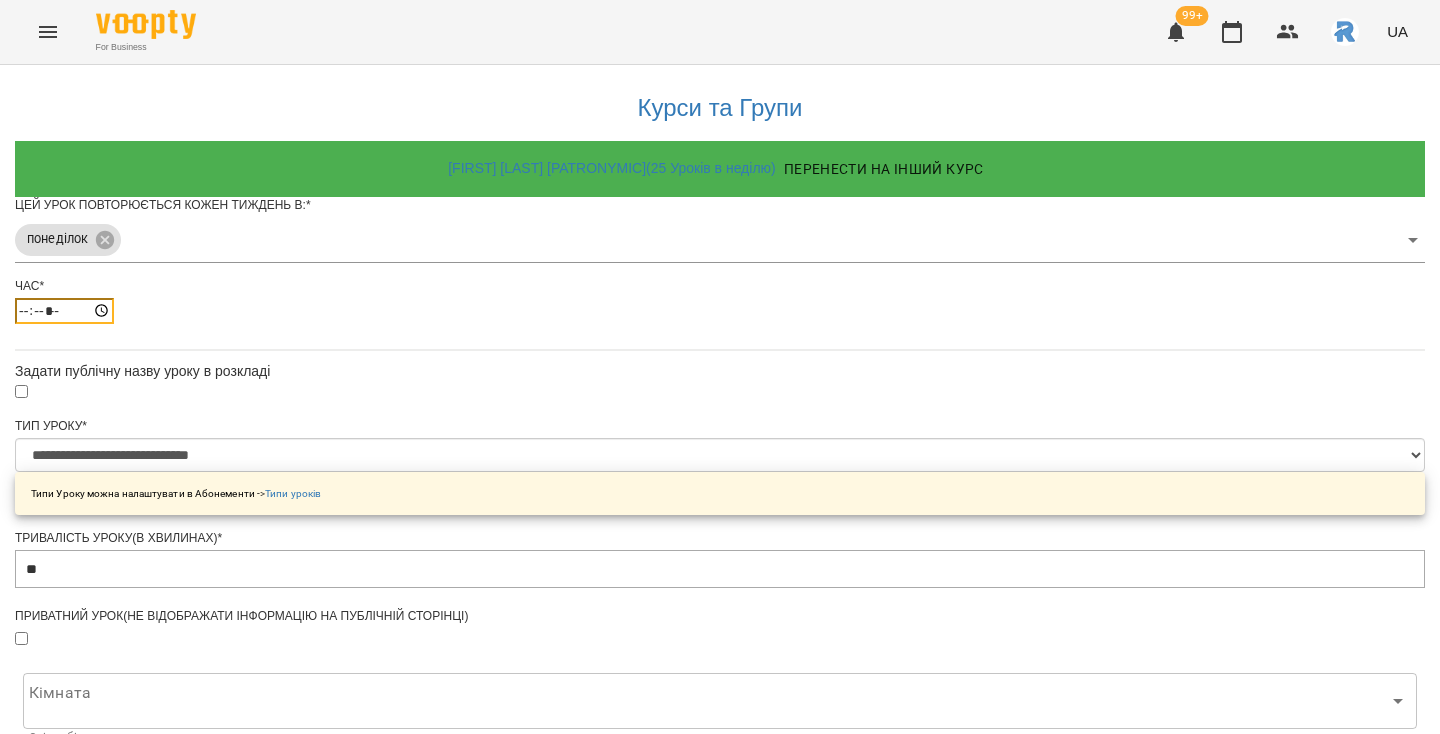 click on "*****" at bounding box center (64, 311) 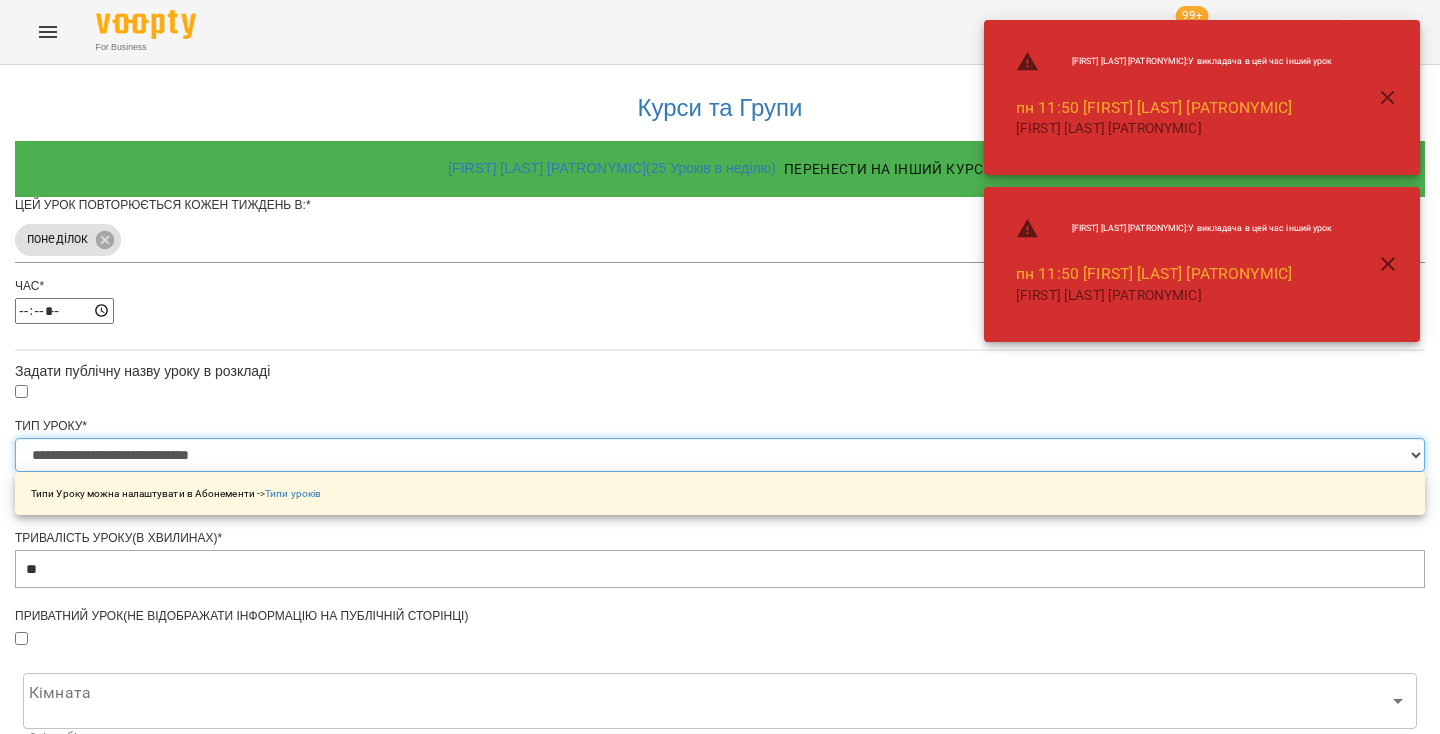 click on "**********" at bounding box center [720, 455] 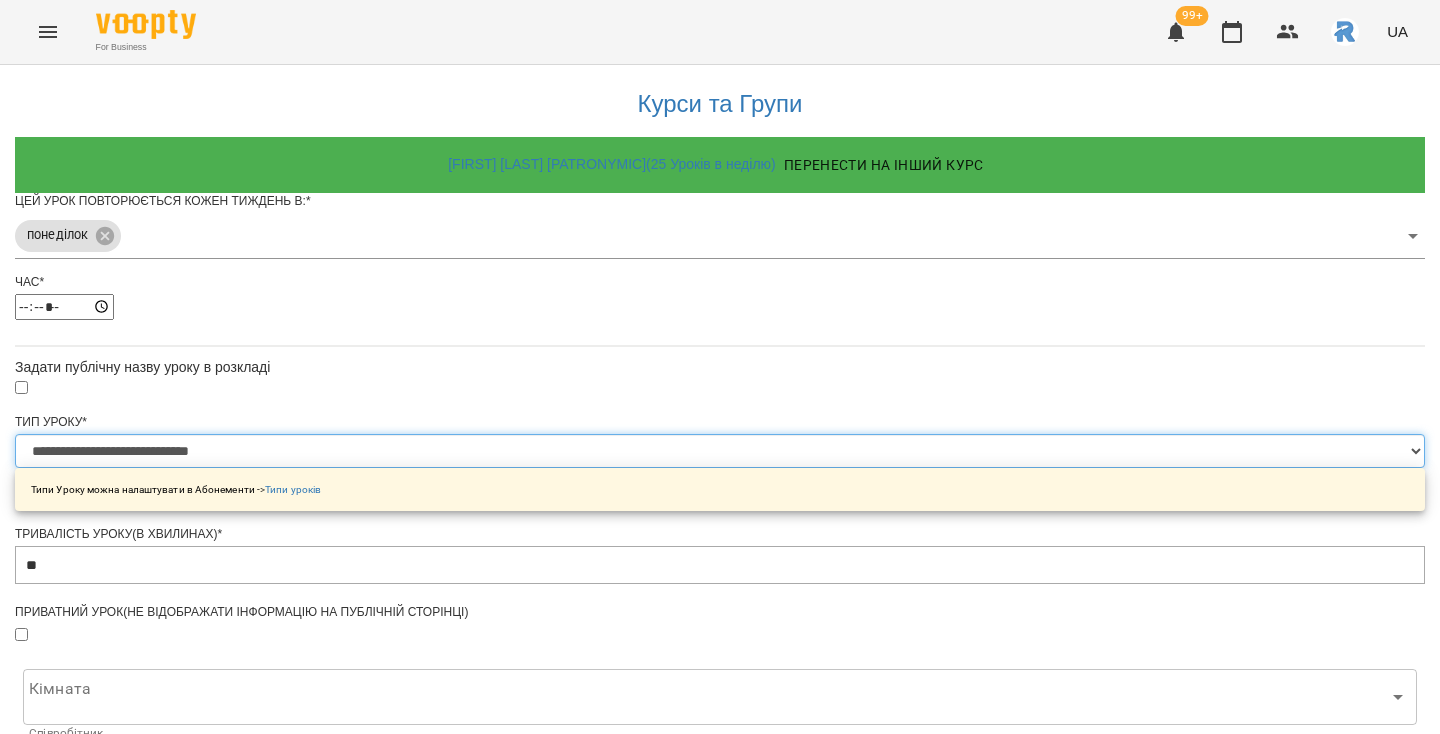 scroll, scrollTop: 701, scrollLeft: 0, axis: vertical 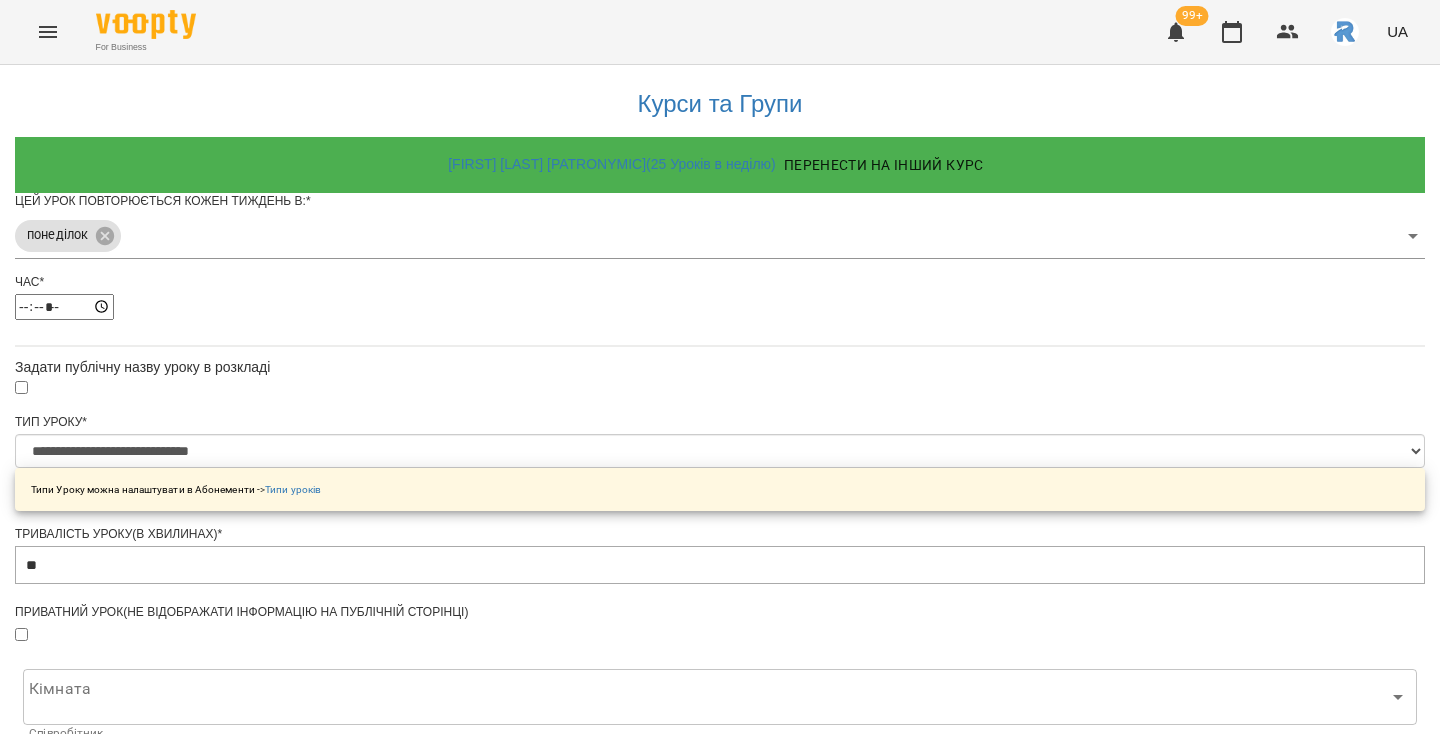 click on "**********" at bounding box center [108, 1211] 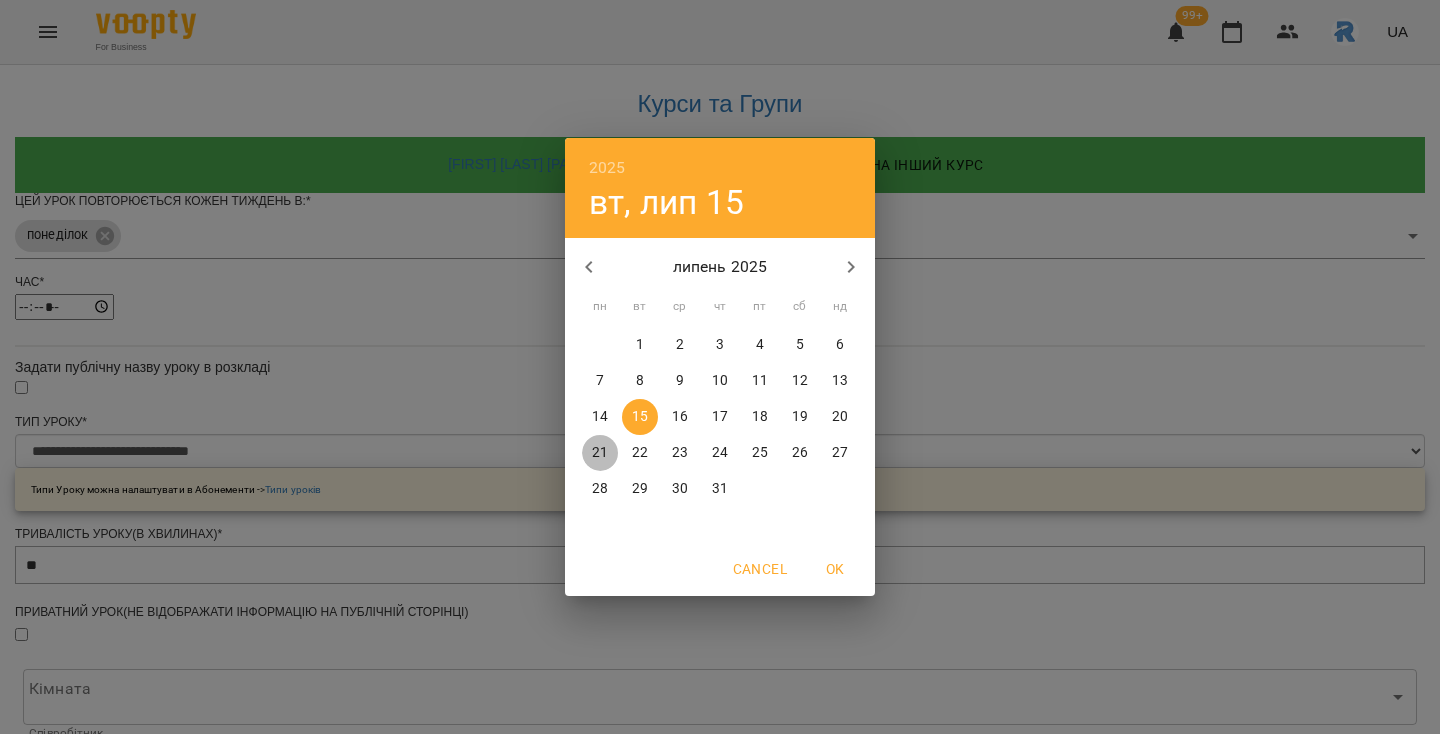 click on "21" at bounding box center (600, 453) 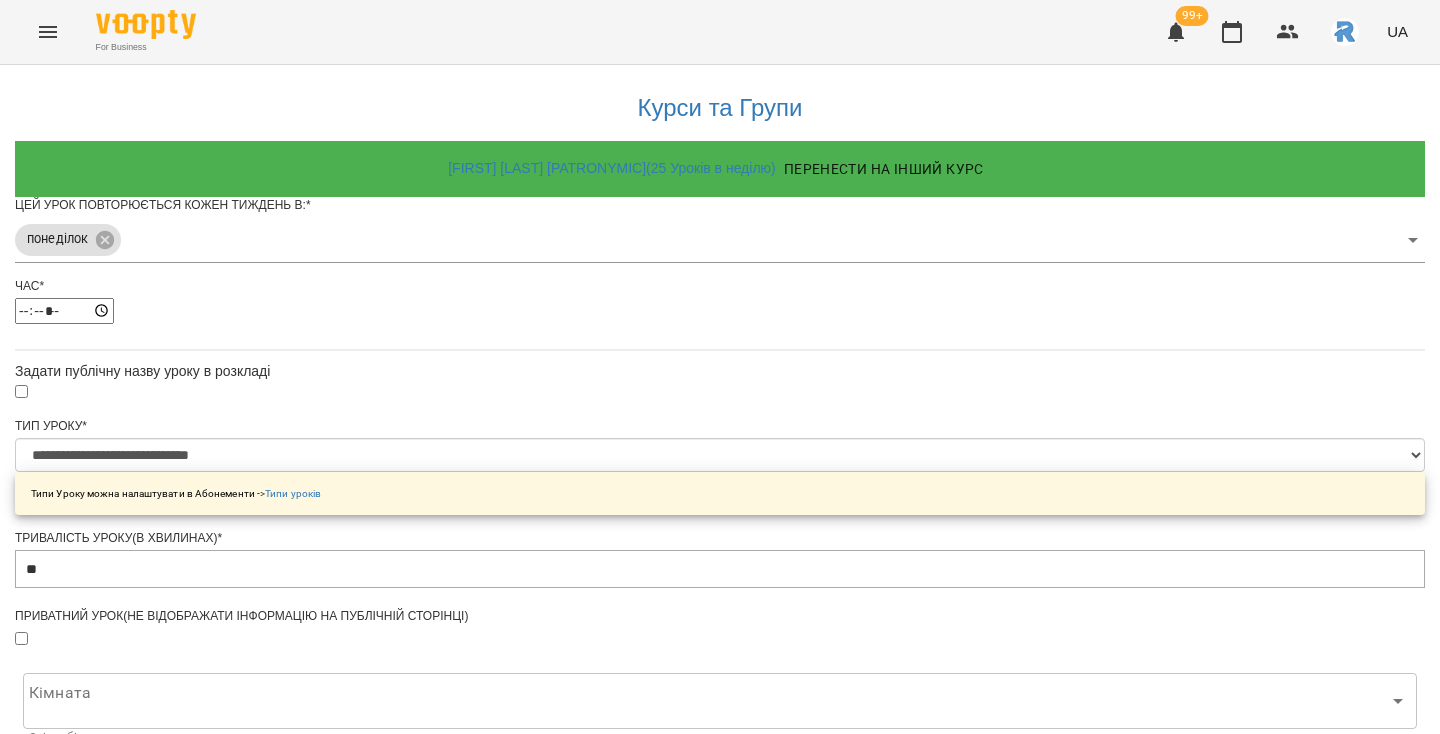 scroll, scrollTop: 757, scrollLeft: 0, axis: vertical 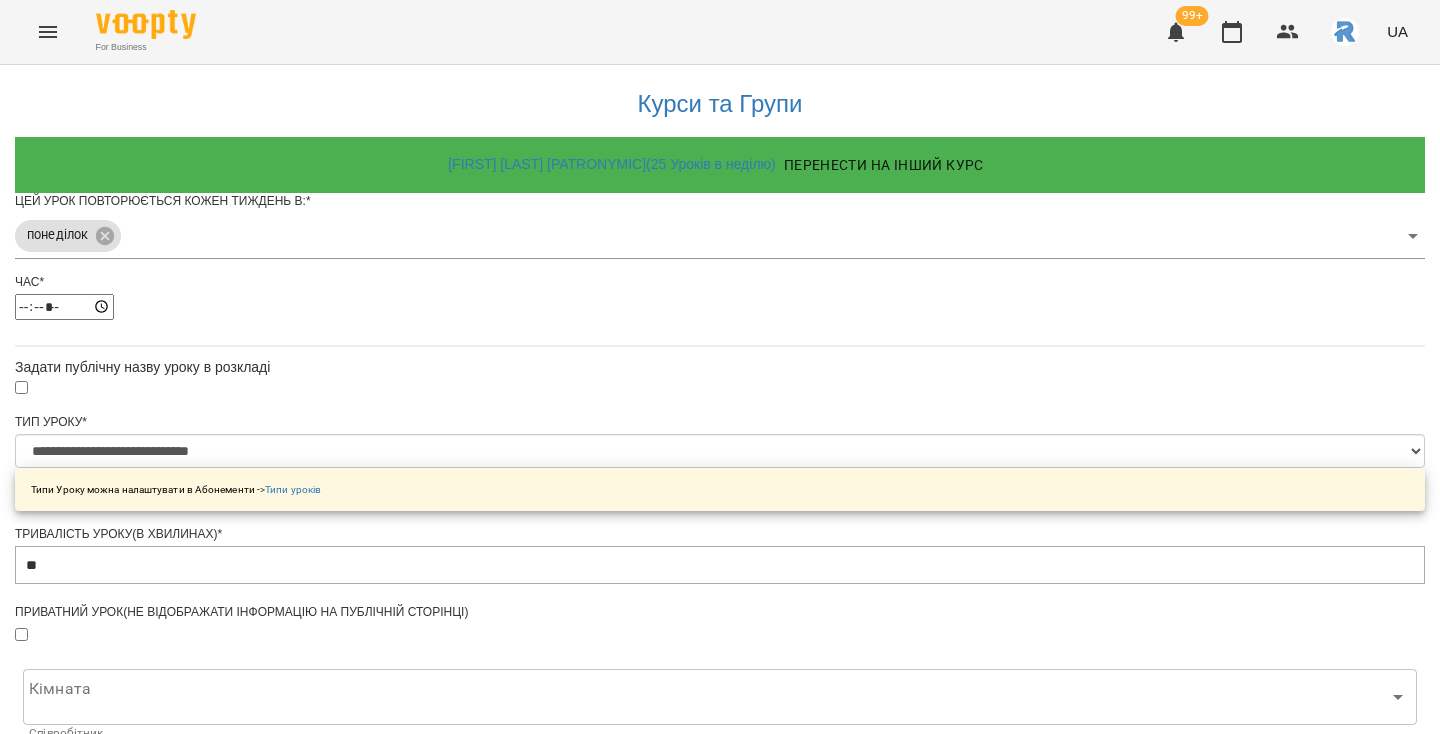 click on "Зберегти" at bounding box center (720, 1314) 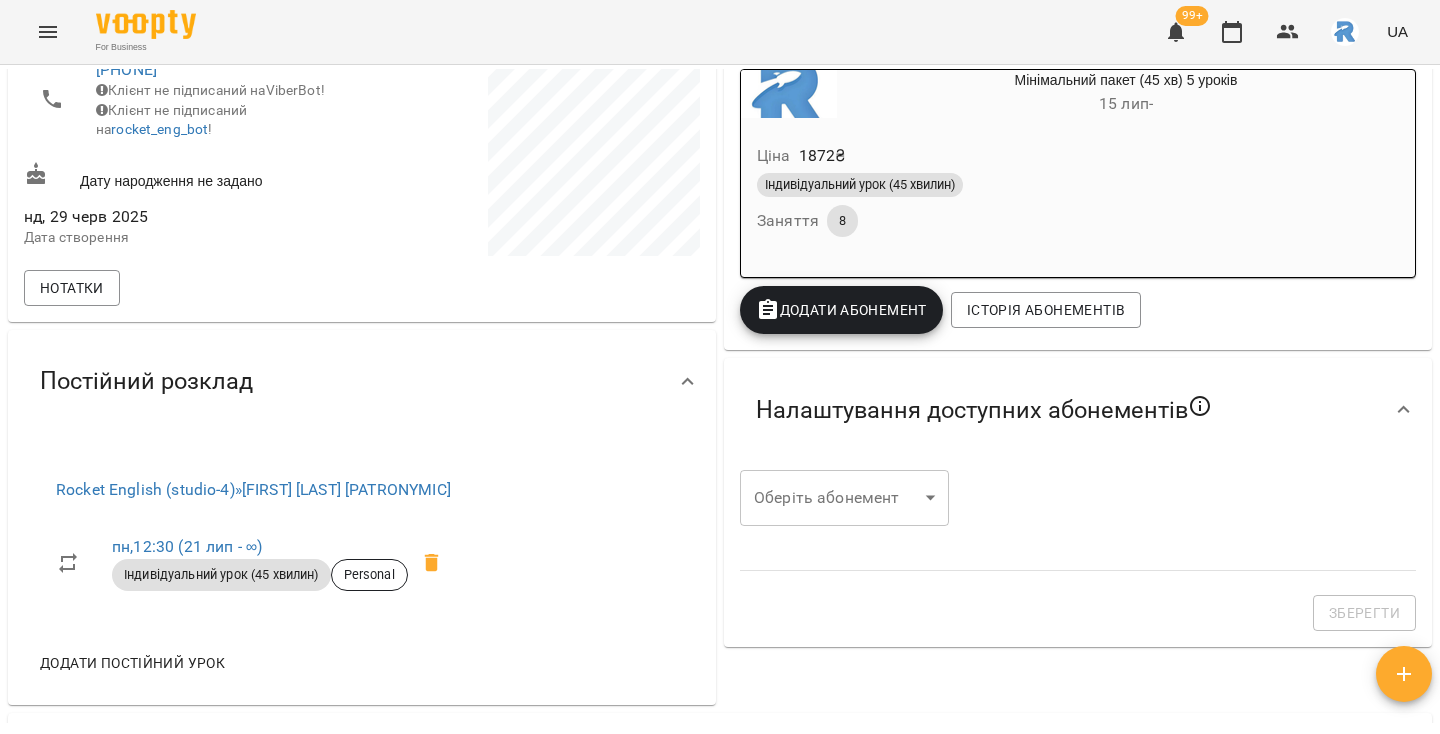 scroll, scrollTop: 339, scrollLeft: 0, axis: vertical 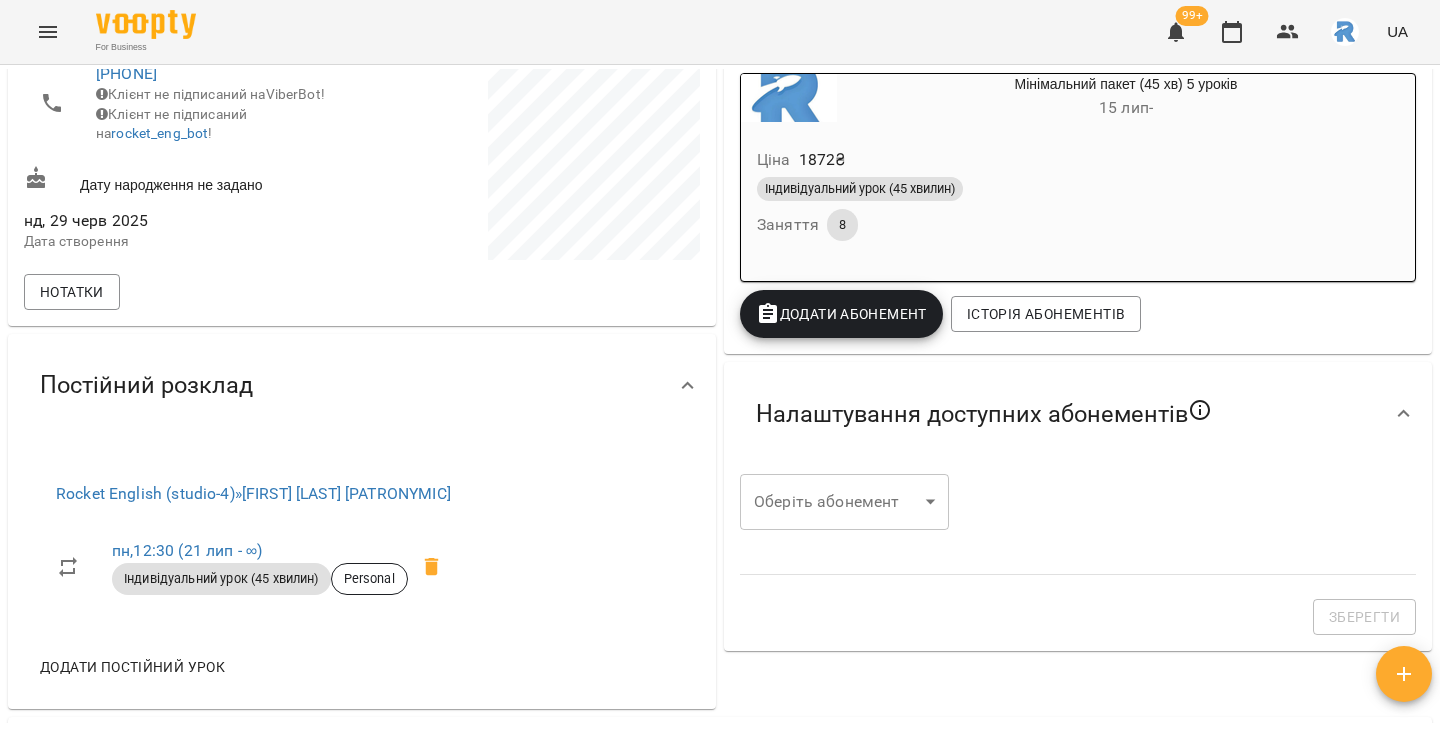 click on "Постійний розклад" at bounding box center (362, 385) 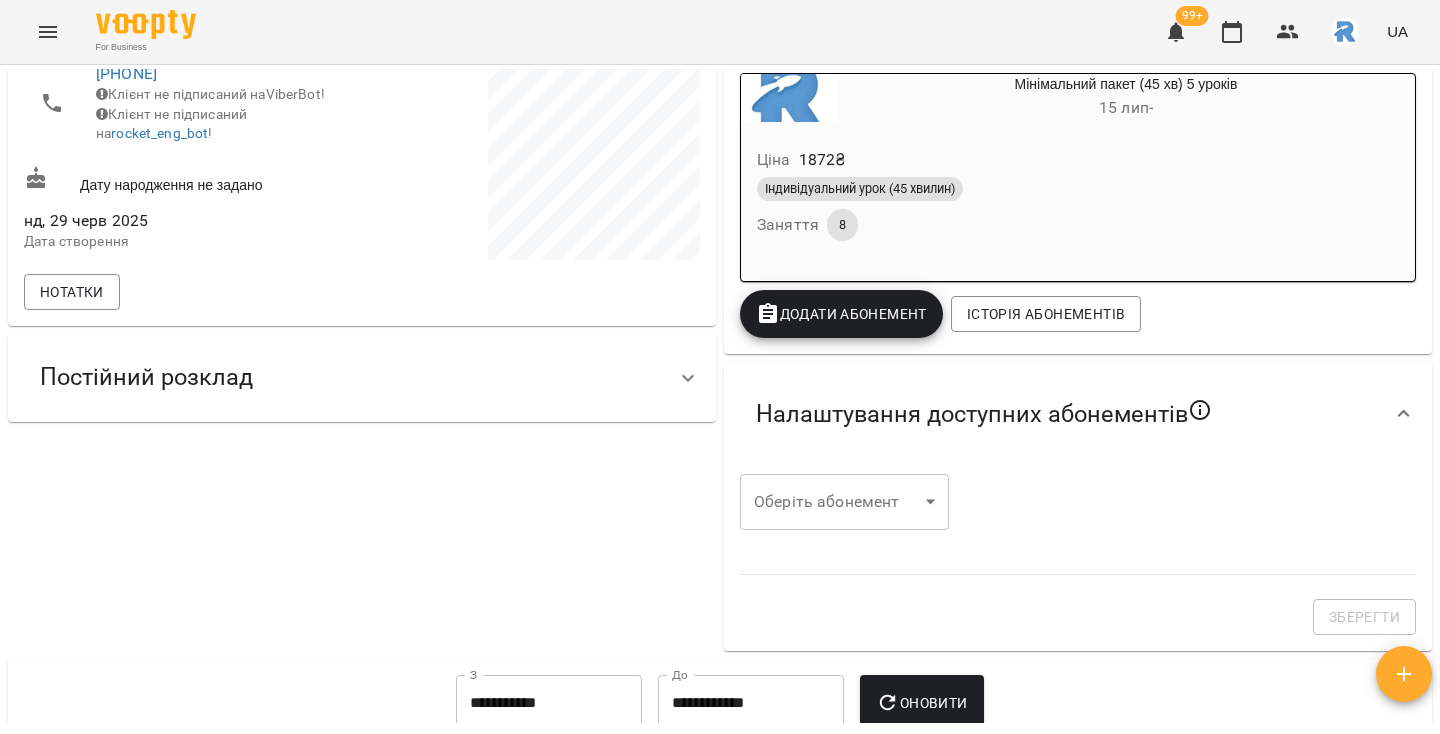 click on "Постійний розклад" at bounding box center (344, 377) 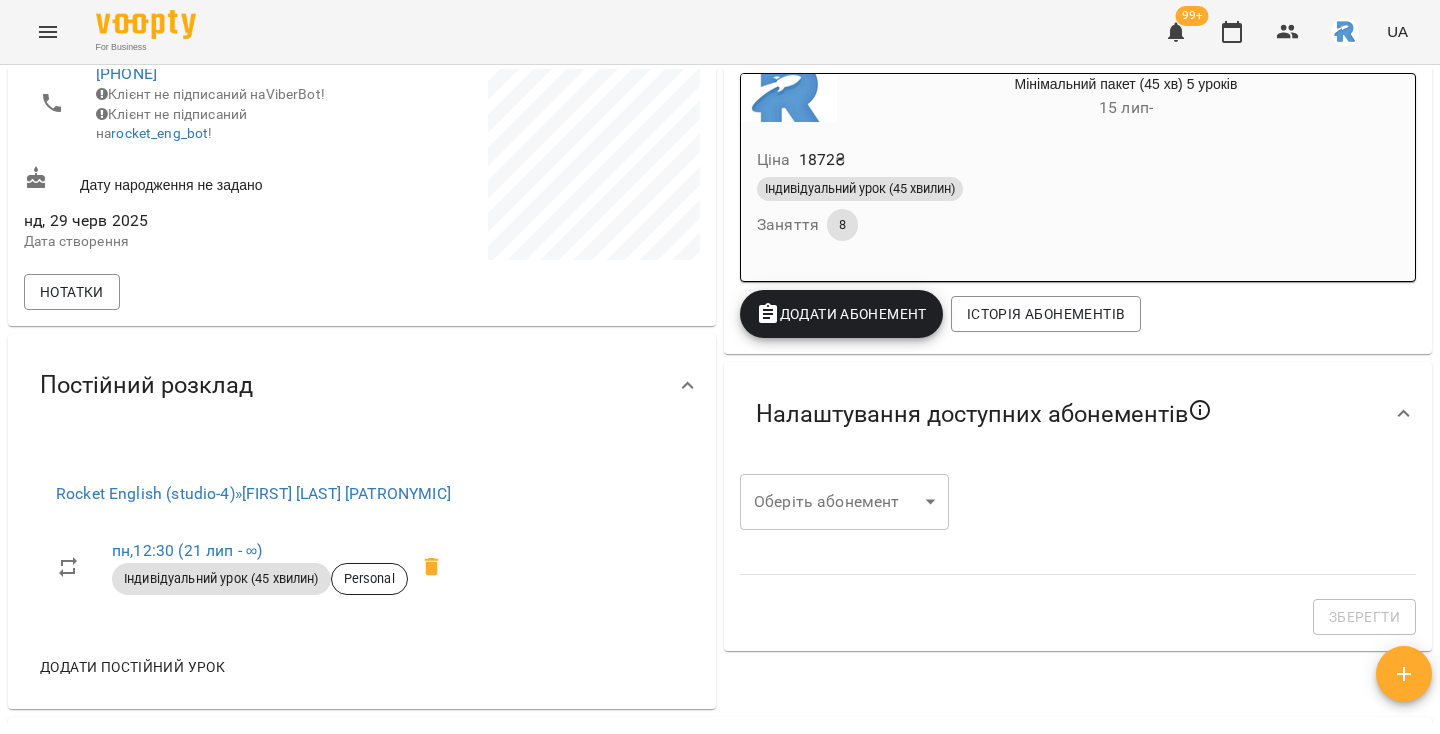 click on "Додати постійний урок" at bounding box center [132, 667] 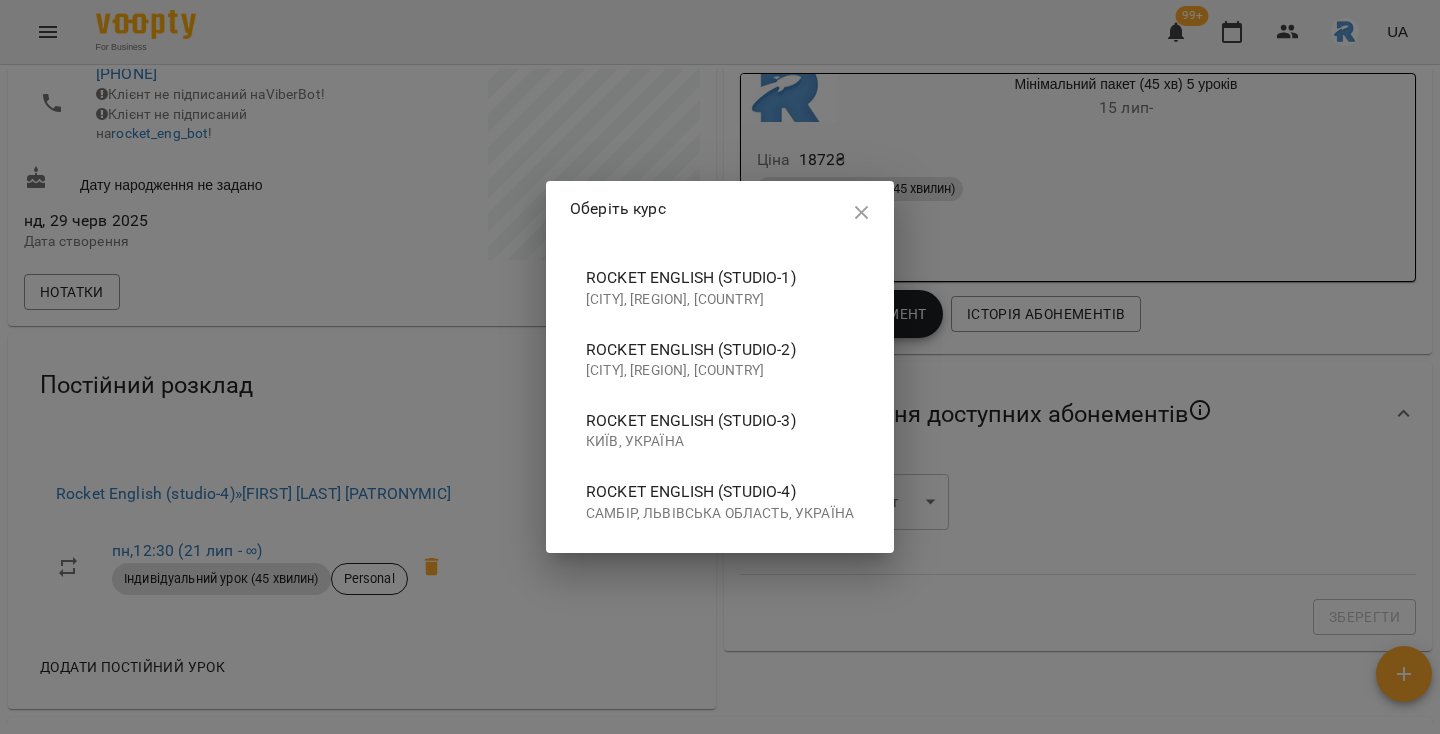click on "Самбір, Львівська область, Україна" at bounding box center (720, 514) 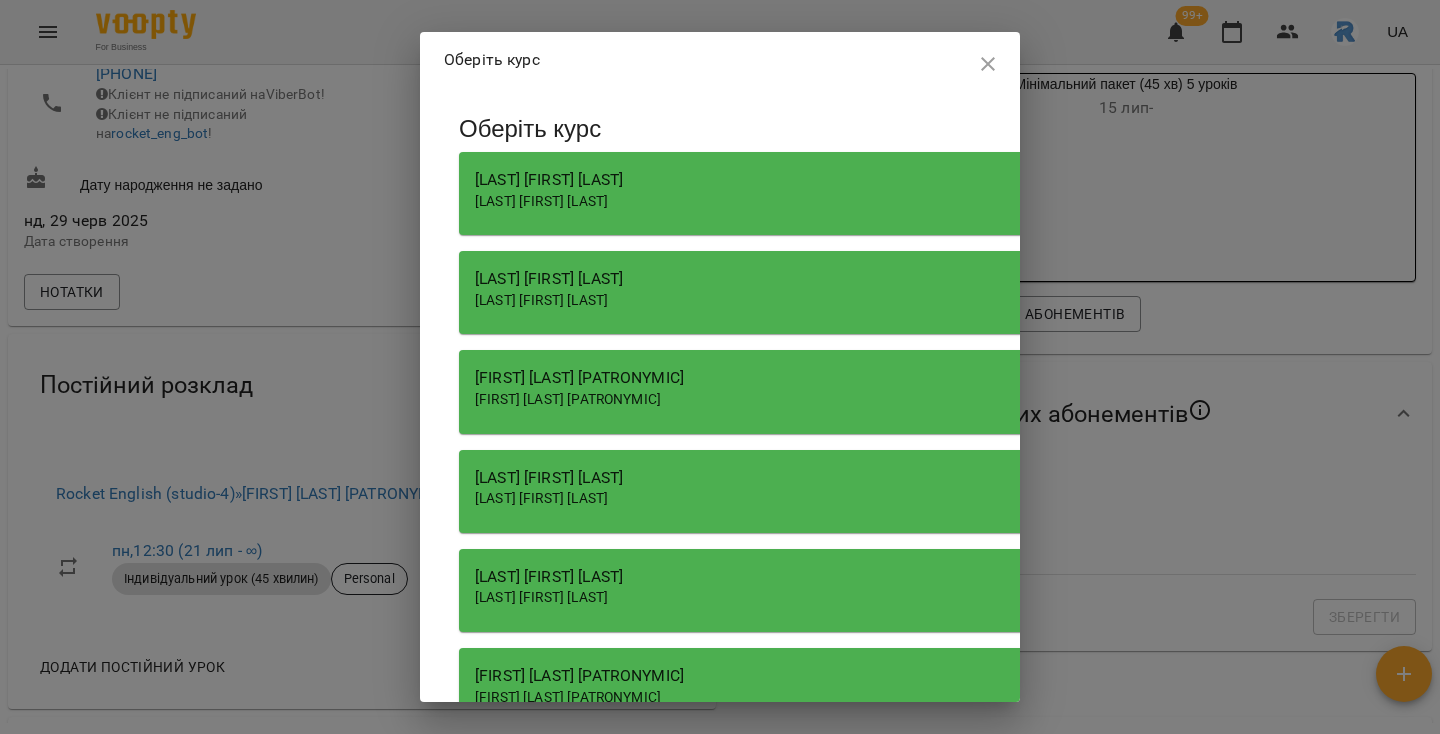 scroll, scrollTop: 710, scrollLeft: 0, axis: vertical 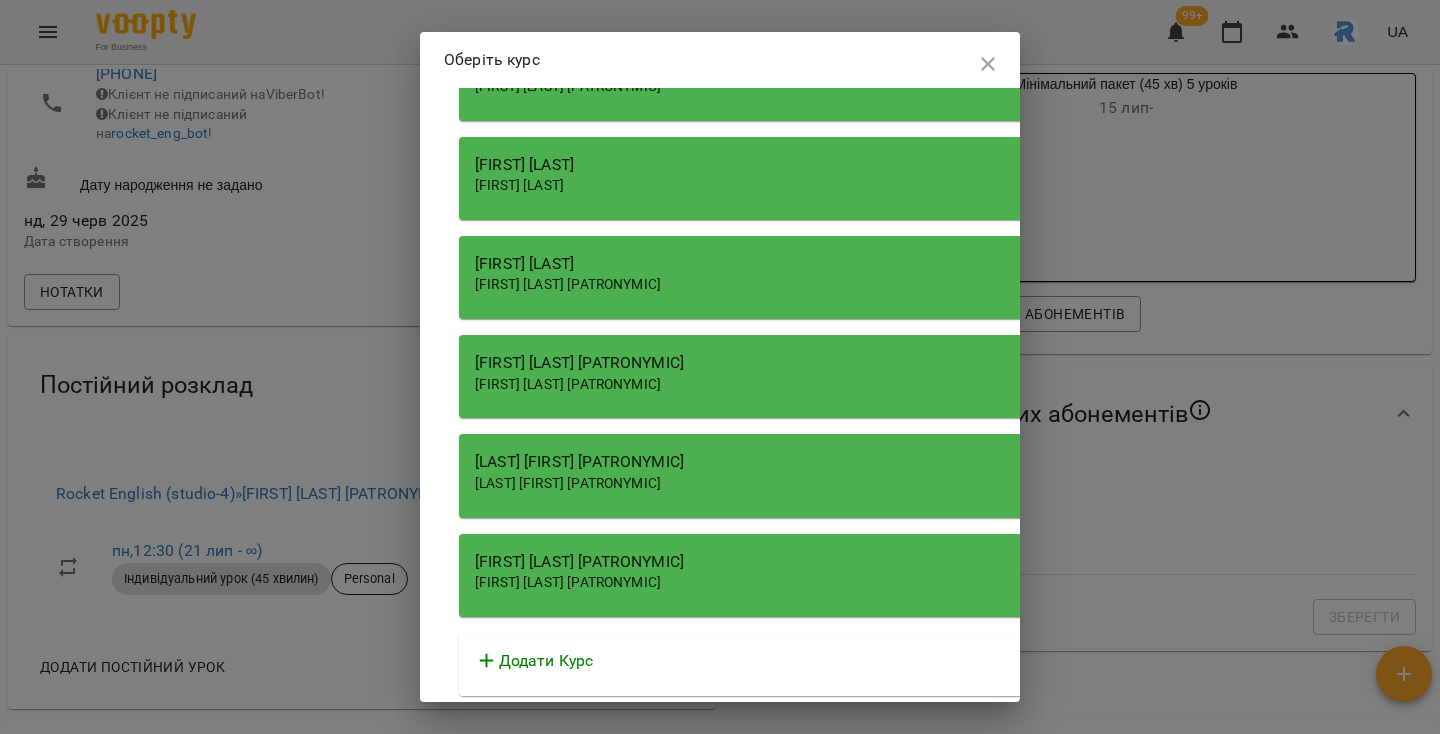 click on "[FIRST] [LAST]" at bounding box center (1029, 363) 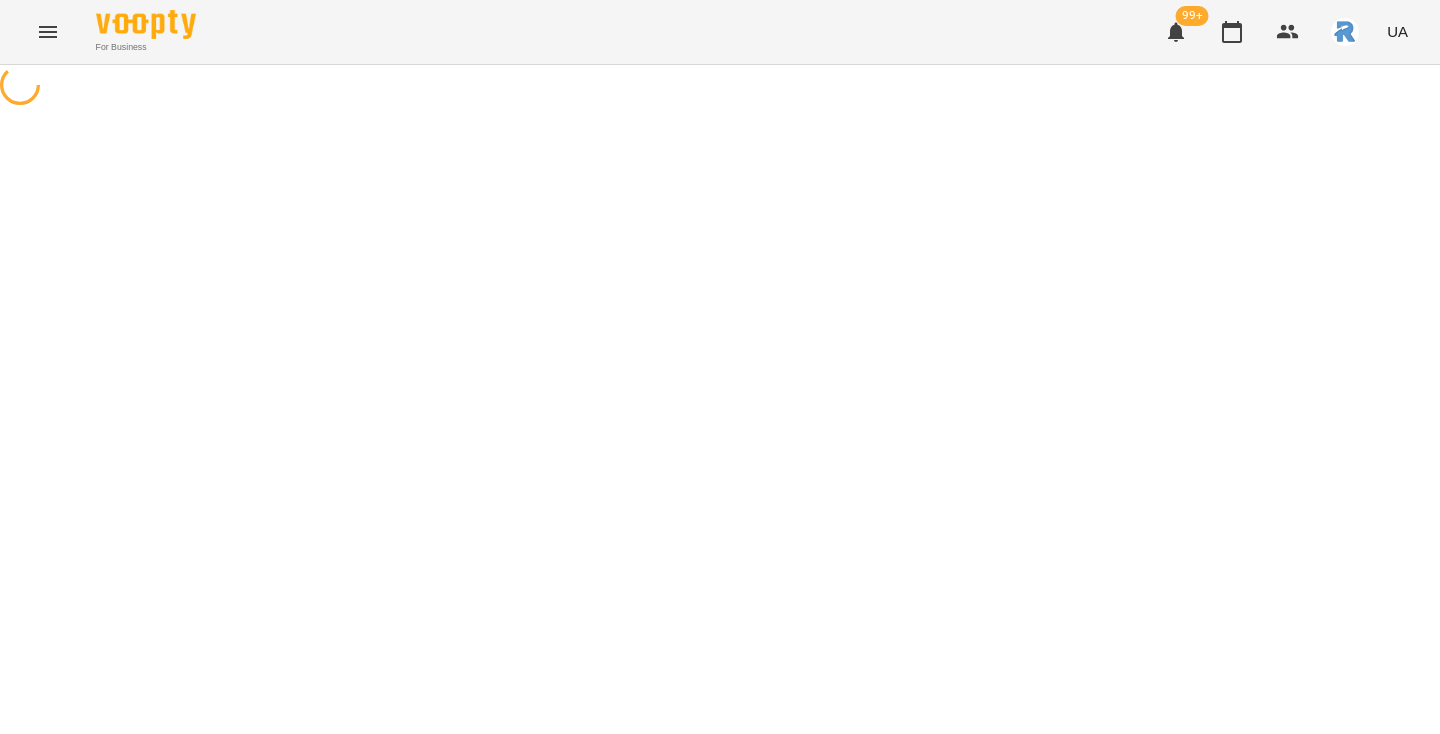 scroll, scrollTop: 0, scrollLeft: 0, axis: both 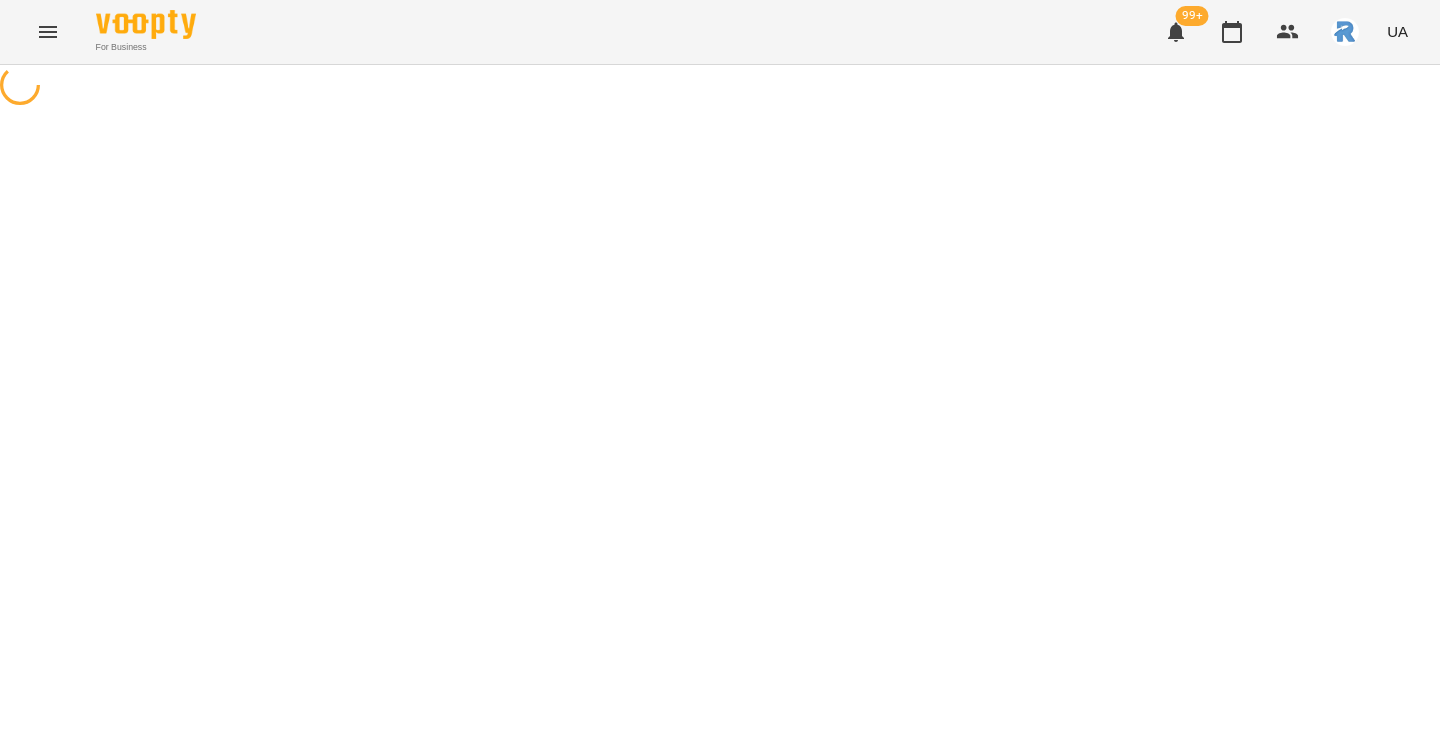 select on "**********" 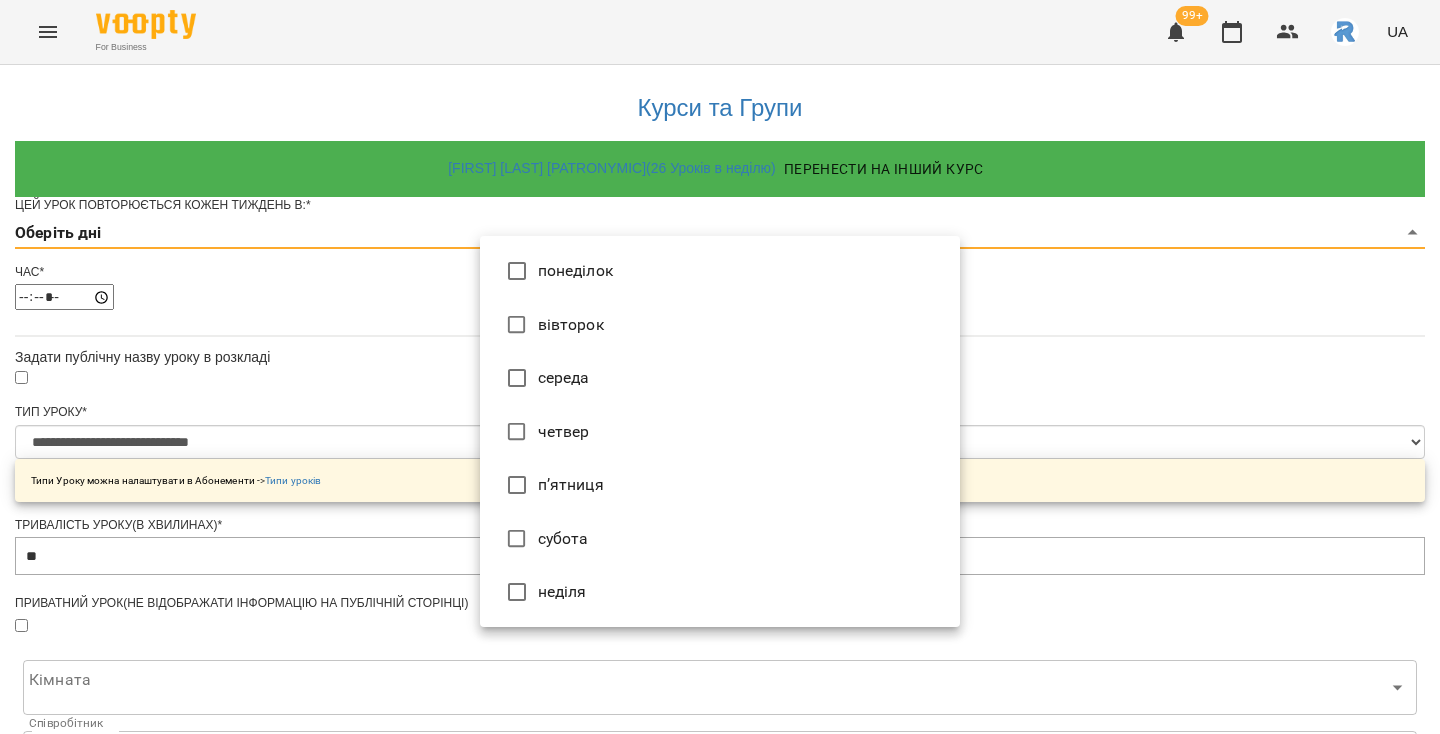 click on "**********" at bounding box center [720, 638] 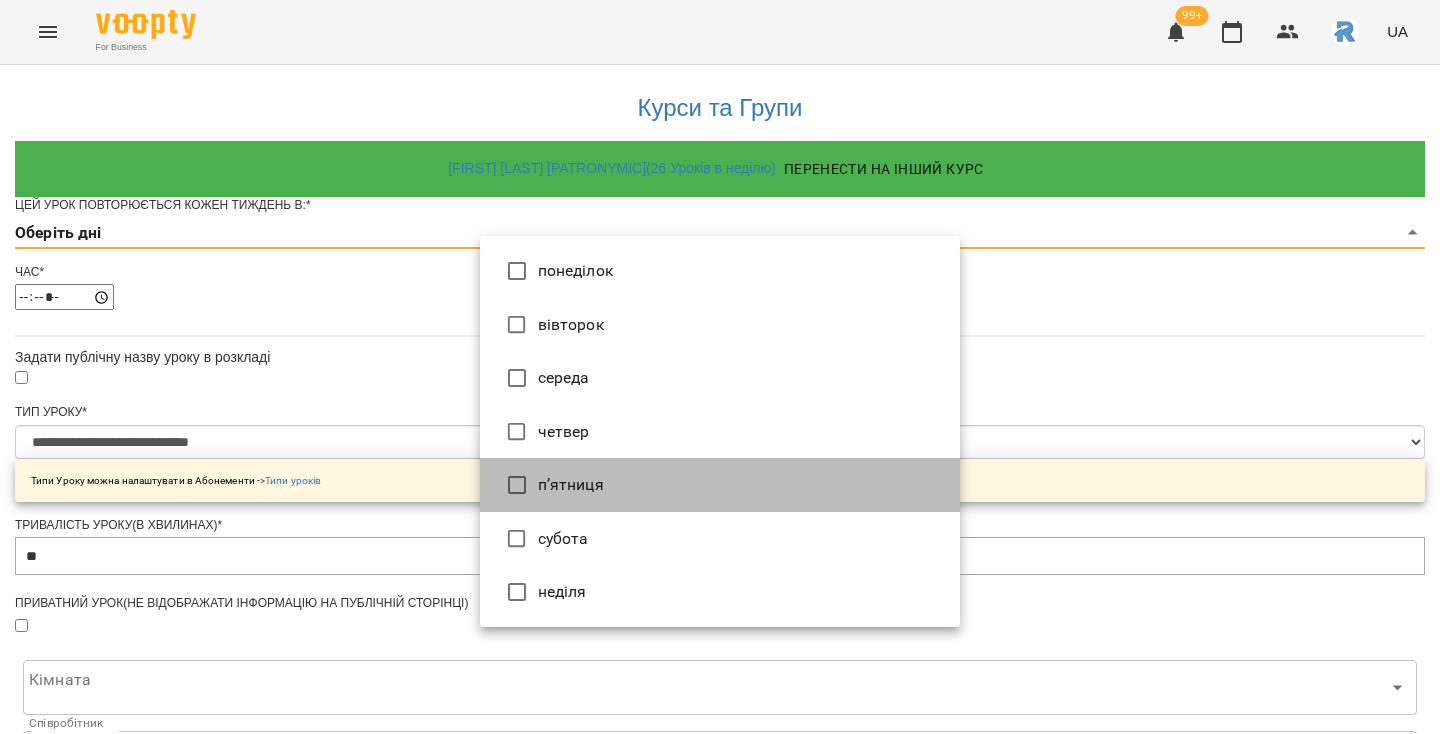 click on "п’ятниця" at bounding box center [720, 485] 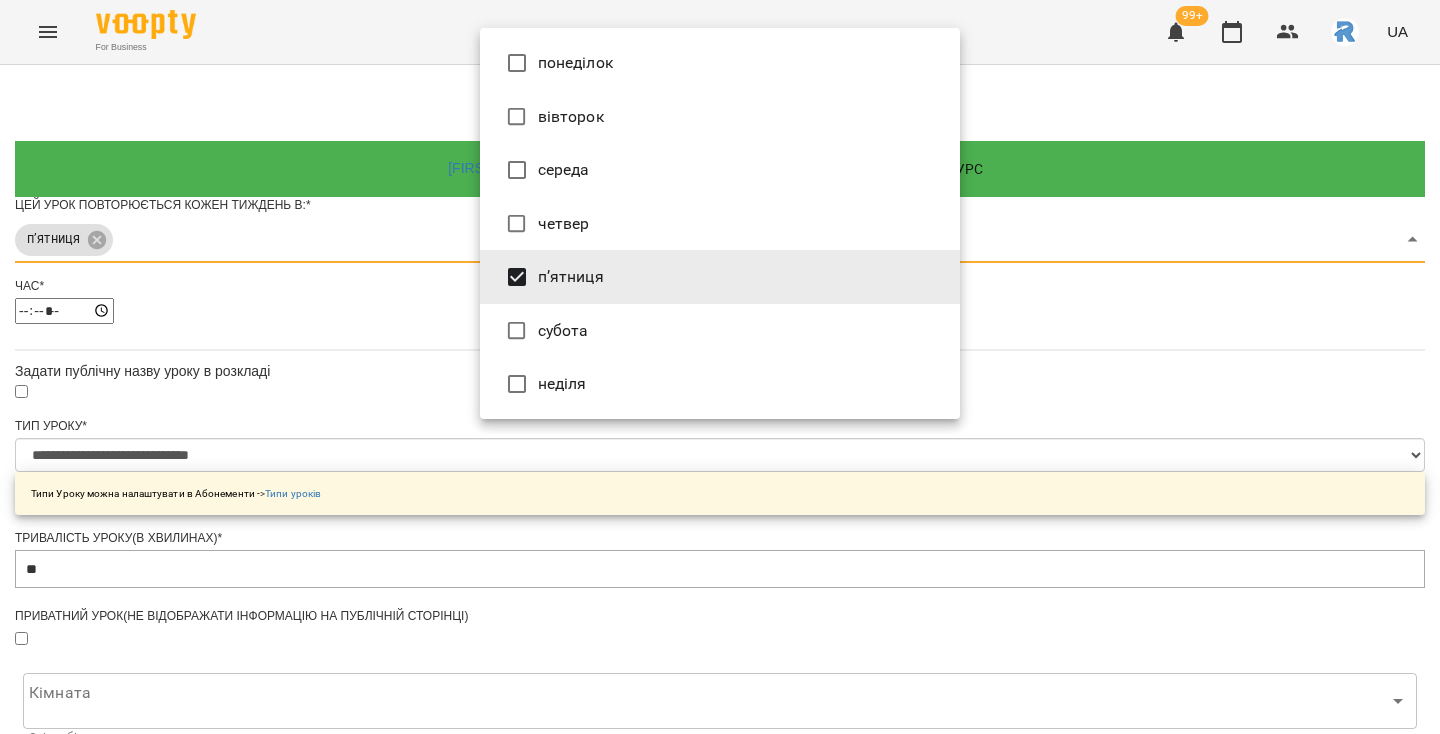 click at bounding box center (720, 367) 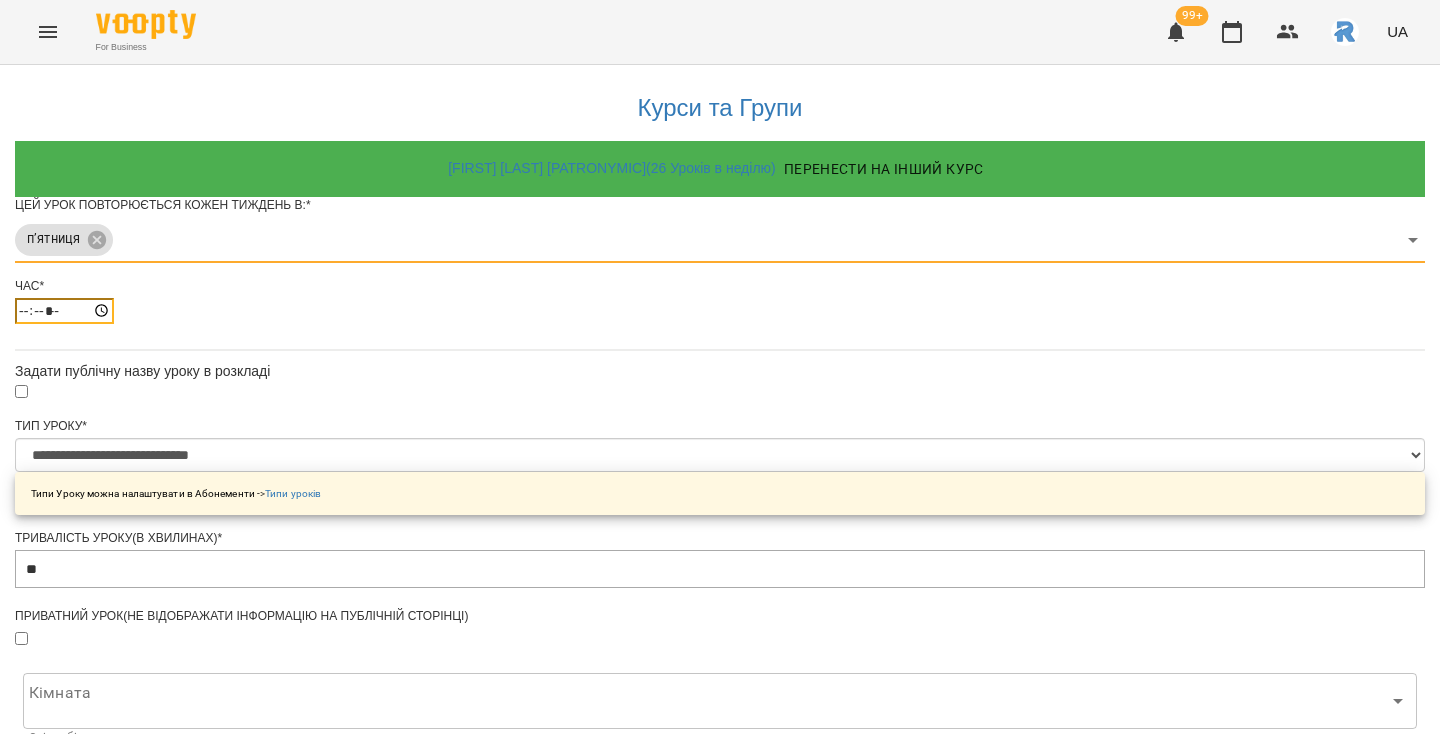 click on "*****" at bounding box center (64, 311) 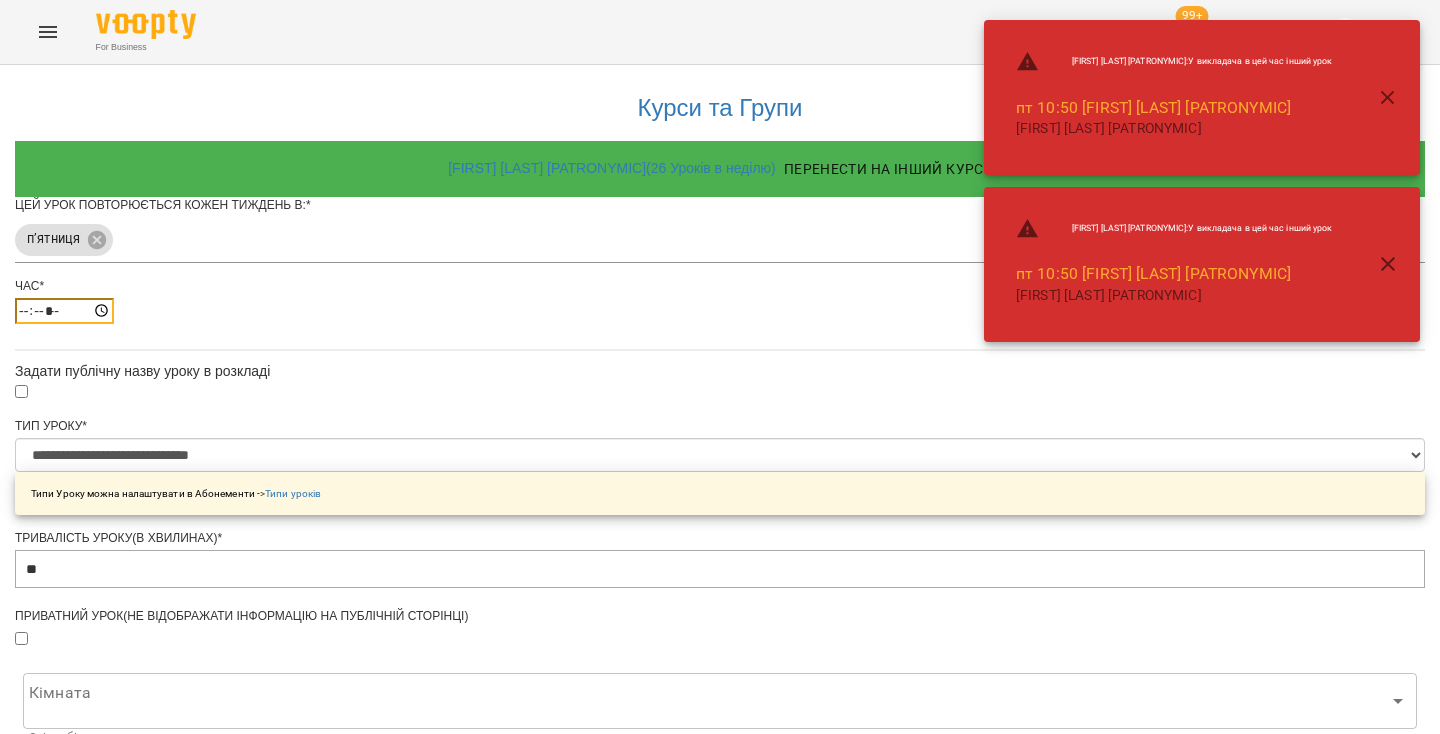 type on "*****" 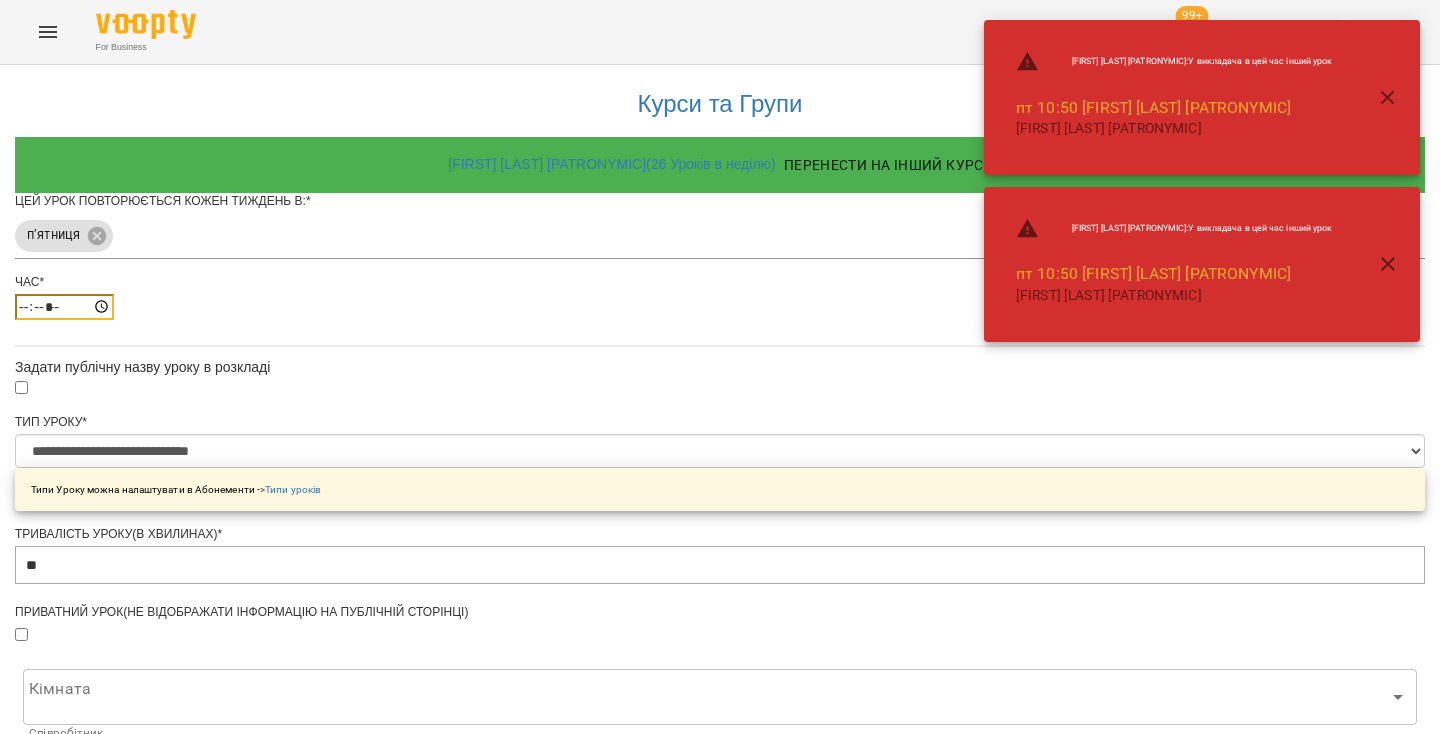 scroll, scrollTop: 21, scrollLeft: 0, axis: vertical 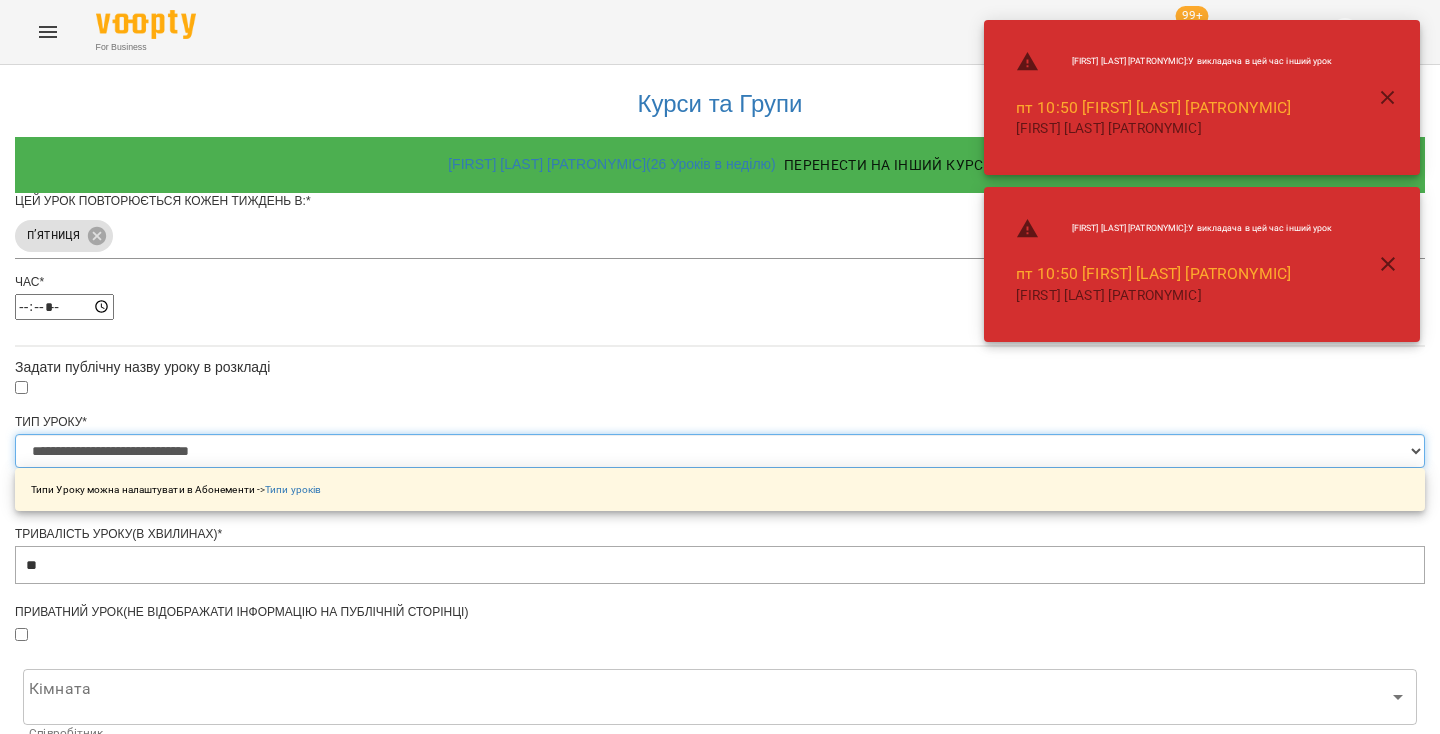 click on "**********" at bounding box center [720, 451] 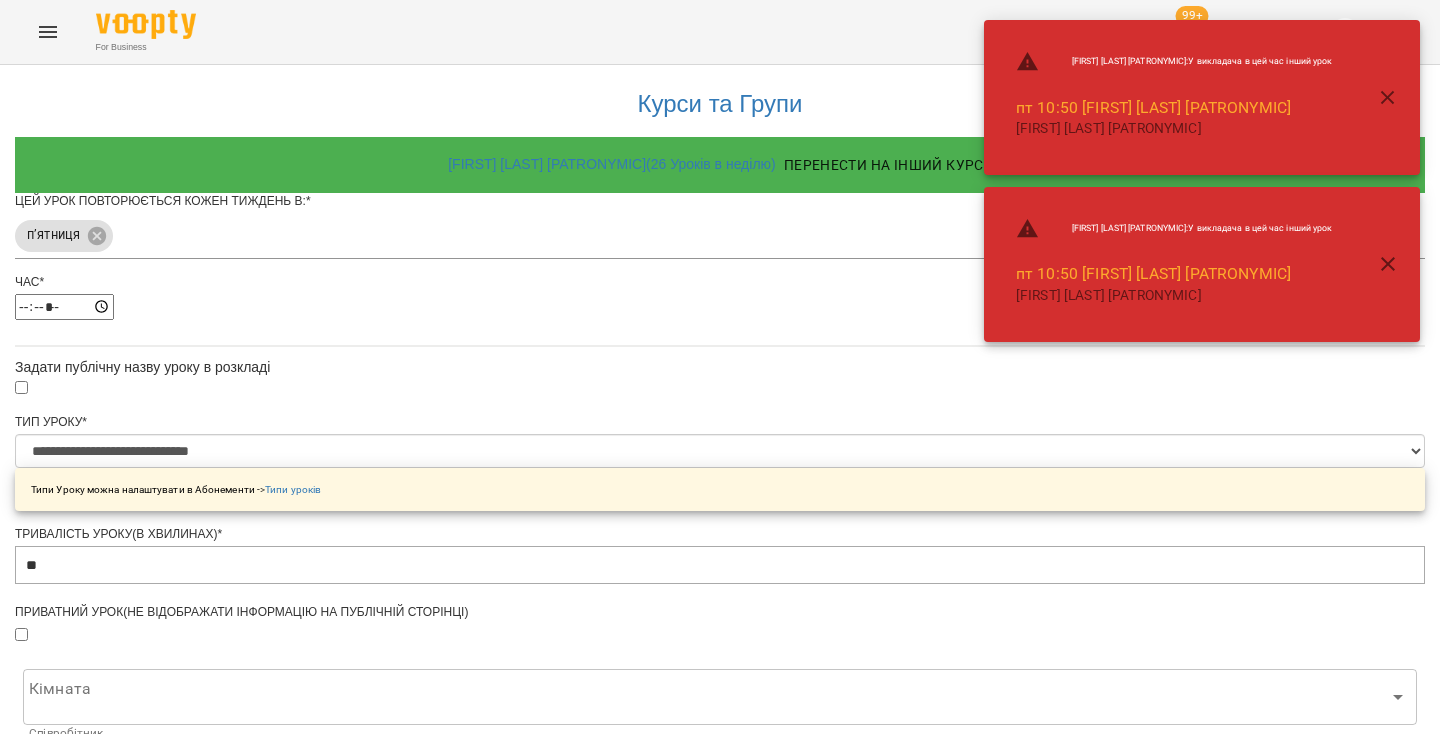 click on "**********" at bounding box center [108, 1211] 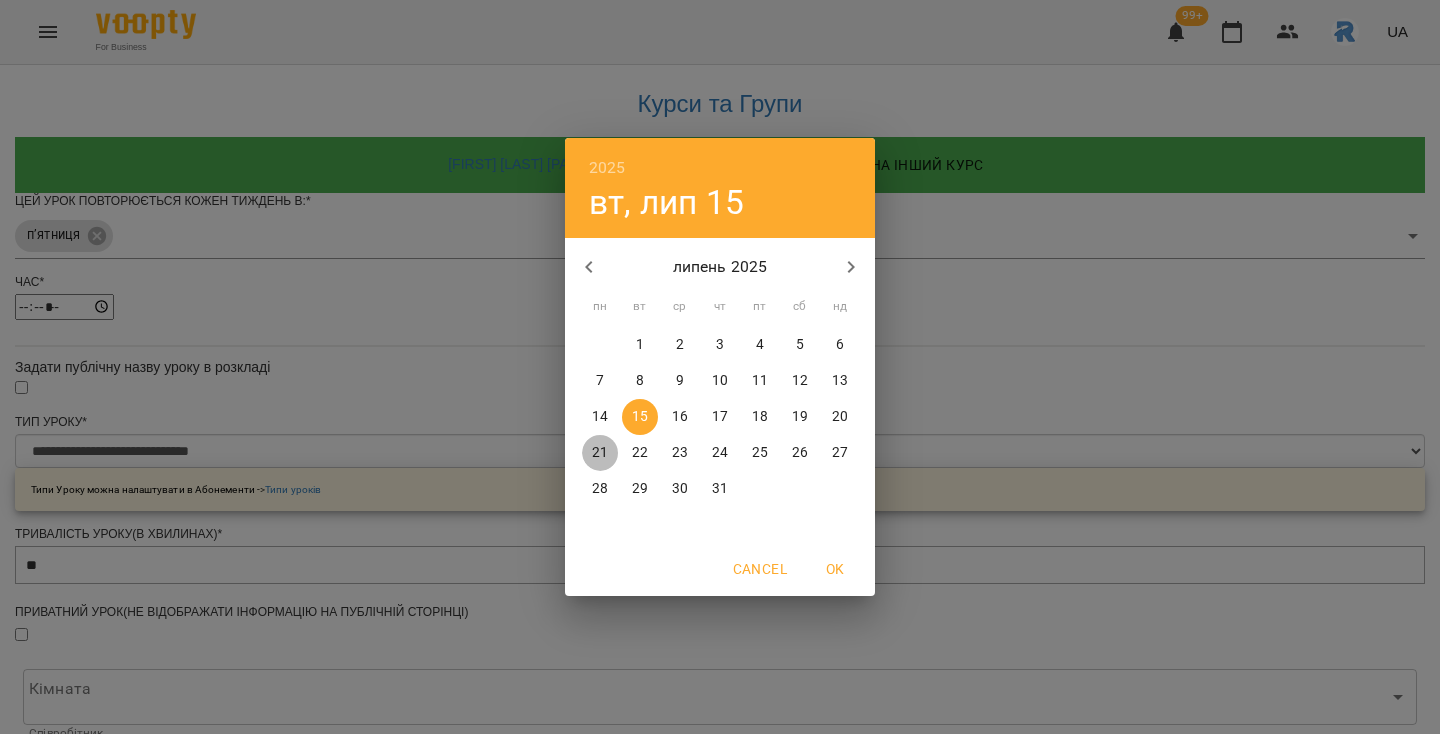 click on "21" at bounding box center [600, 453] 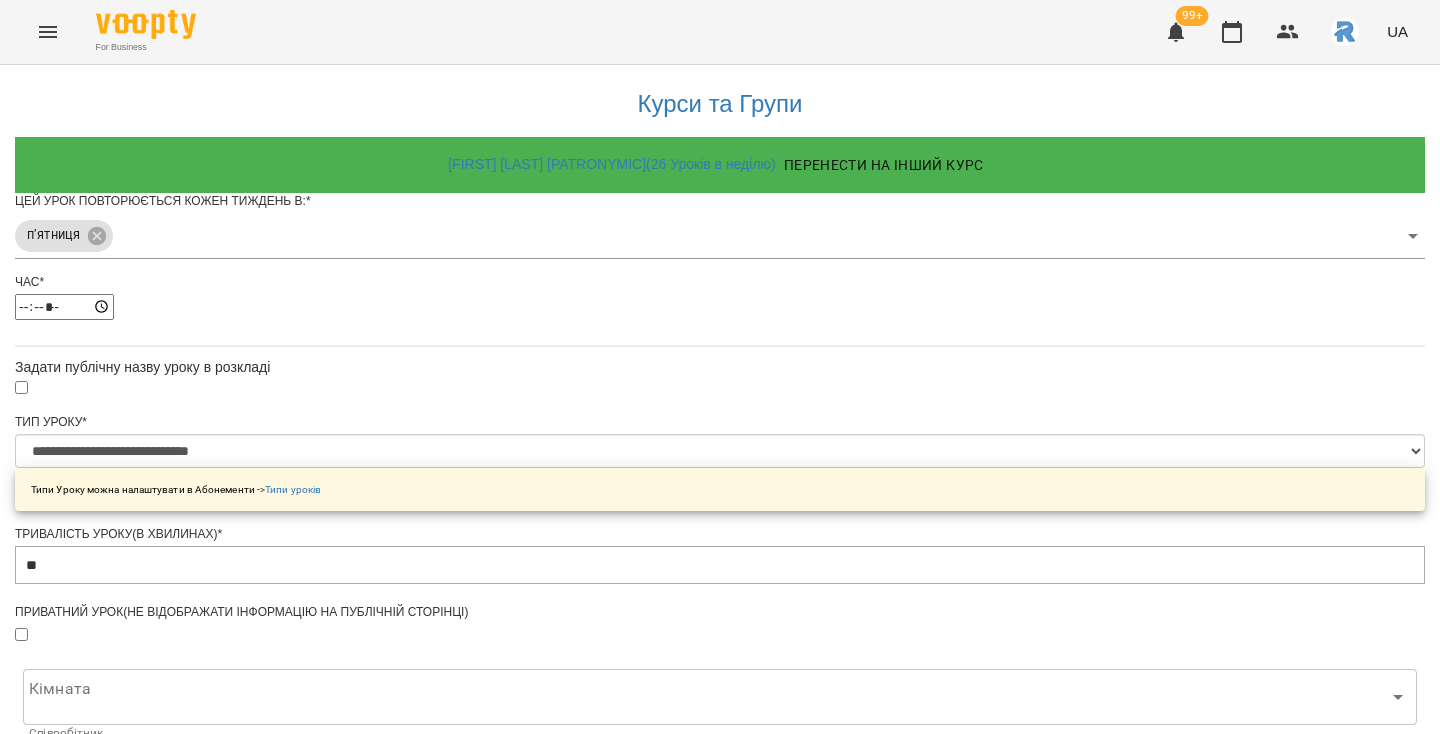 scroll, scrollTop: 757, scrollLeft: 0, axis: vertical 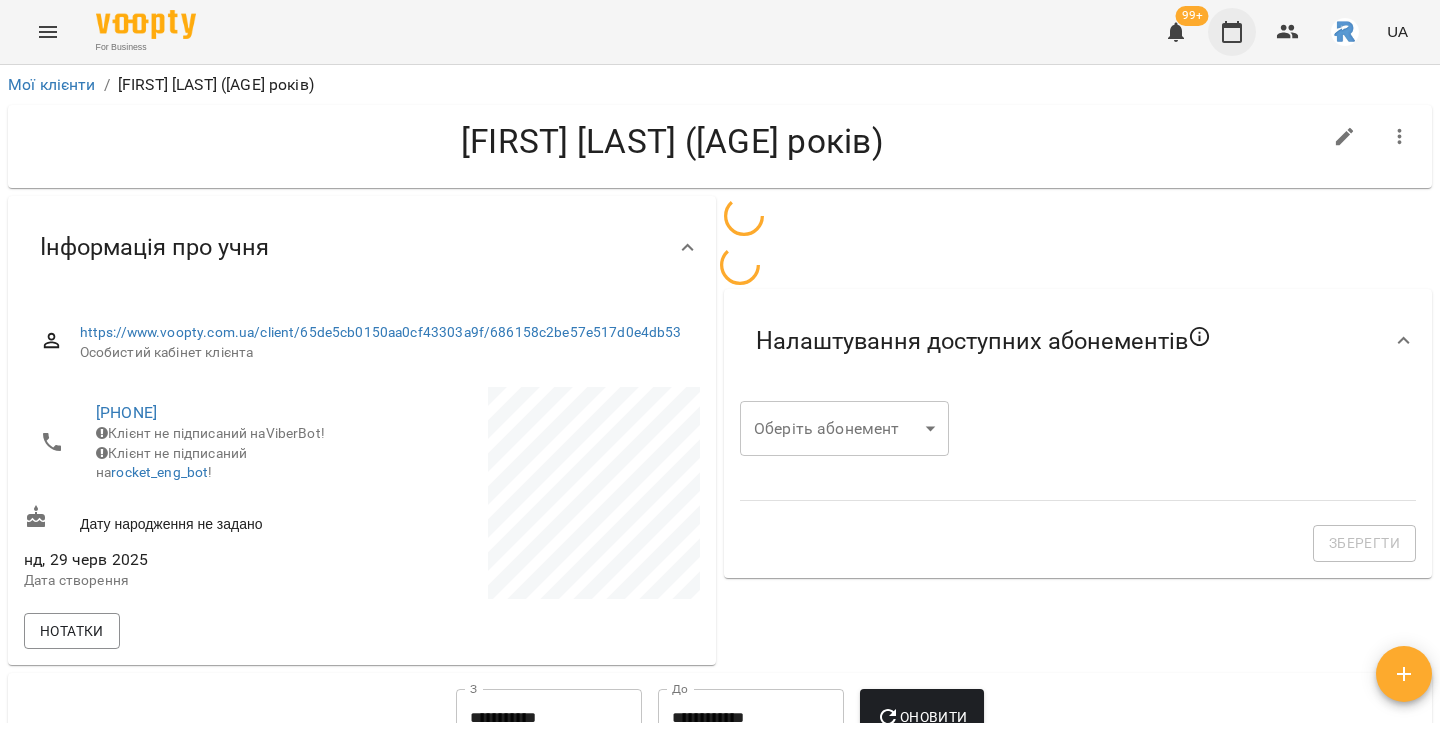 click at bounding box center (1232, 32) 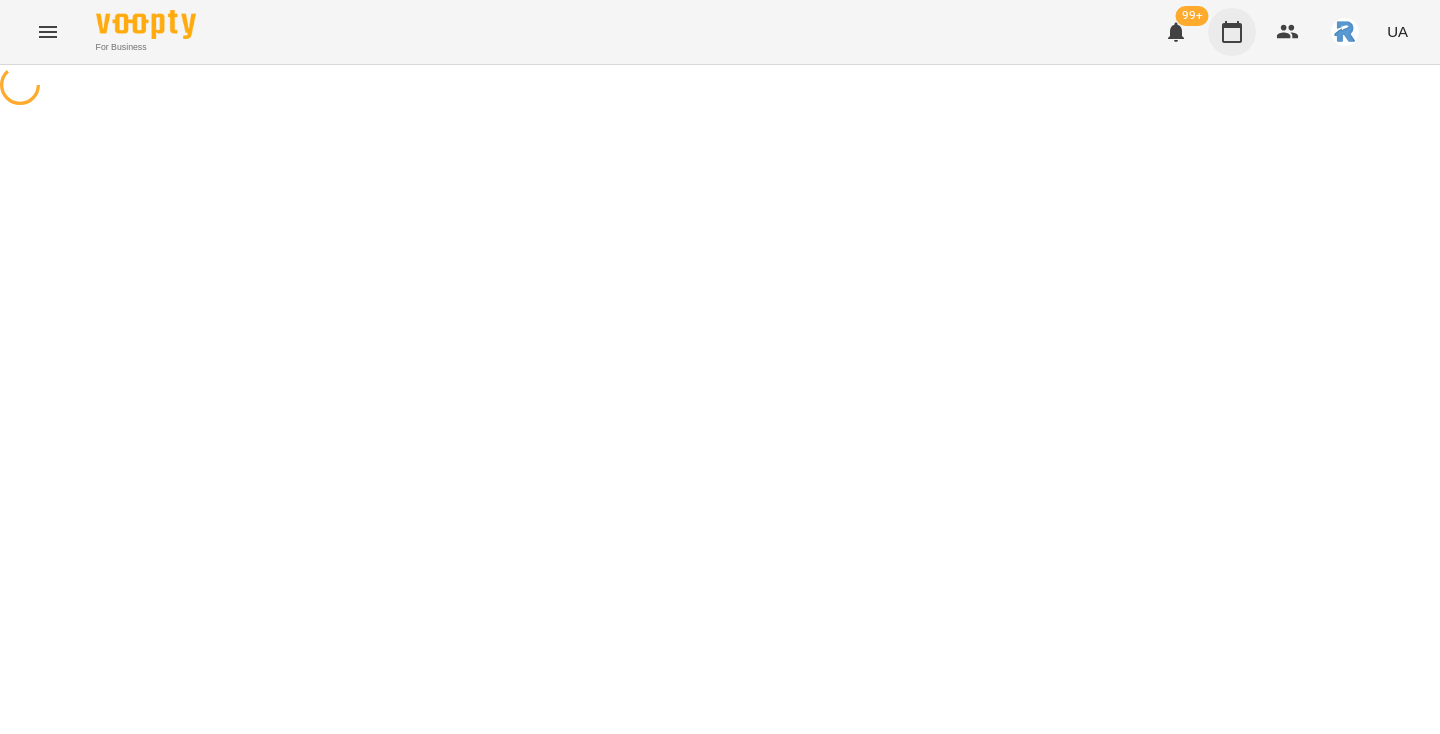 scroll, scrollTop: 0, scrollLeft: 0, axis: both 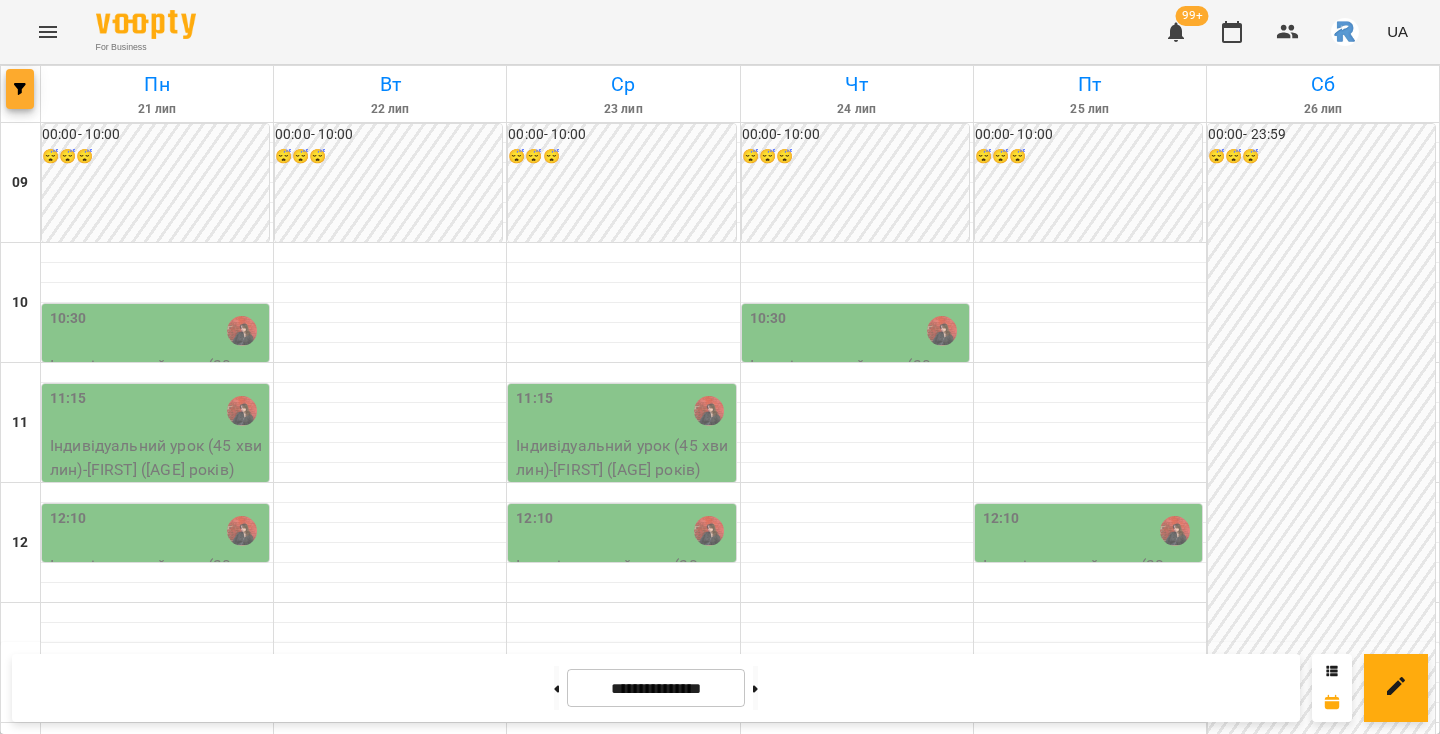 click at bounding box center (20, 89) 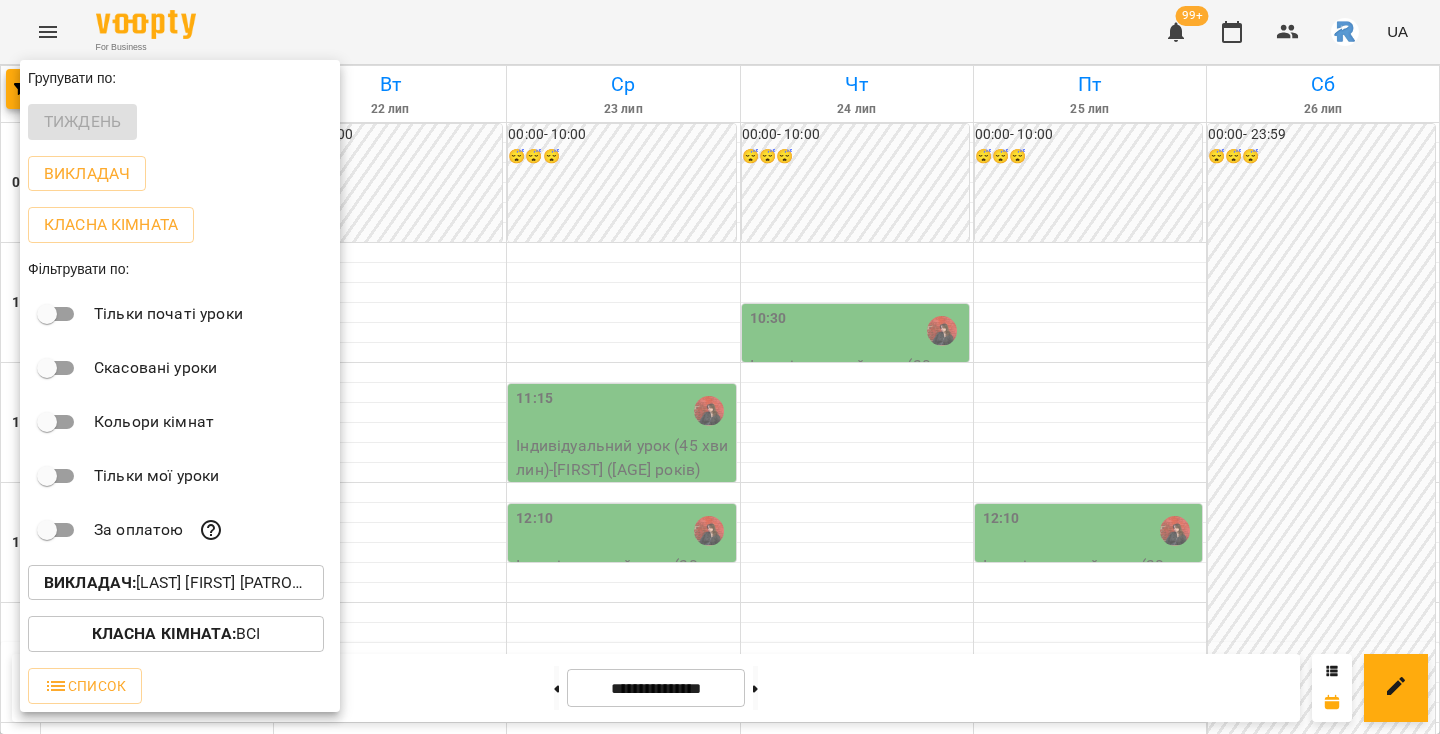 click on "Викладач :  Сосніцька Вероніка Павлівна" at bounding box center [180, 583] 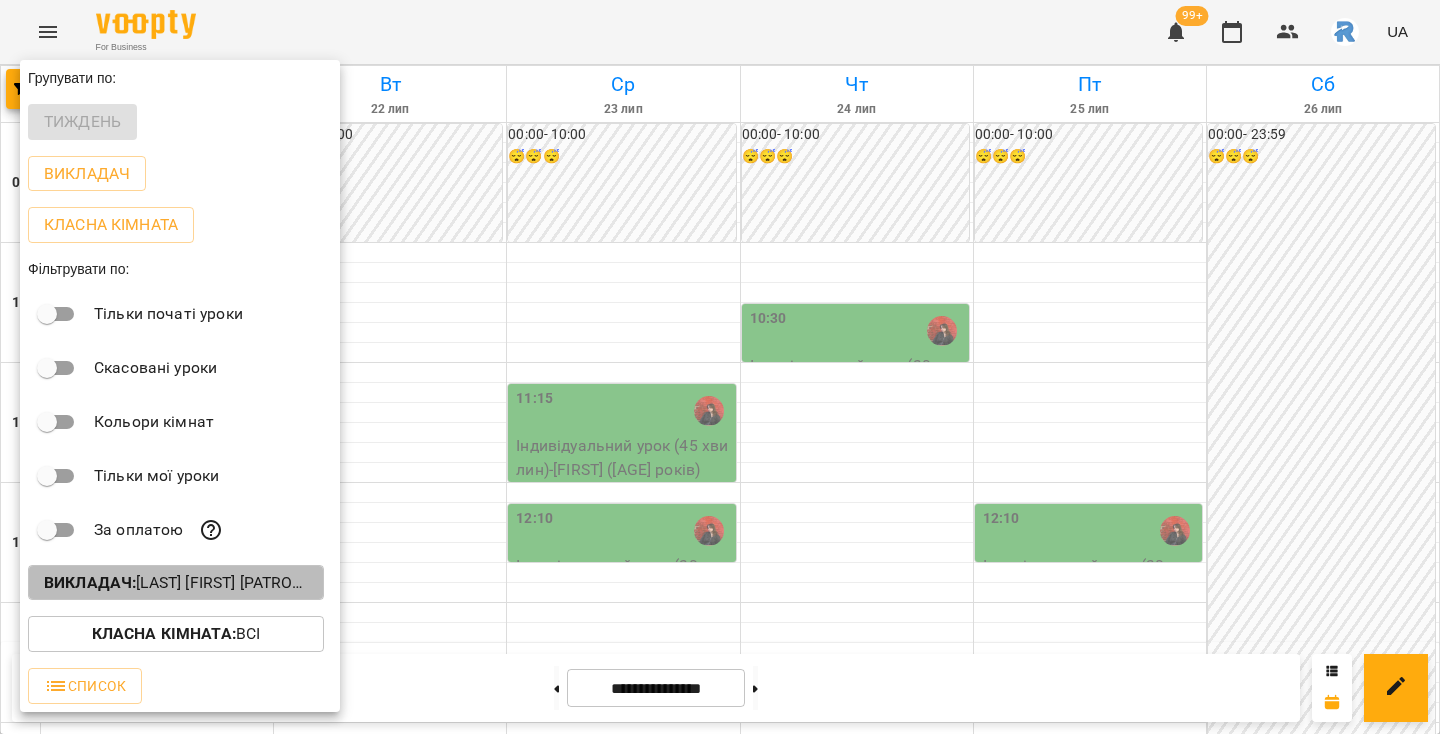 click on "Викладач :  Сосніцька Вероніка Павлівна" at bounding box center (176, 583) 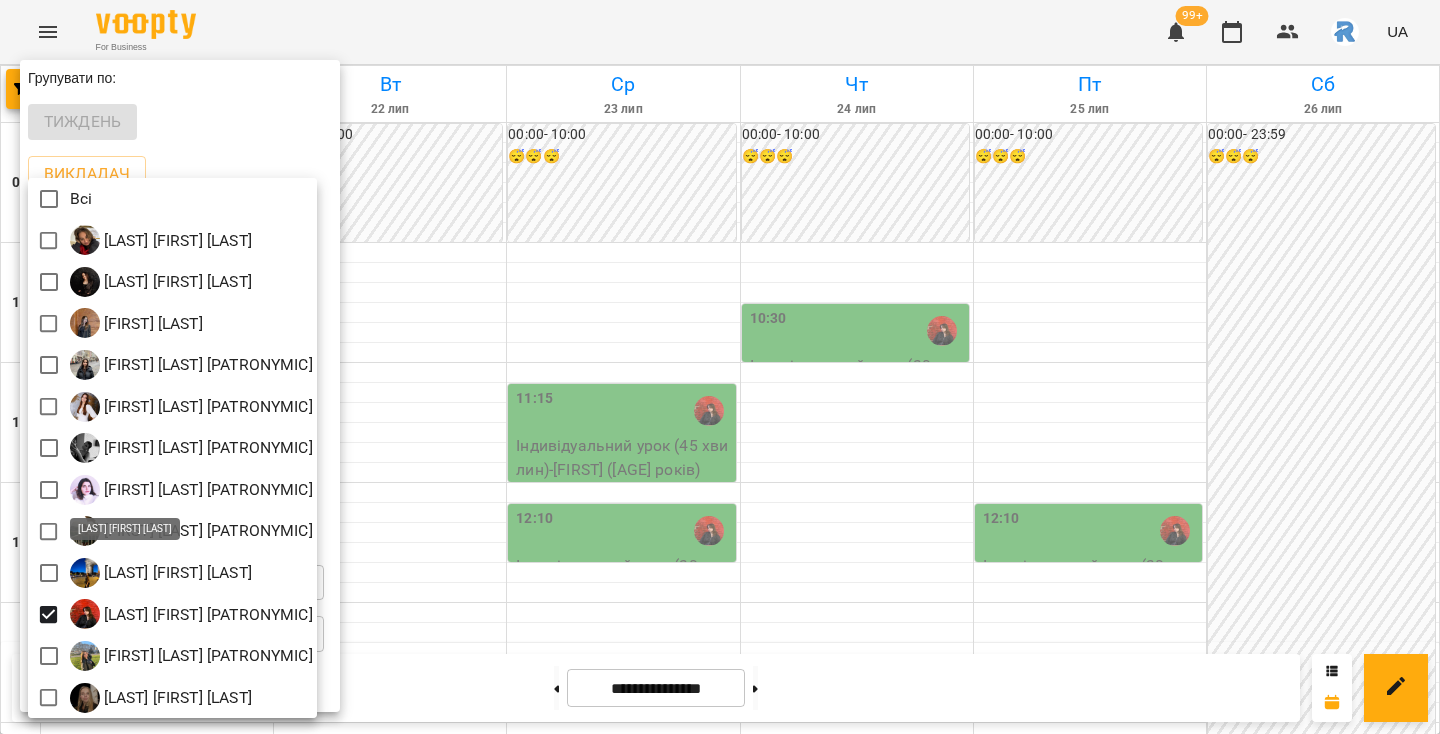 scroll, scrollTop: 4, scrollLeft: 0, axis: vertical 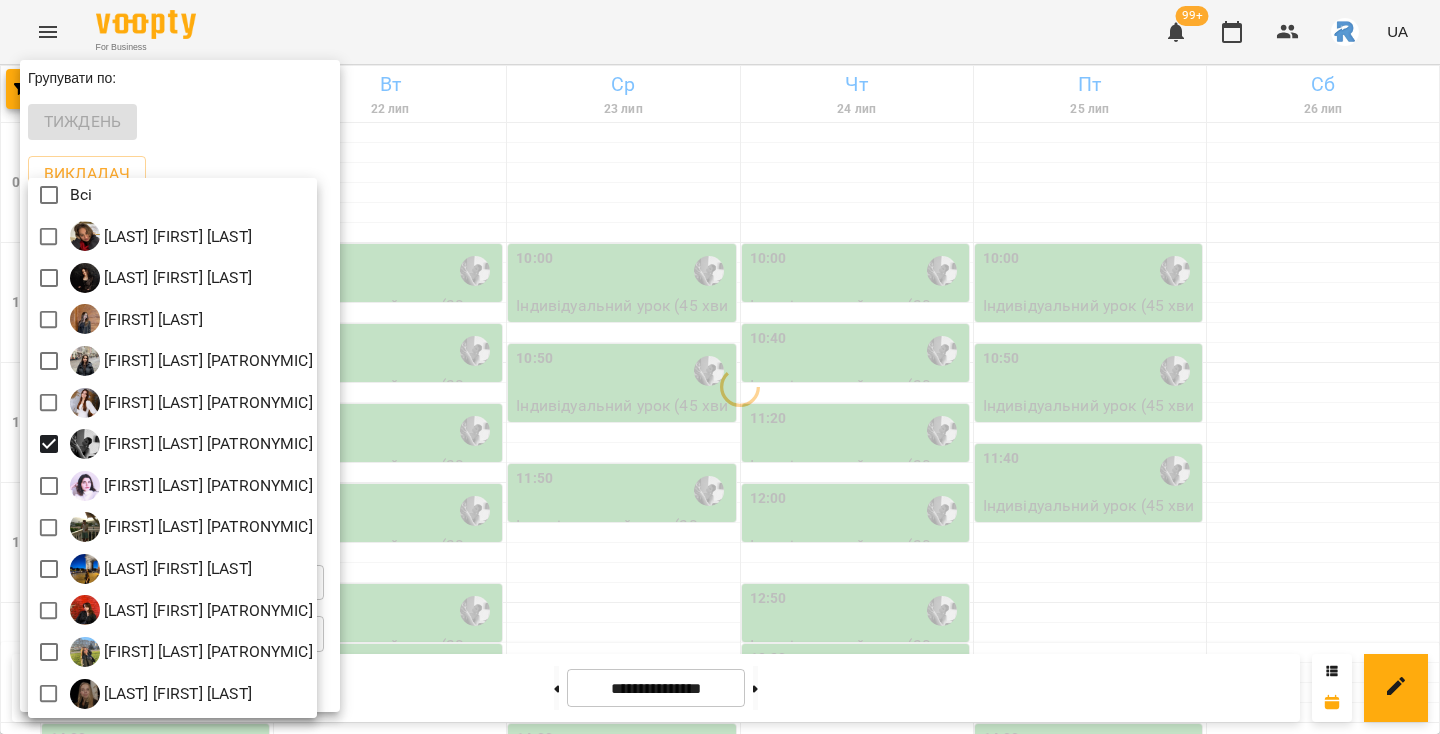 click at bounding box center [720, 367] 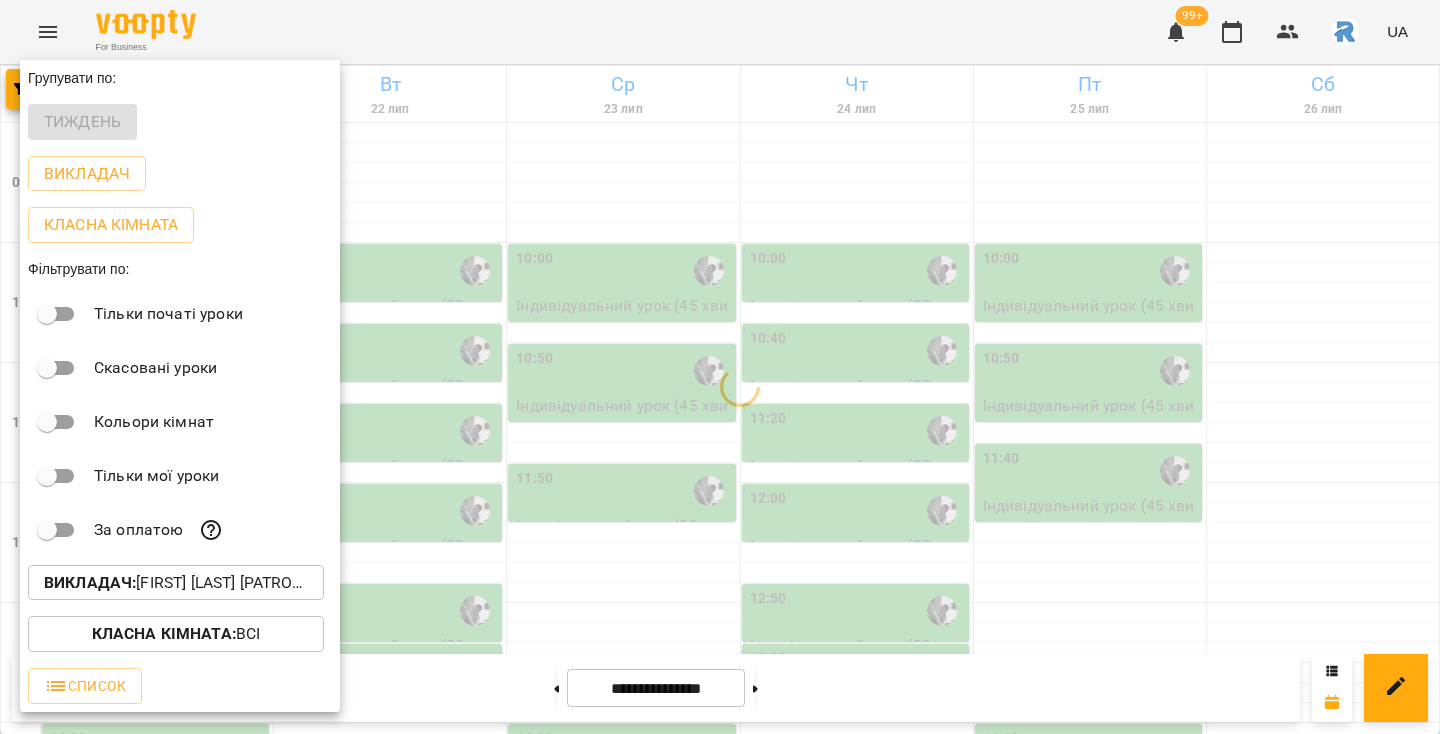 click at bounding box center (720, 367) 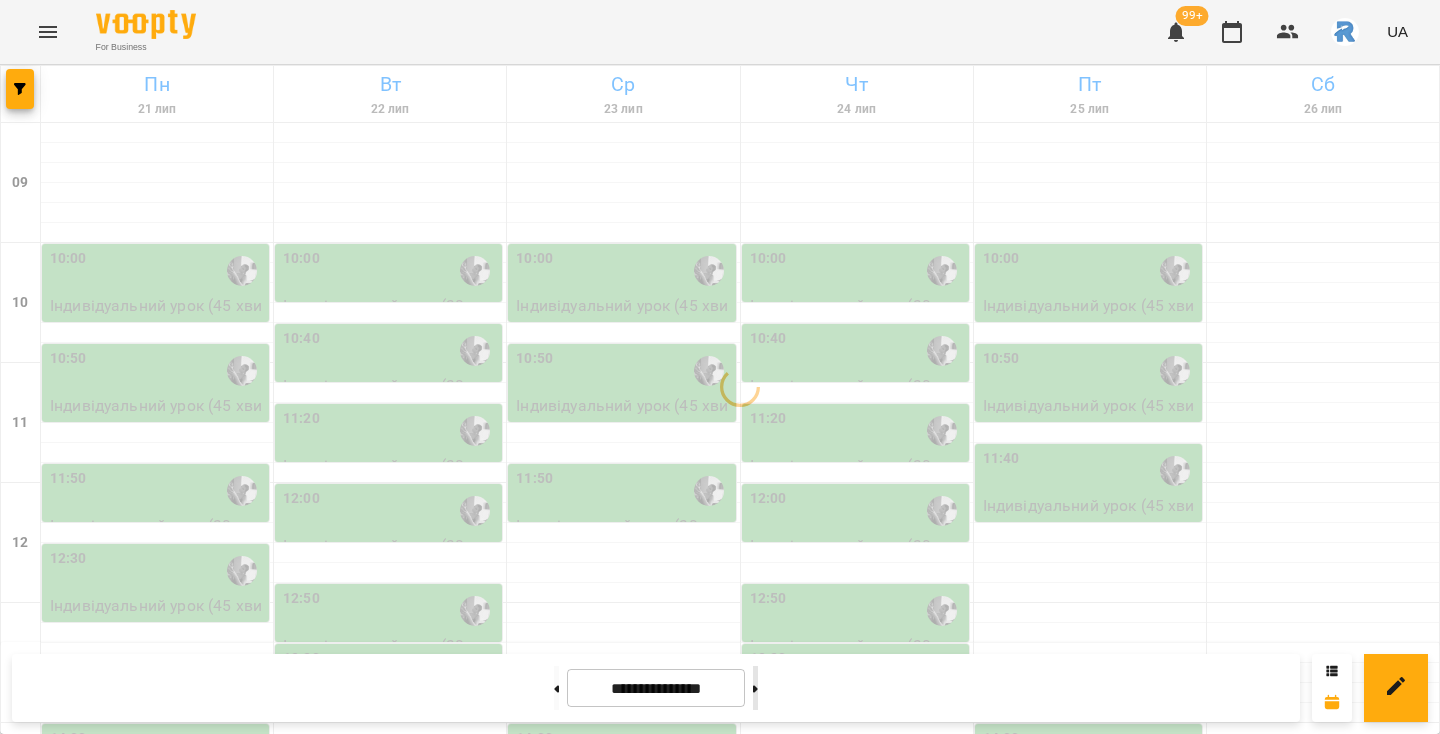 click at bounding box center [755, 688] 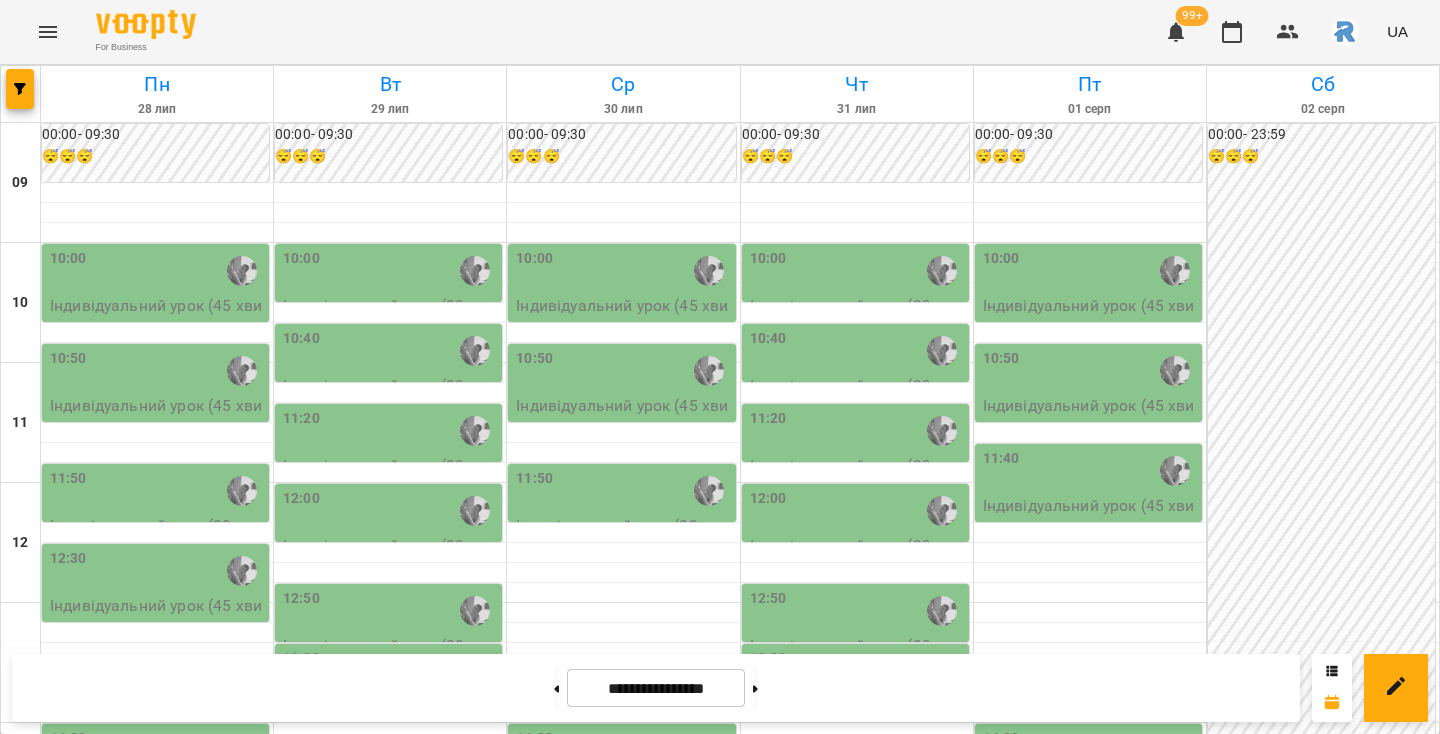scroll, scrollTop: 211, scrollLeft: 0, axis: vertical 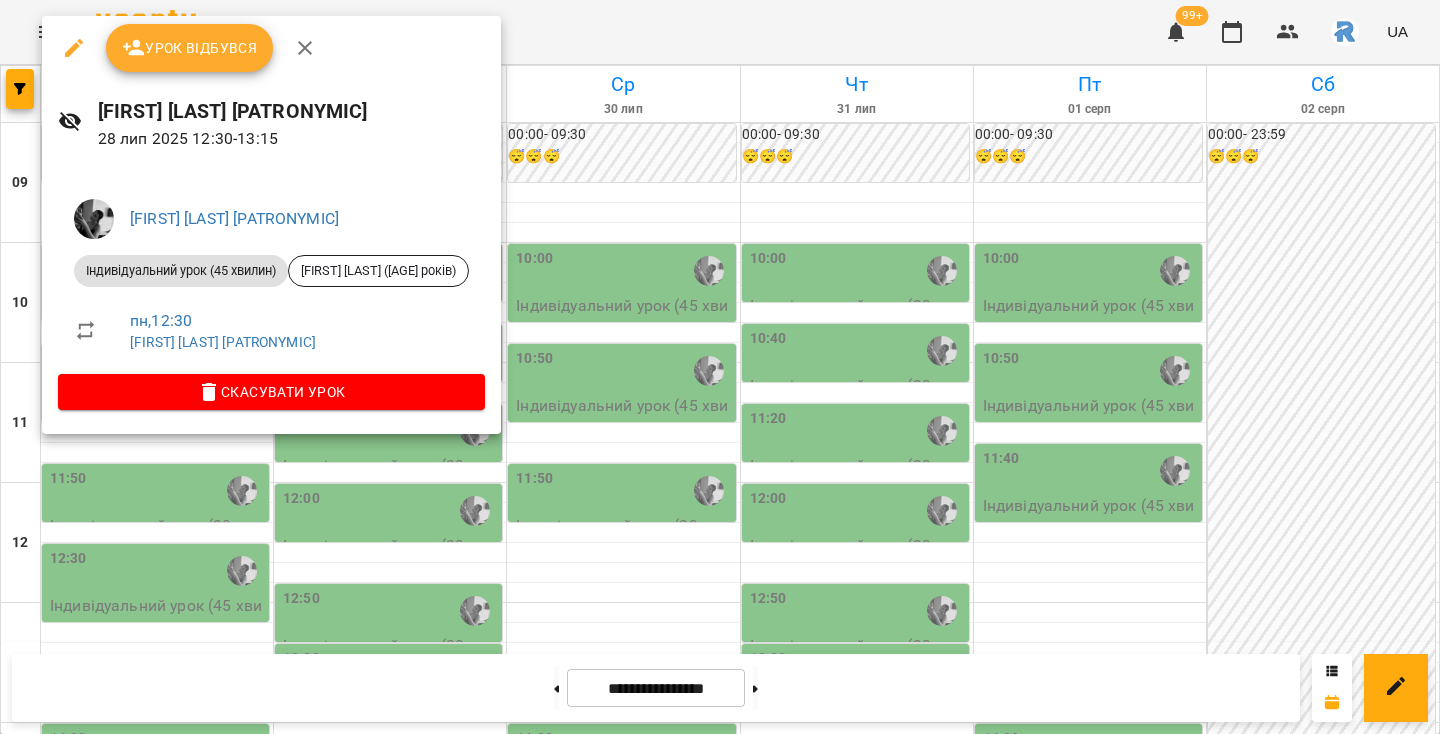 click at bounding box center (720, 367) 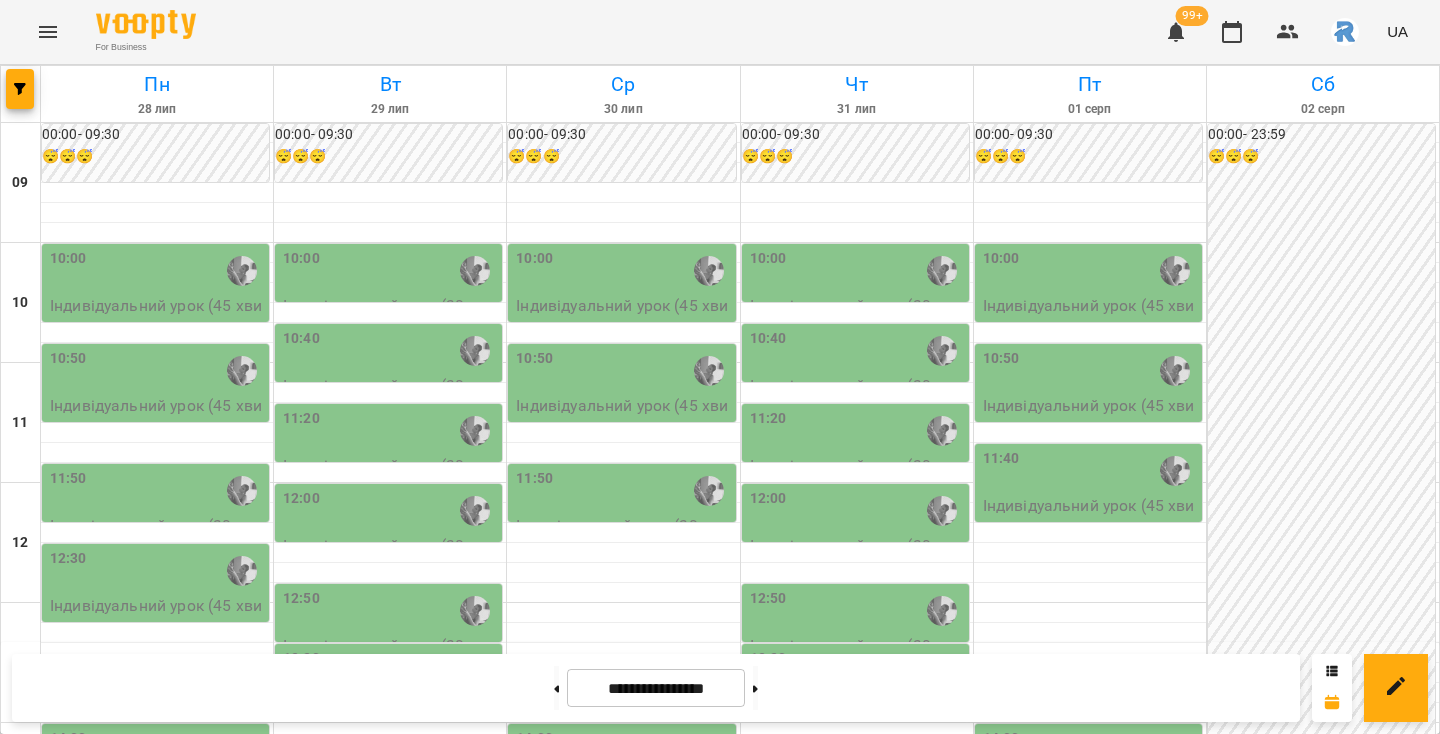 click on "13:20" at bounding box center [857, 671] 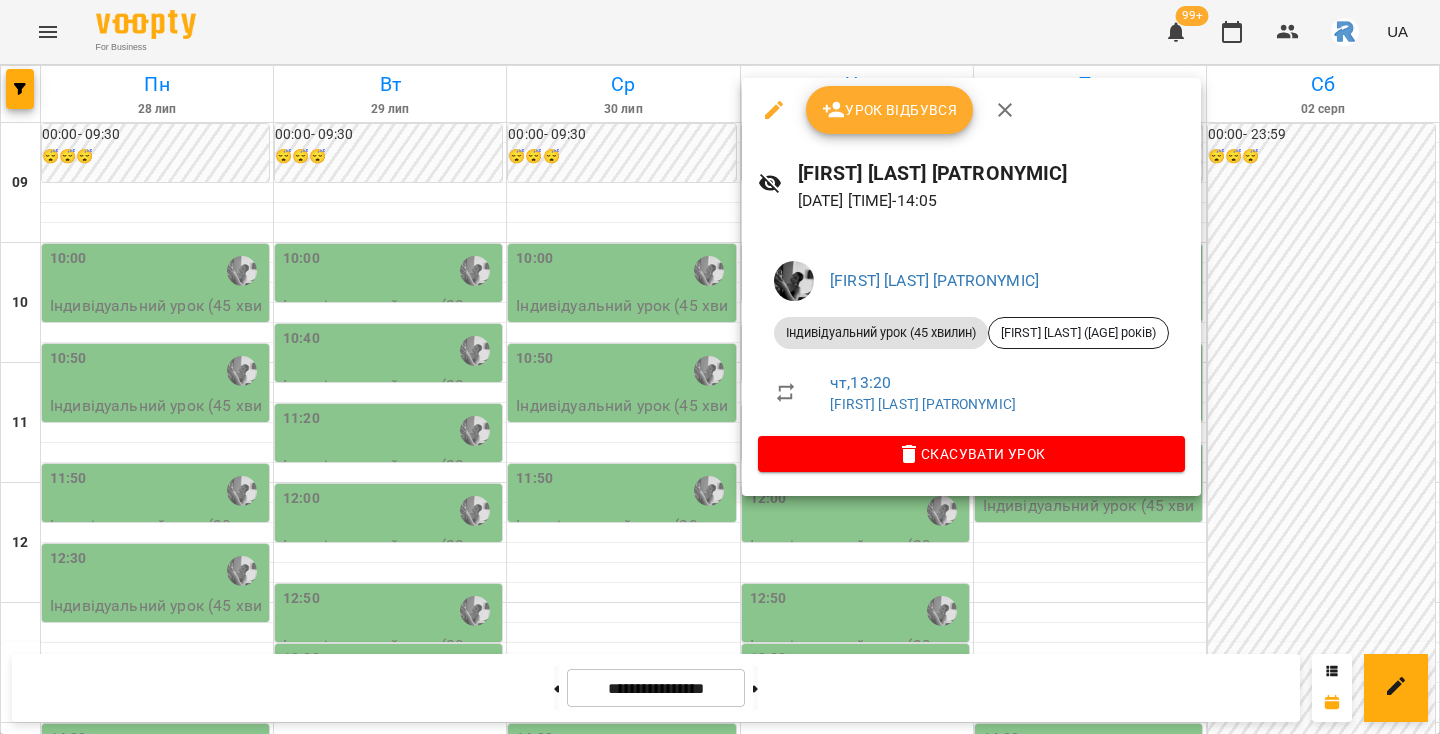 click at bounding box center [720, 367] 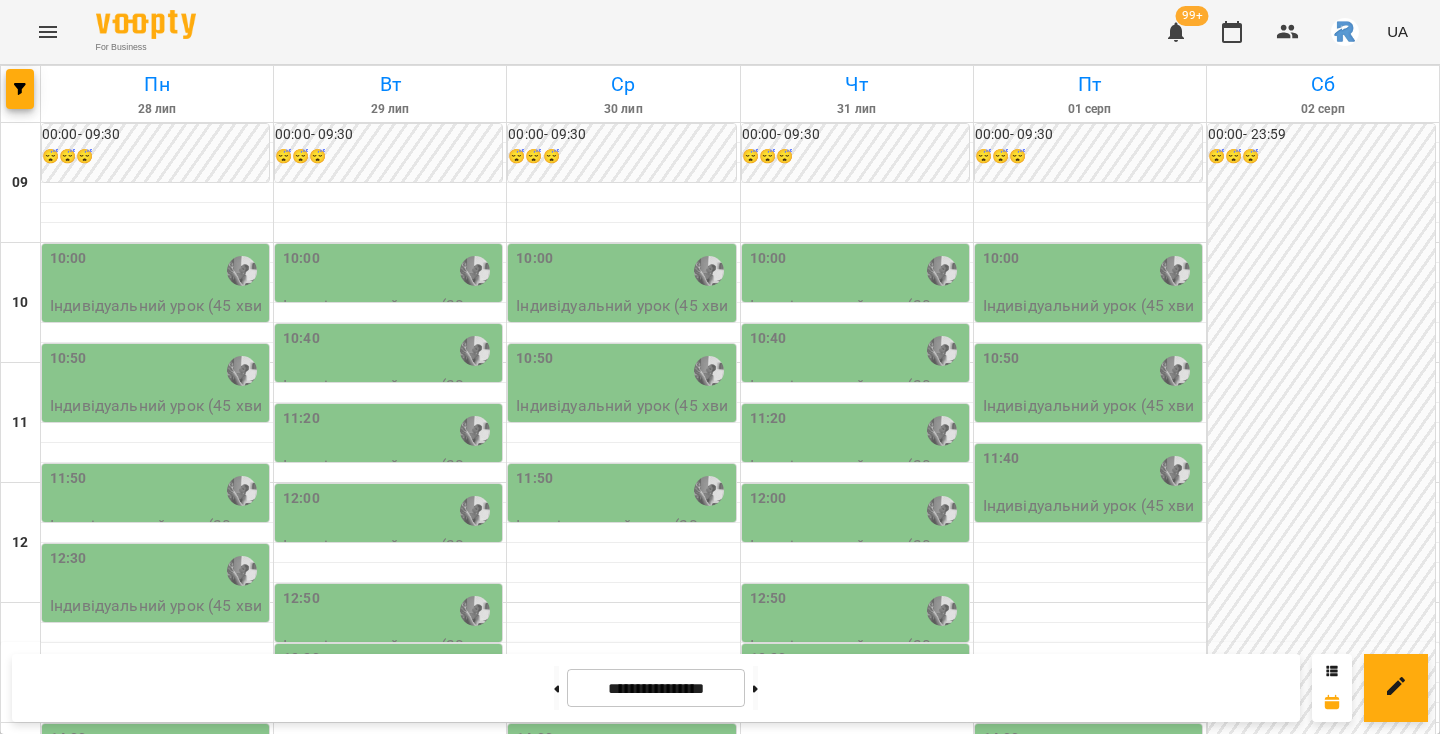 click on "11:40" at bounding box center [1090, 471] 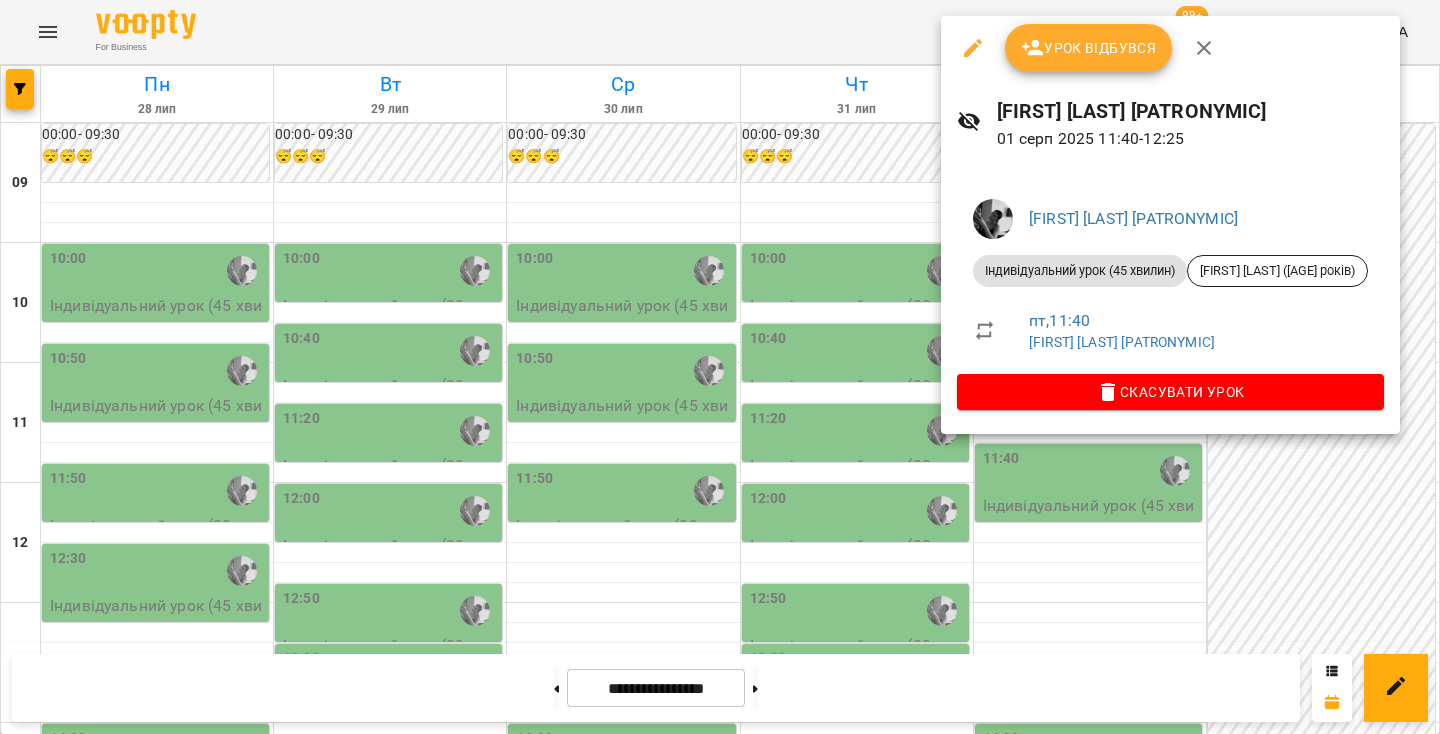 click at bounding box center [720, 367] 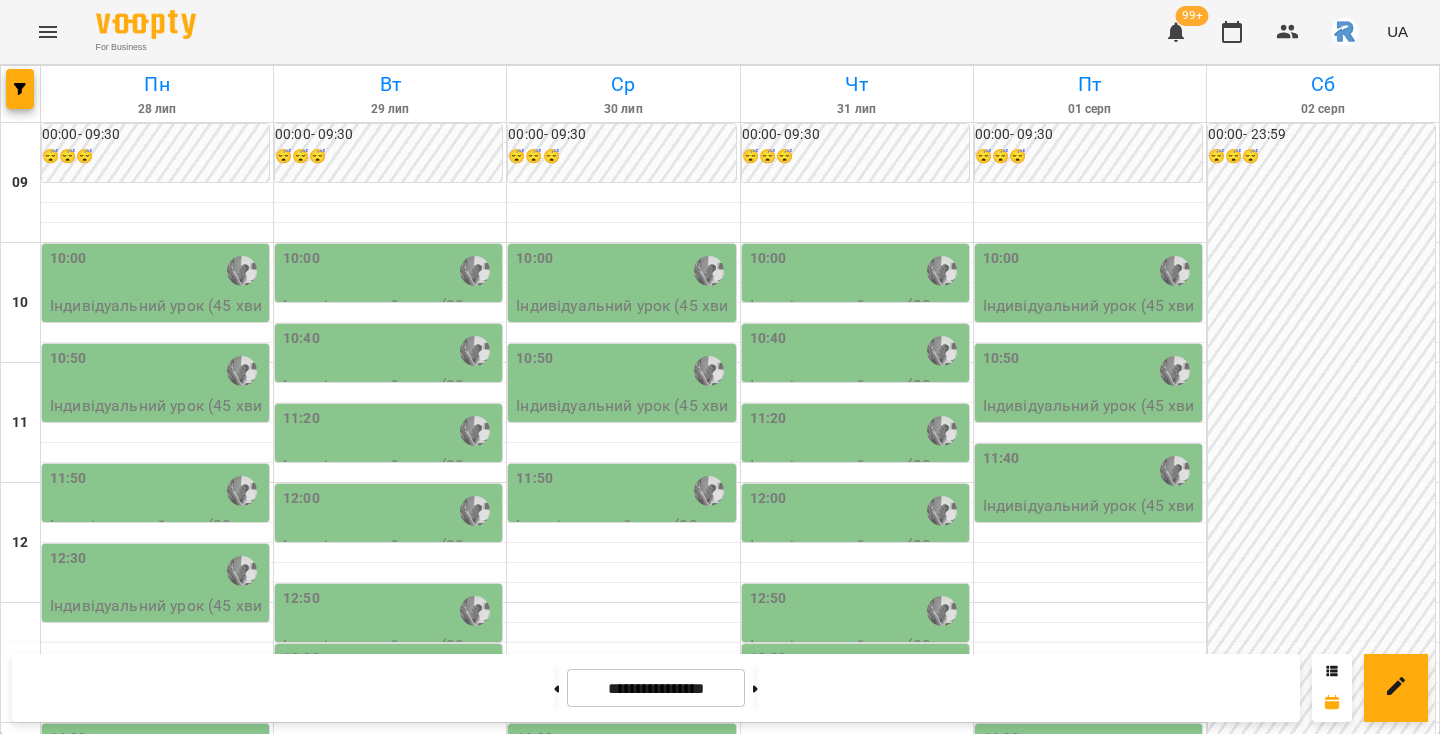 scroll, scrollTop: 93, scrollLeft: 0, axis: vertical 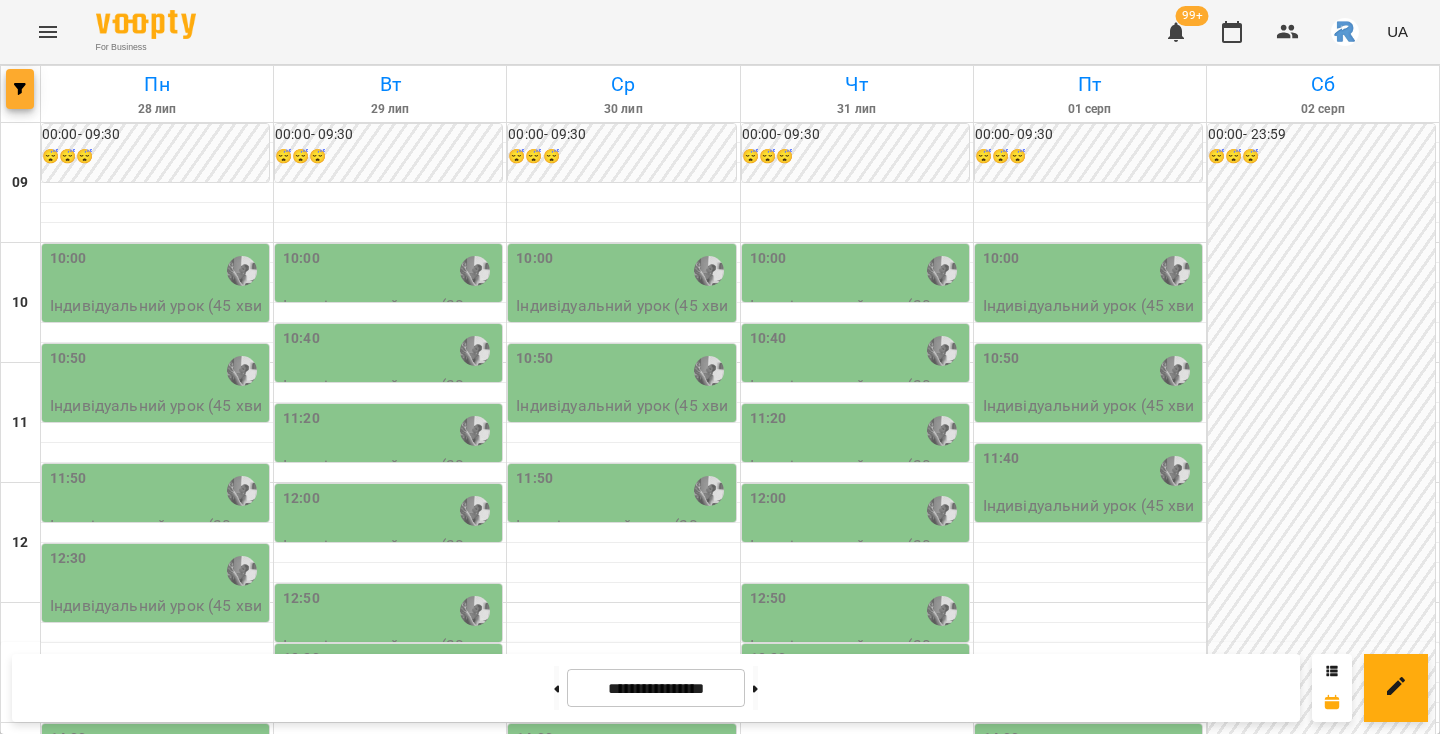 click 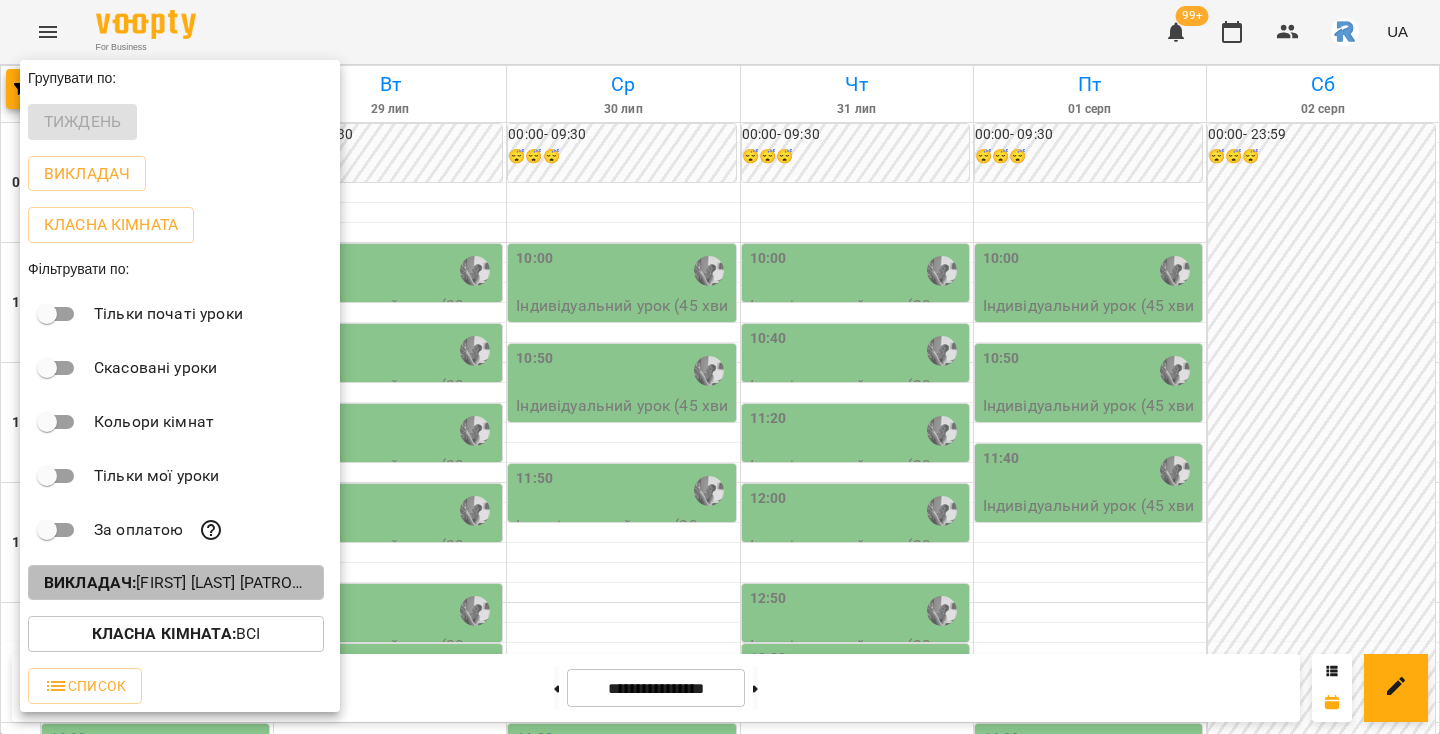 click on "Викладач :  Кирилова Софія Сергіївна" at bounding box center [176, 583] 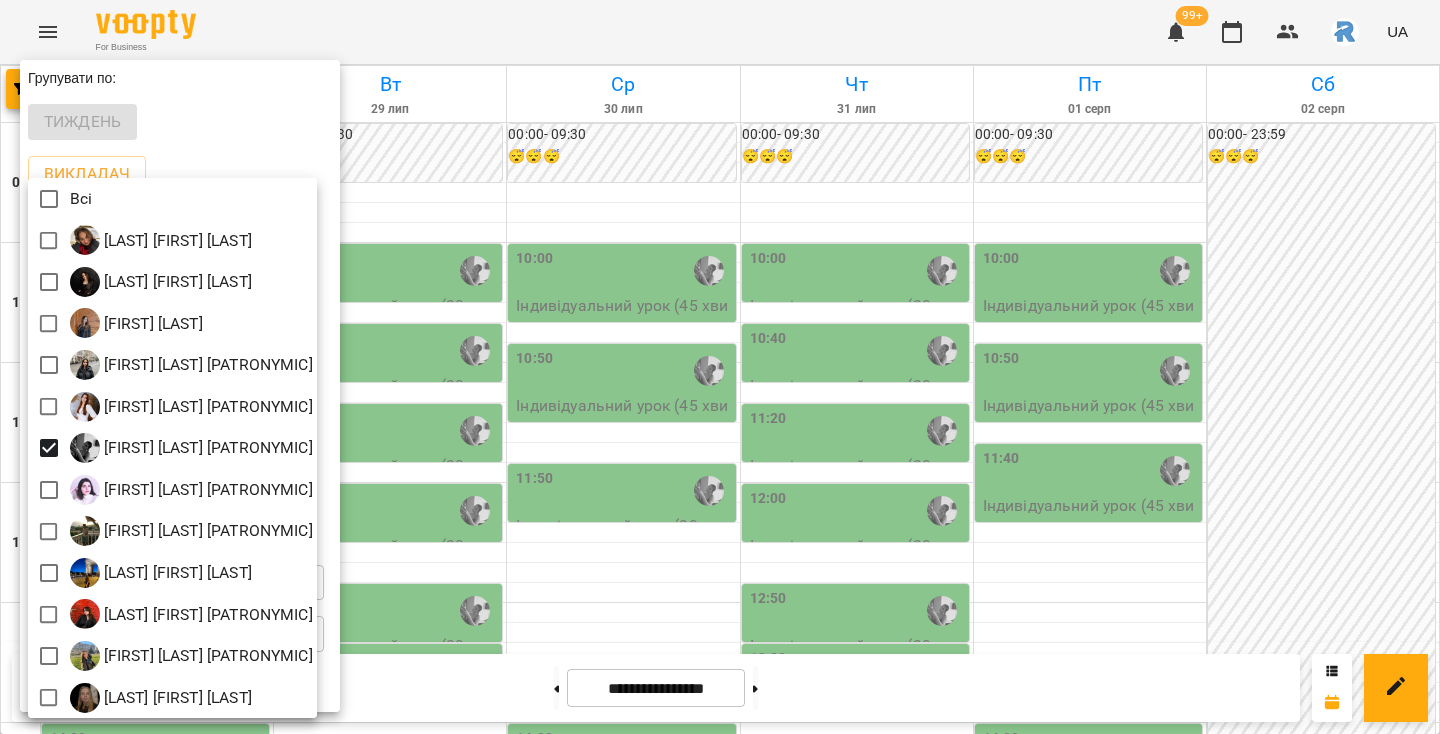 scroll, scrollTop: 4, scrollLeft: 0, axis: vertical 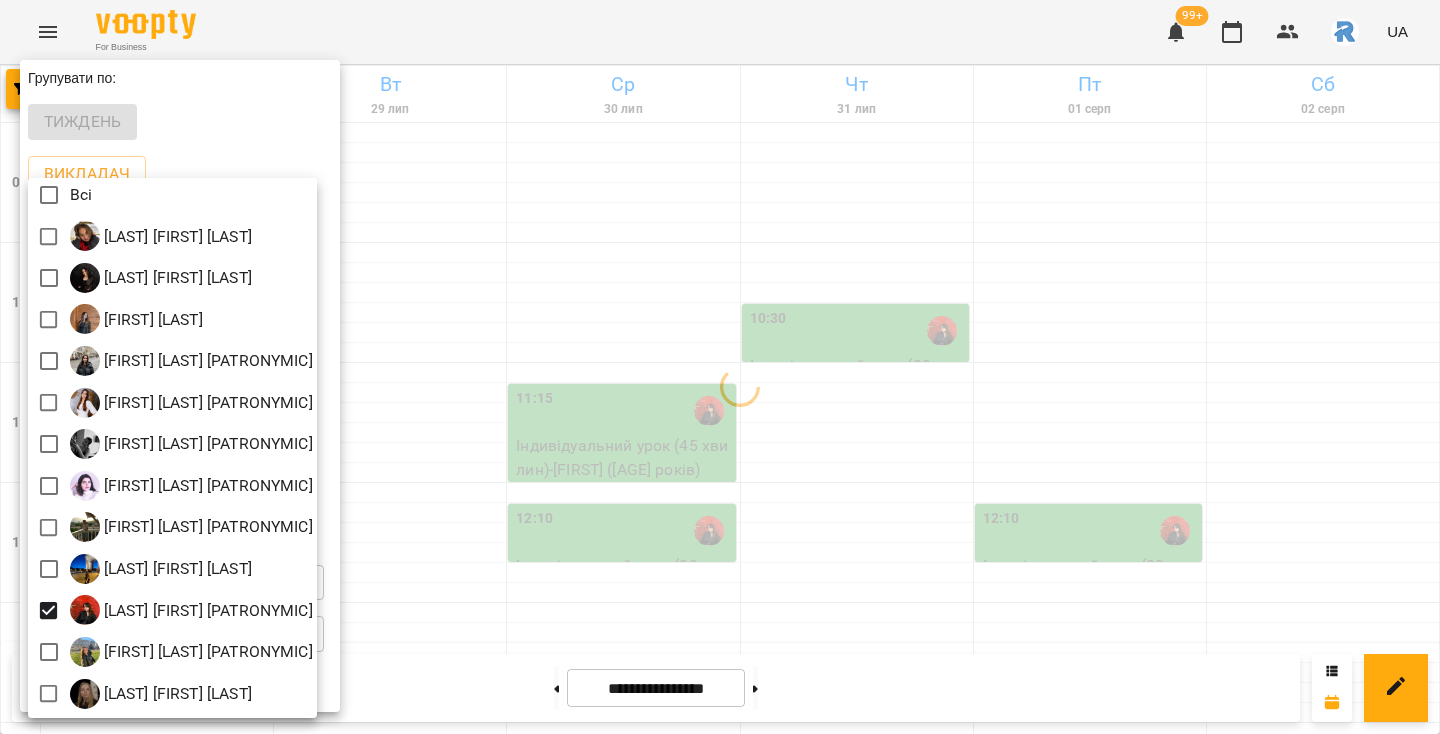 click at bounding box center (720, 367) 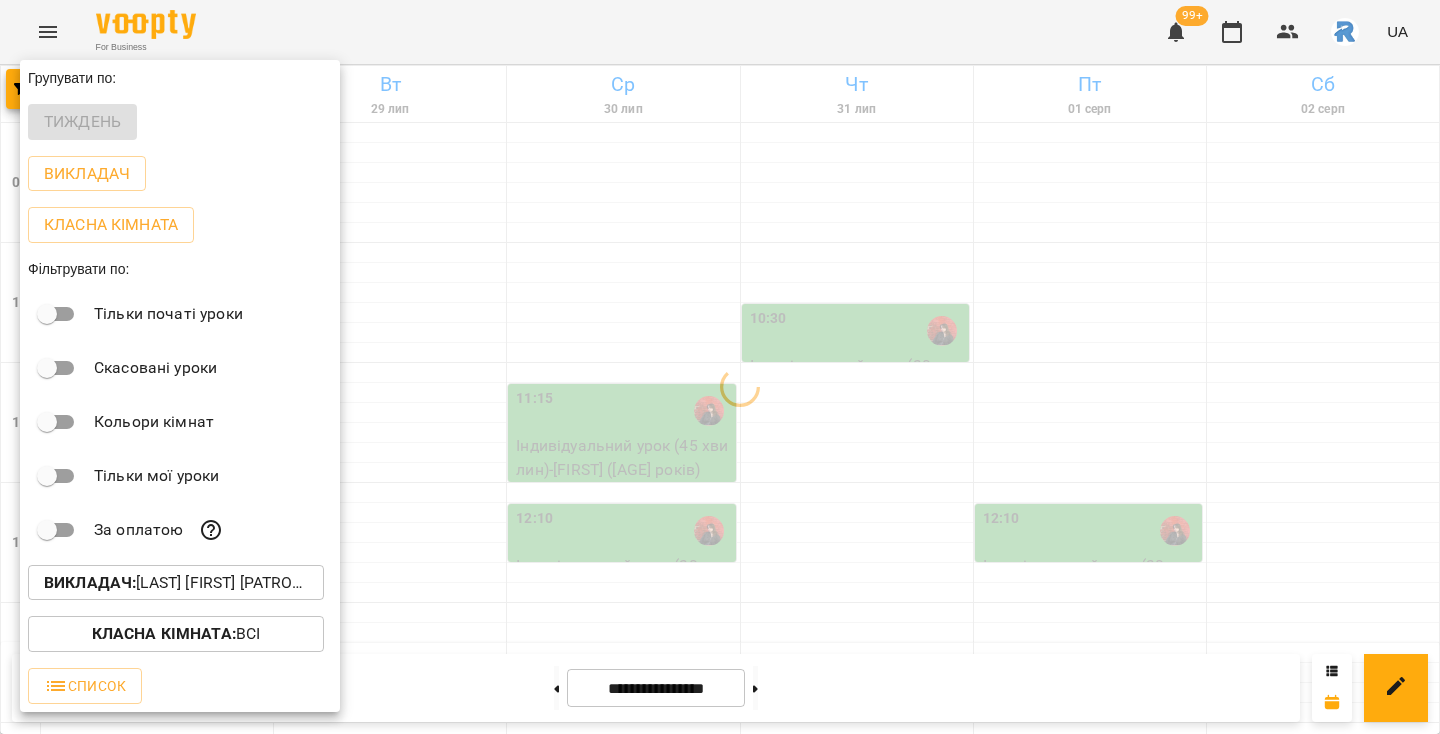 click at bounding box center (720, 367) 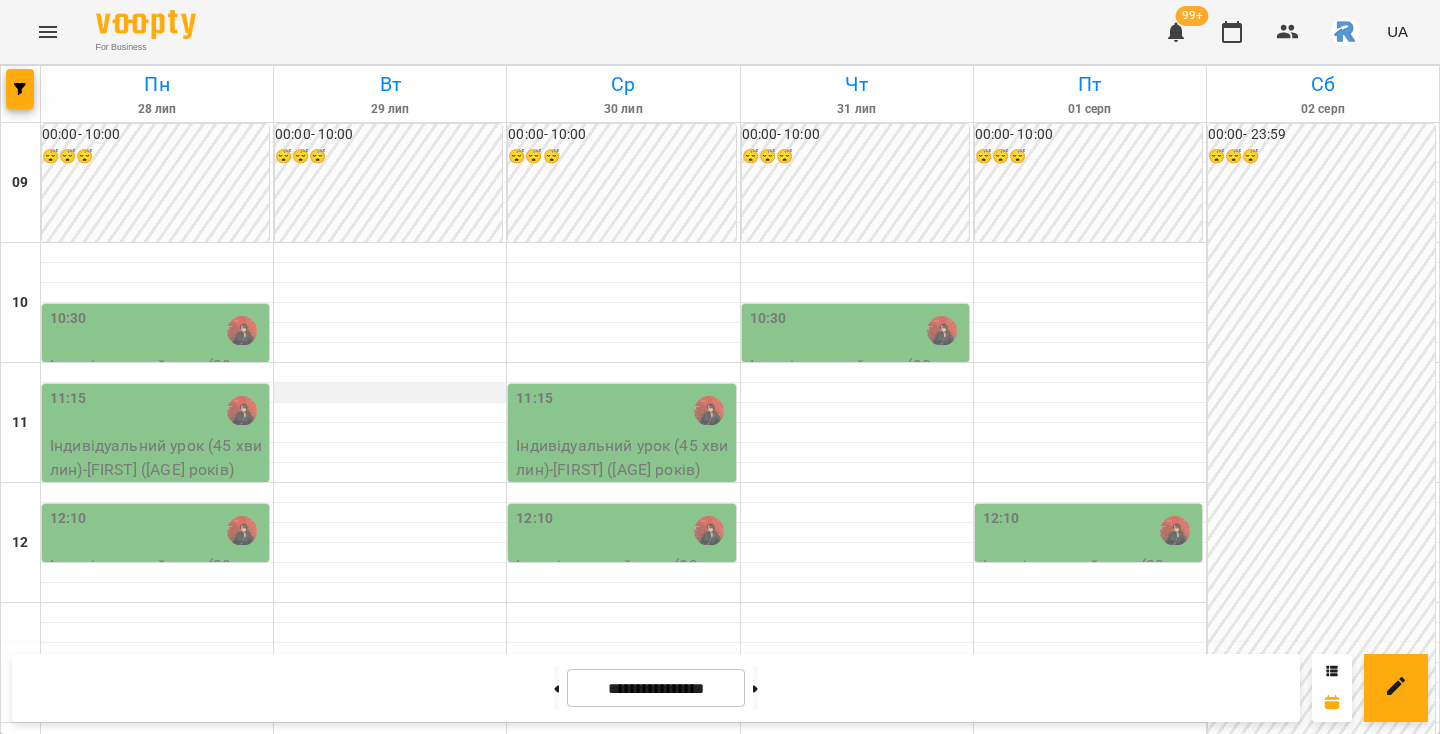 scroll, scrollTop: 0, scrollLeft: 0, axis: both 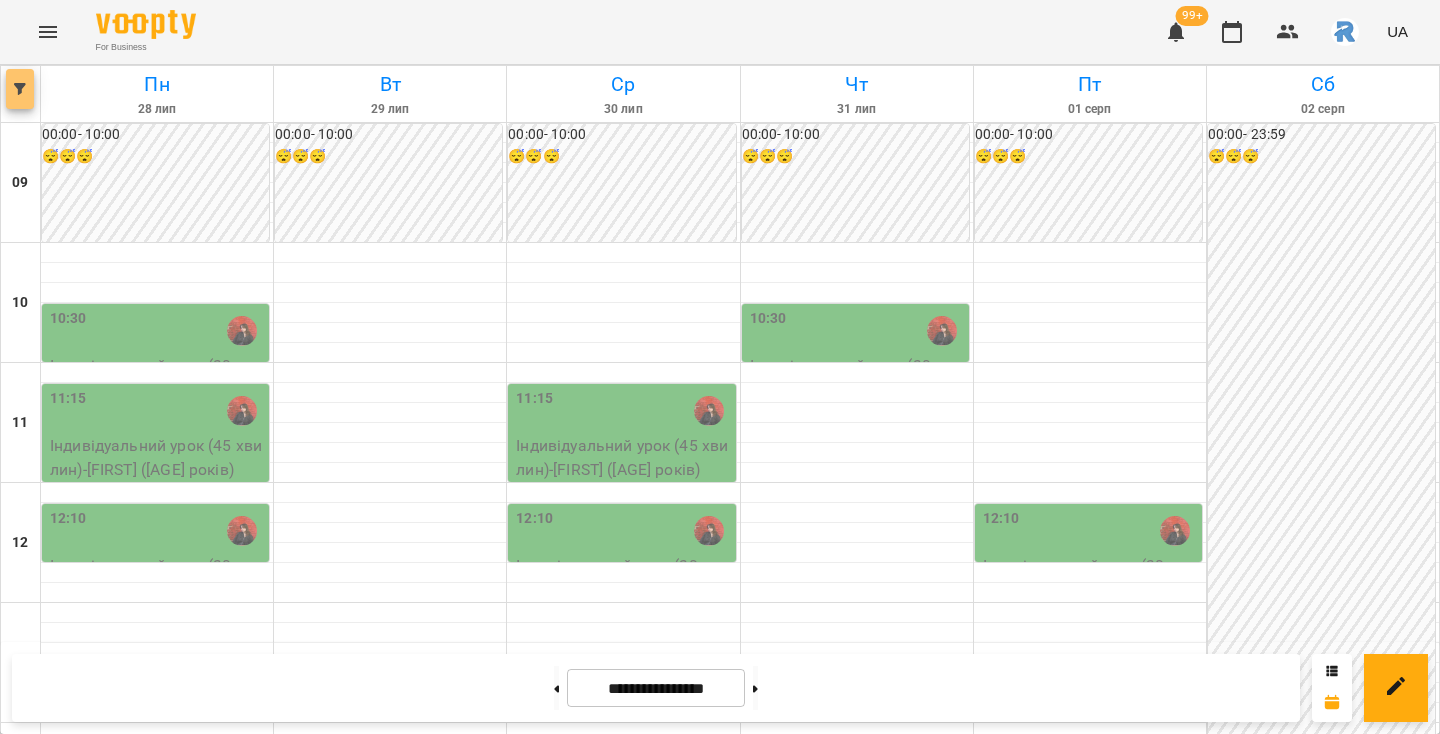 click 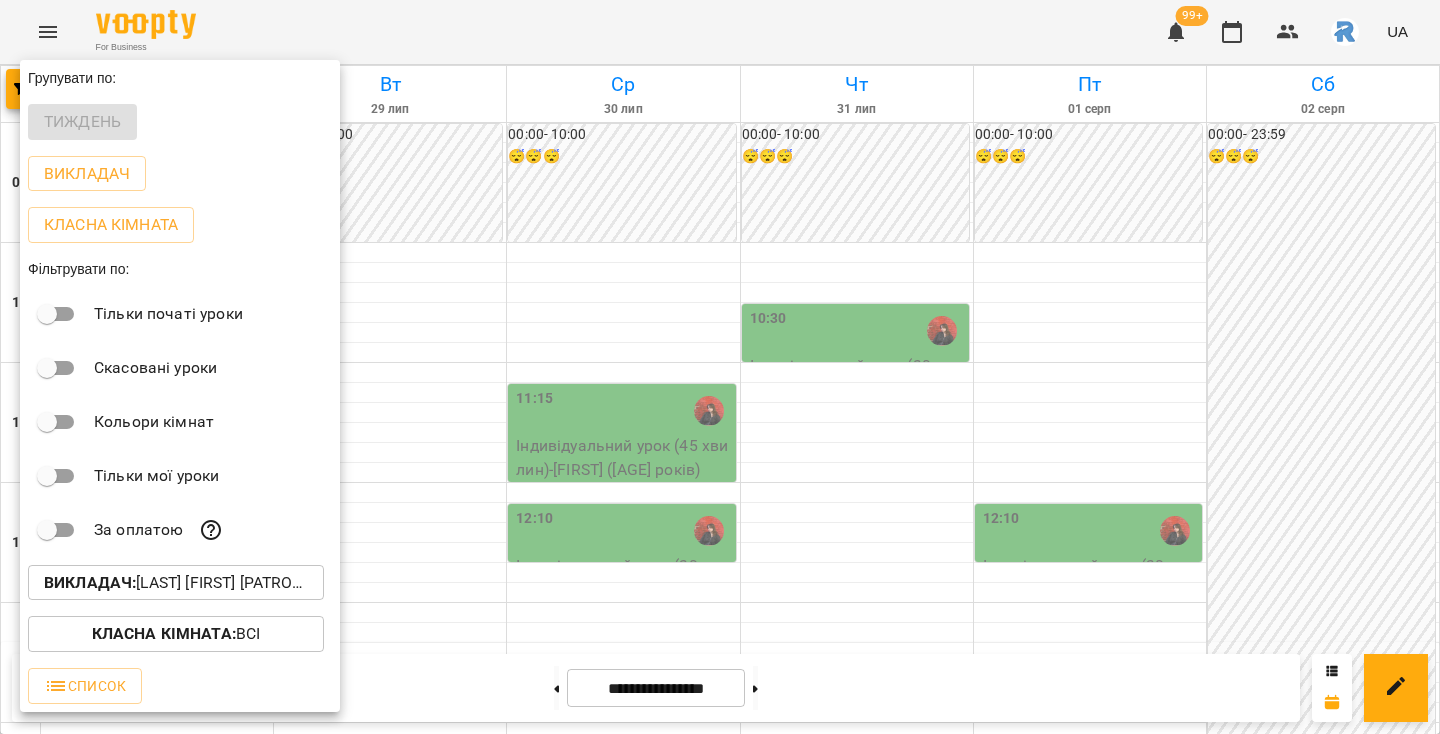click on "Викладач :  Сосніцька Вероніка Павлівна" at bounding box center [176, 583] 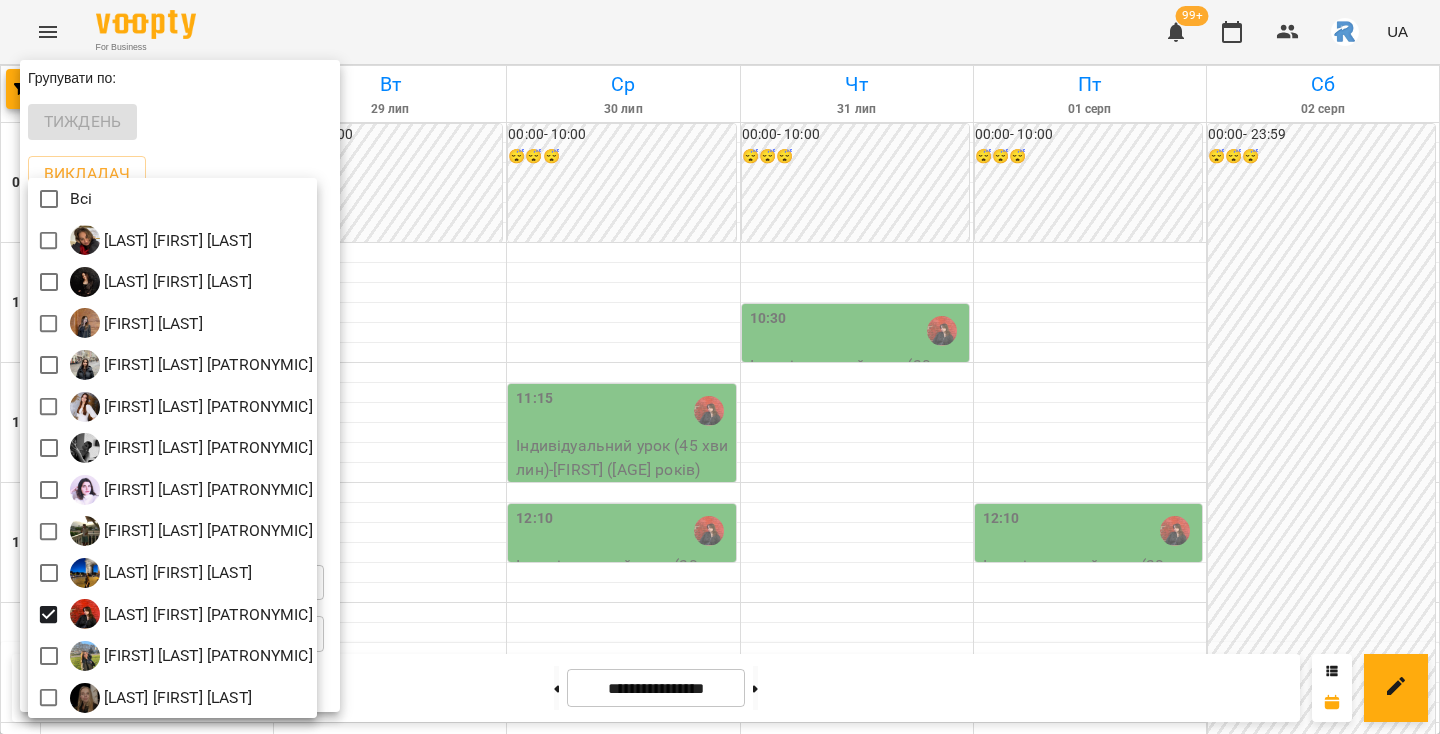 scroll, scrollTop: 4, scrollLeft: 0, axis: vertical 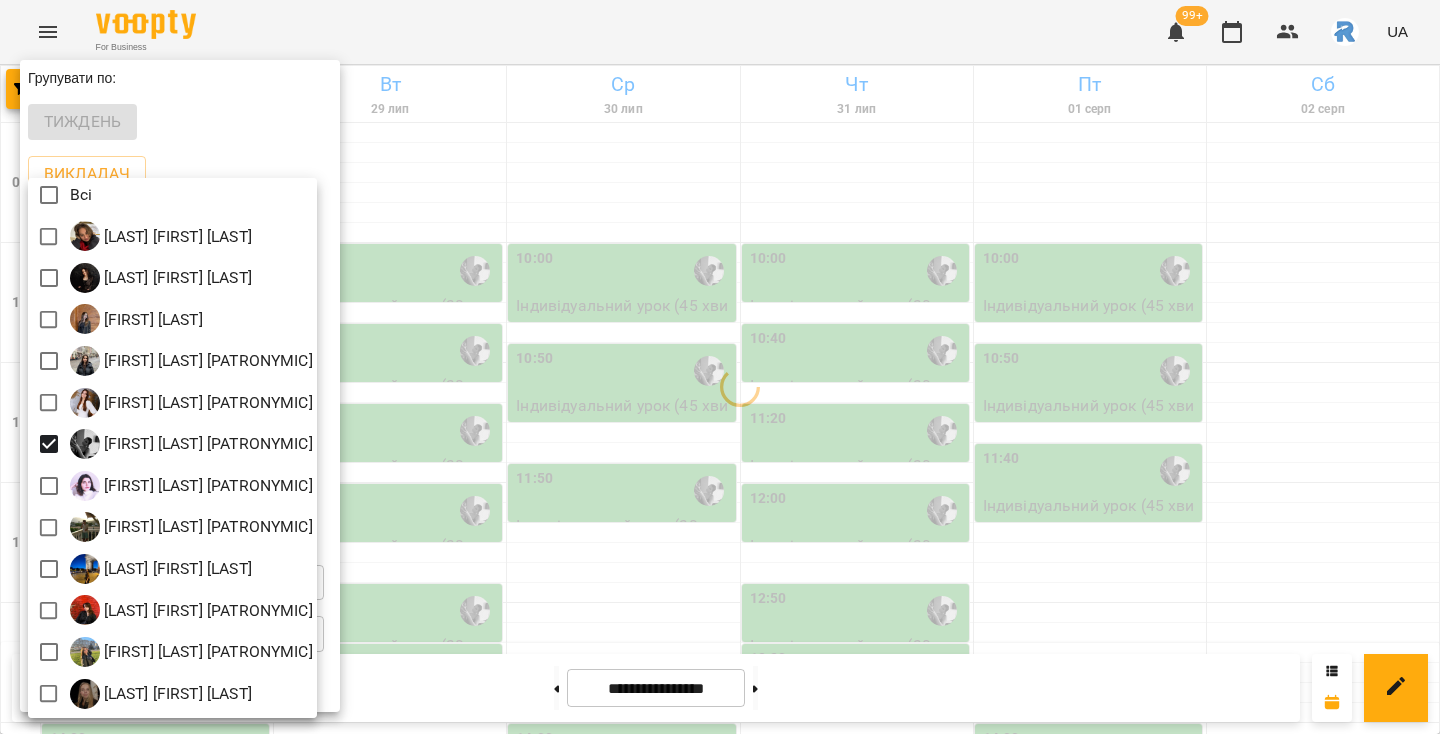 click at bounding box center [720, 367] 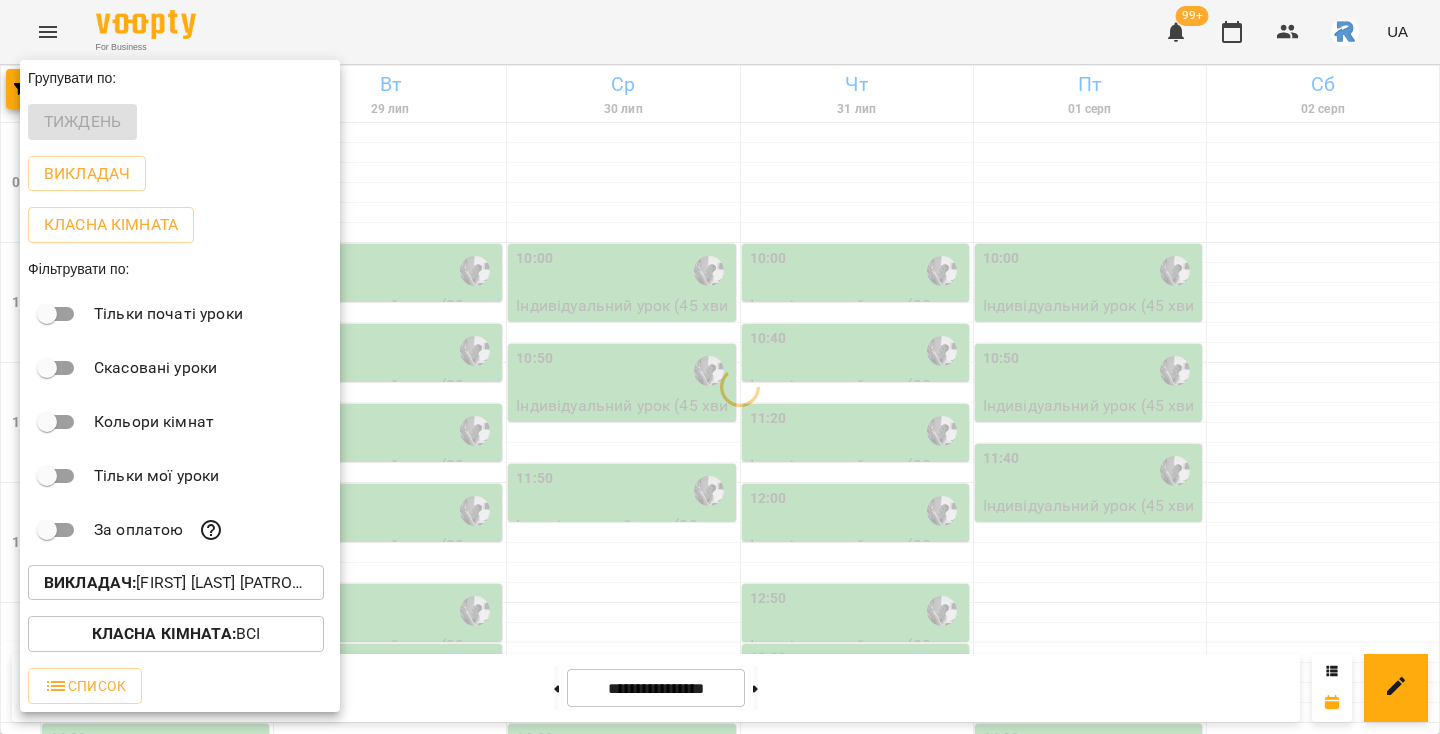 click at bounding box center [720, 367] 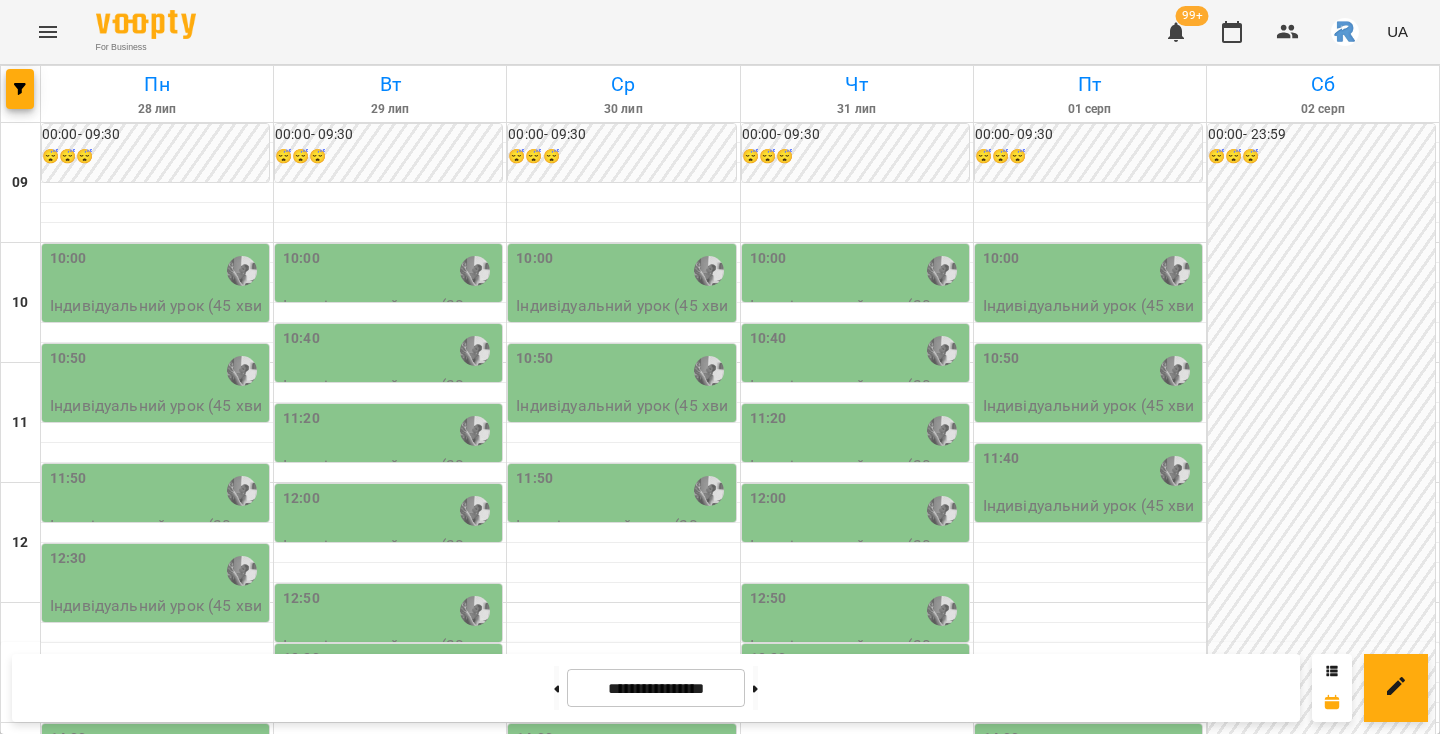 scroll, scrollTop: 320, scrollLeft: 0, axis: vertical 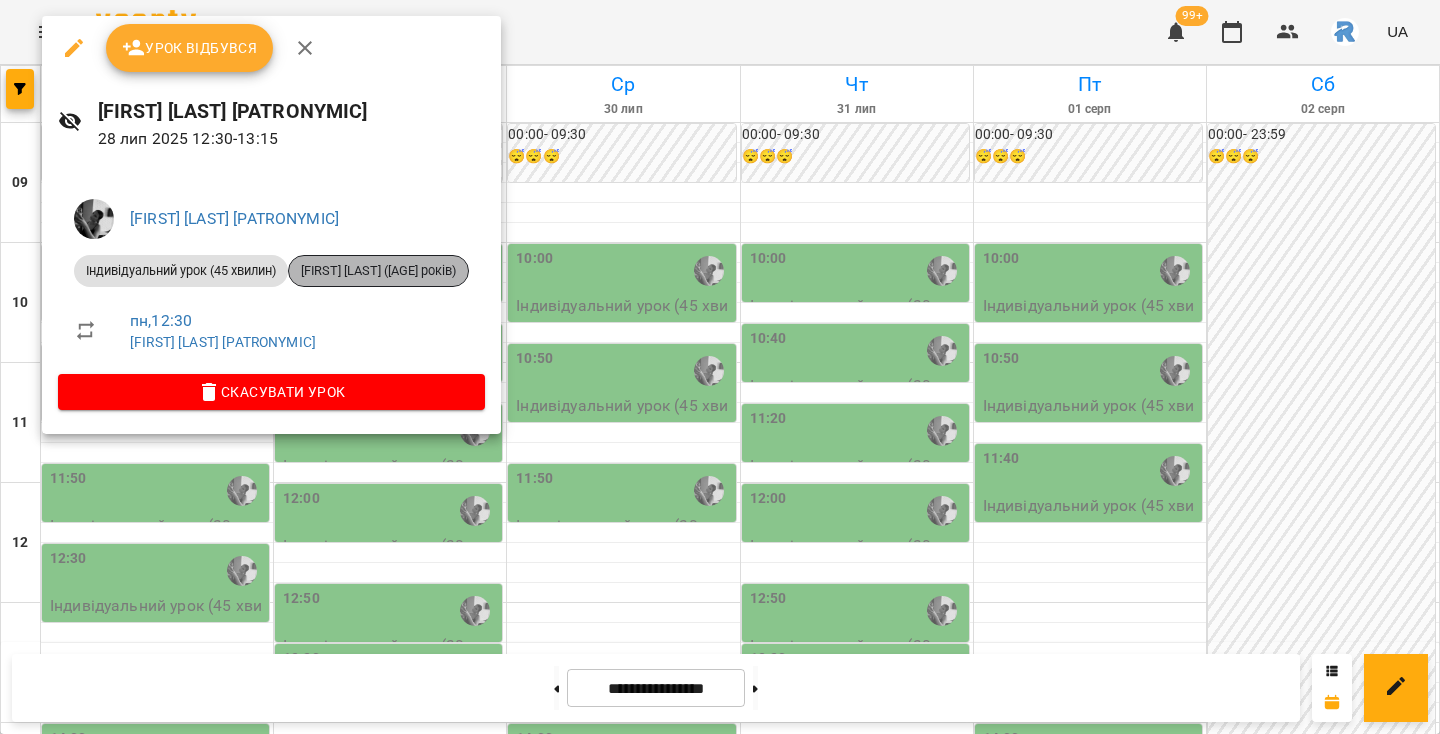 click on "Нікіта Литвиненко (12 років)" at bounding box center [378, 271] 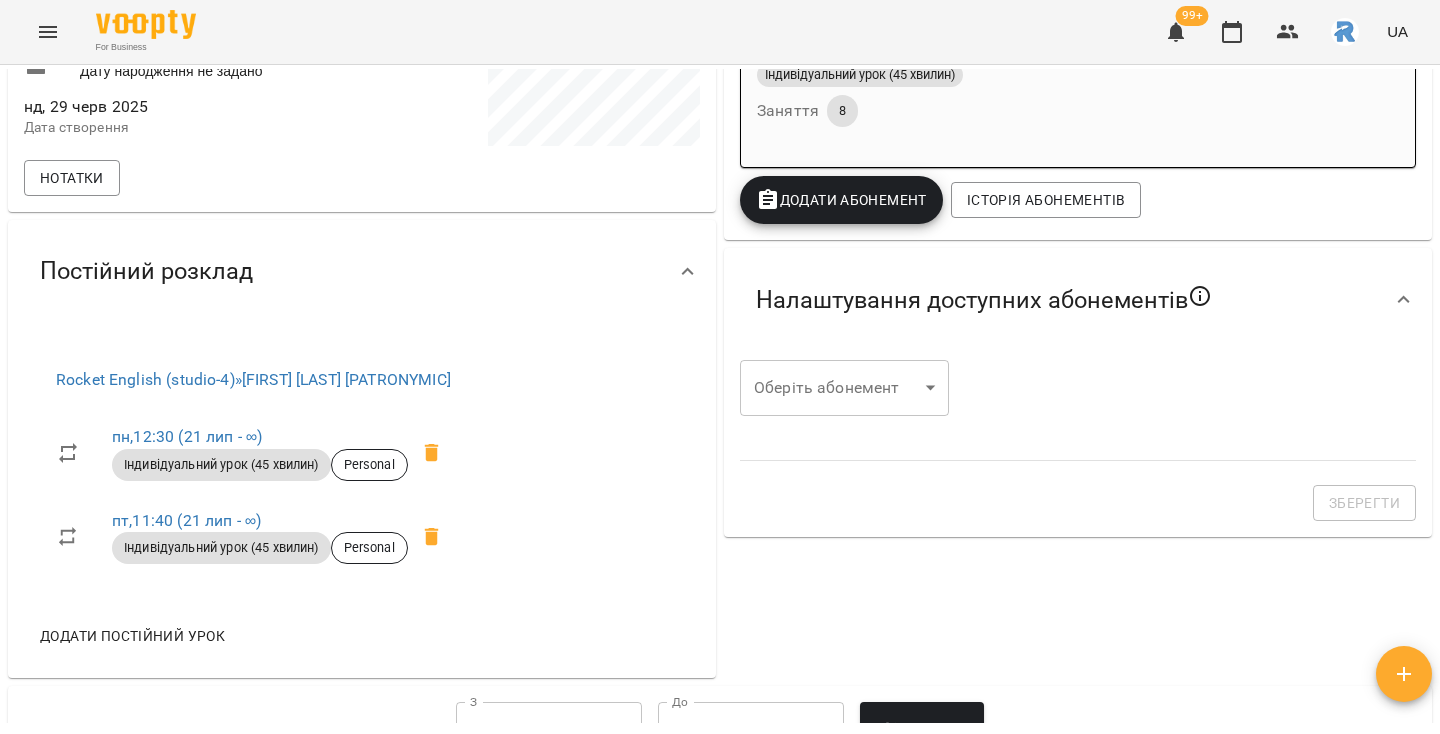 scroll, scrollTop: 461, scrollLeft: 0, axis: vertical 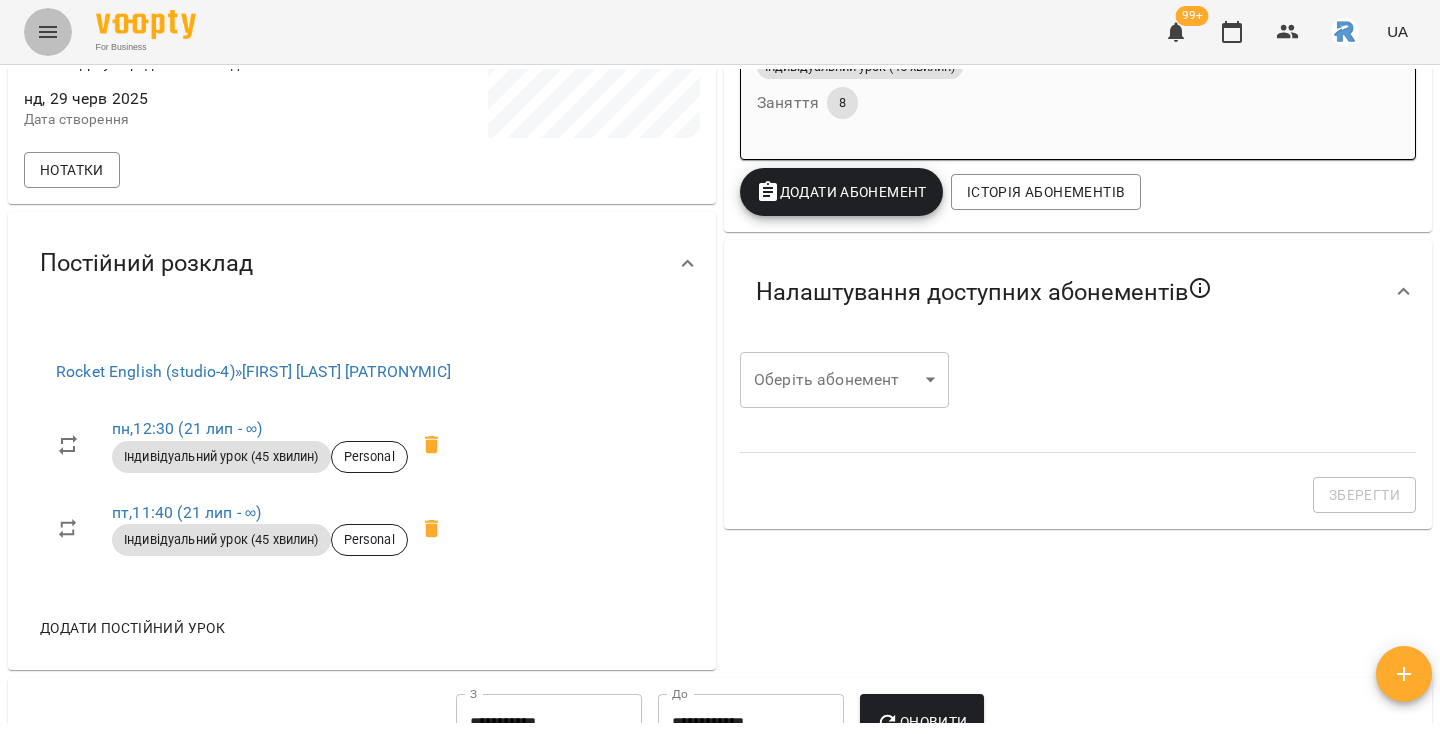 click 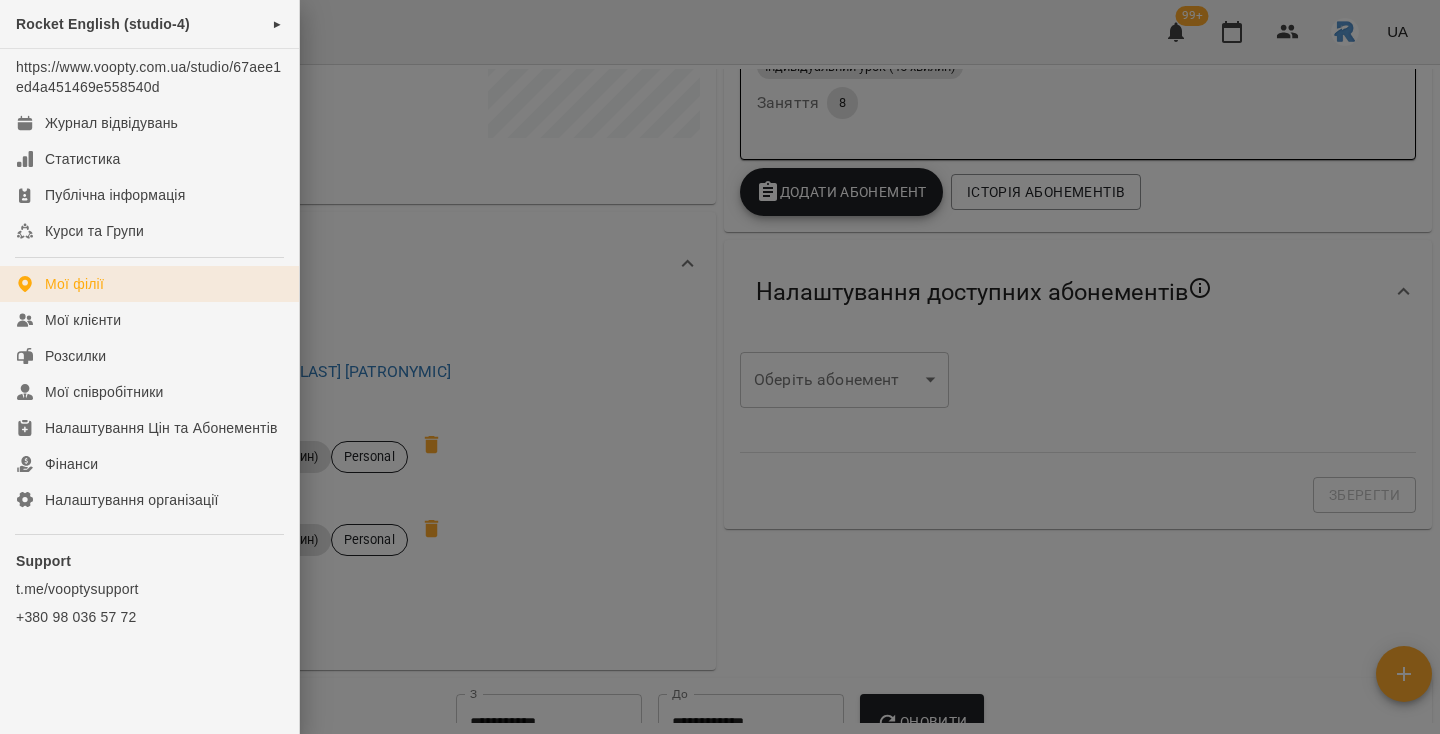 click on "Мої філії" at bounding box center (149, 284) 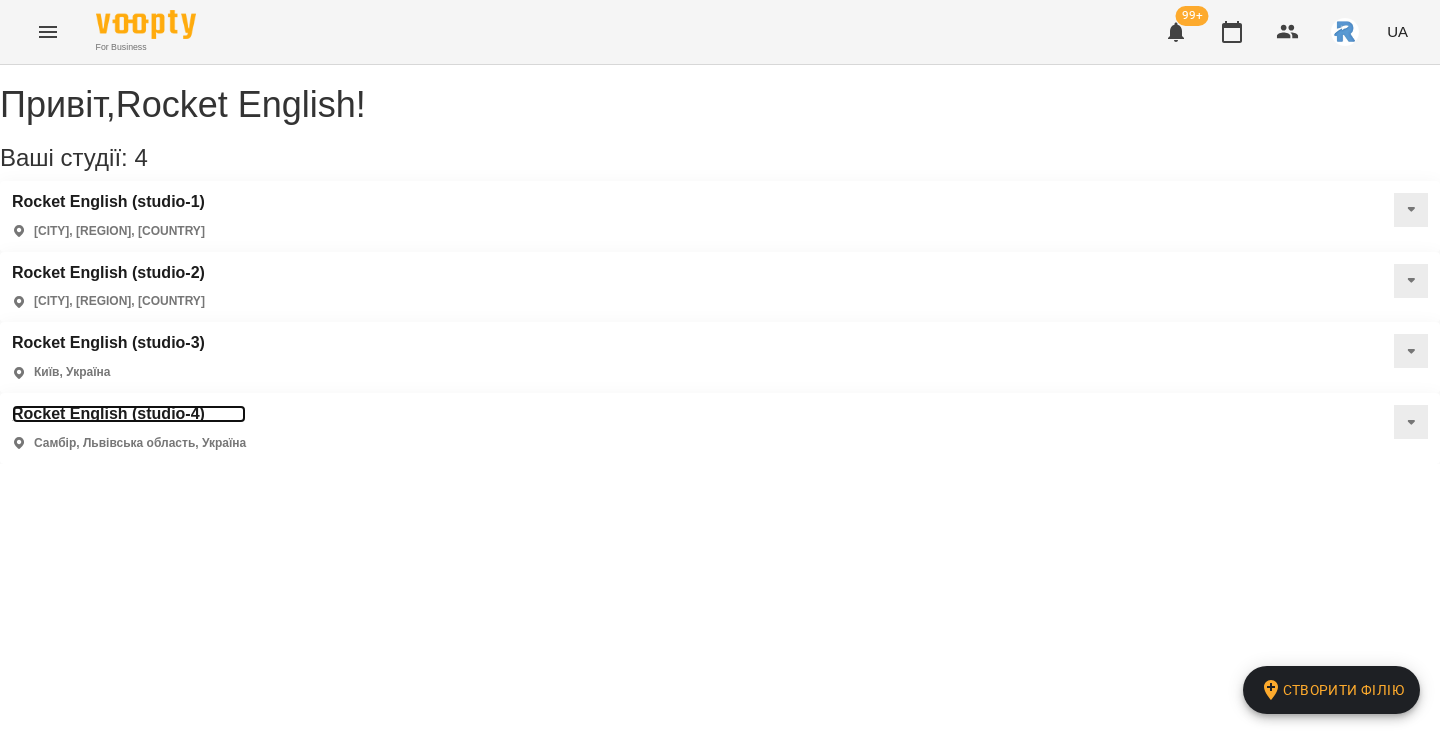 click on "Rocket English (studio-4)" at bounding box center [129, 414] 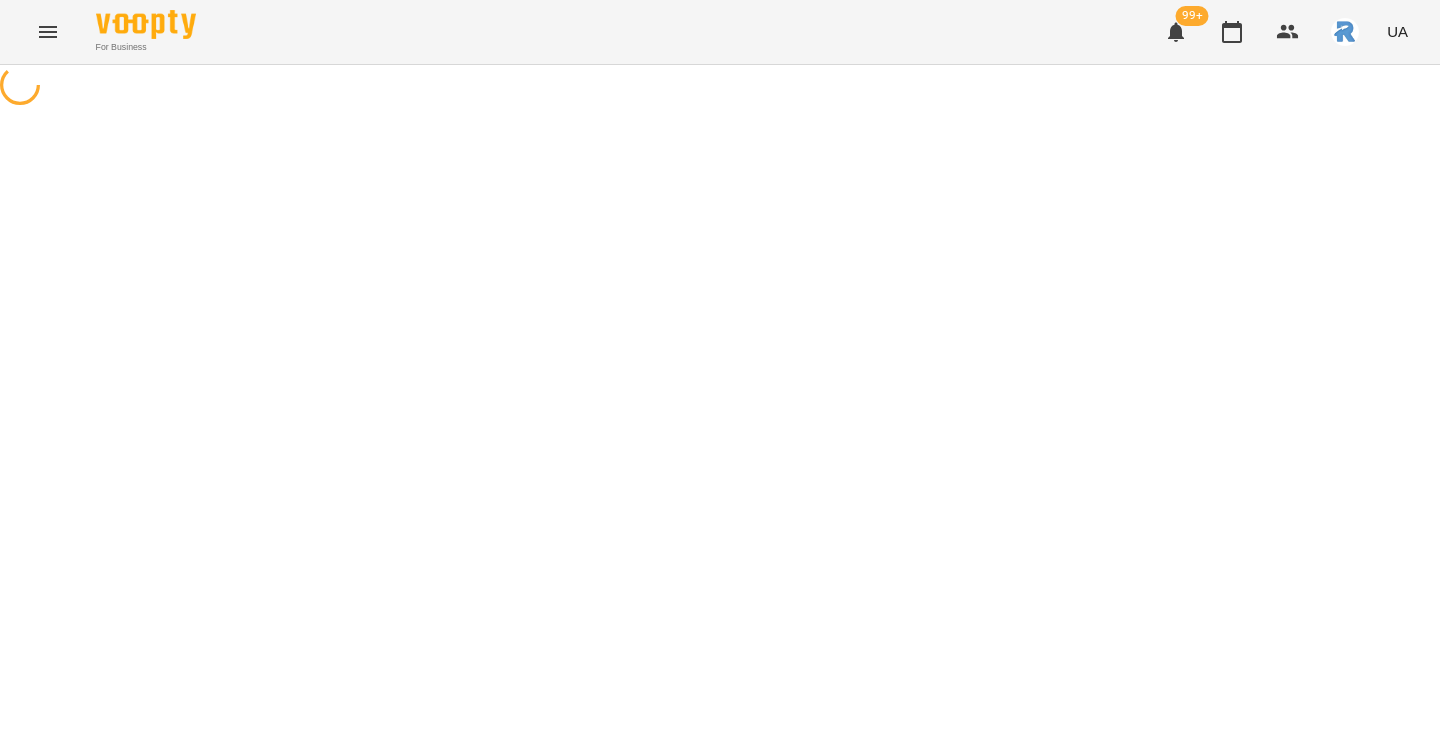 click at bounding box center (720, 87) 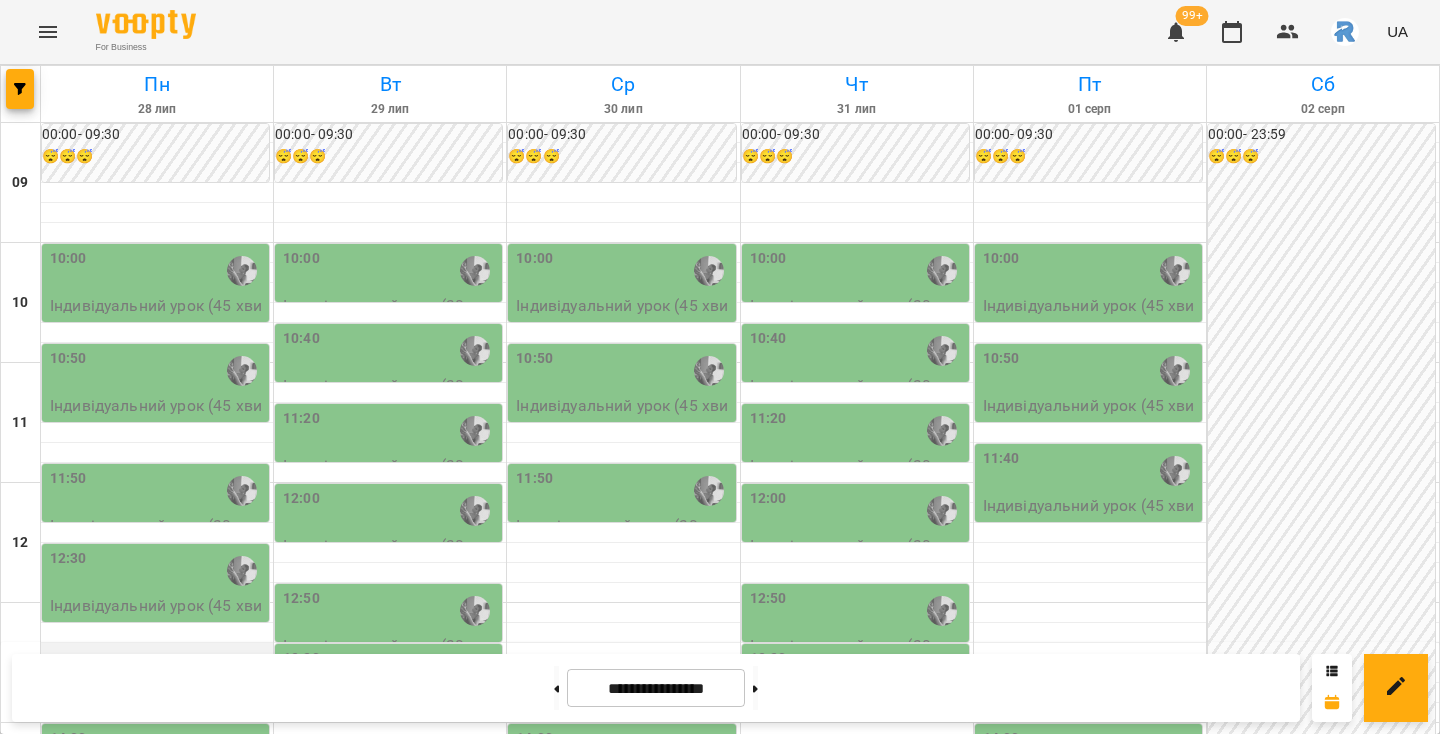 scroll, scrollTop: 287, scrollLeft: 0, axis: vertical 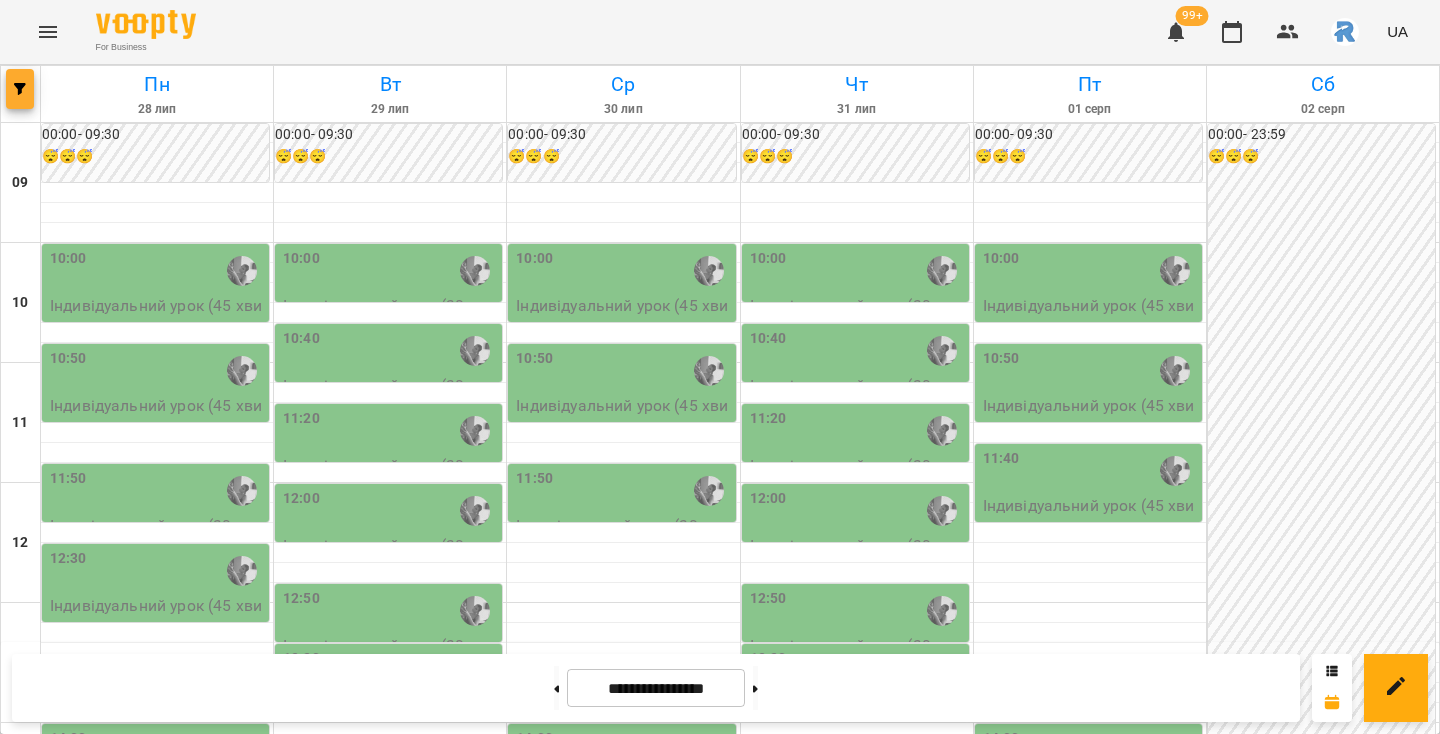 click at bounding box center (20, 89) 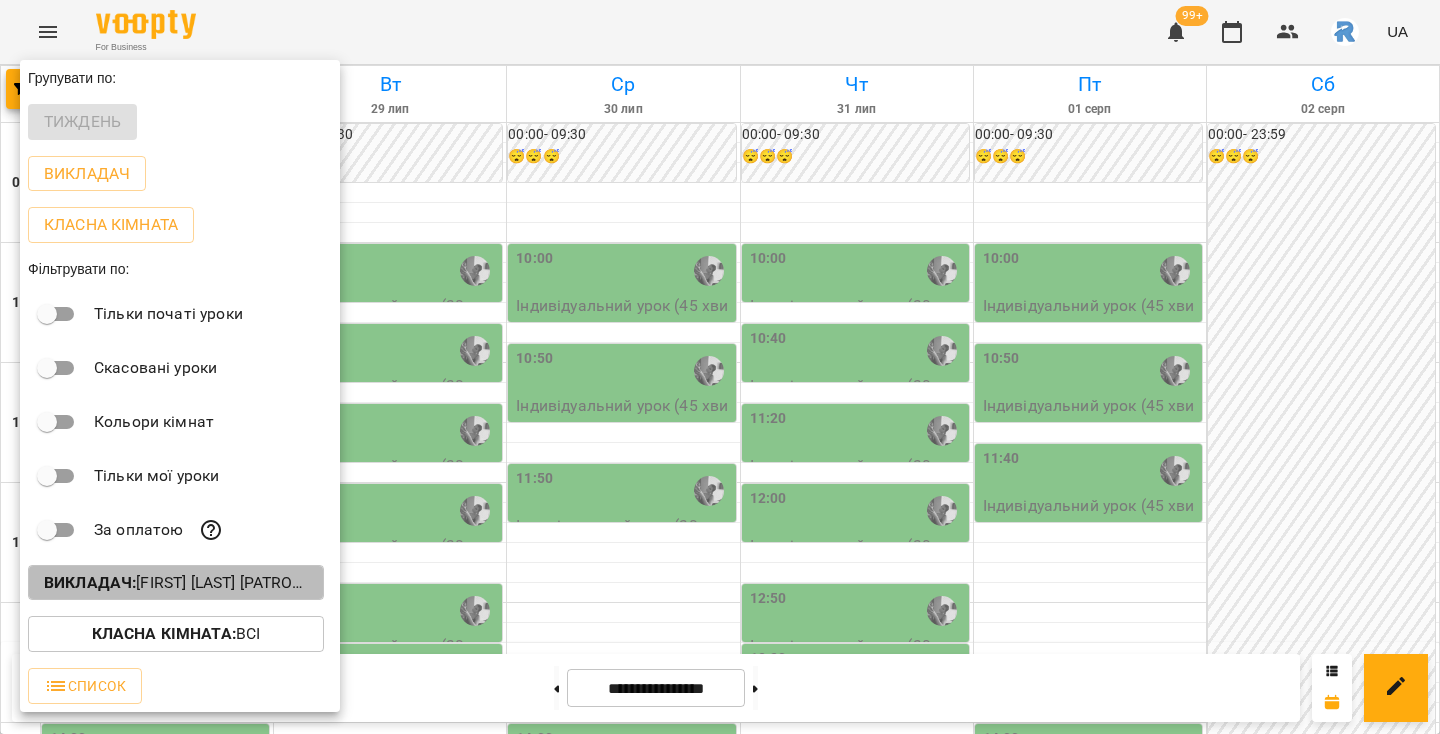 click on "Викладач :  Кирилова Софія Сергіївна" at bounding box center [176, 583] 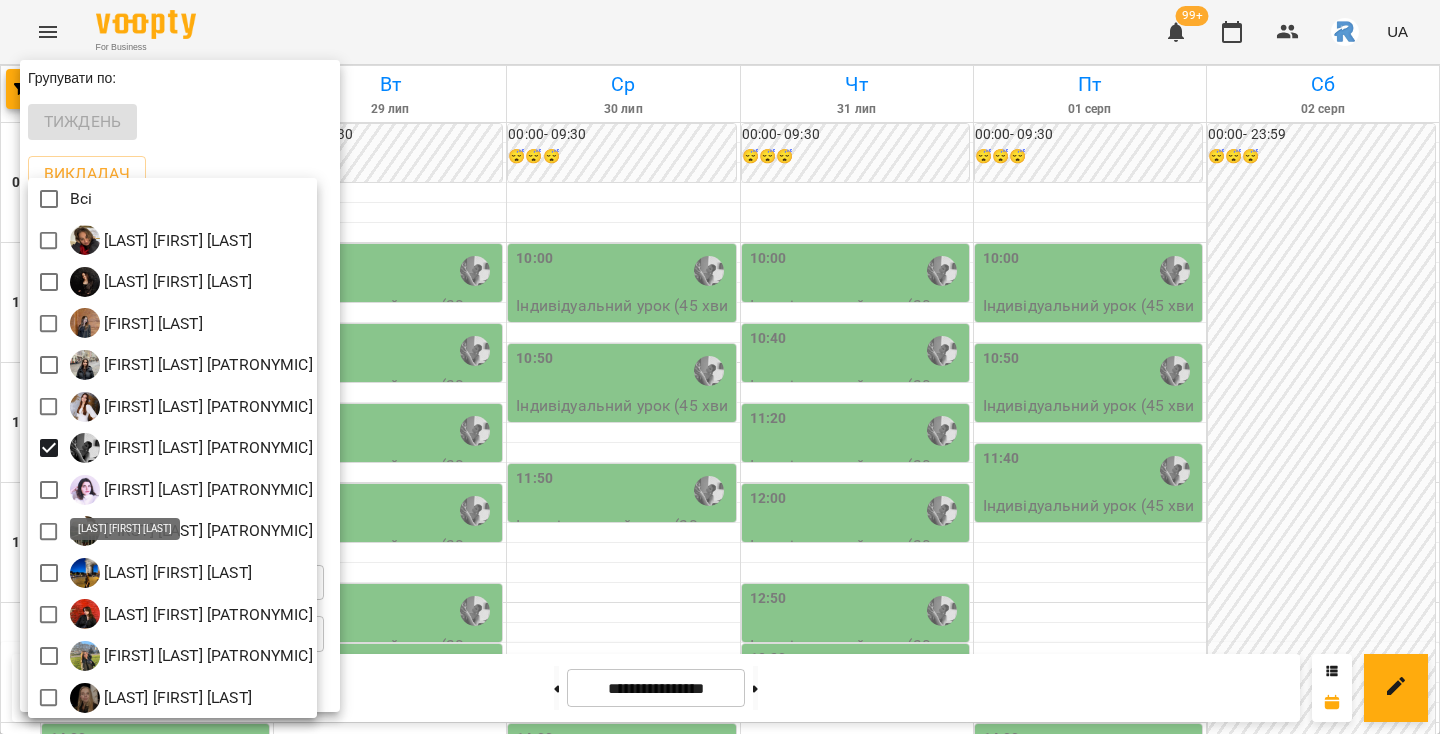 scroll, scrollTop: 4, scrollLeft: 0, axis: vertical 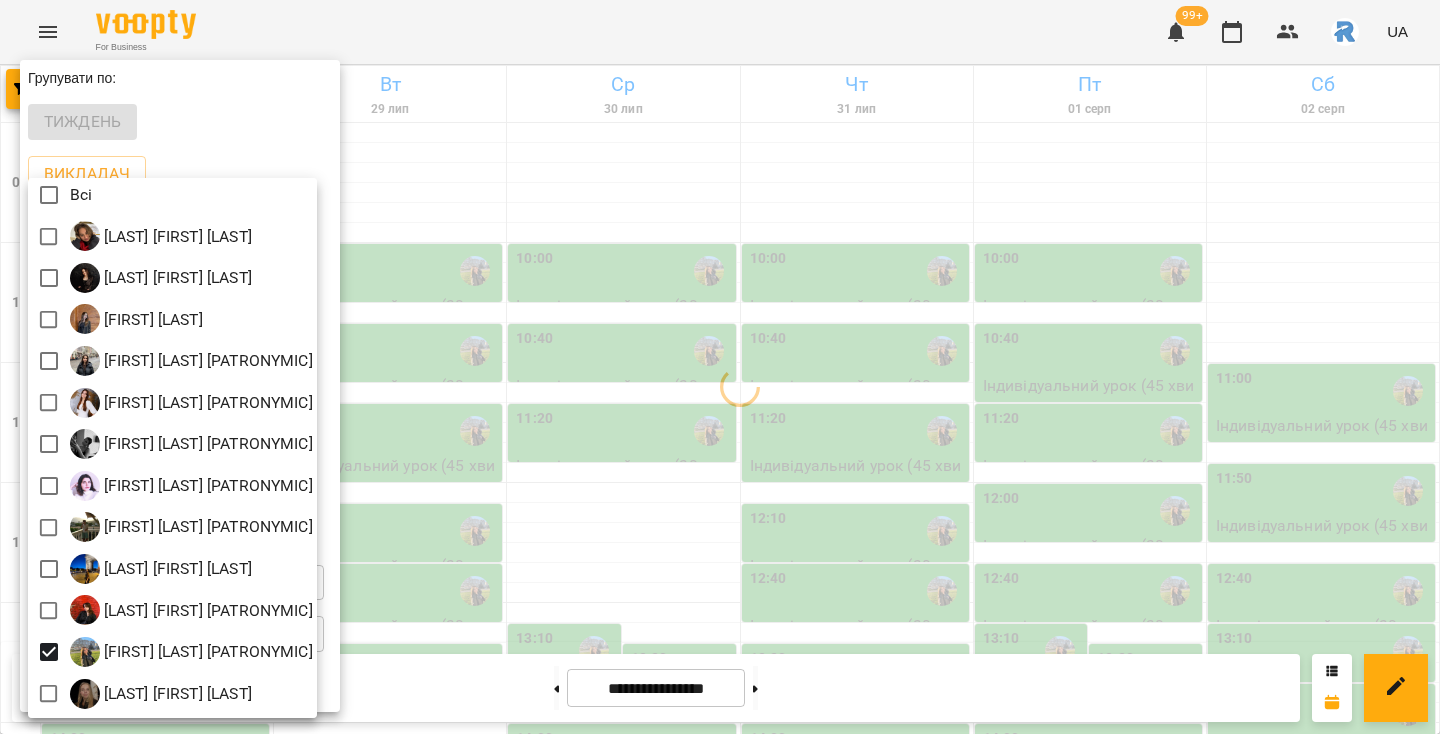 click at bounding box center (720, 367) 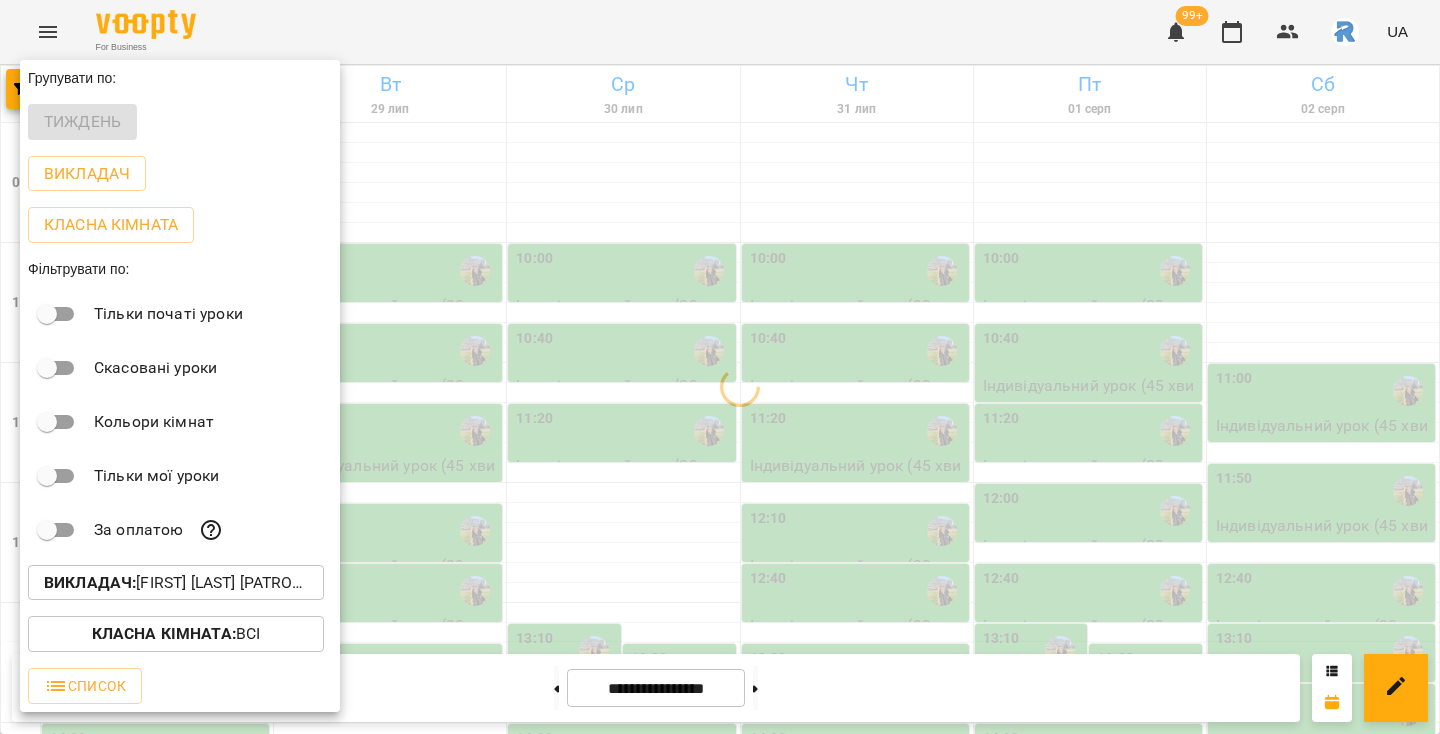 click at bounding box center [720, 367] 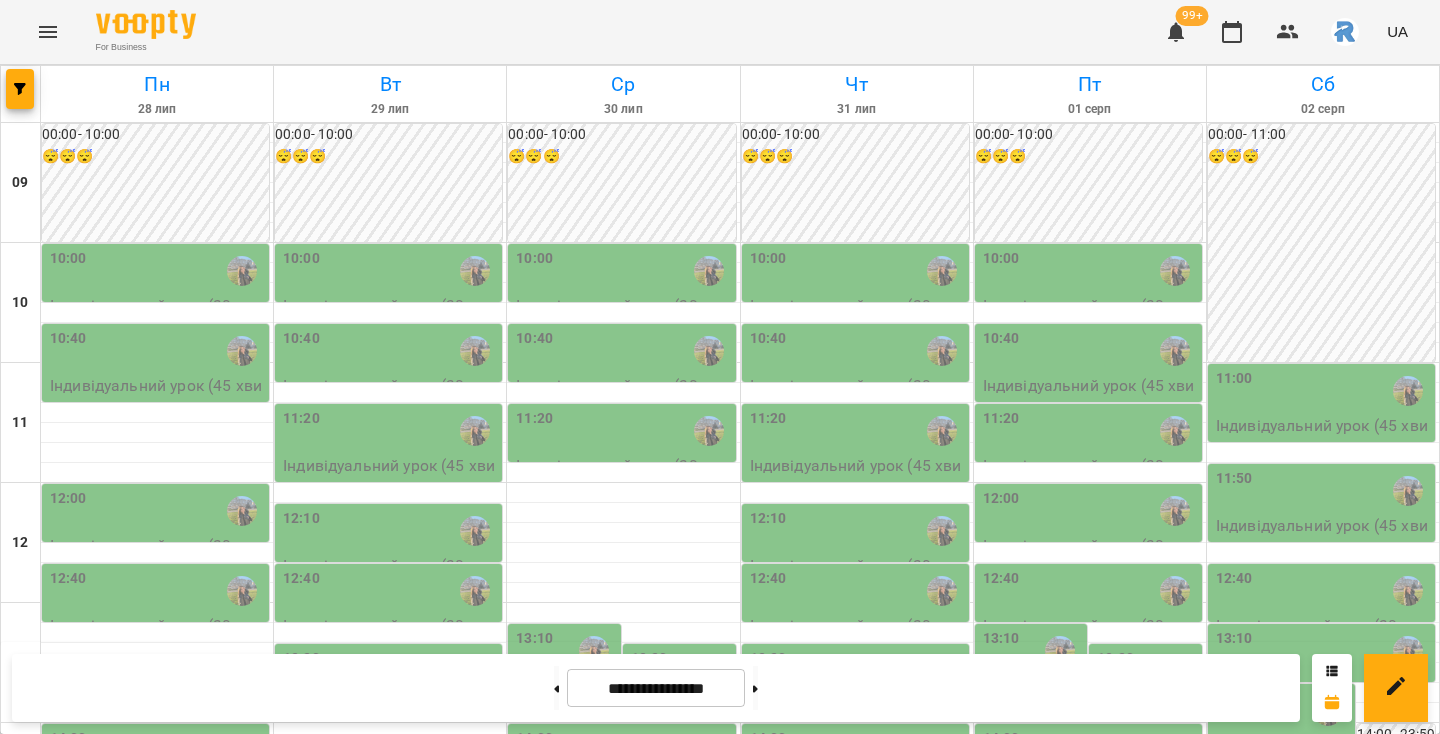 scroll, scrollTop: 859, scrollLeft: 0, axis: vertical 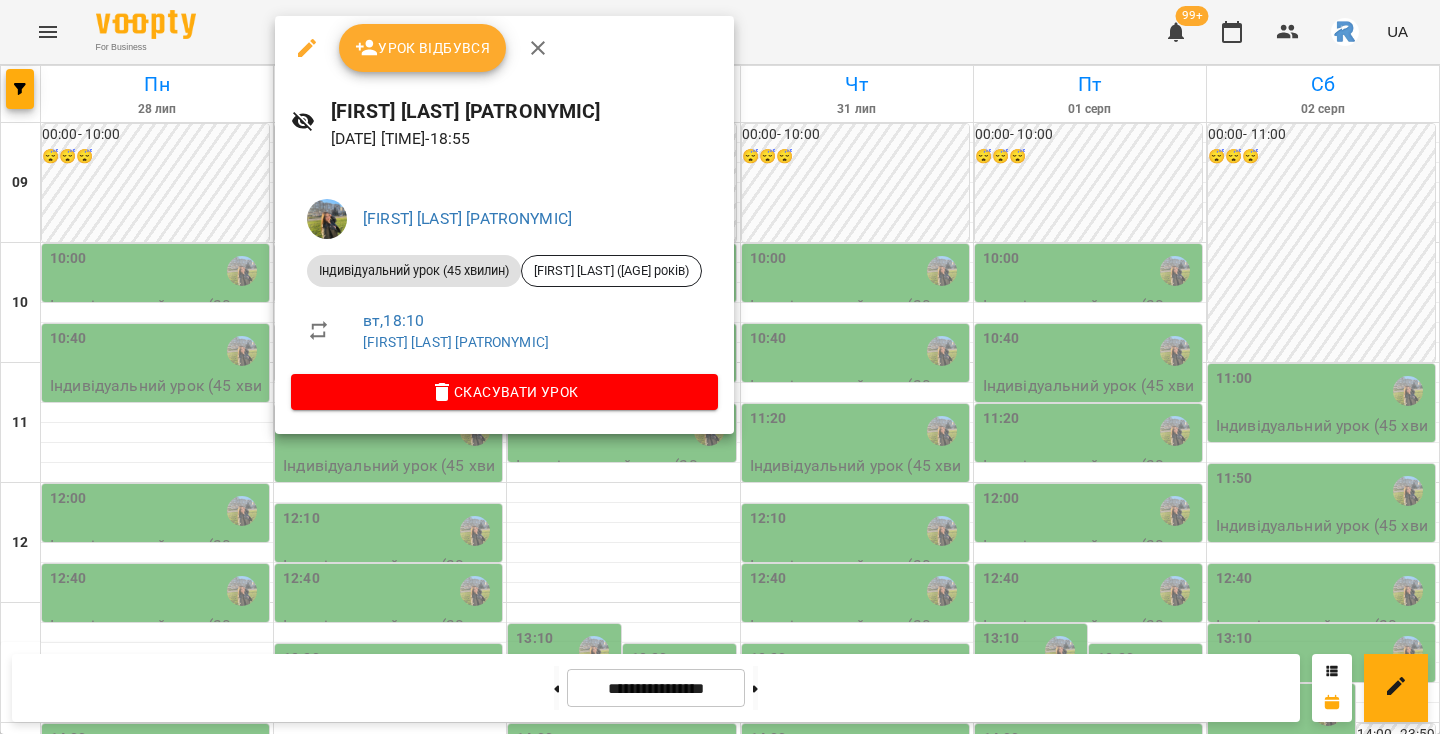 click at bounding box center (720, 367) 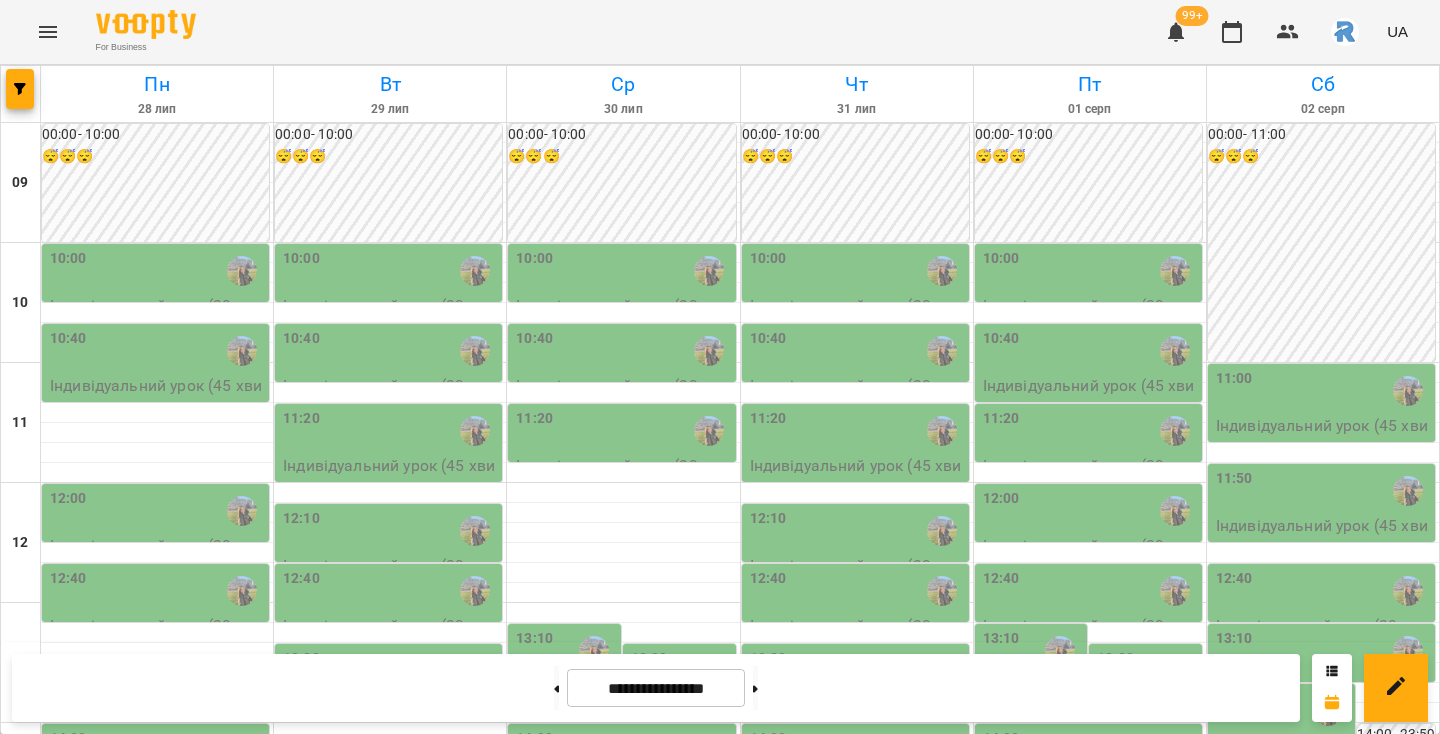 click on "17:00" at bounding box center (857, 1111) 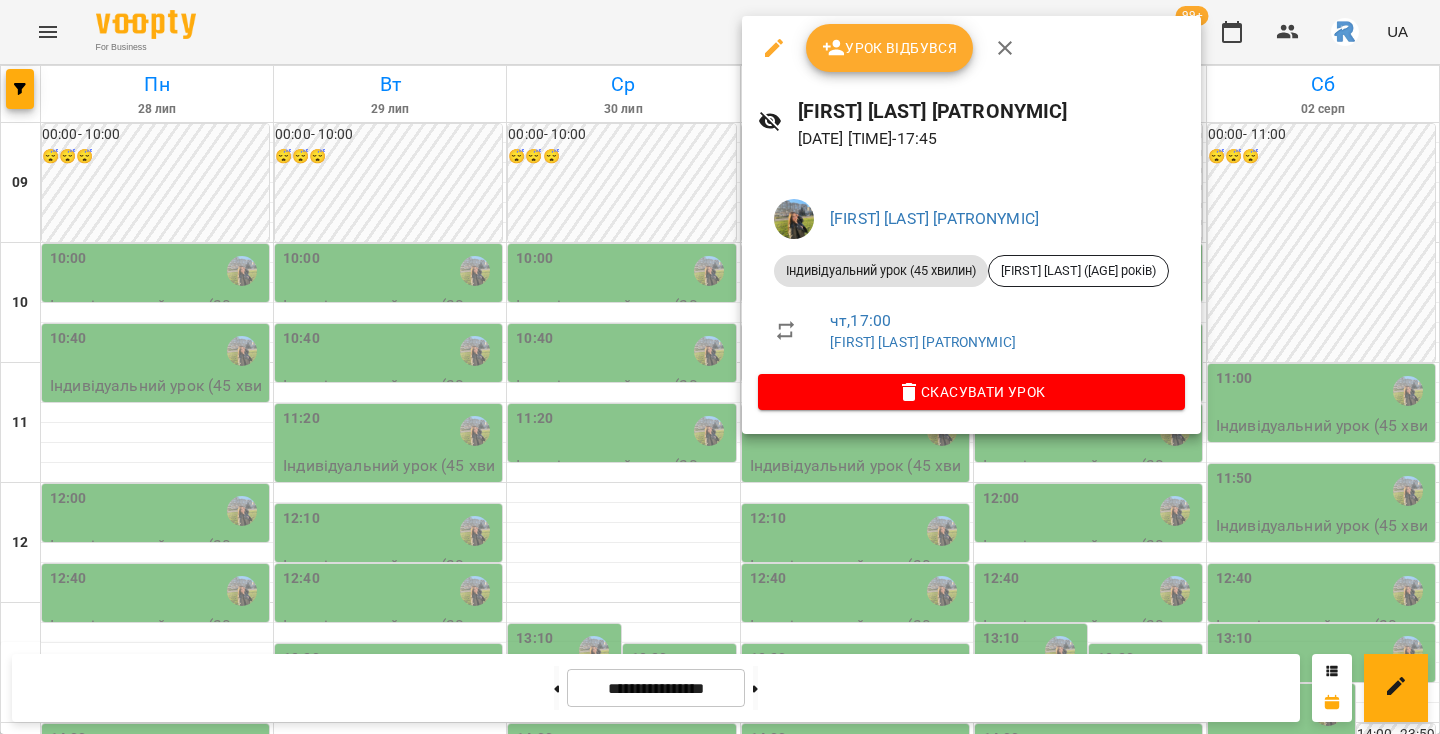 click at bounding box center (720, 367) 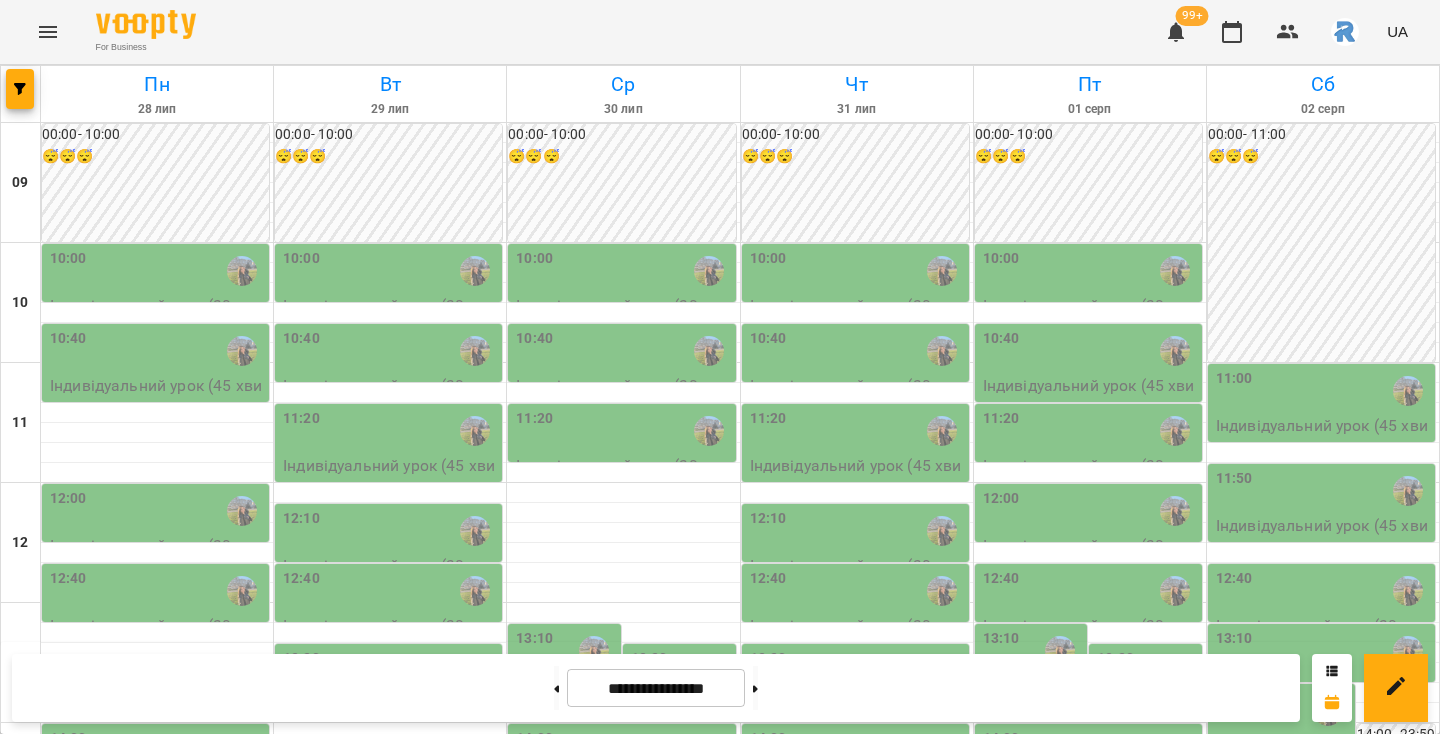 scroll, scrollTop: 691, scrollLeft: 0, axis: vertical 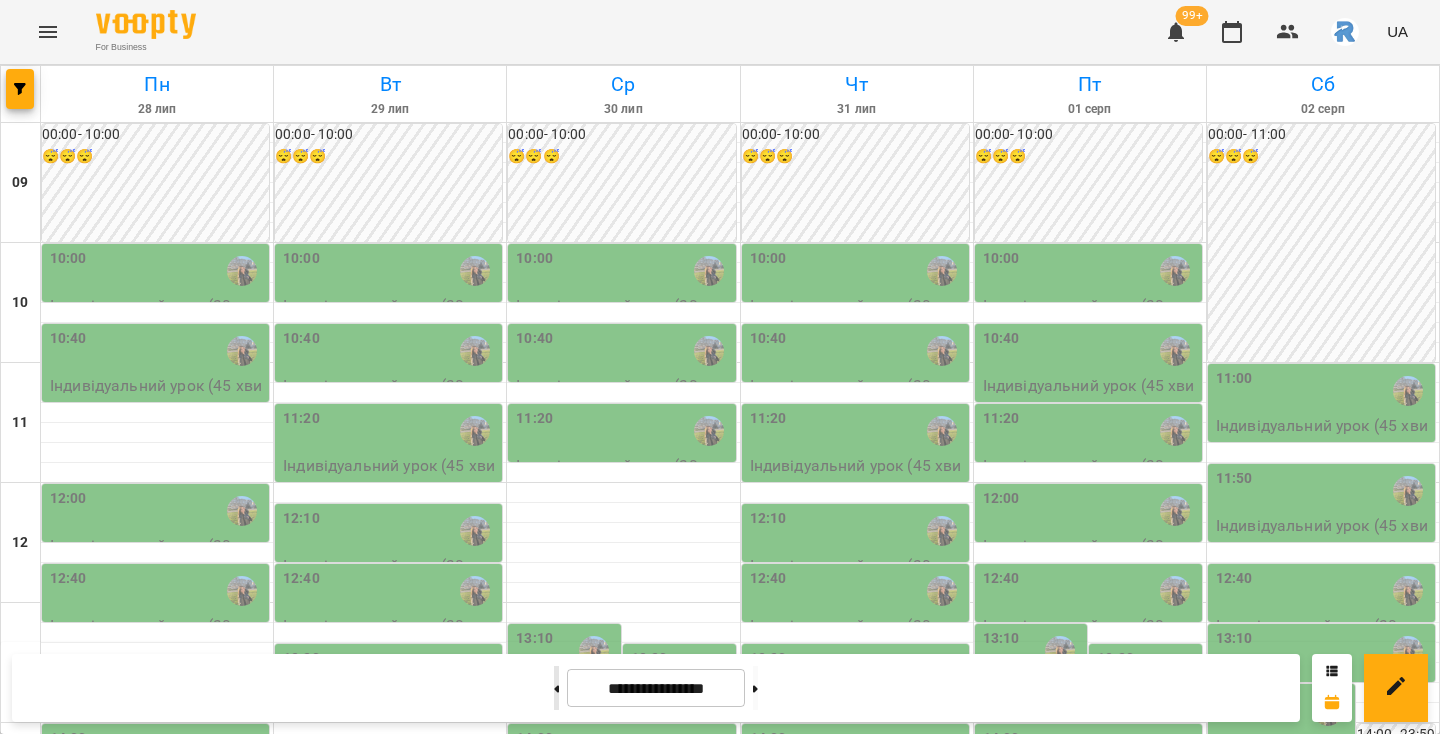 click at bounding box center [556, 688] 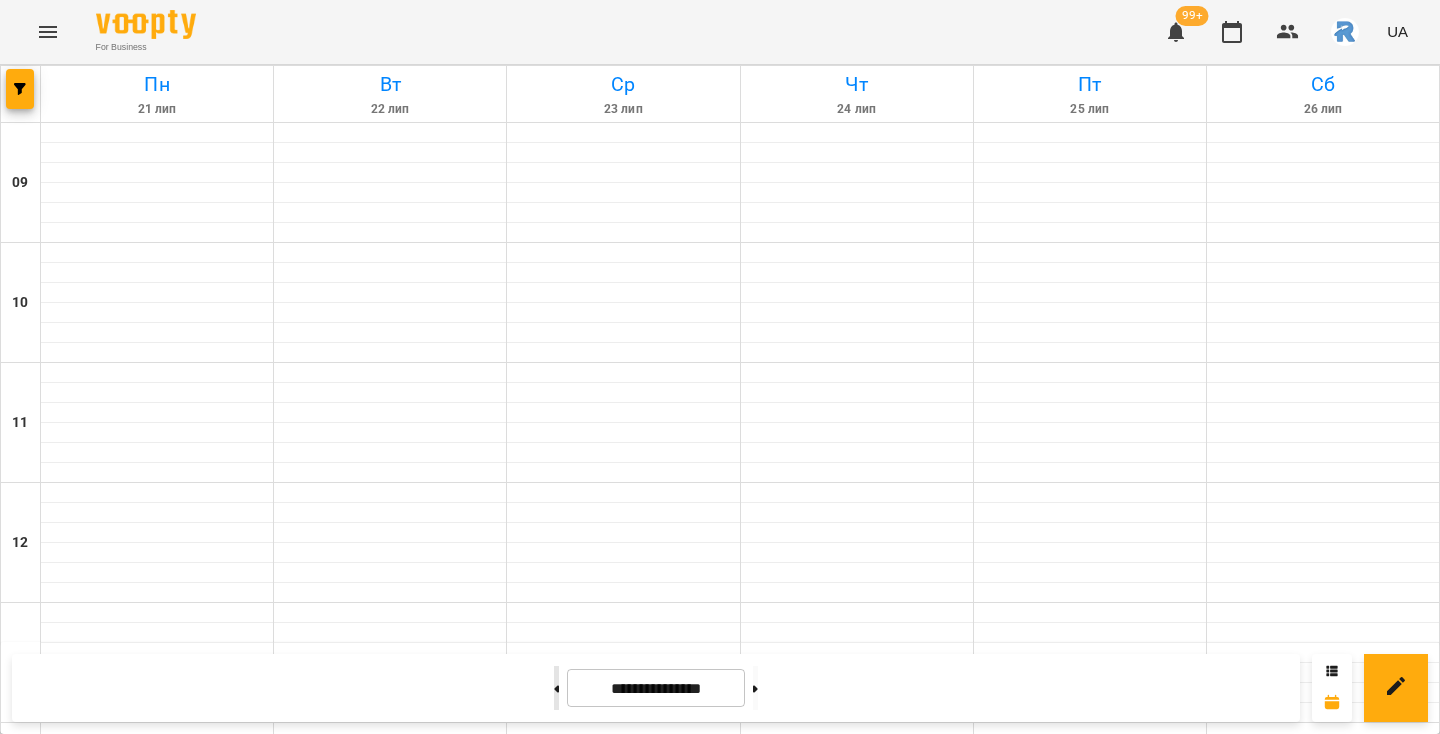 click at bounding box center (556, 688) 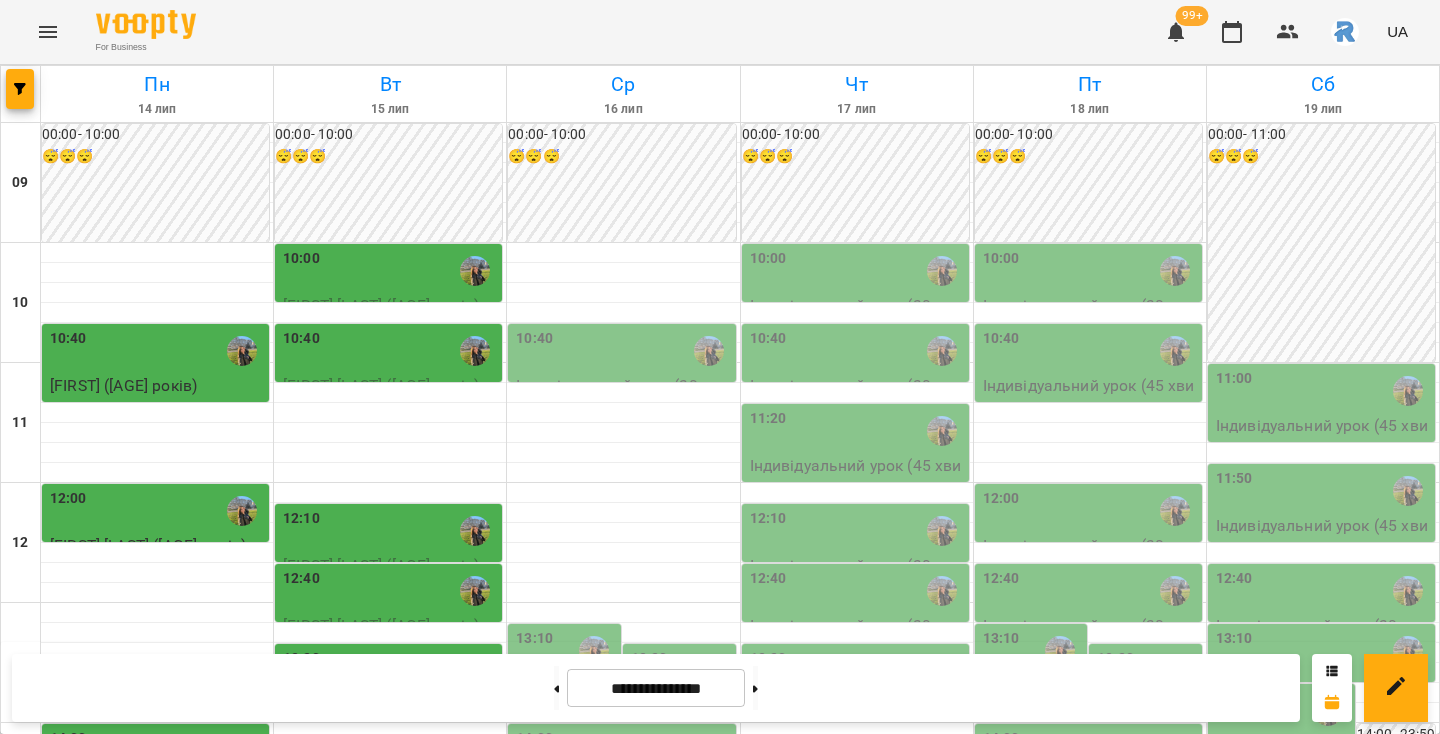 scroll, scrollTop: 869, scrollLeft: 0, axis: vertical 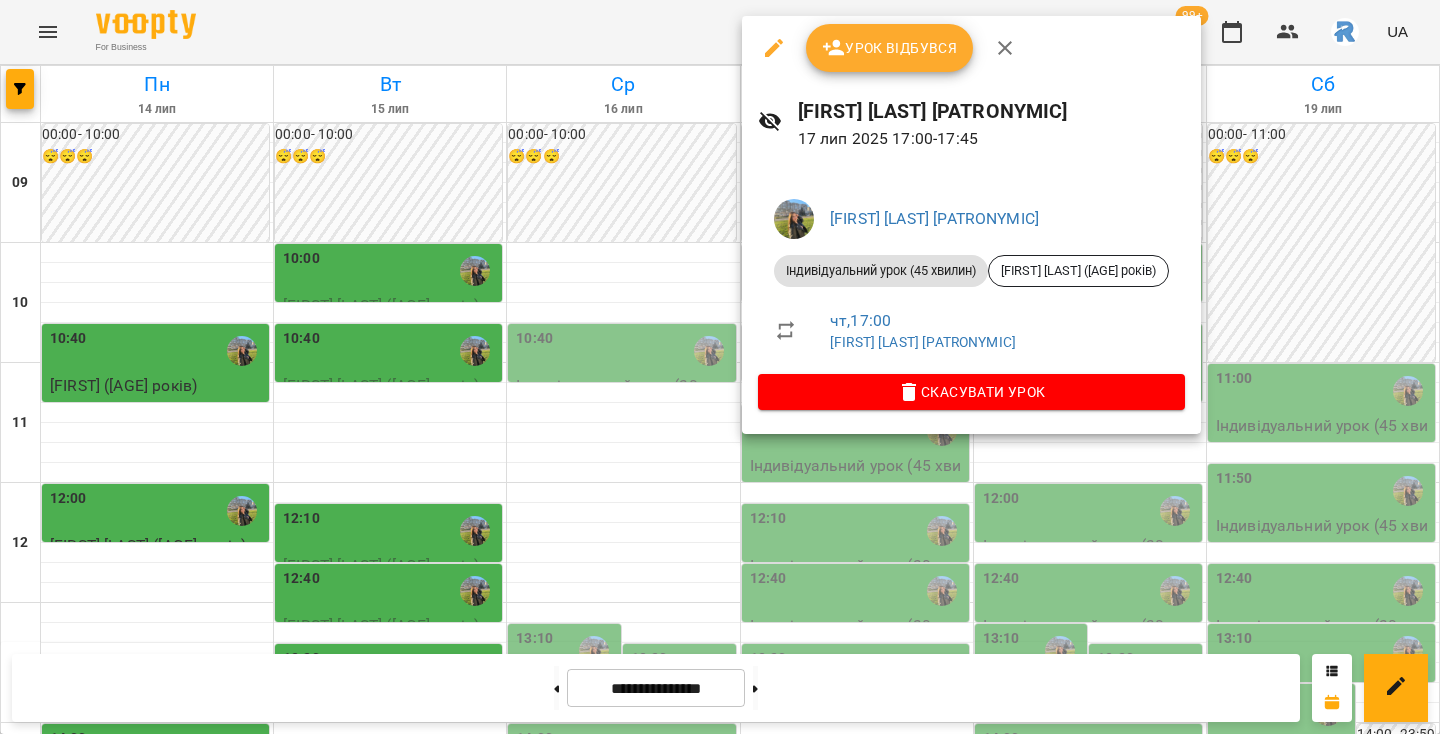 click at bounding box center (720, 367) 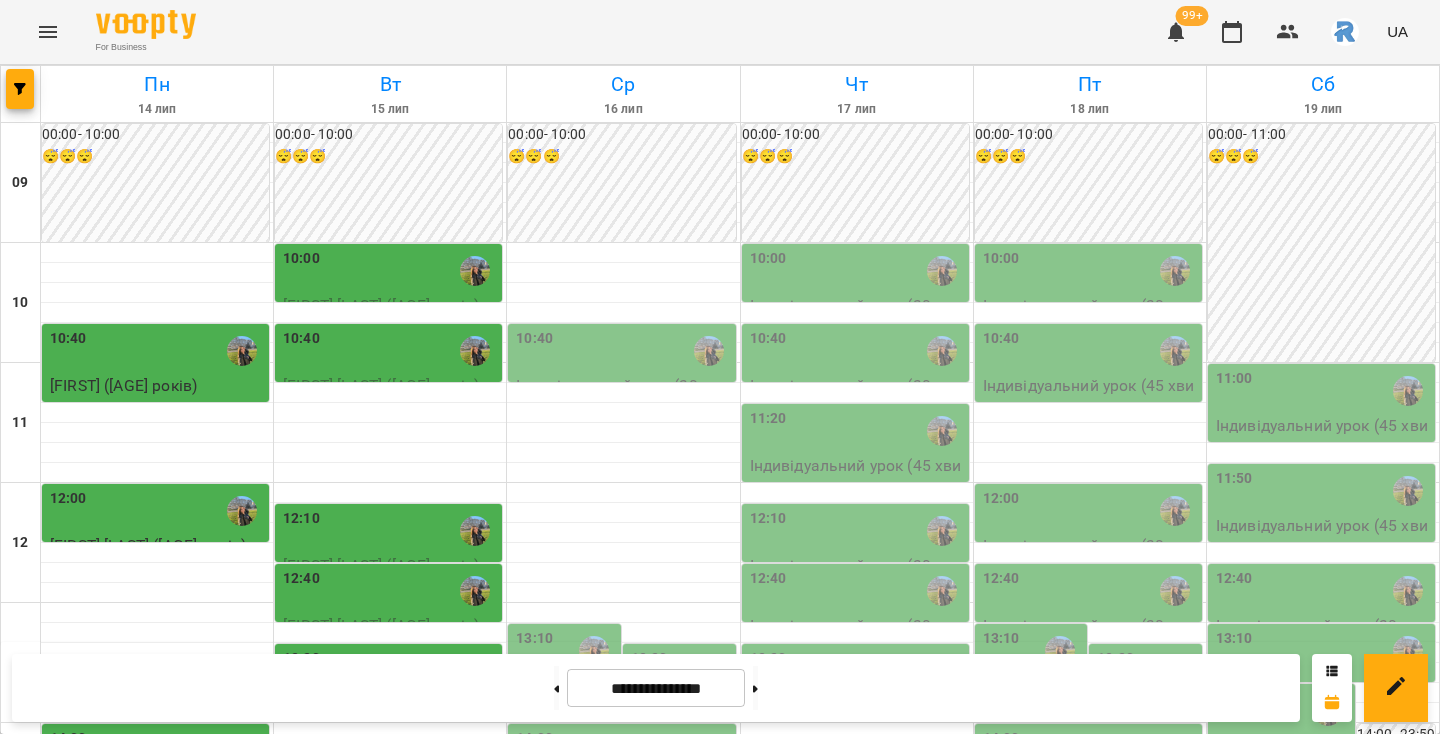 click on "17:00" at bounding box center [857, 1111] 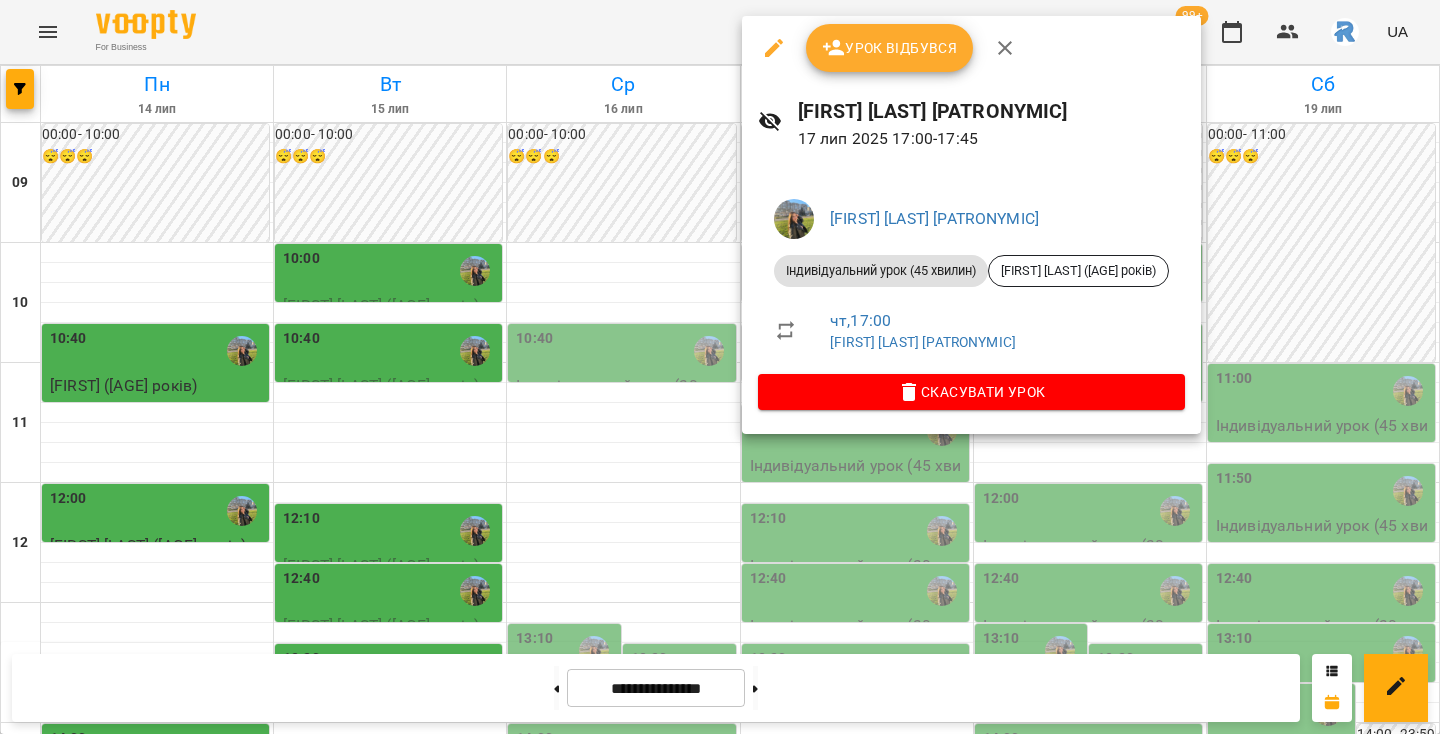 click at bounding box center (720, 367) 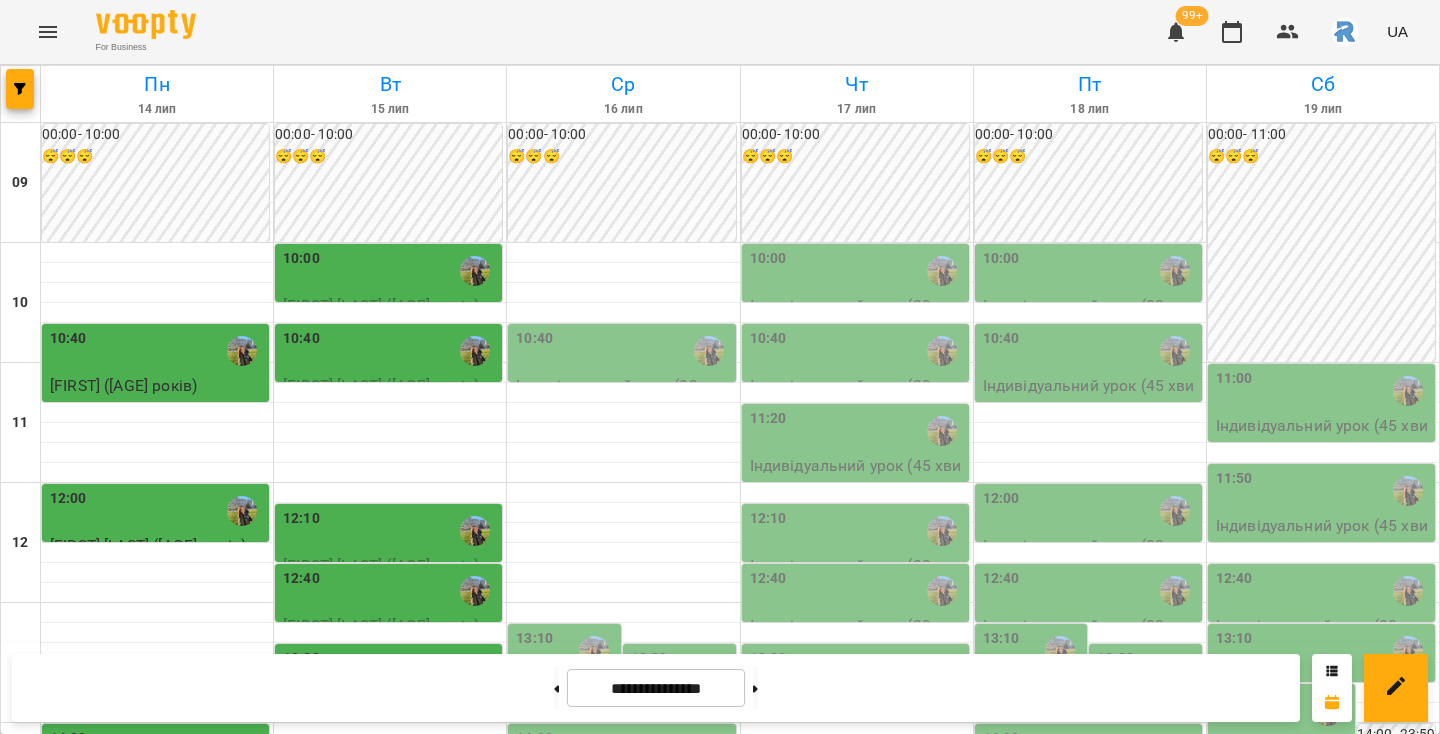 click on "17:00" at bounding box center [857, 1111] 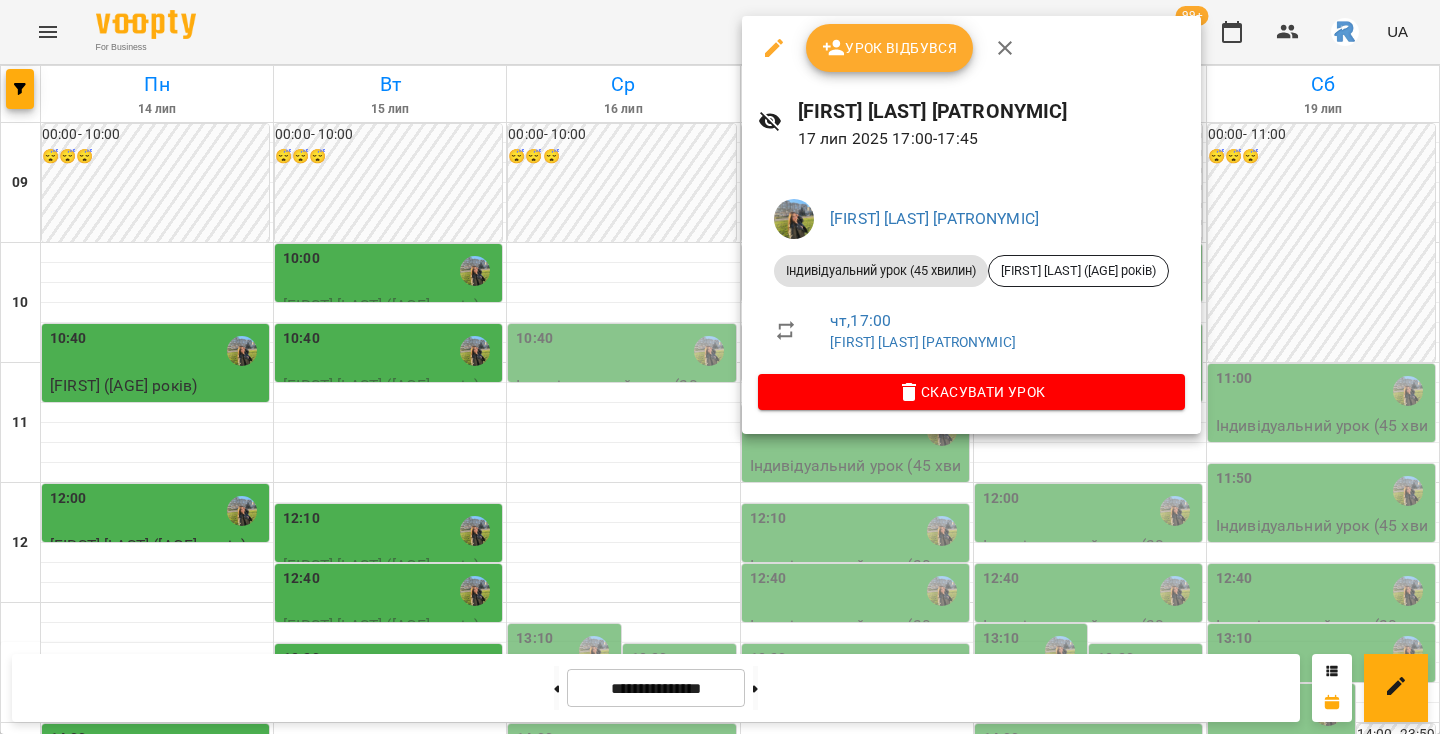 click at bounding box center (720, 367) 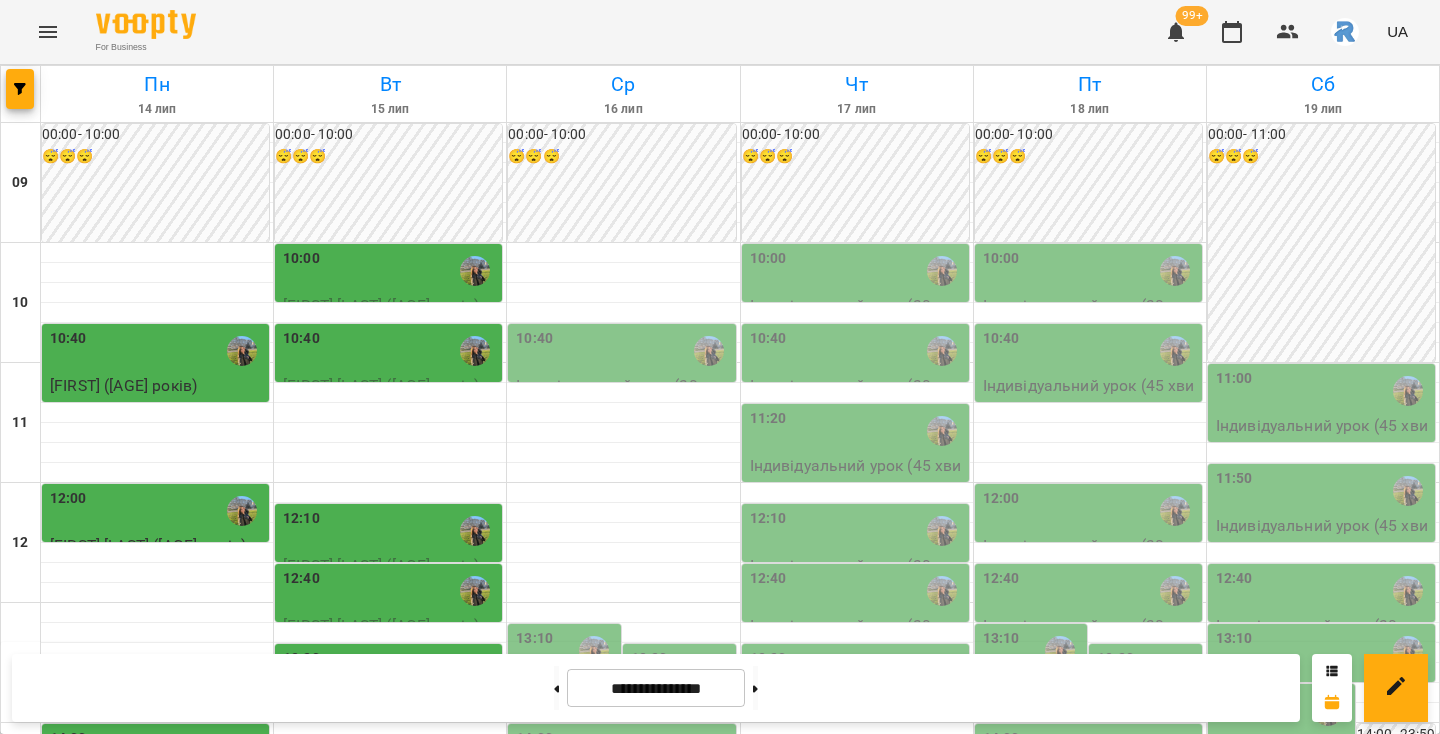 click on "17:40" at bounding box center (1090, 1191) 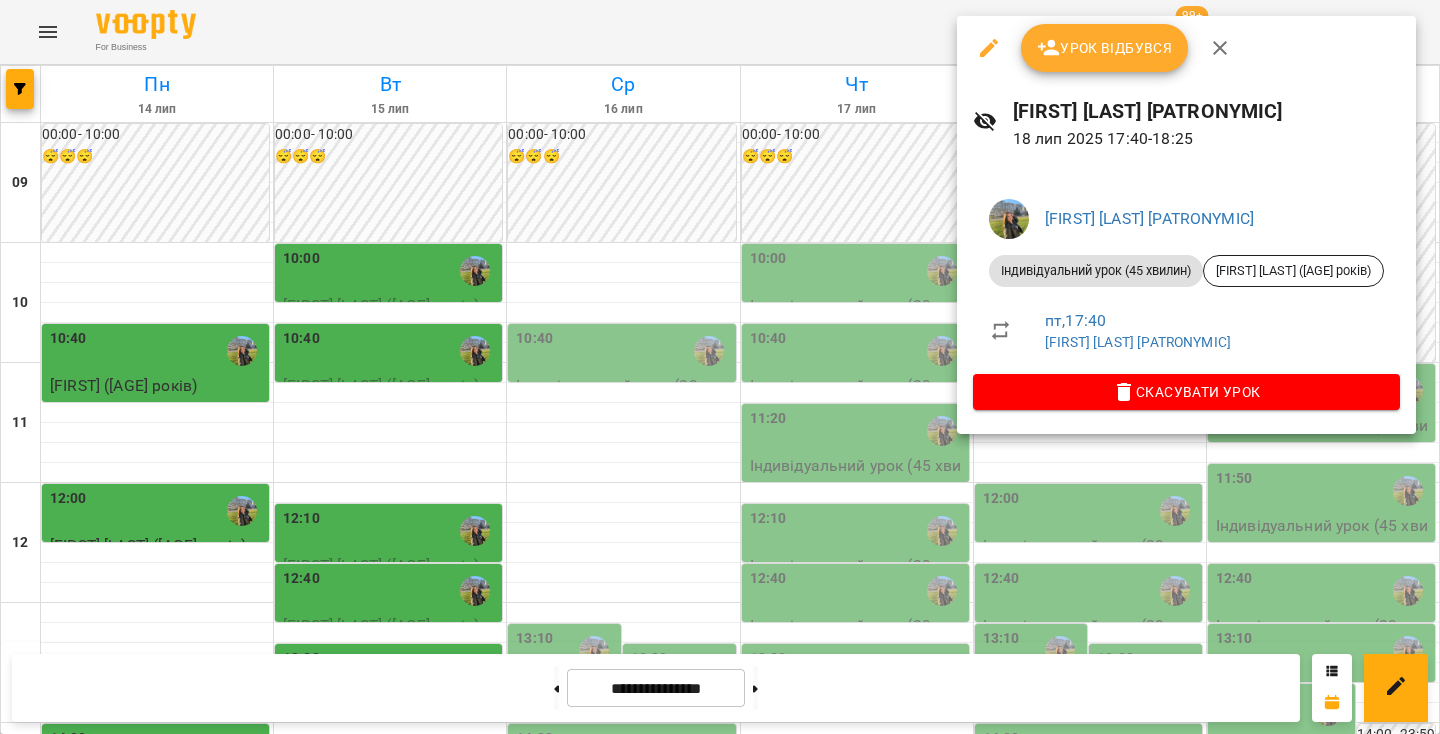 click at bounding box center [720, 367] 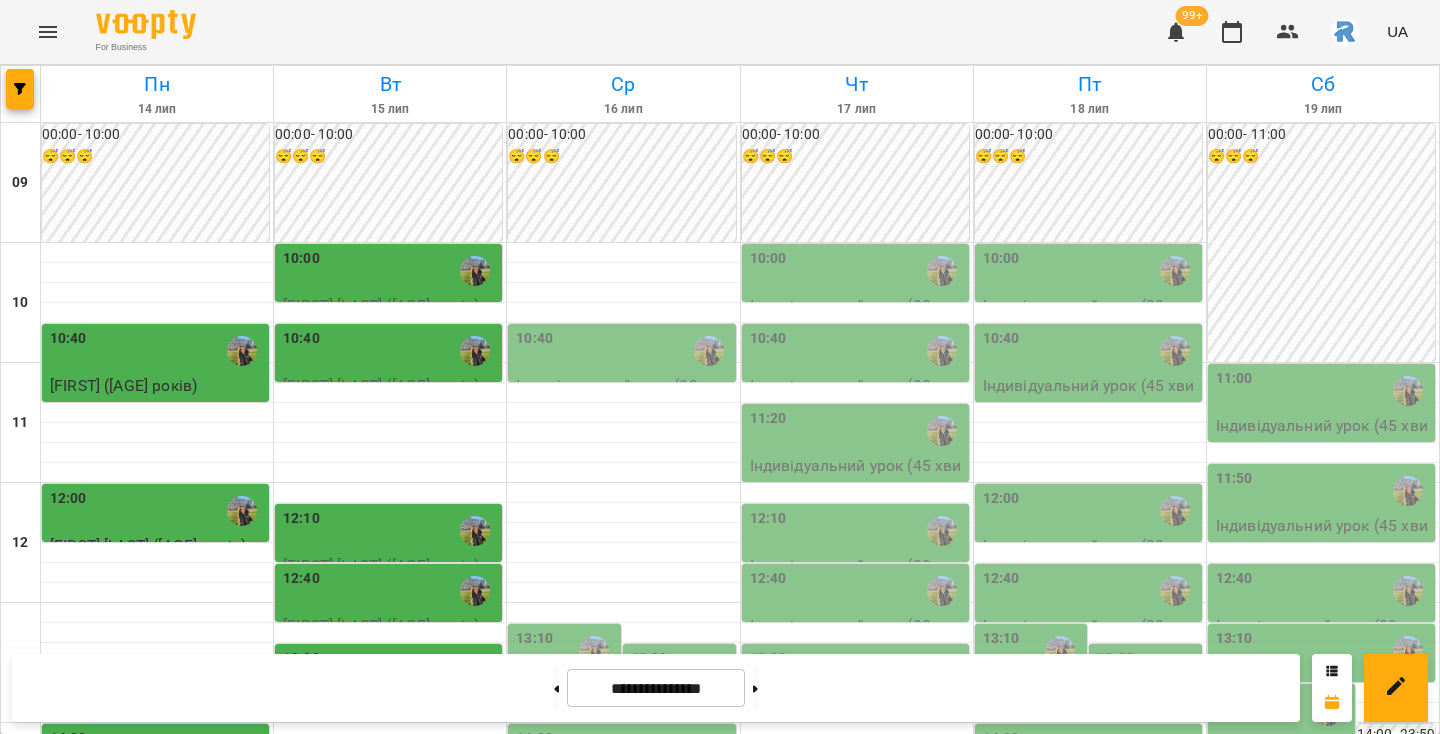click on "Індивідуальний урок (45 хвилин) - Злата Плесканка (7 років)" at bounding box center [1090, 1249] 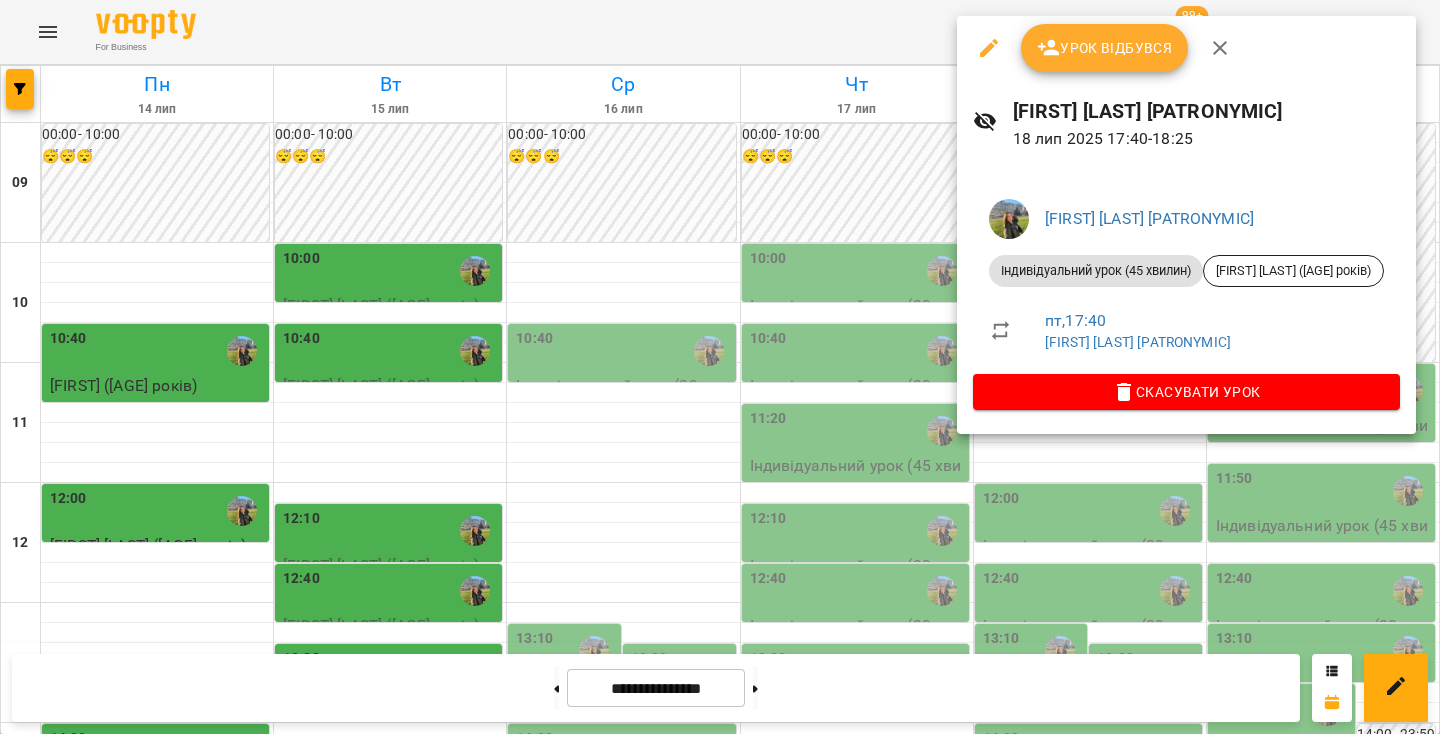click at bounding box center [720, 367] 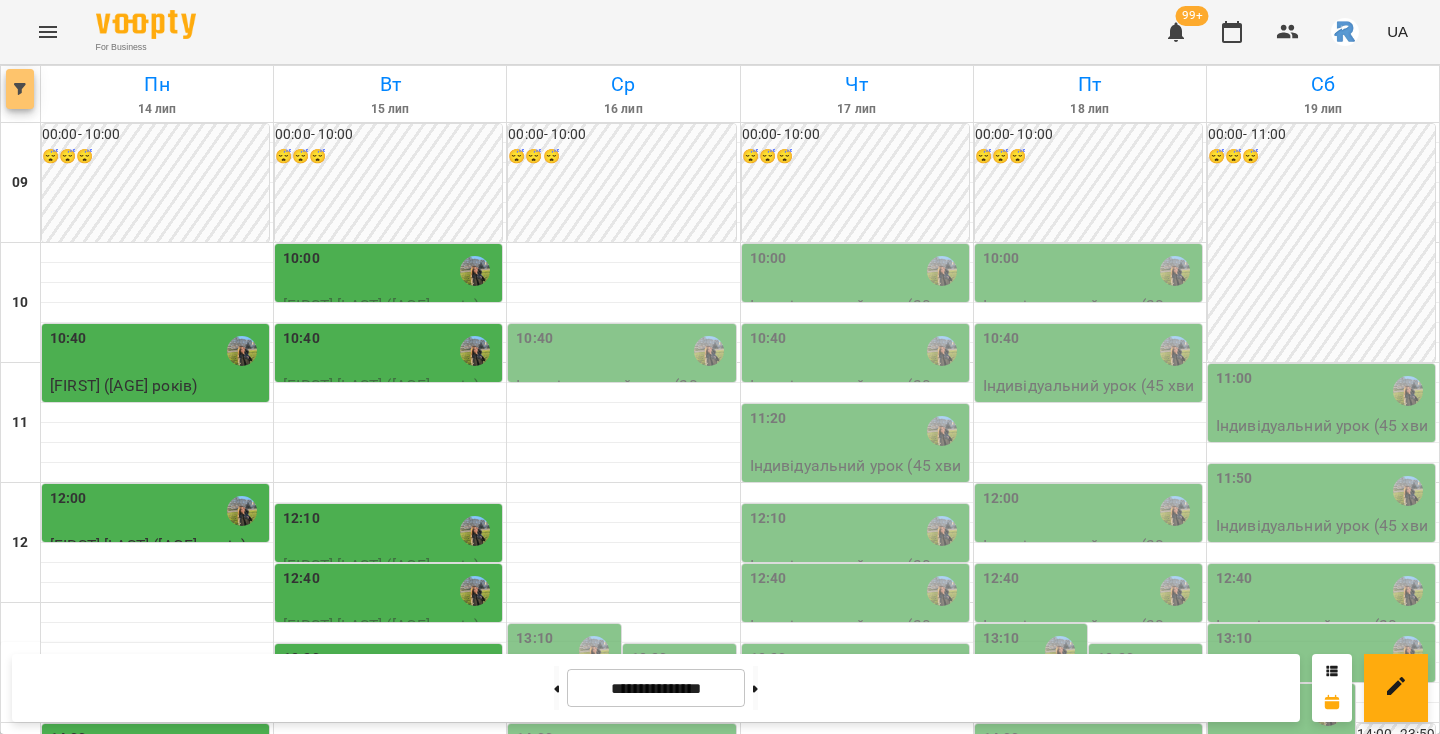click at bounding box center (20, 89) 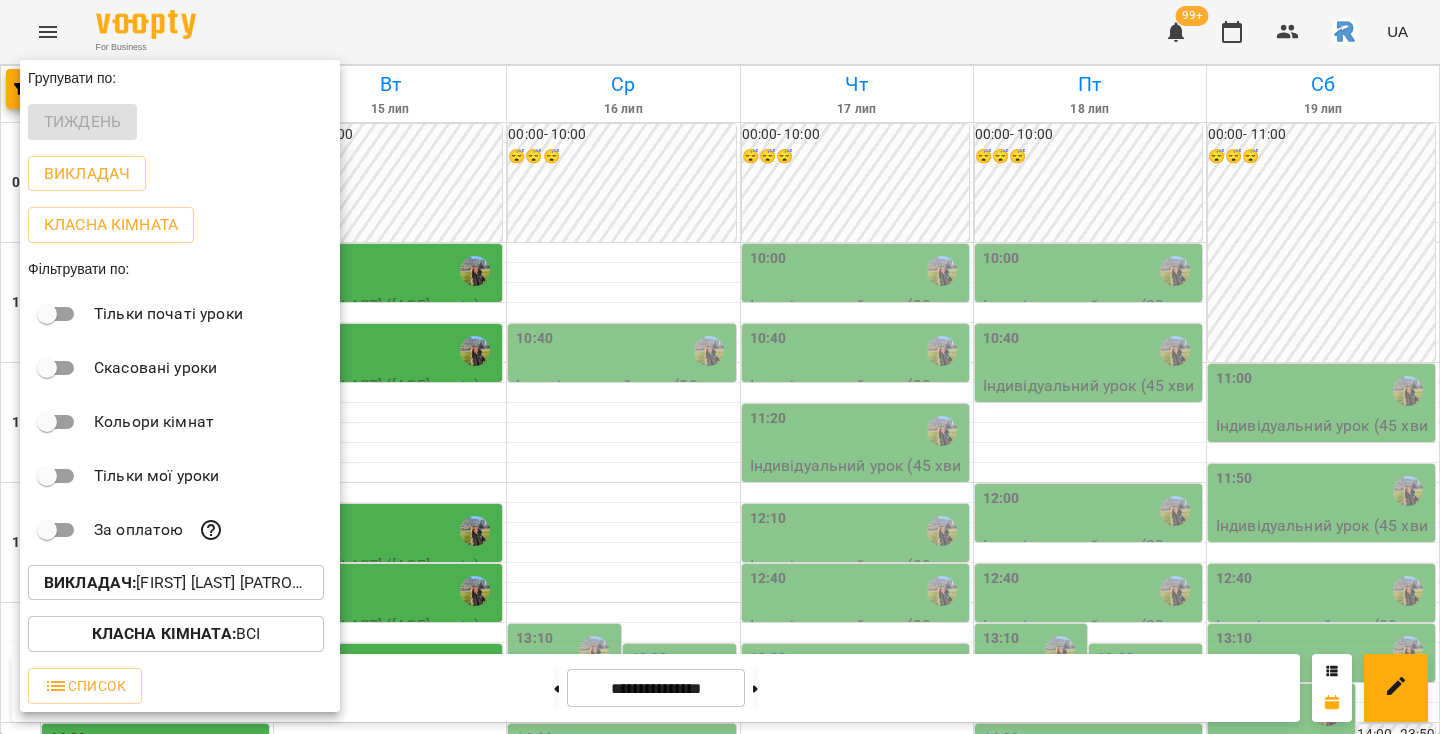 click at bounding box center [720, 367] 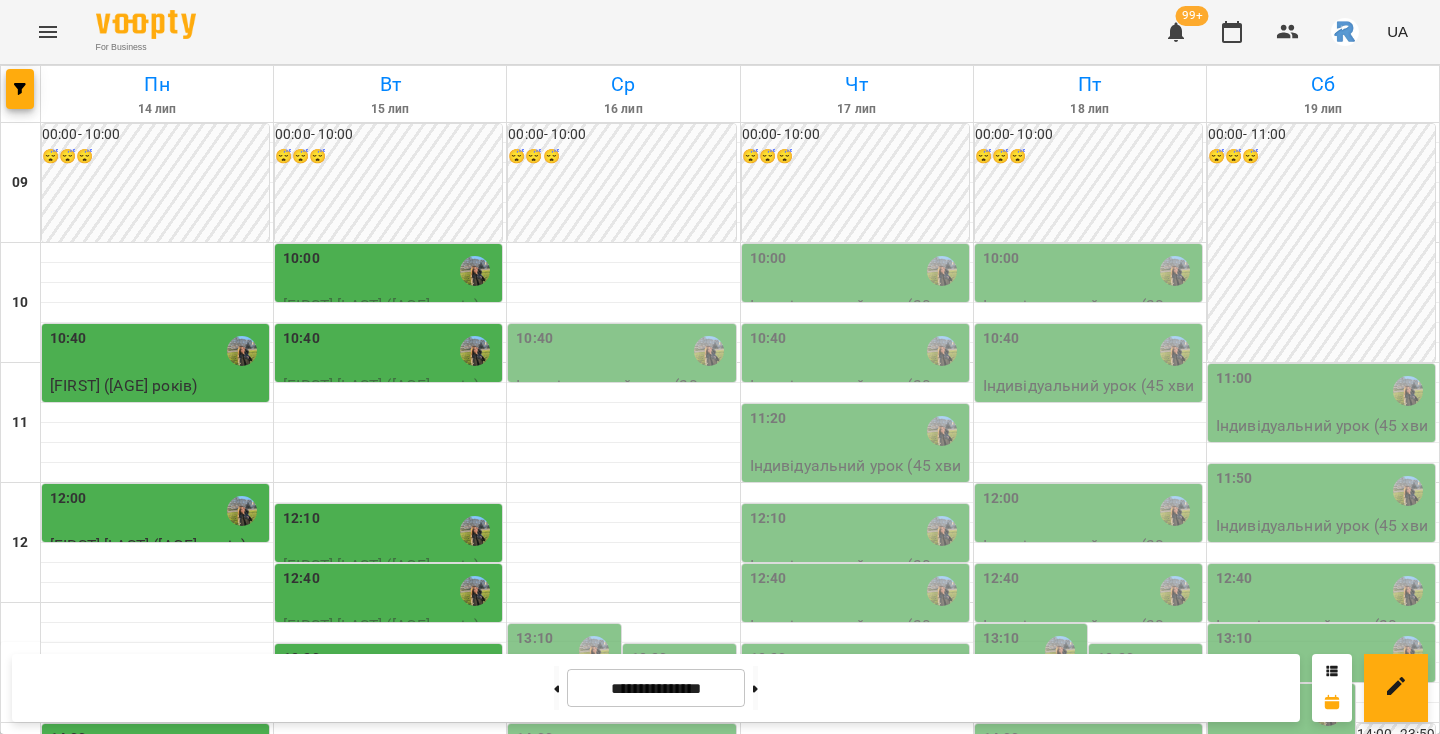 click 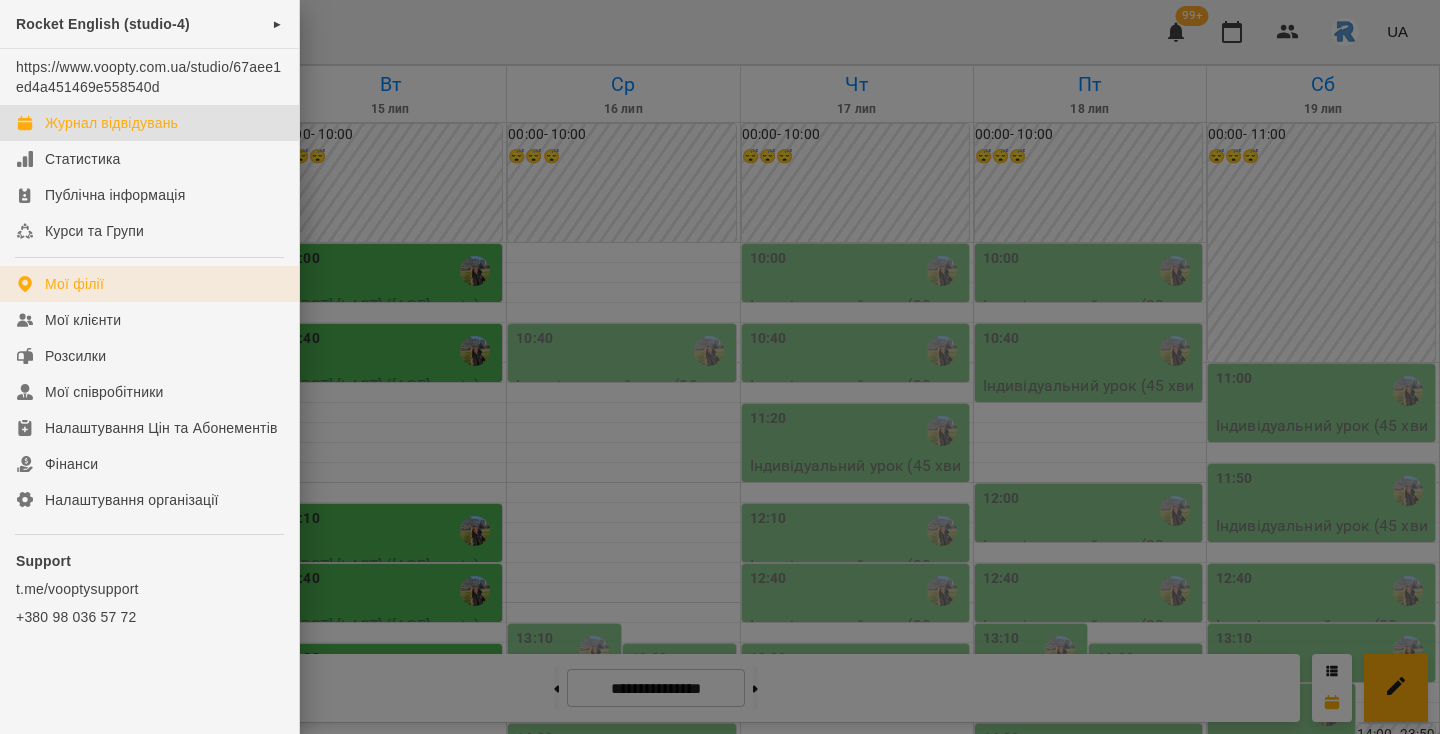 click on "Мої філії" at bounding box center (74, 284) 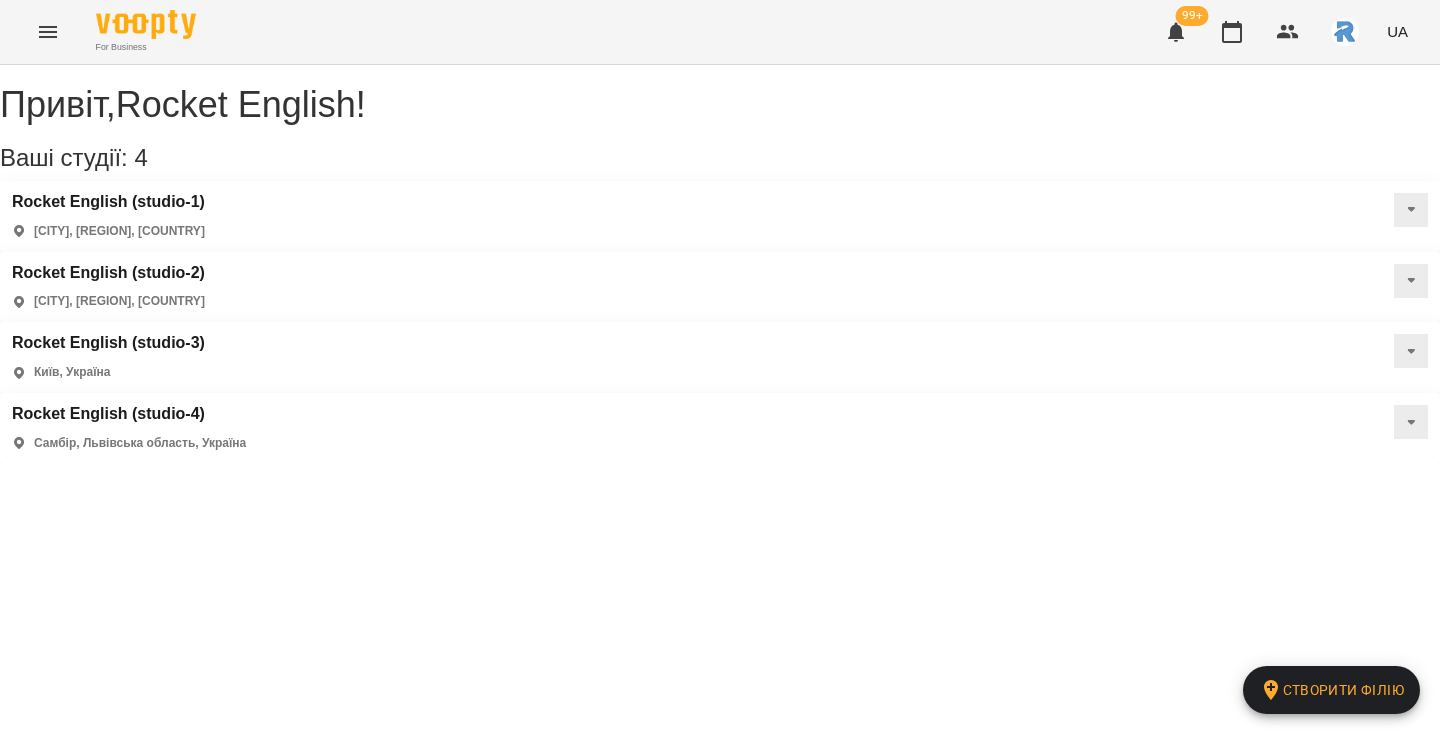 click on "Rocket English (studio-3) Київ, Україна" at bounding box center (720, 357) 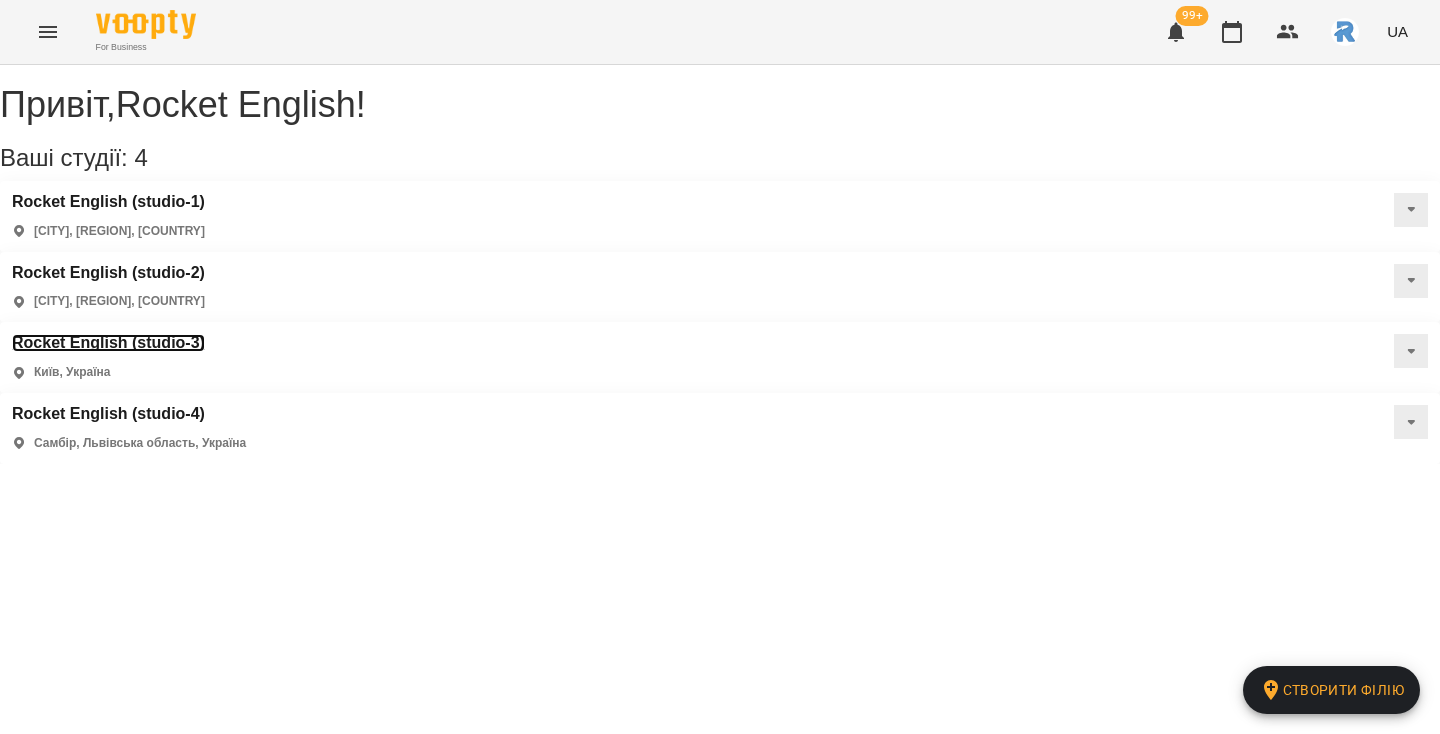 click on "Rocket English (studio-3)" at bounding box center [108, 343] 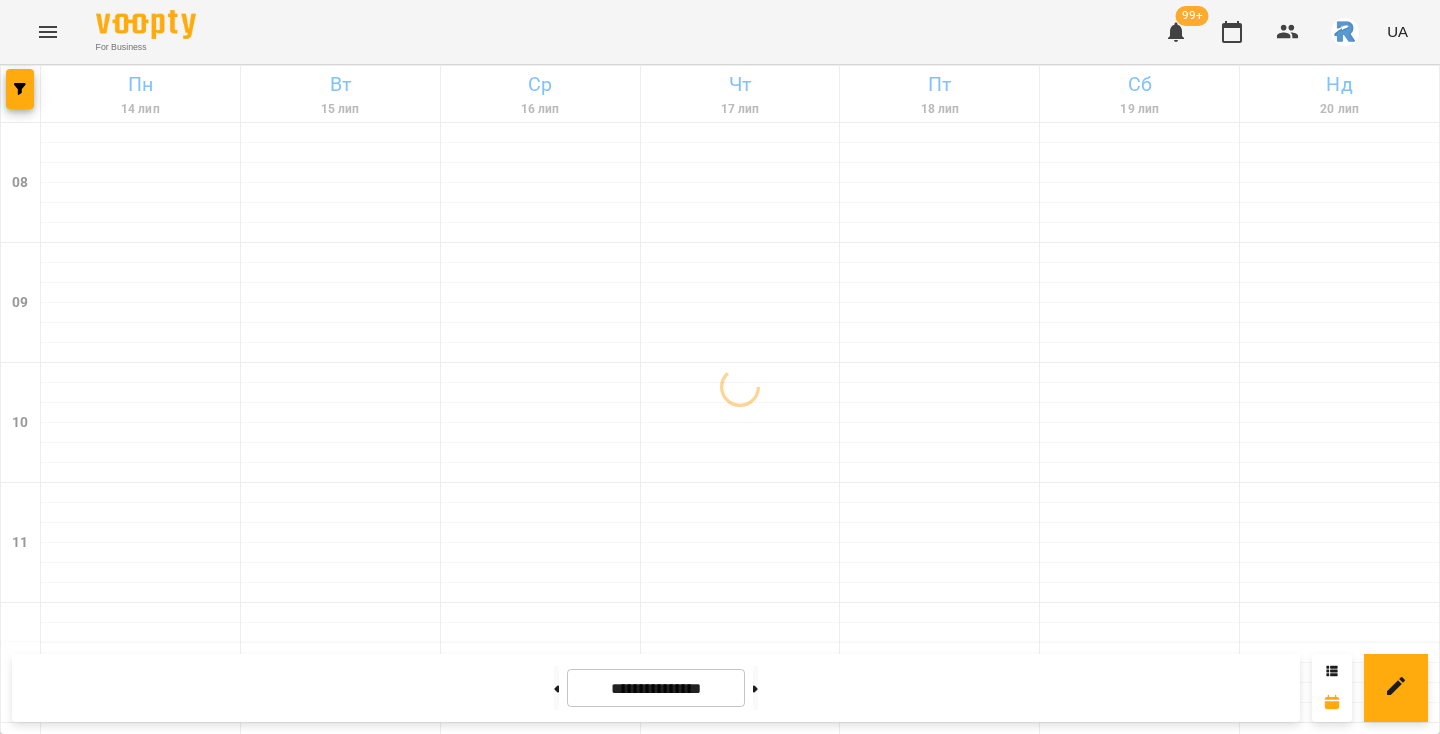 click at bounding box center [48, 32] 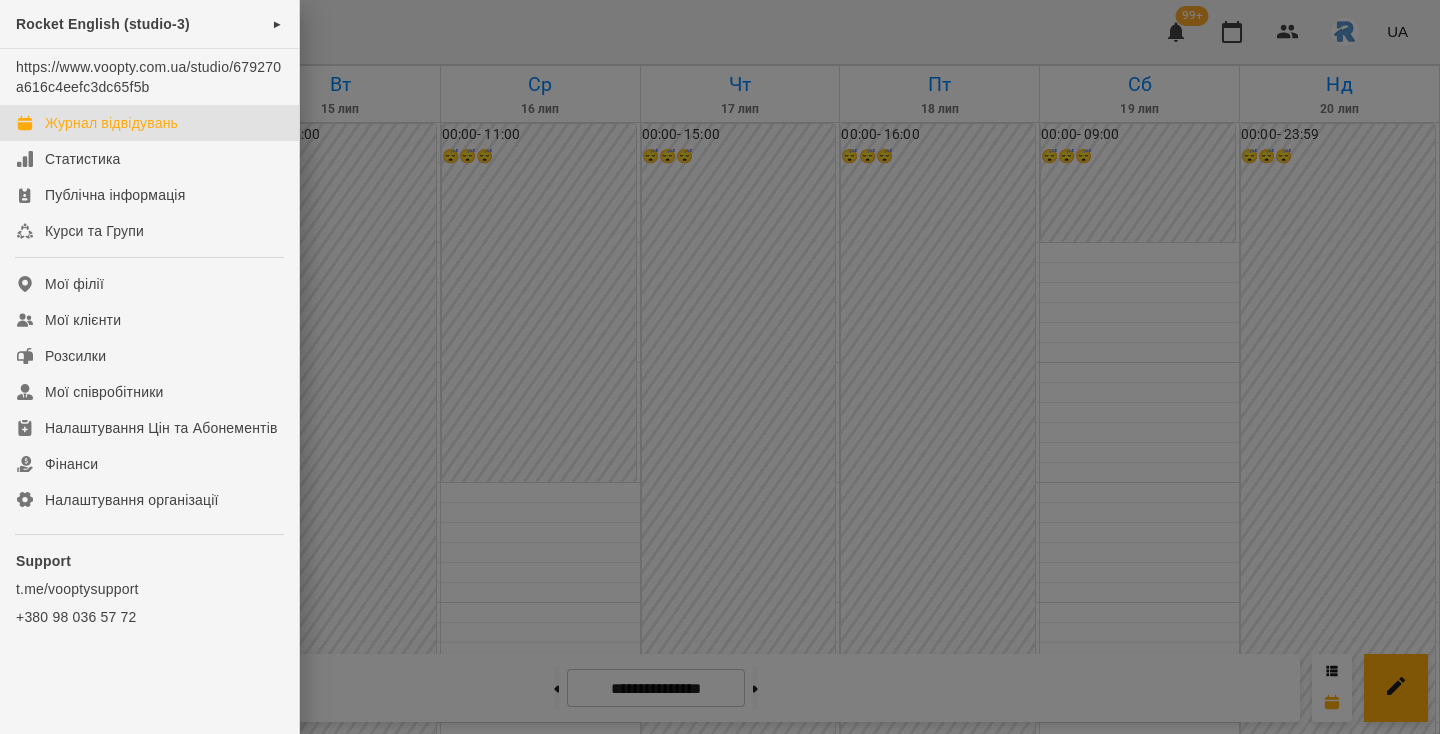 click on "Rocket English (studio-3) ► https://www.voopty.com.ua/studio/679270a616c4eefc3dc65f5b Журнал відвідувань Статистика Публічна інформація Курси та Групи Мої філії Мої клієнти Розсилки Мої співробітники Налаштування Цін та Абонементів Фінанси Налаштування організації Support t.me/vooptysupport +380 98 036 57 72" at bounding box center (149, 361) 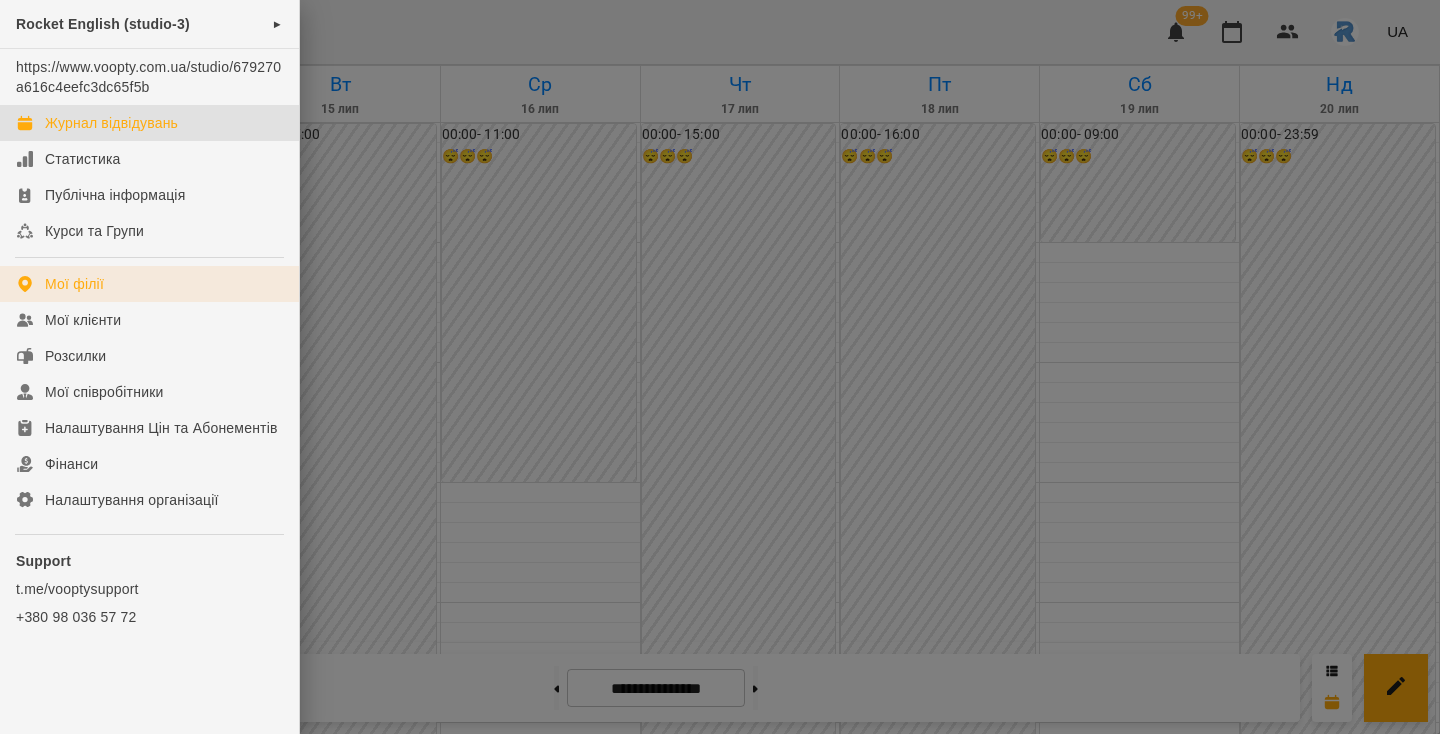 click on "Мої філії" at bounding box center (74, 284) 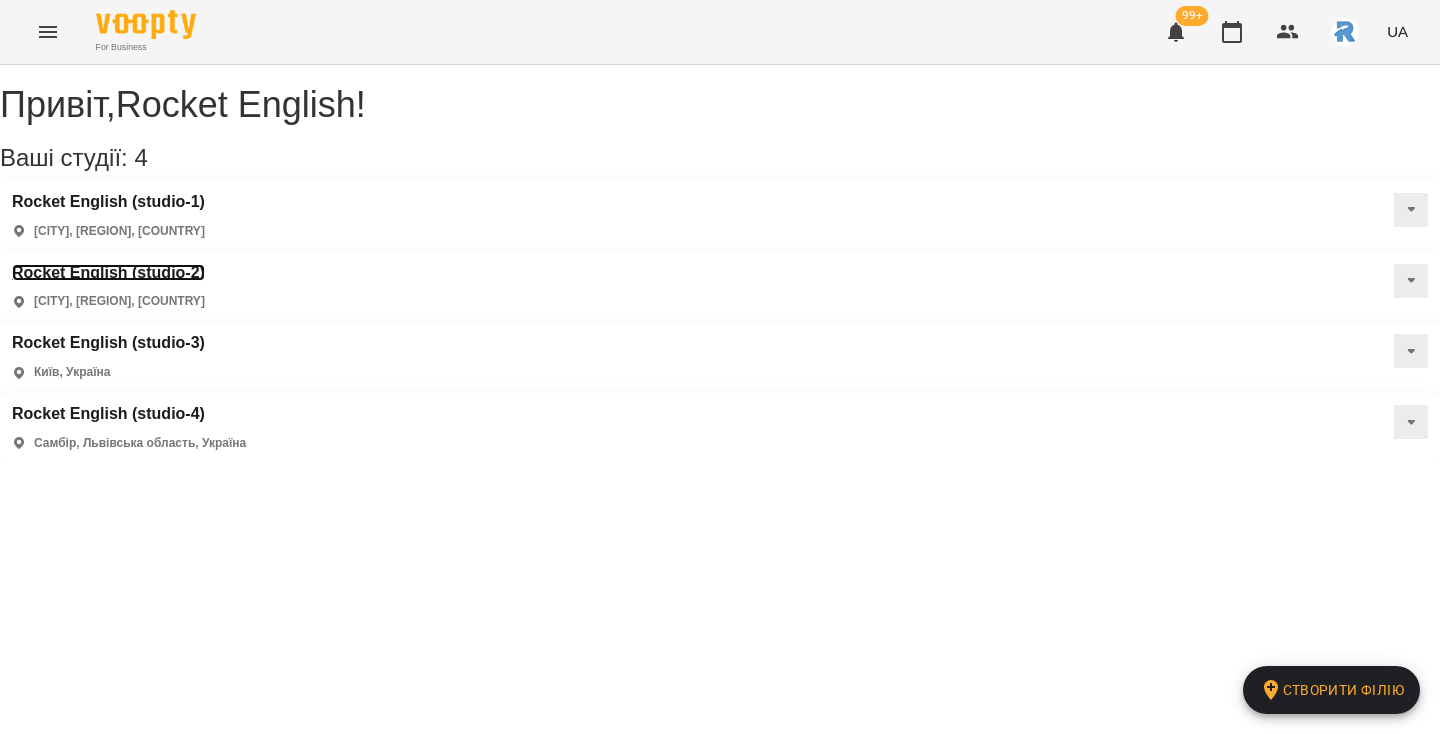 click on "Rocket English (studio-2)" at bounding box center (108, 273) 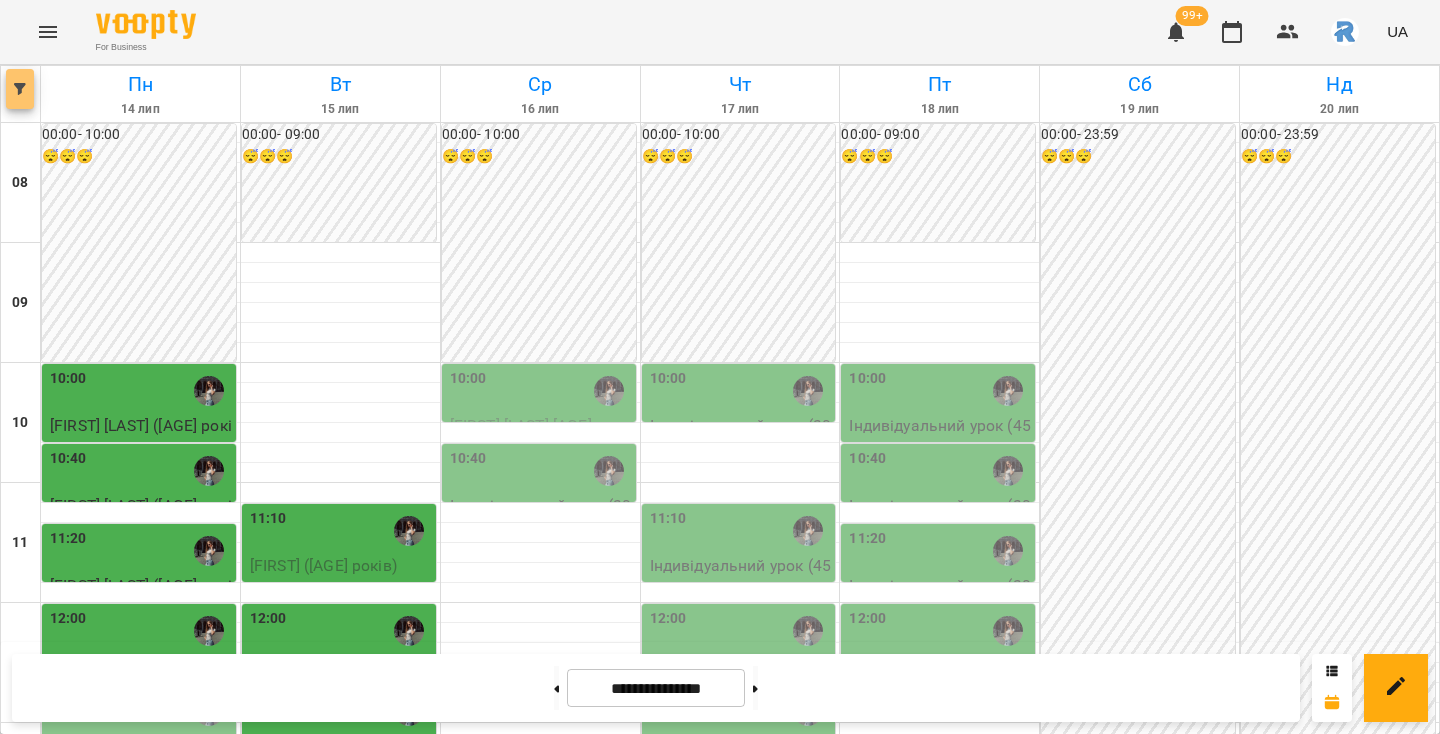 click at bounding box center (20, 89) 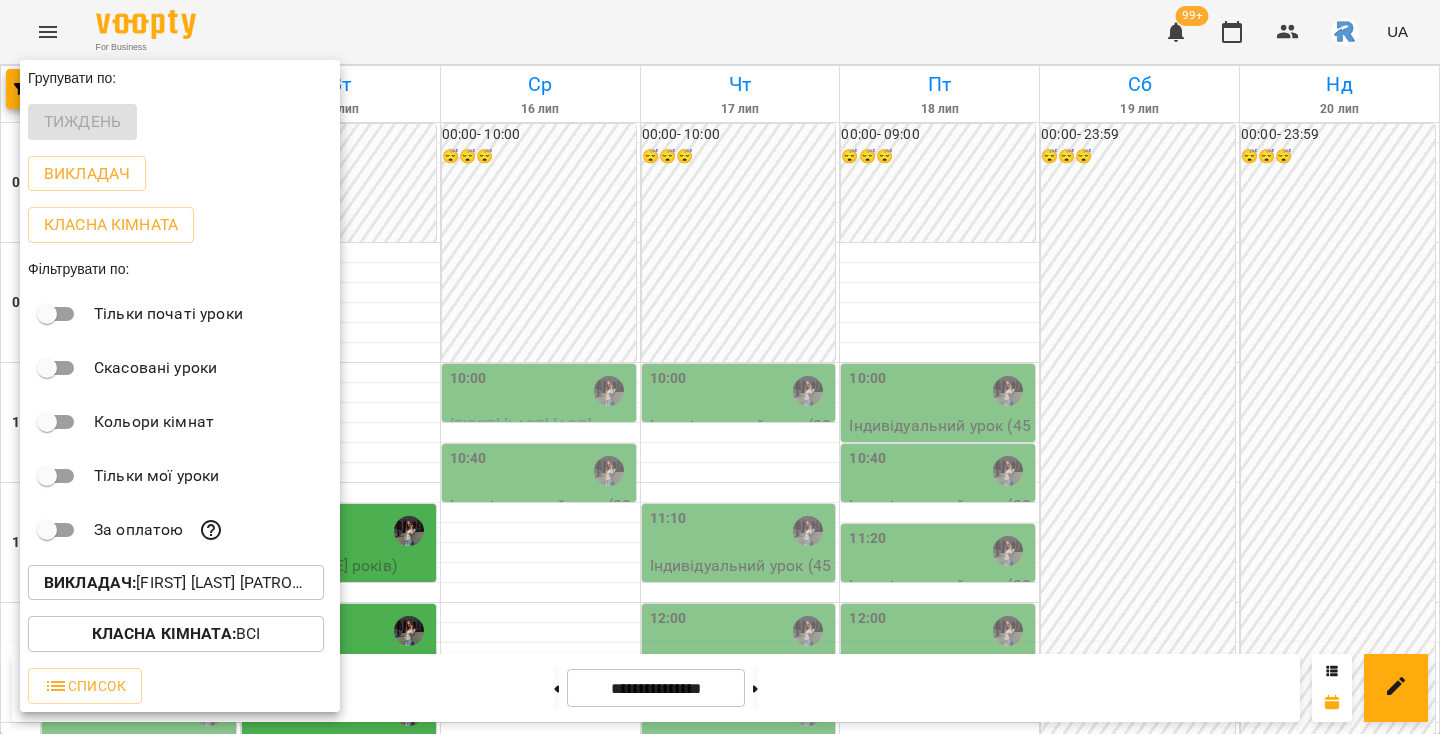 click on "Викладач :  Петринко Вероніка Андріївна" at bounding box center (176, 583) 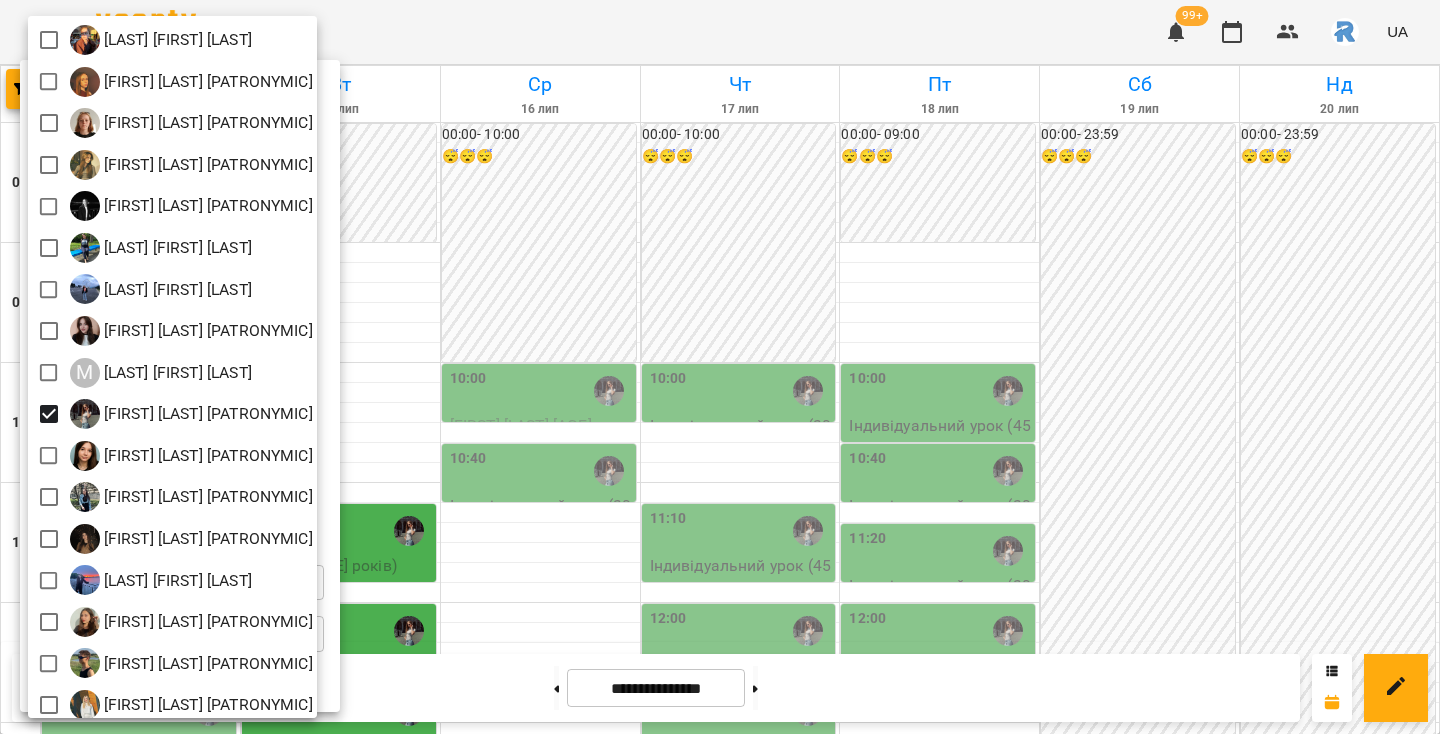 scroll, scrollTop: 258, scrollLeft: 0, axis: vertical 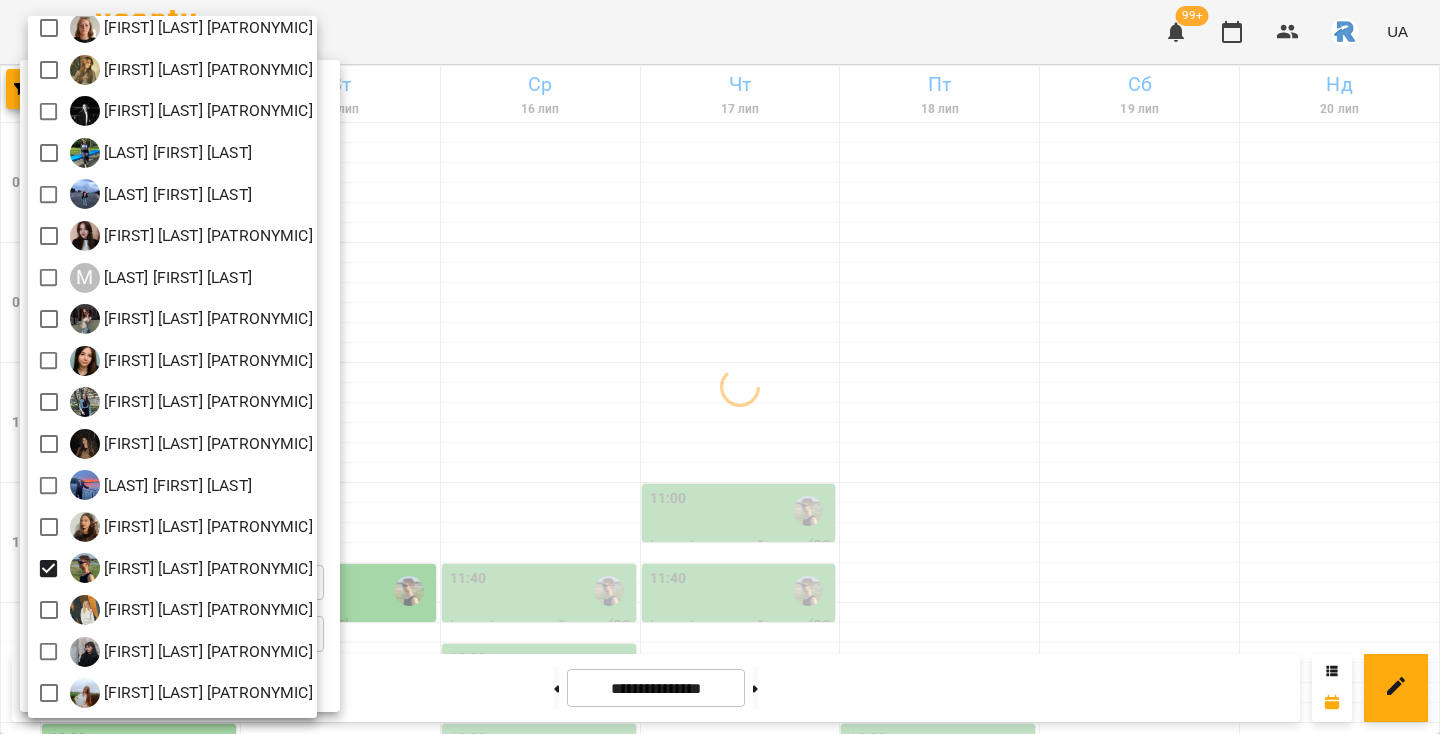 click at bounding box center (720, 367) 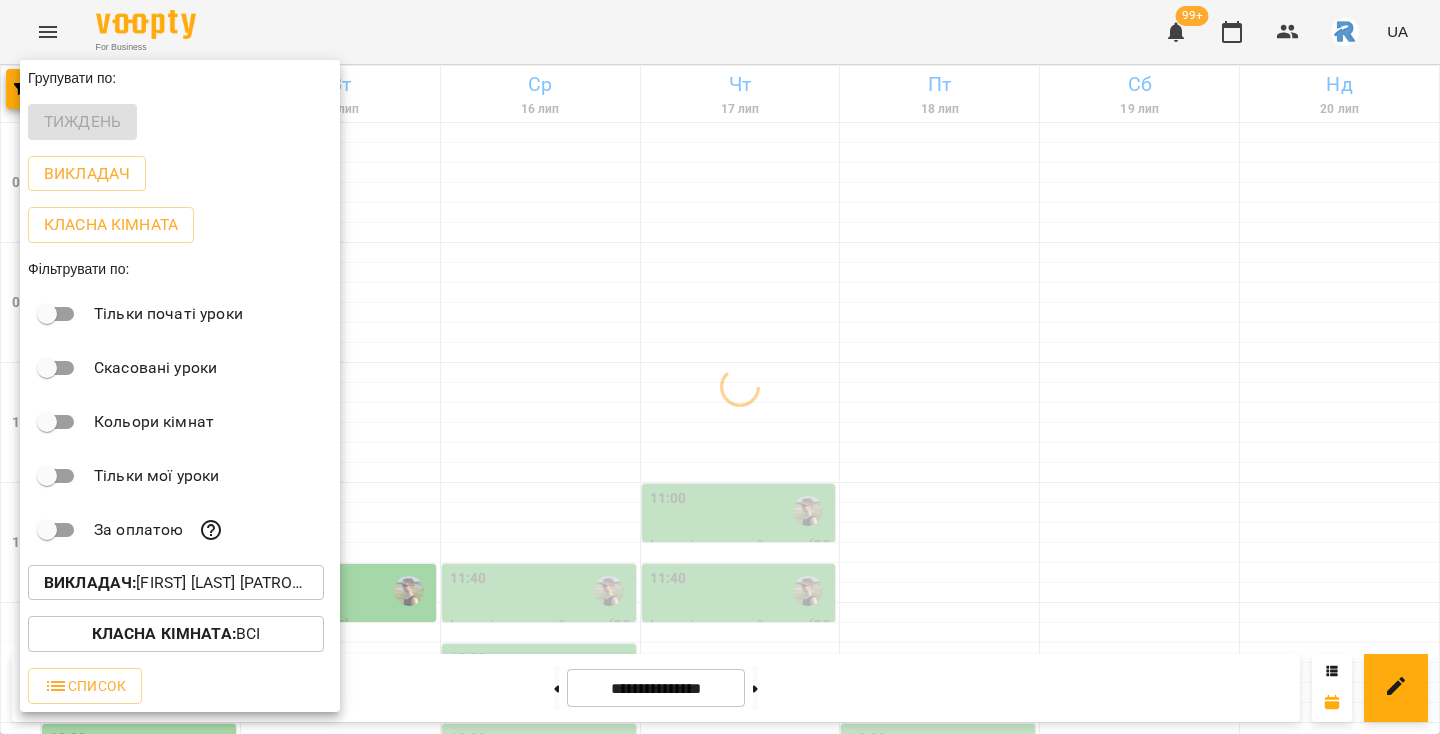 click at bounding box center [720, 367] 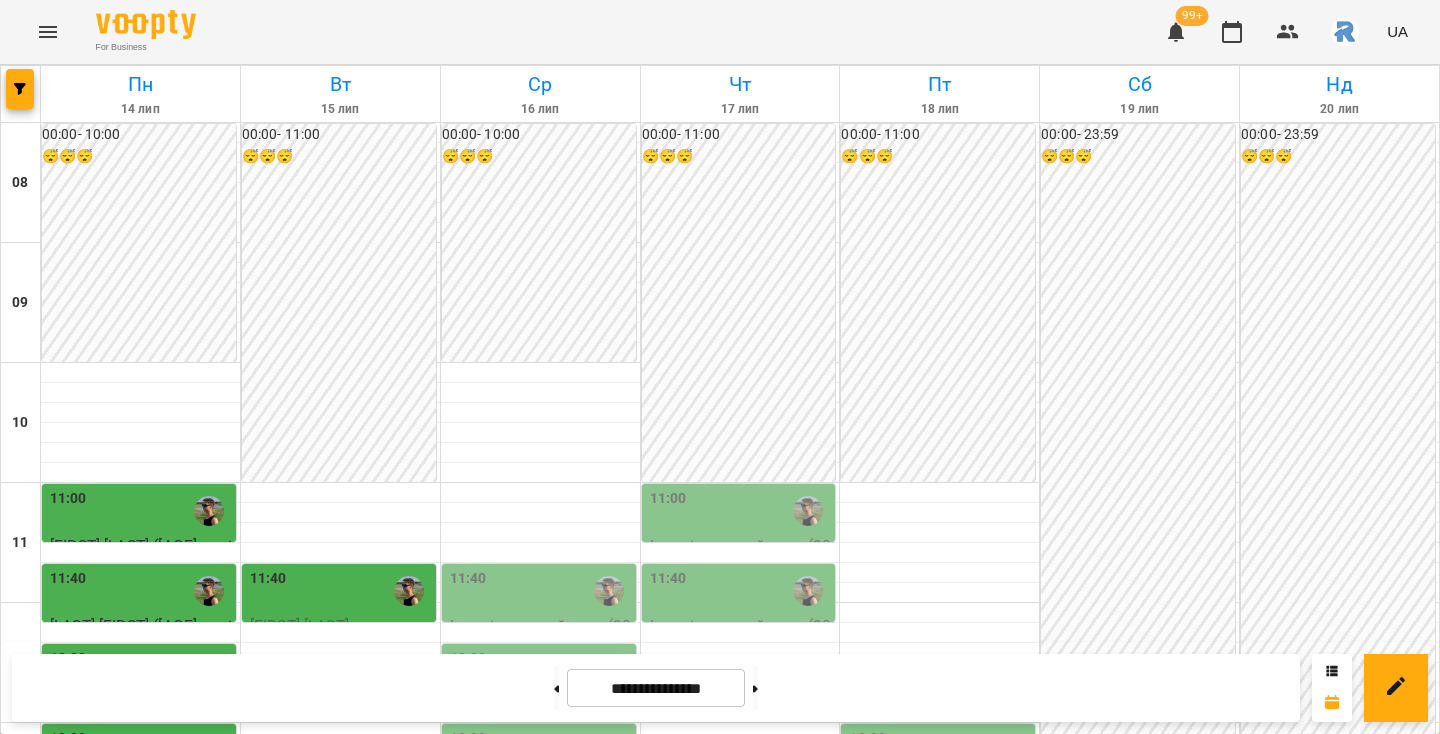 scroll, scrollTop: 276, scrollLeft: 0, axis: vertical 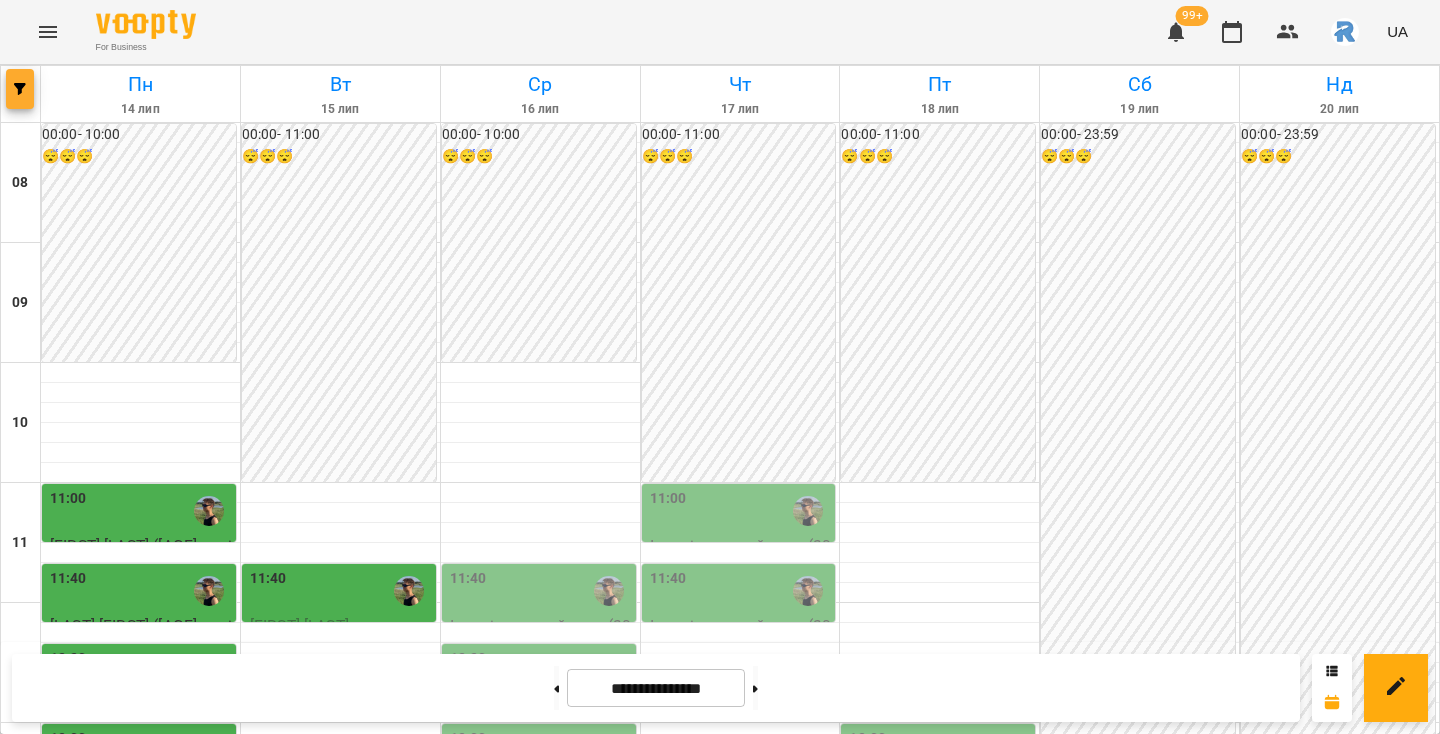 click 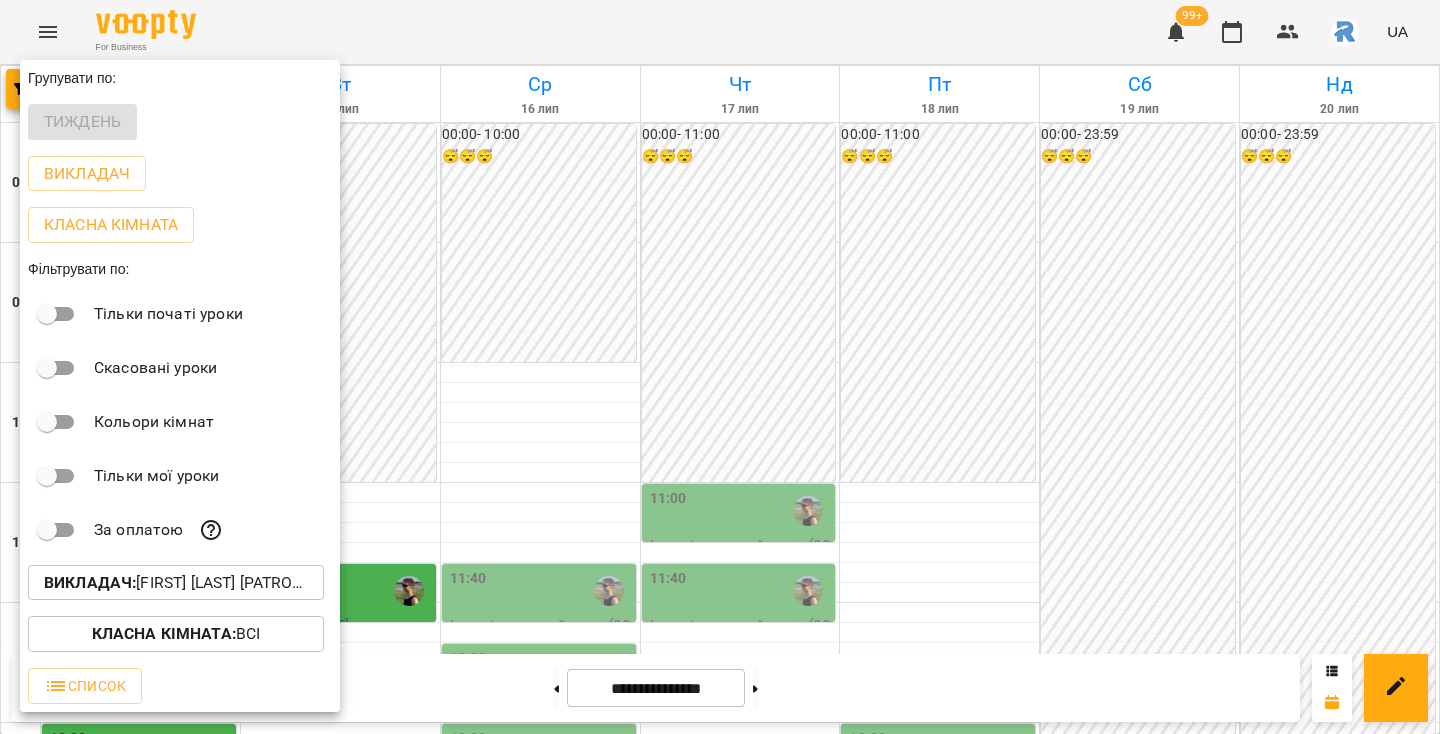 click on "Викладач :  Толмачов Микита Андрійович" at bounding box center (176, 583) 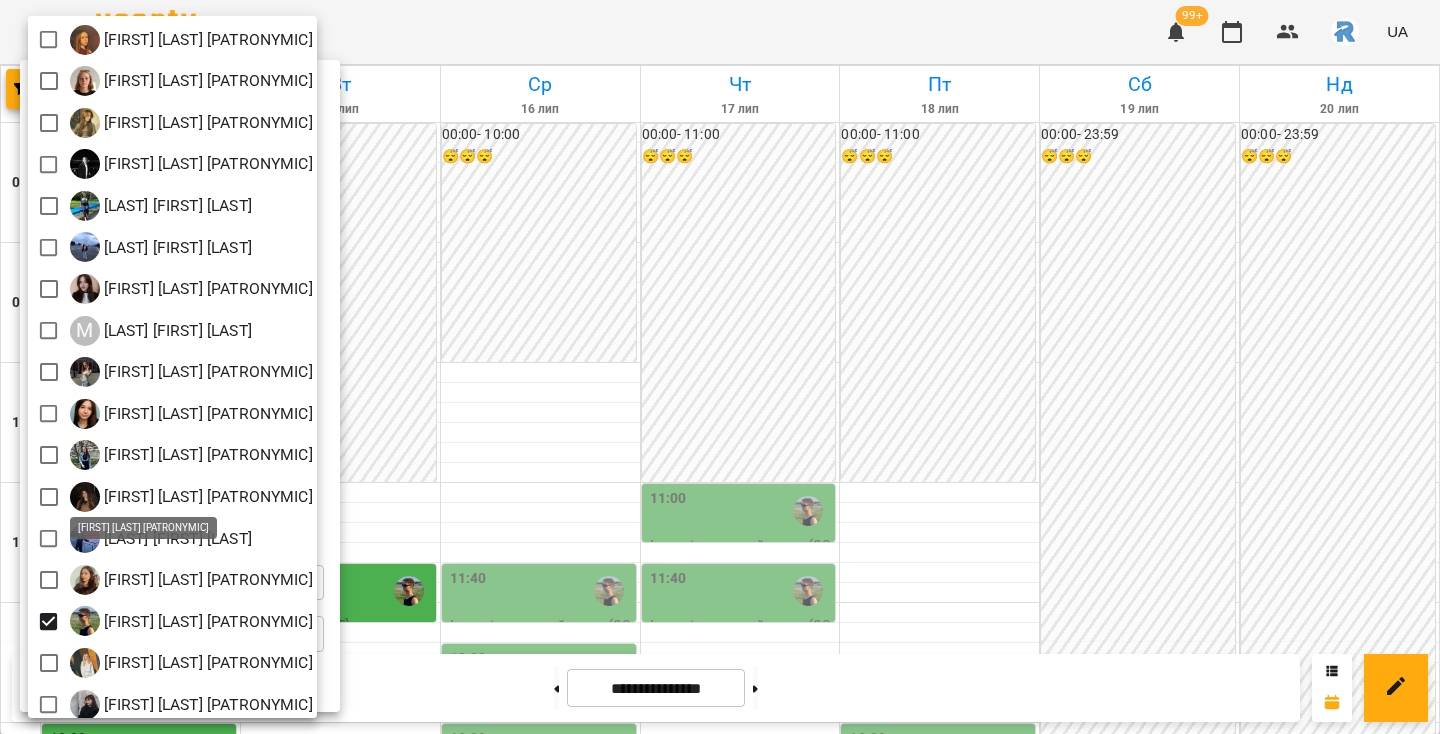 scroll, scrollTop: 258, scrollLeft: 0, axis: vertical 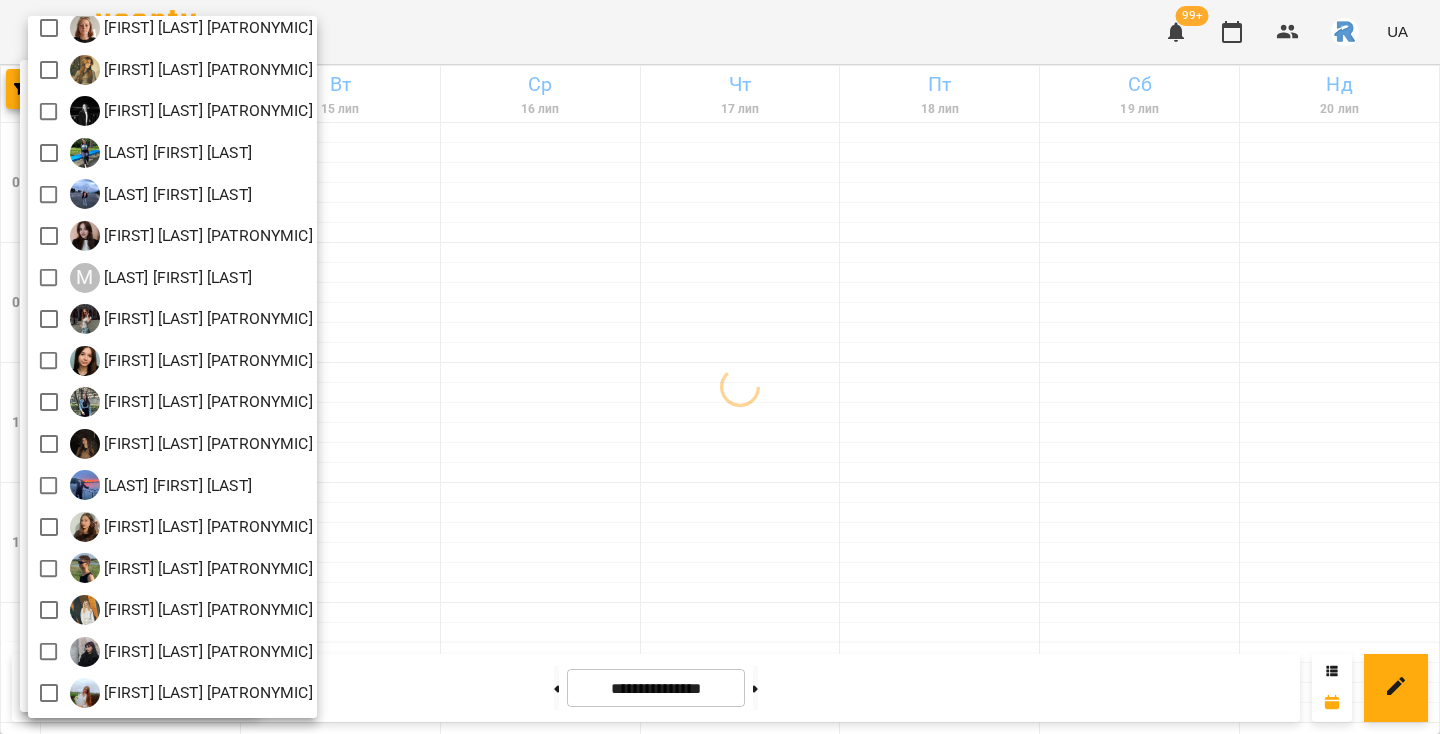 click at bounding box center (720, 367) 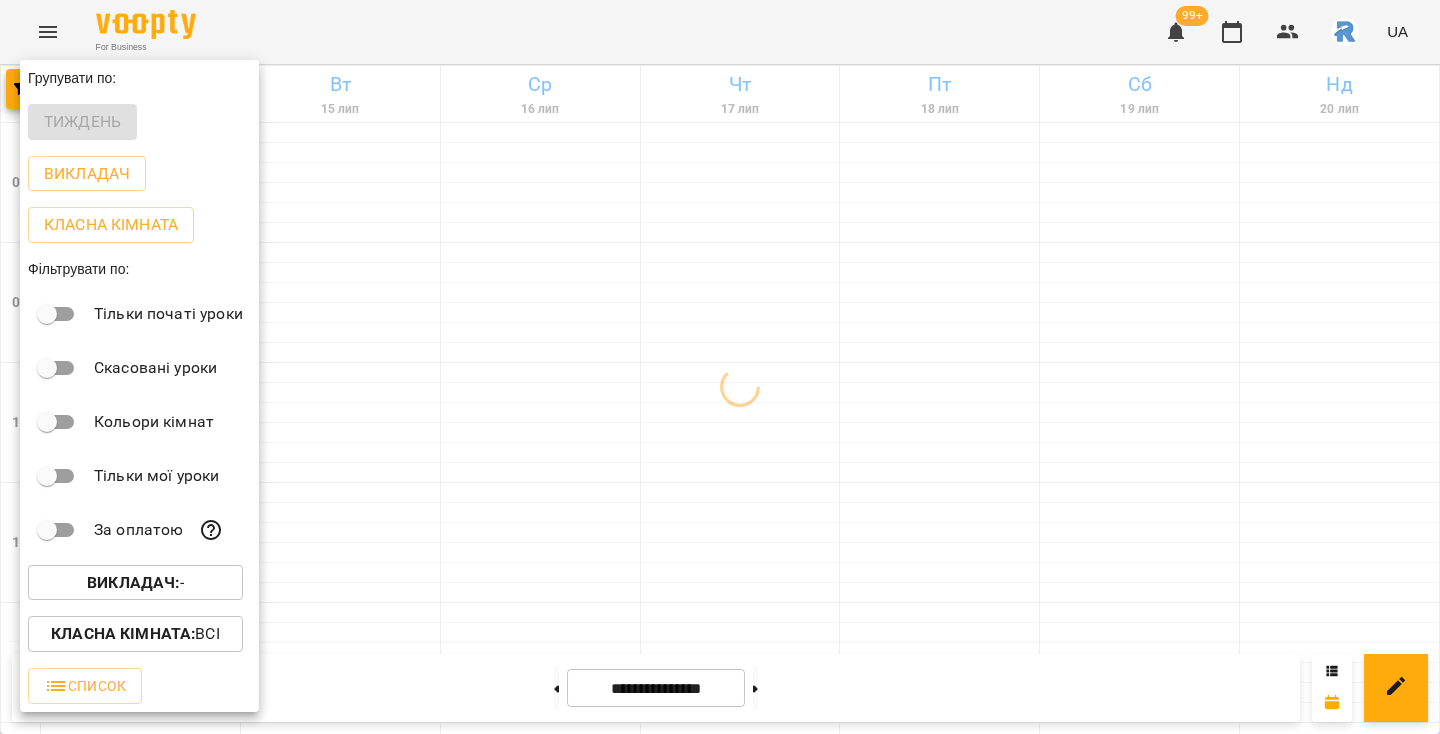 click at bounding box center (720, 367) 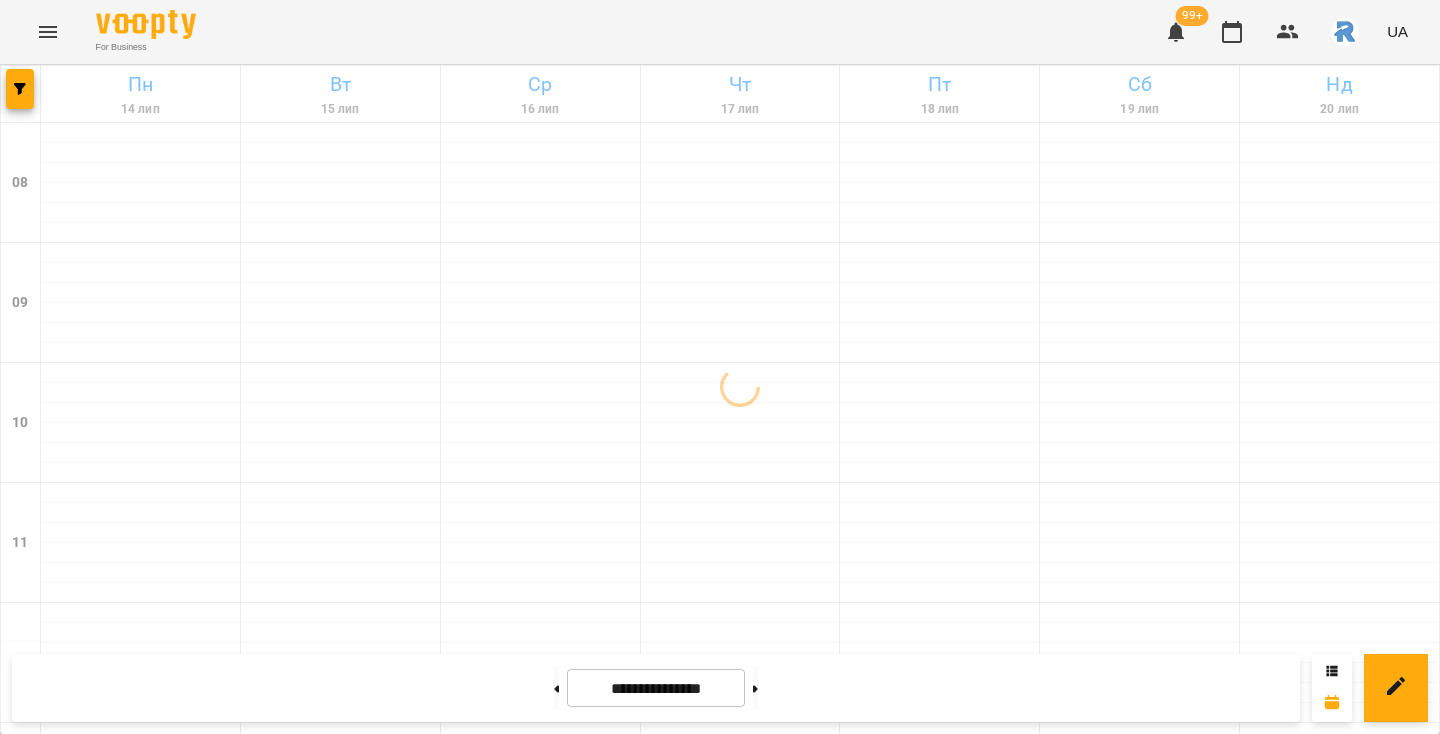 click on "Групувати по: Тиждень Викладач Класна кімната Фільтрувати по: Тільки початі уроки Скасовані уроки Кольори кімнат Тільки мої уроки За оплатою Викладач :  - Класна кімната :  Всі Список" at bounding box center (720, 367) 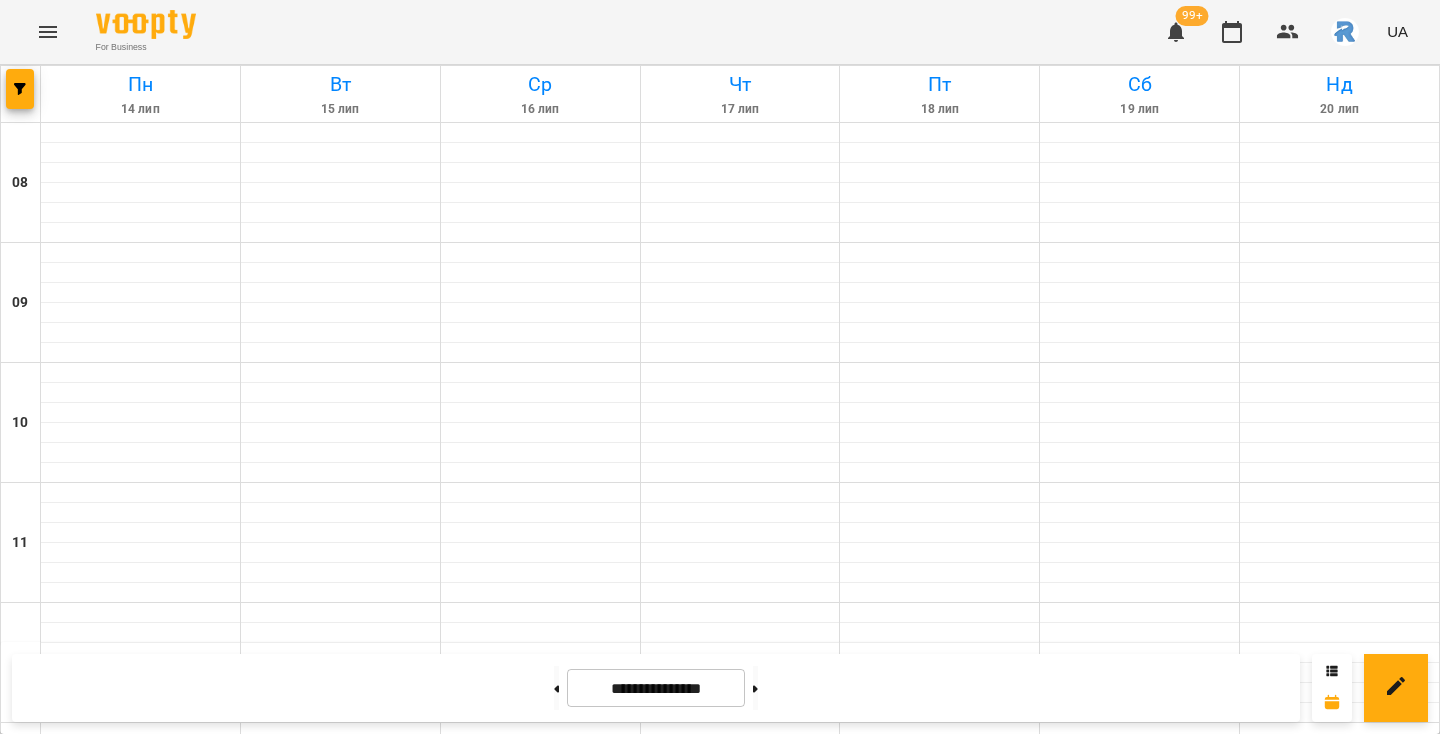 click 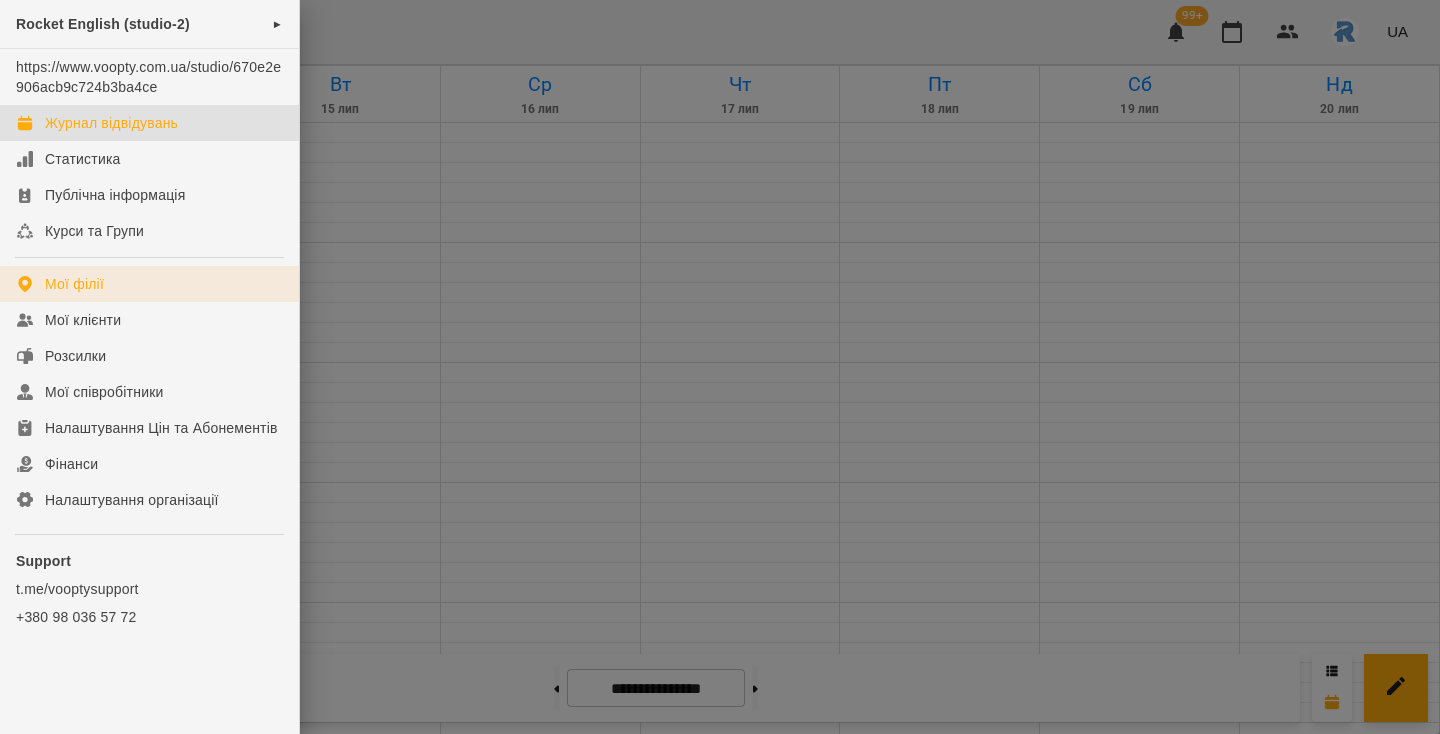 click on "Мої філії" at bounding box center (149, 284) 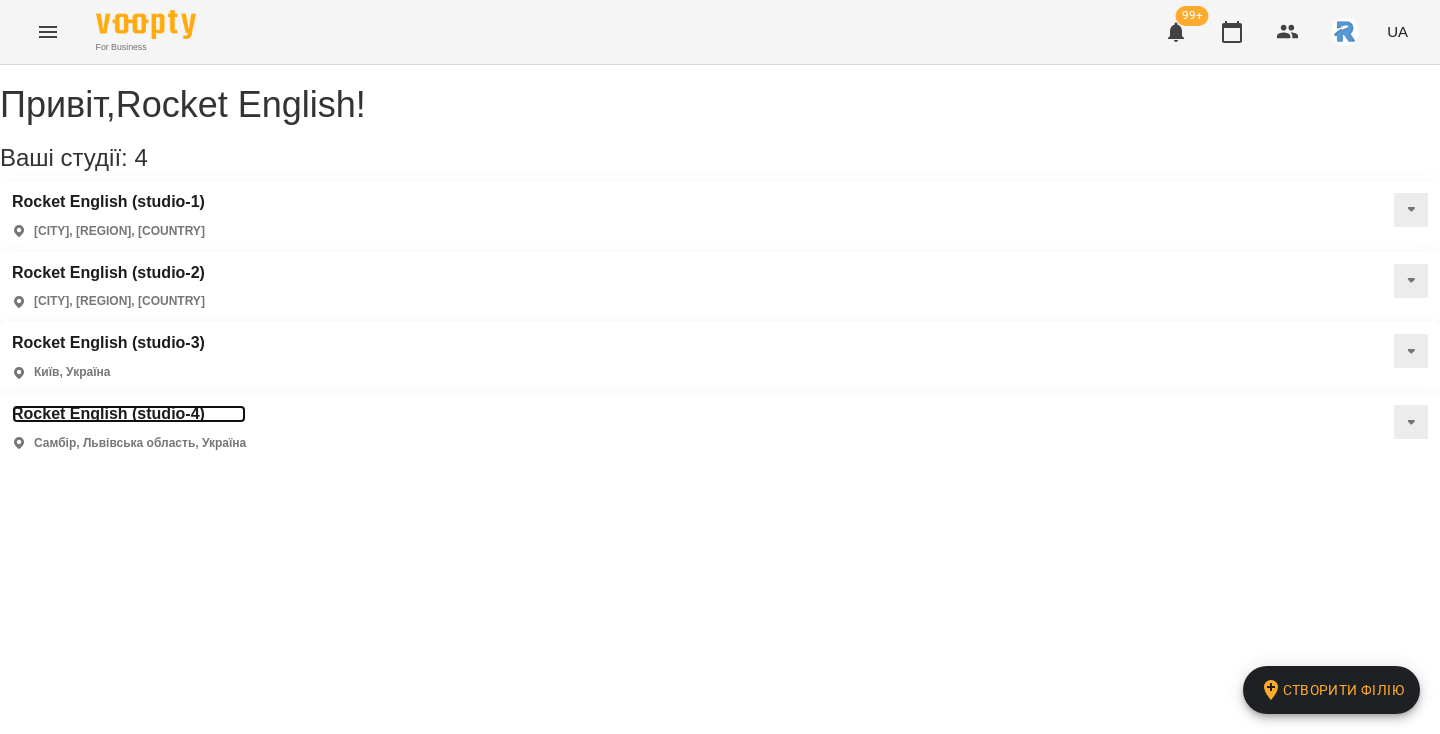 click on "Rocket English (studio-4)" at bounding box center [129, 414] 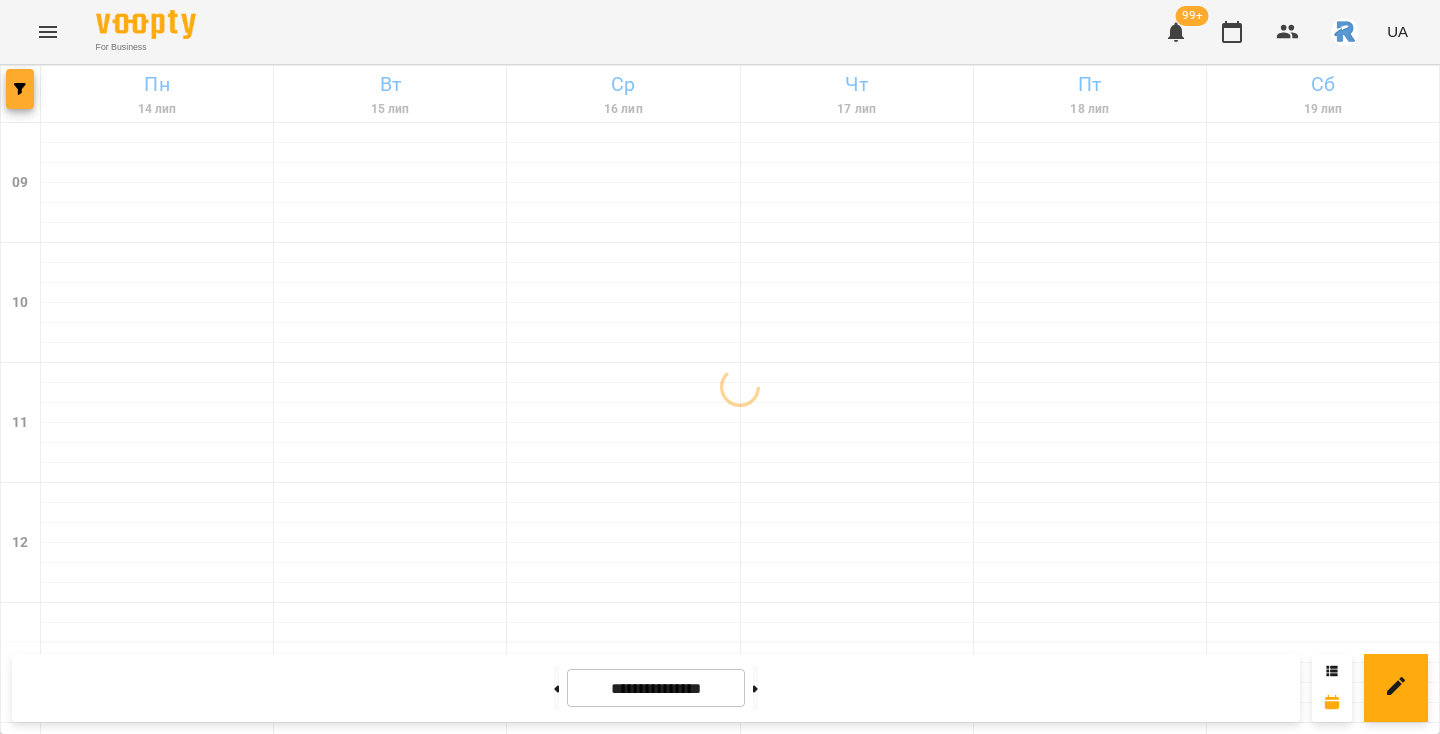 click 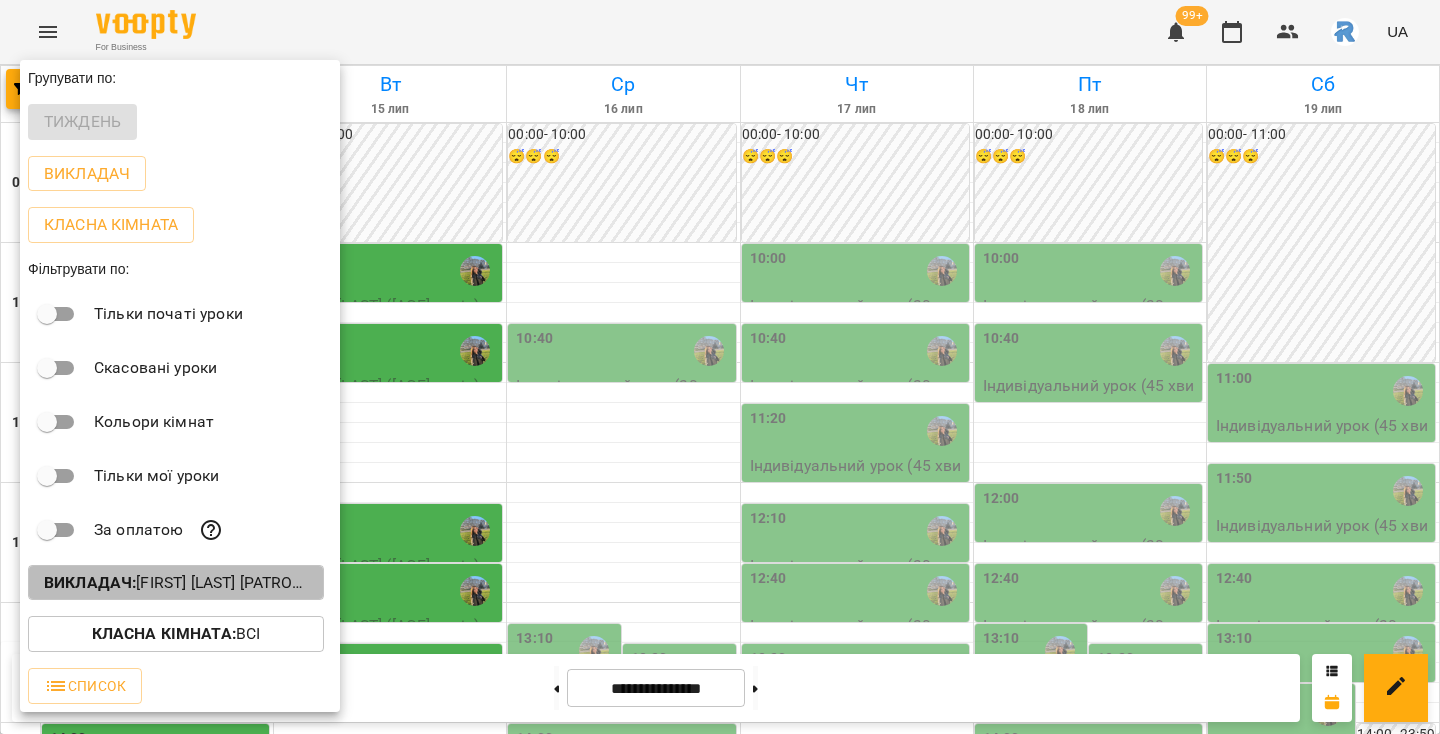 click on "Викладач :  Шамайло Наталія Миколаївна" at bounding box center (176, 583) 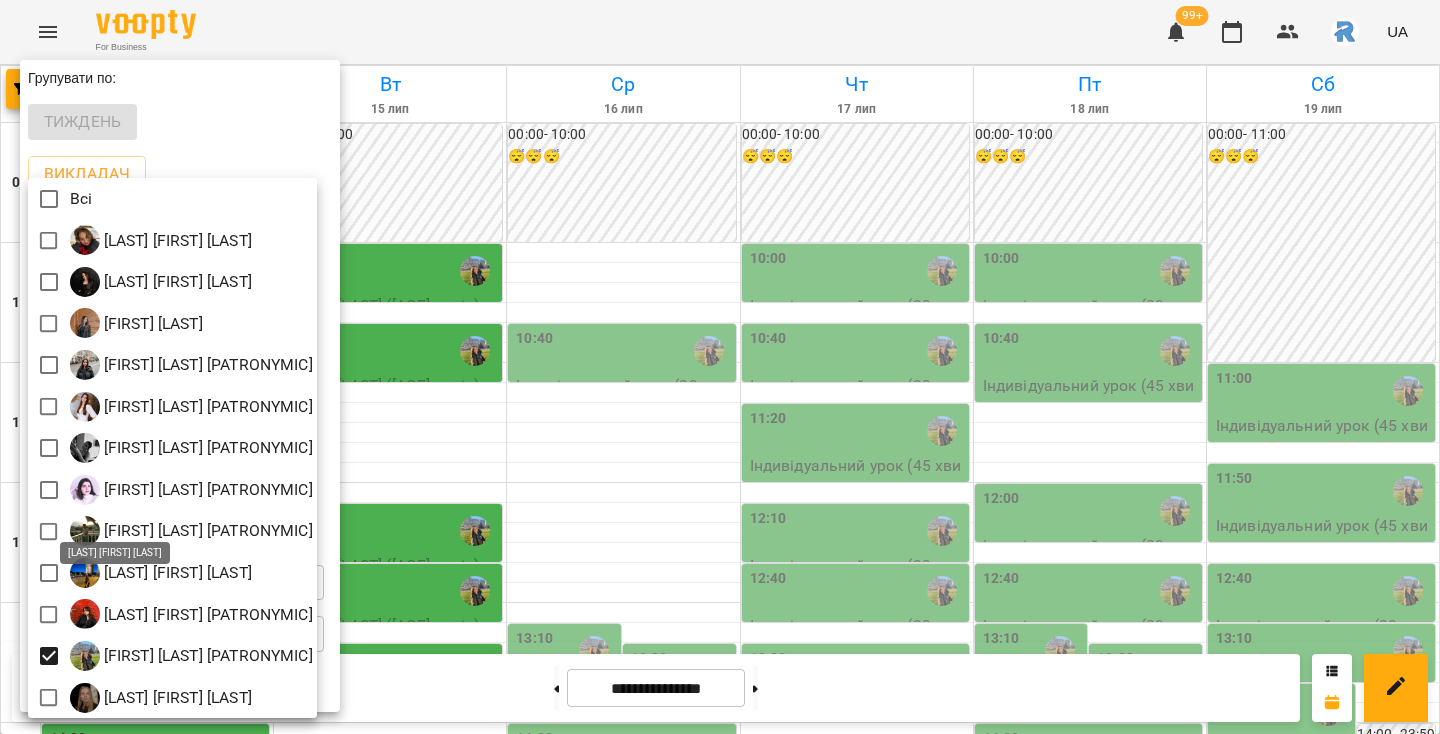scroll, scrollTop: 4, scrollLeft: 0, axis: vertical 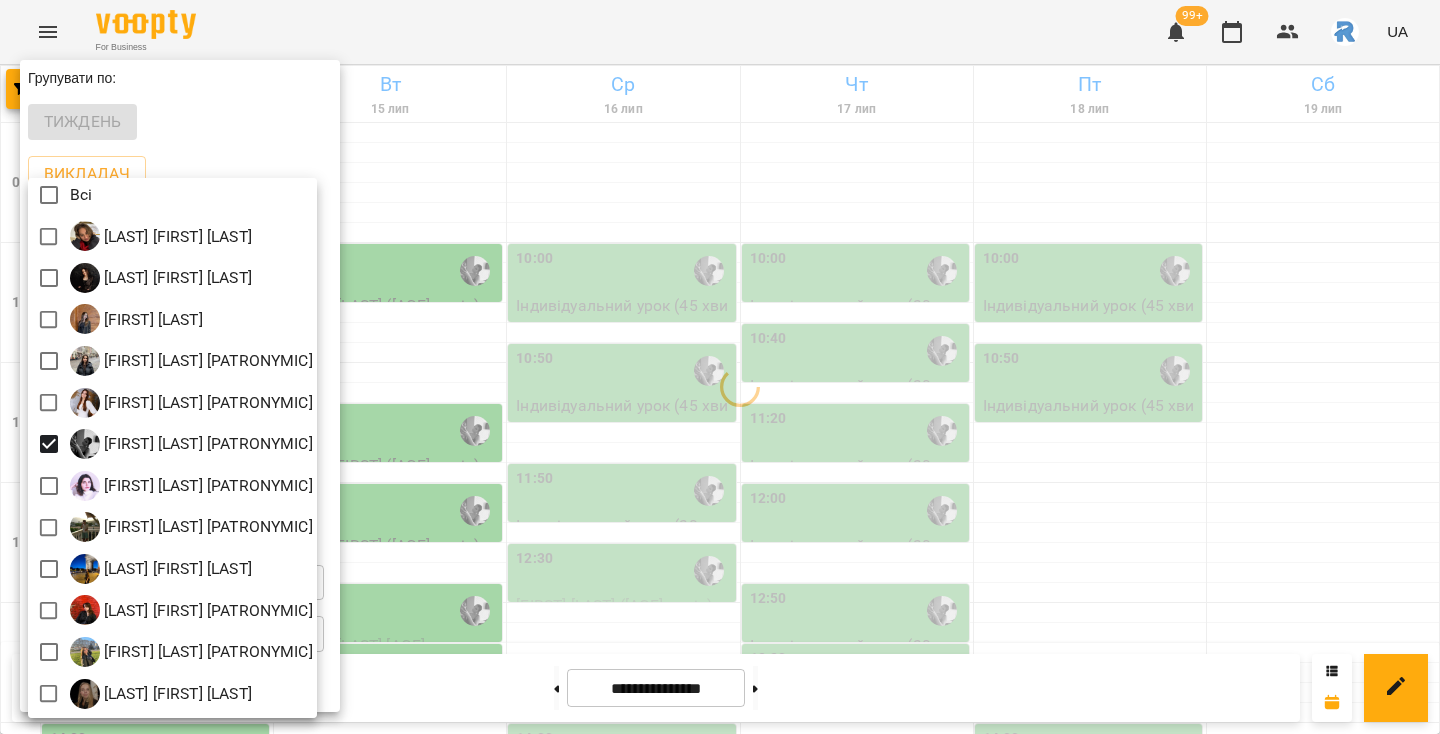 click at bounding box center [720, 367] 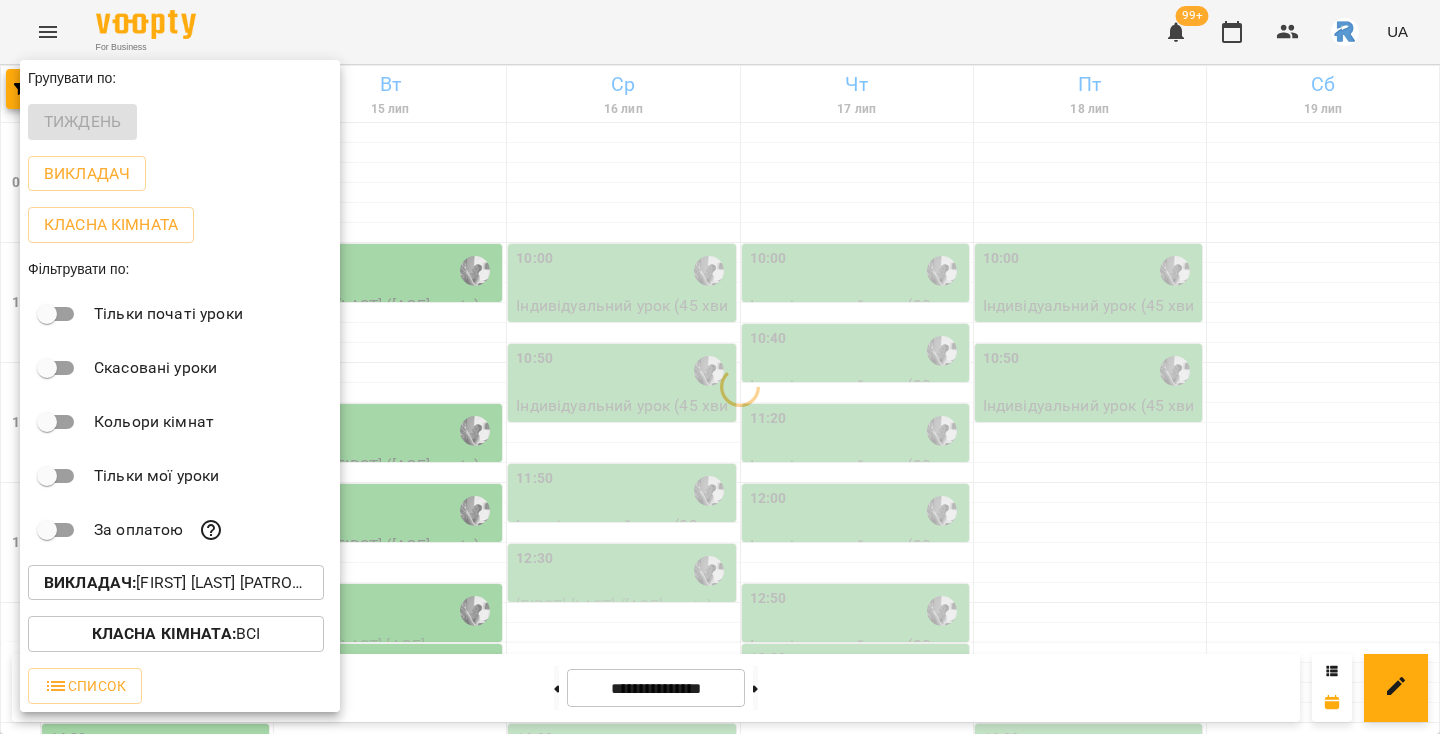 click at bounding box center [720, 367] 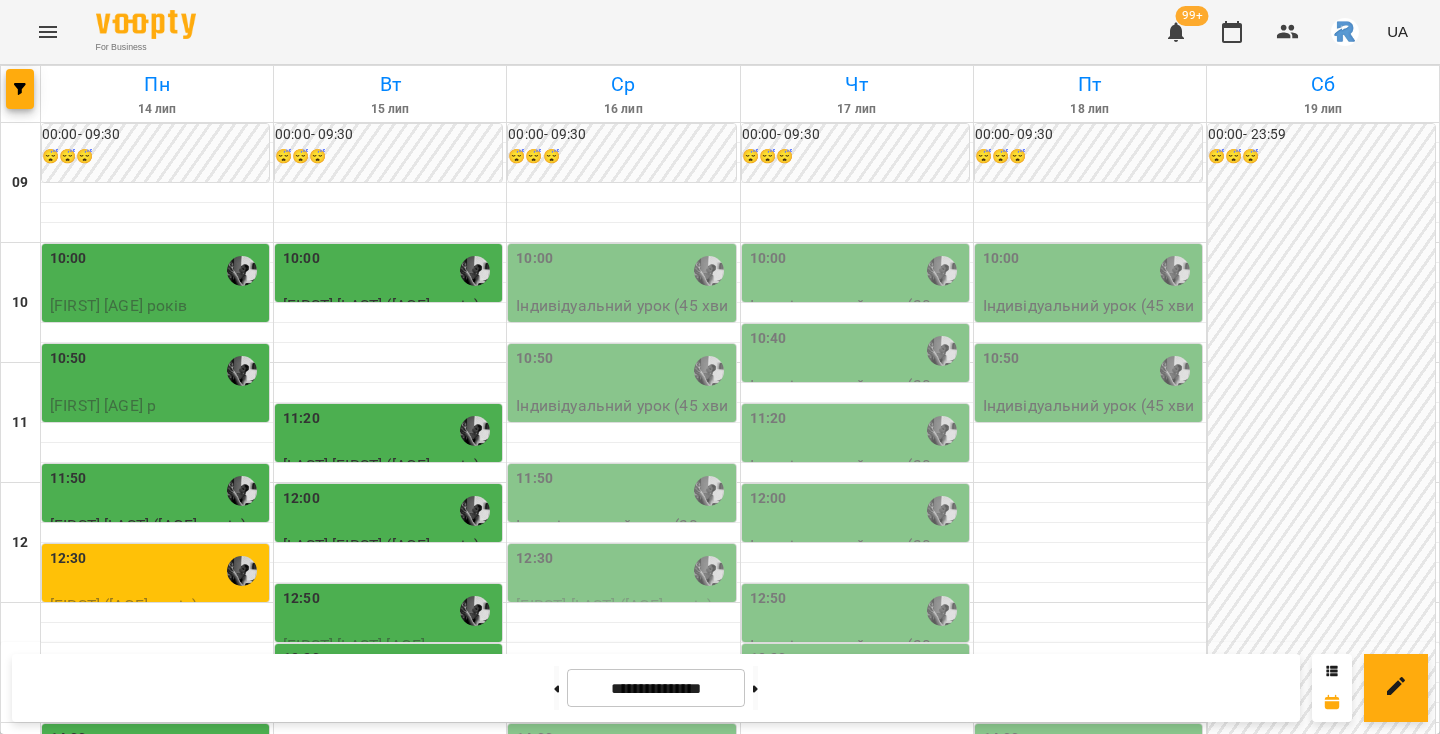 scroll, scrollTop: 271, scrollLeft: 0, axis: vertical 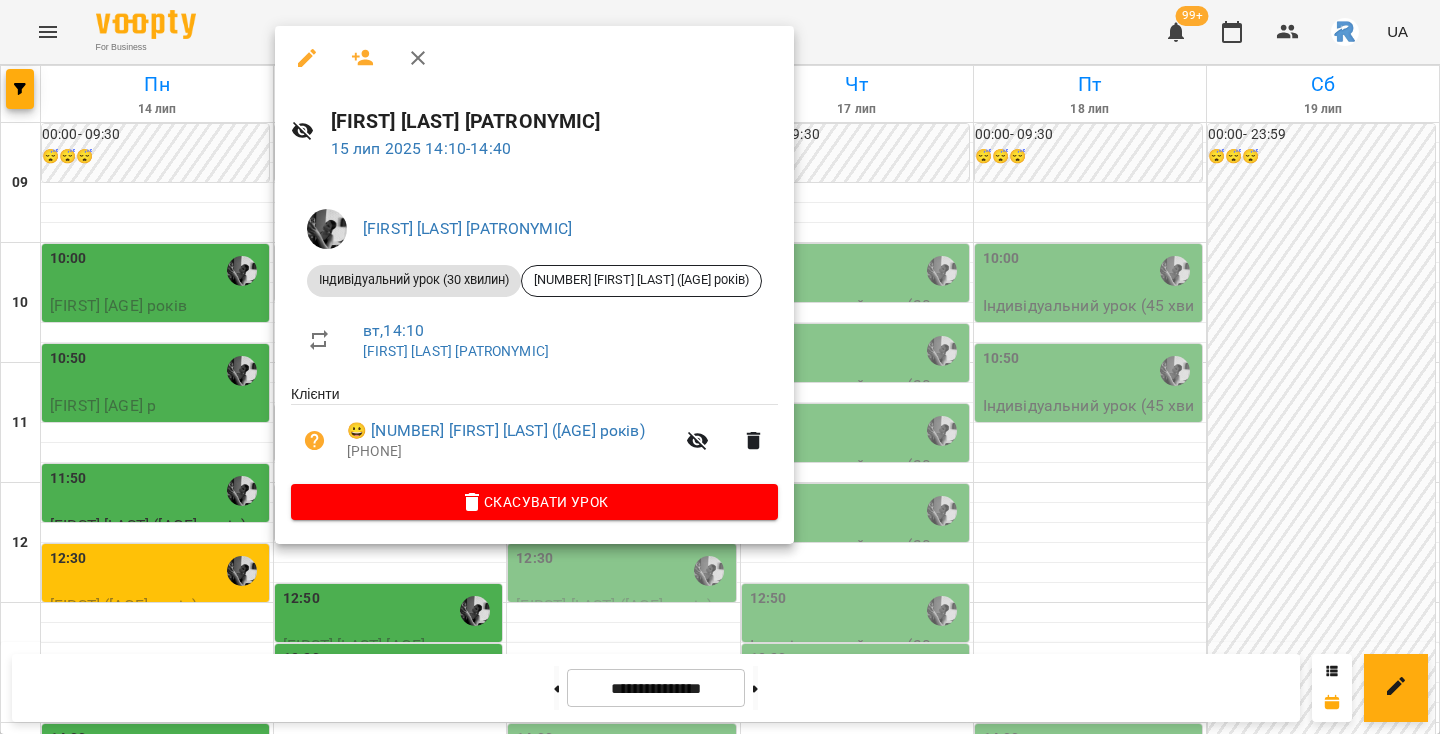 click at bounding box center [720, 367] 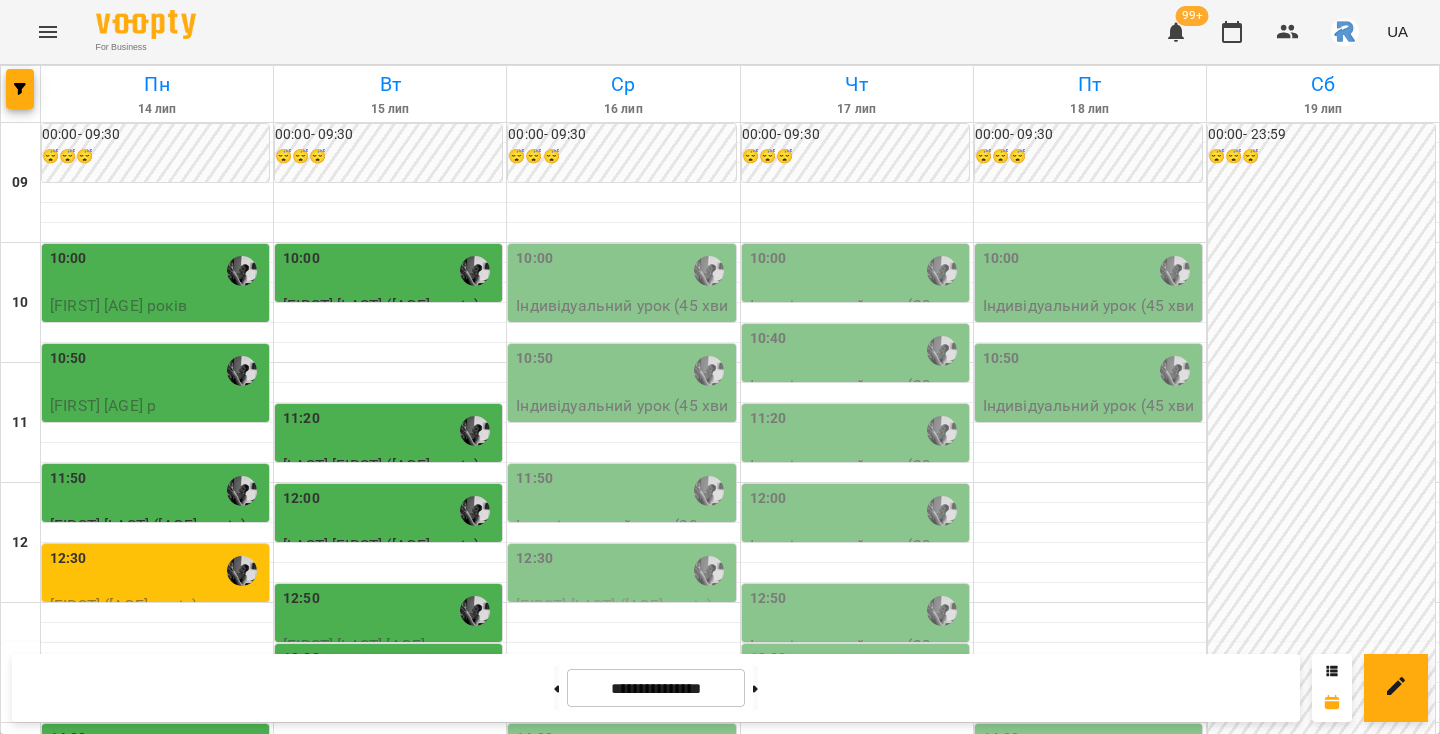 click on "14:10" at bounding box center [350, 771] 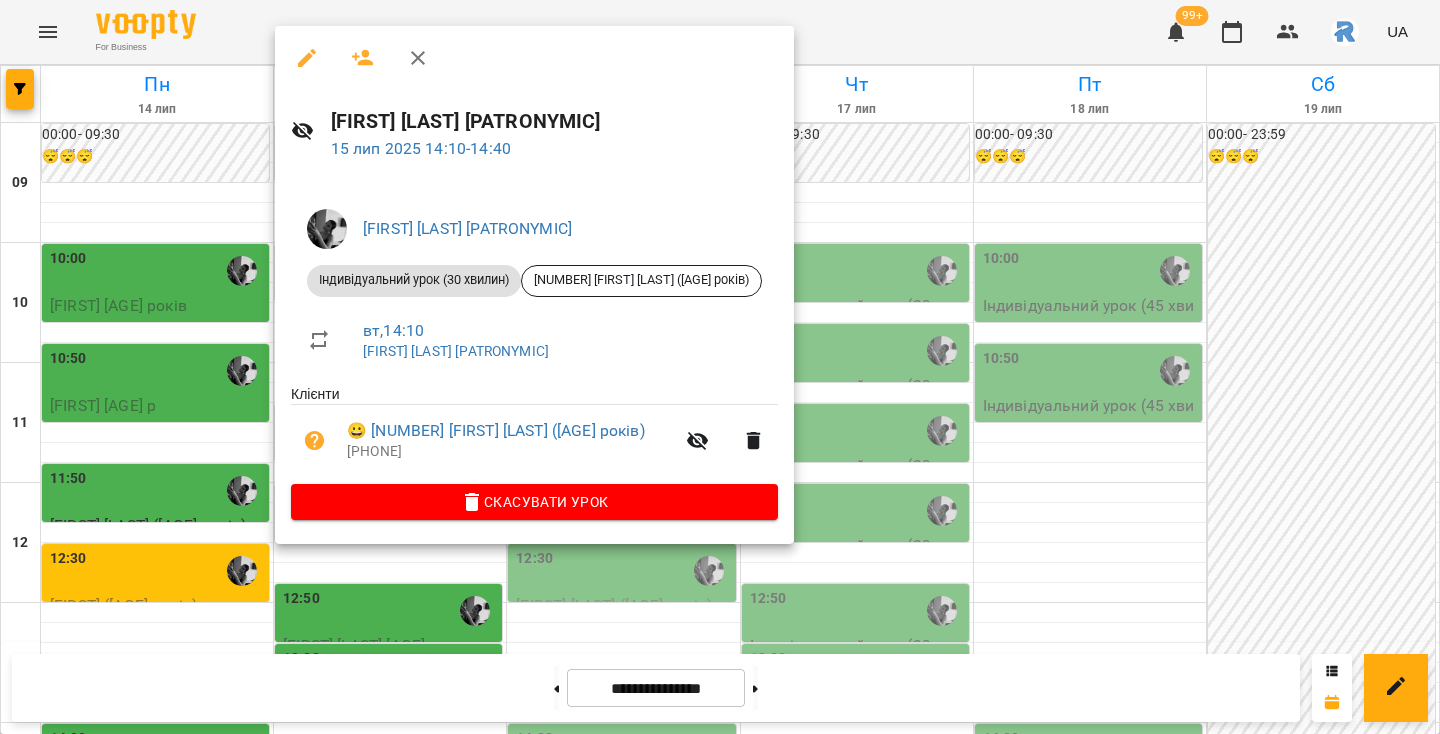 click 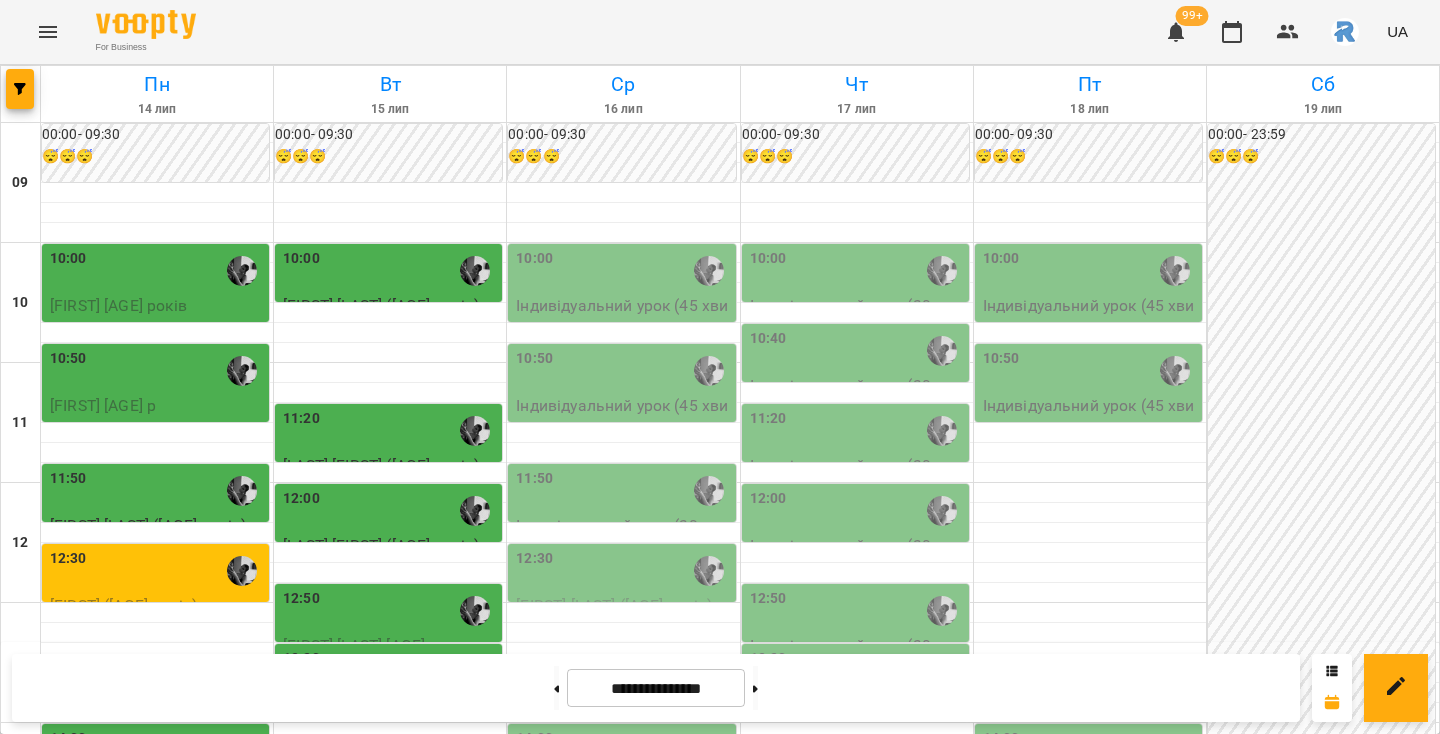 click on "14:10" at bounding box center [350, 771] 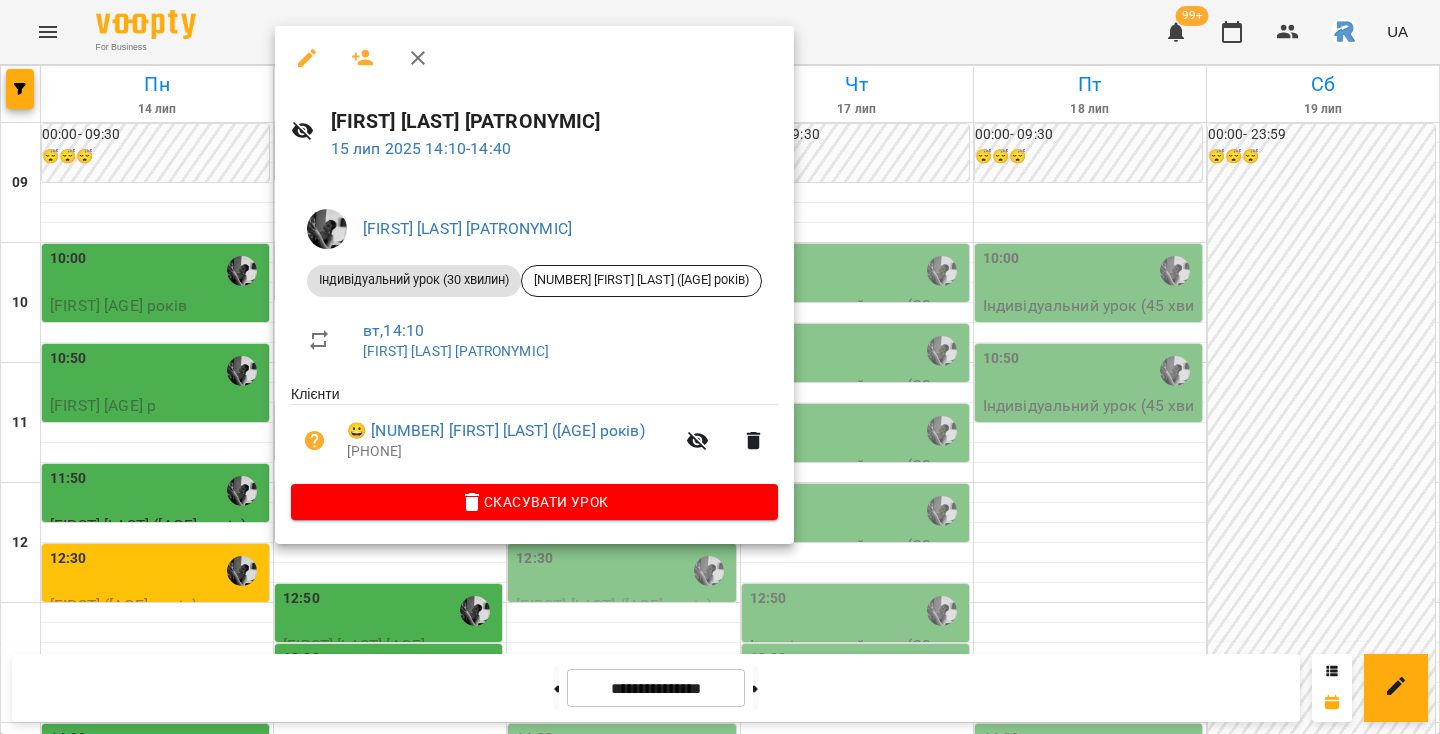 click at bounding box center (720, 367) 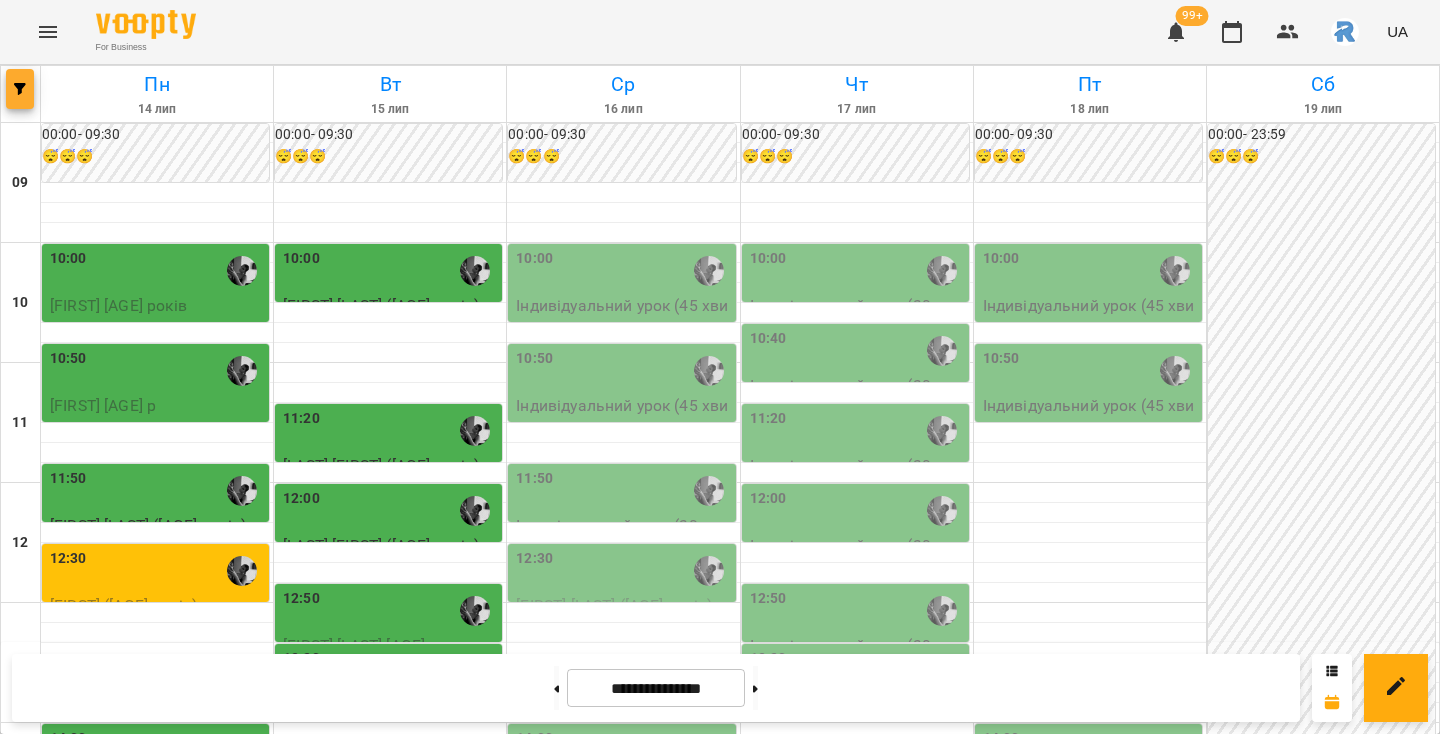 click at bounding box center [20, 89] 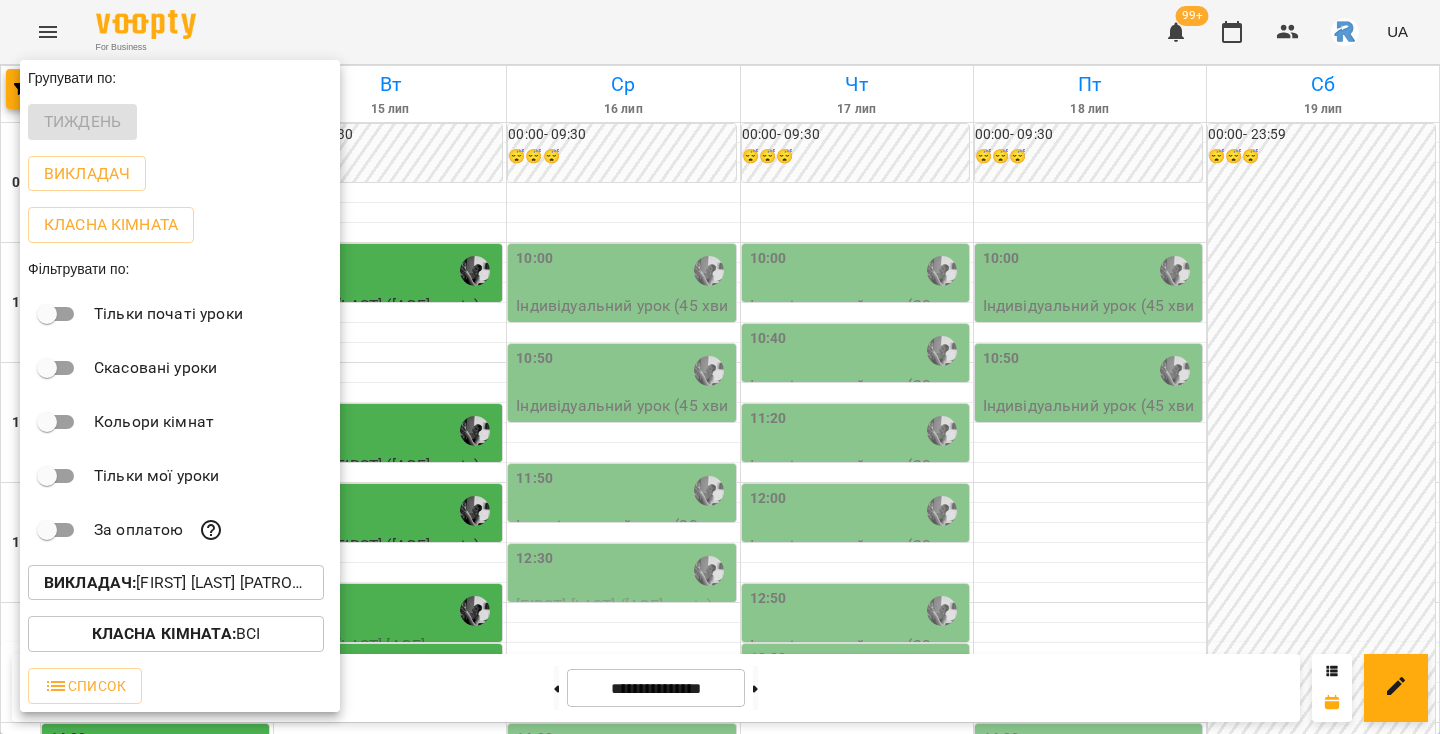 click on "Викладач :  Кирилова Софія Сергіївна" at bounding box center [180, 583] 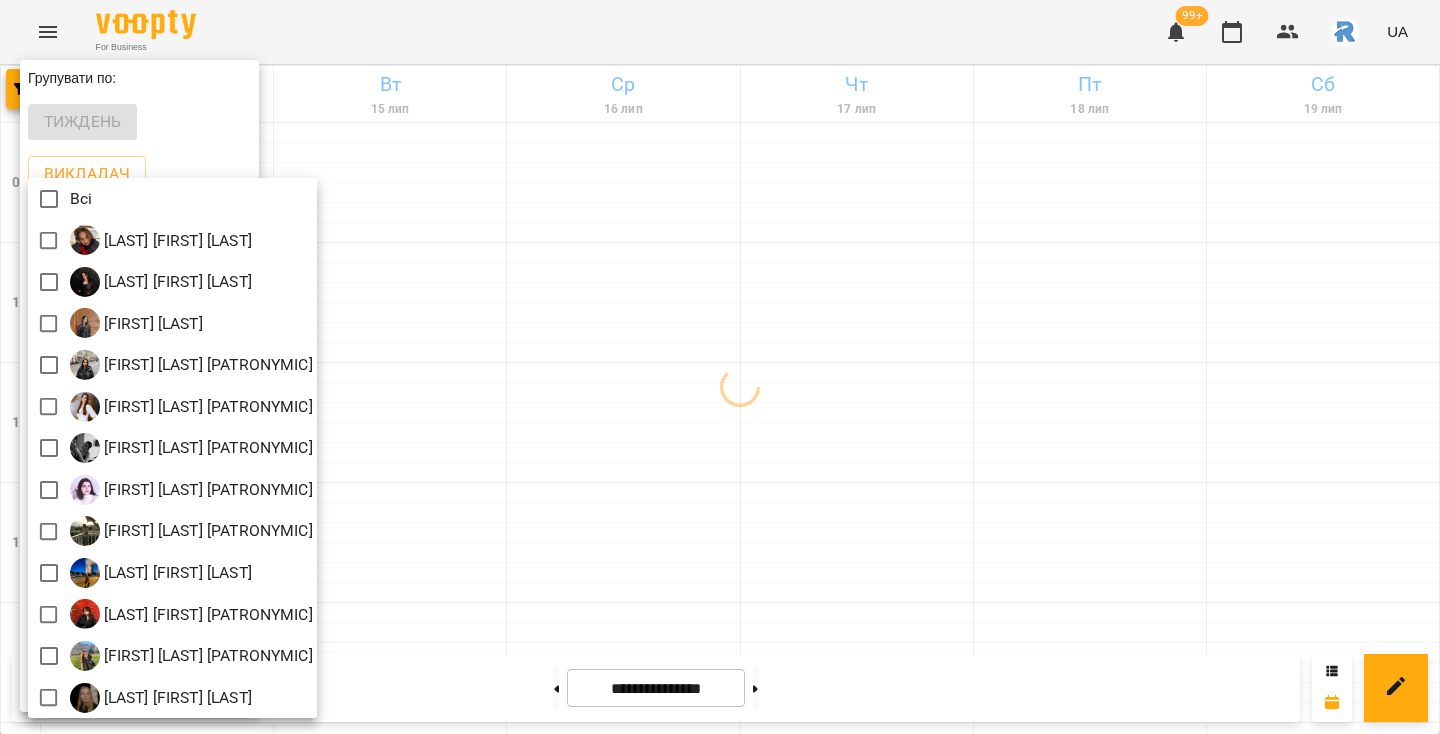 click at bounding box center [720, 367] 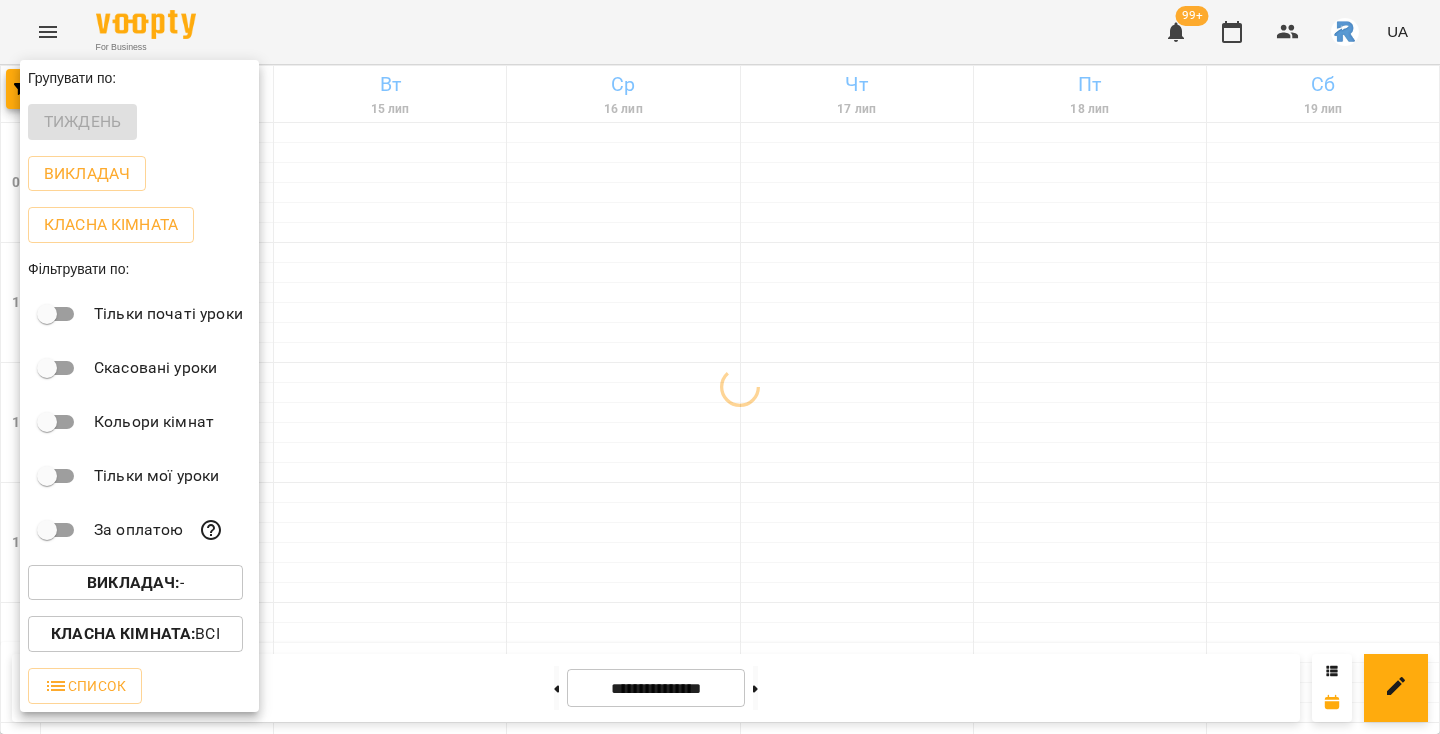 click at bounding box center (720, 367) 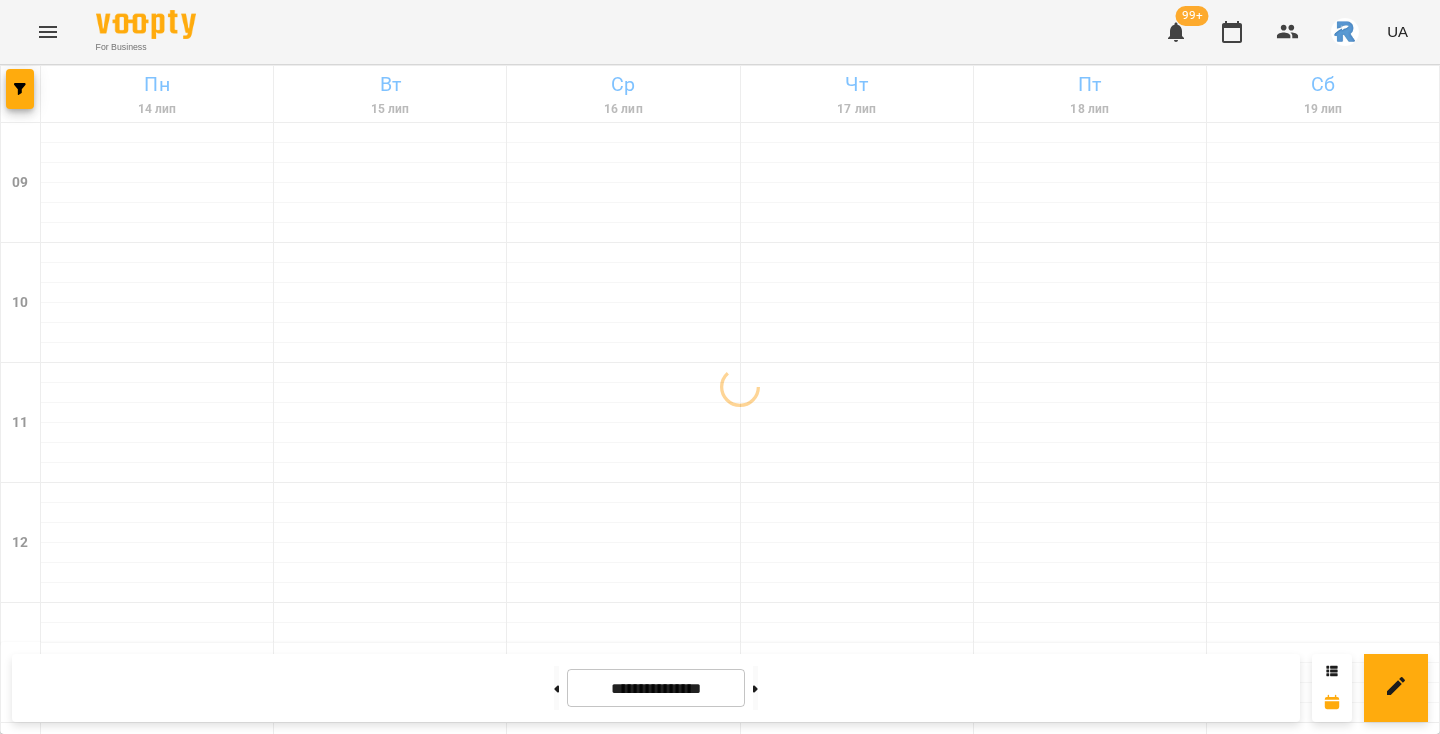 click at bounding box center (48, 32) 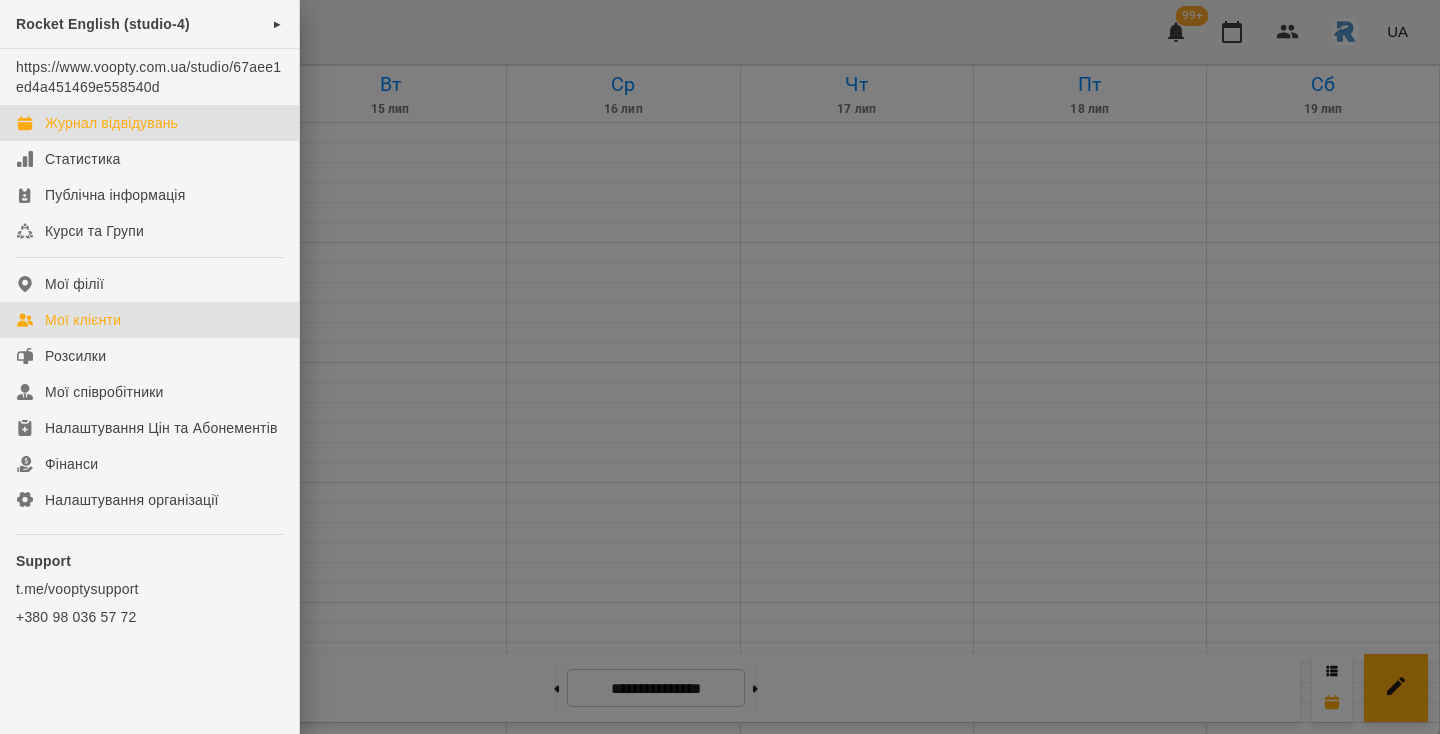 click on "Мої клієнти" at bounding box center (149, 320) 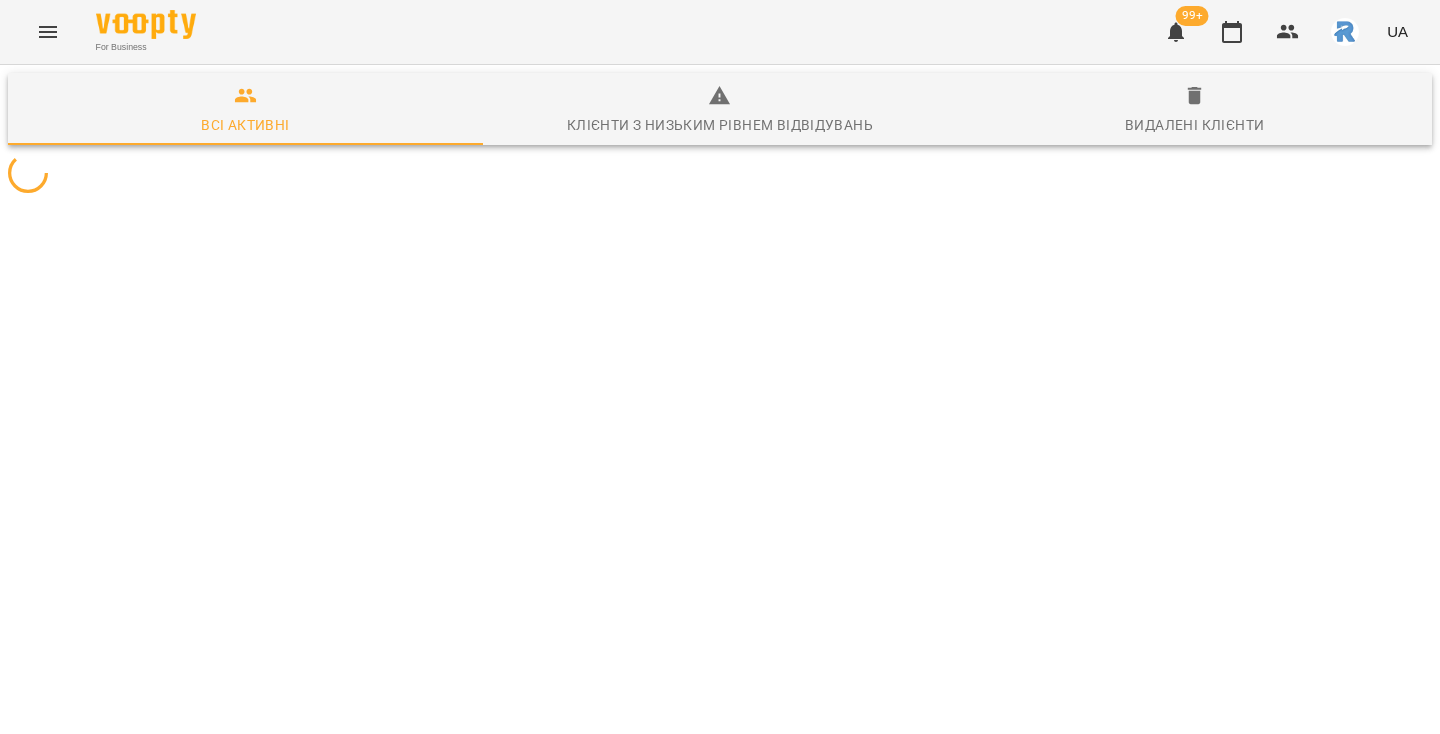 click at bounding box center (48, 32) 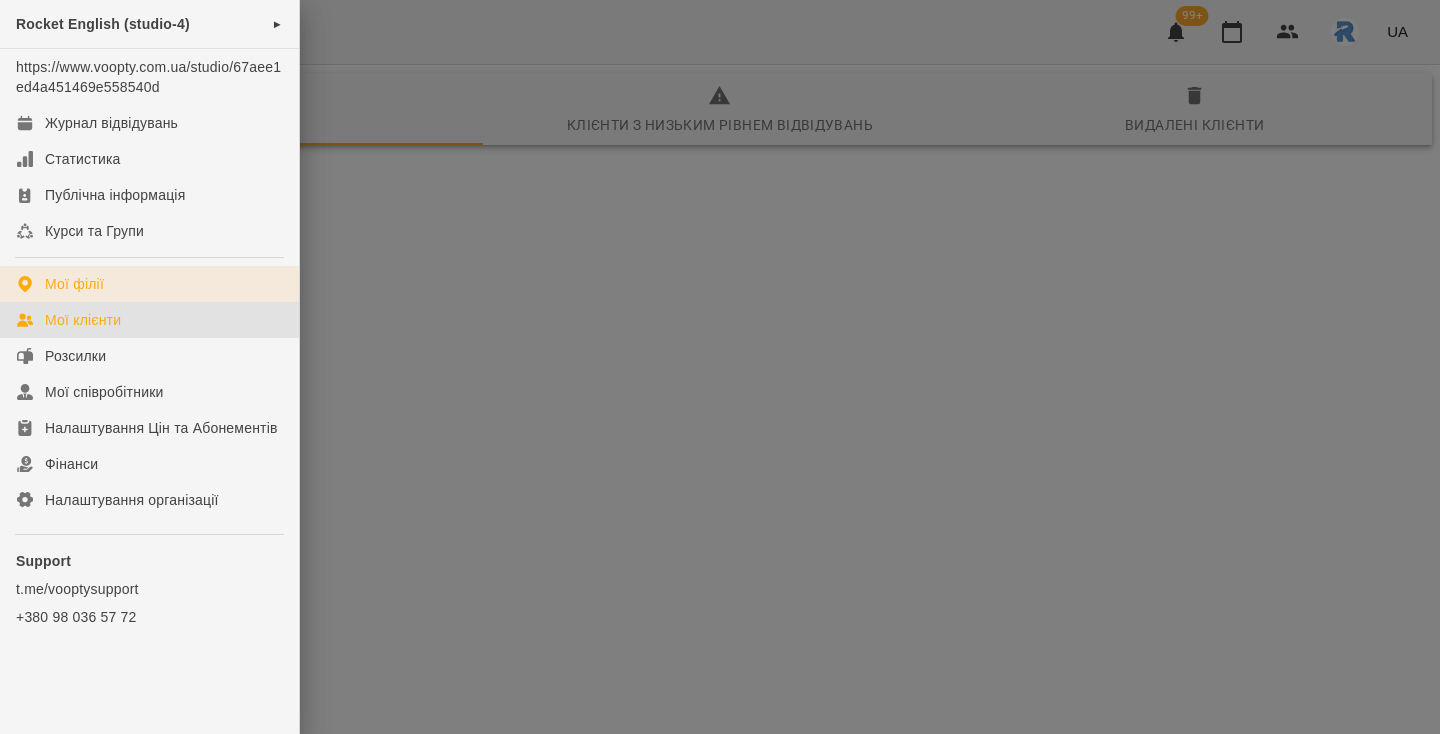 click on "Мої філії" at bounding box center (74, 284) 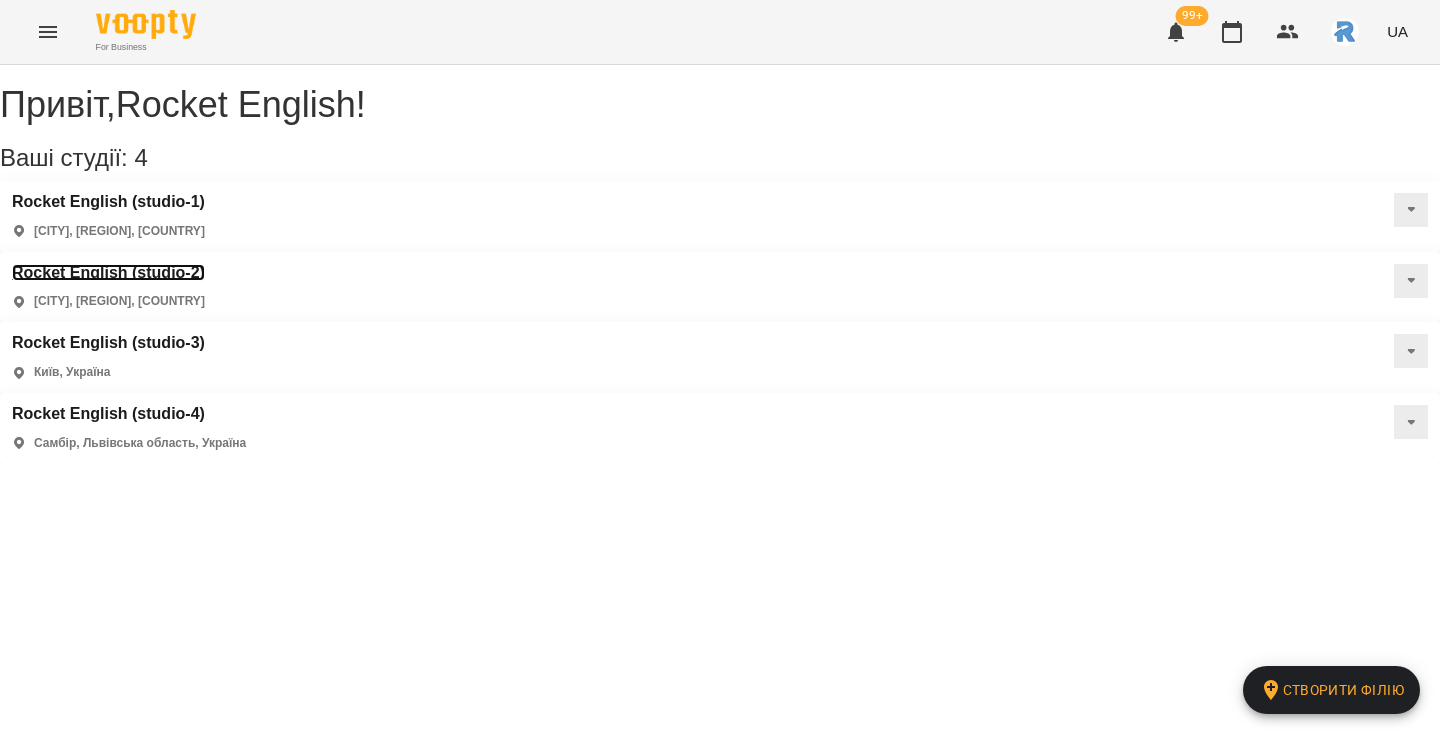 click on "Rocket English (studio-2)" at bounding box center [108, 273] 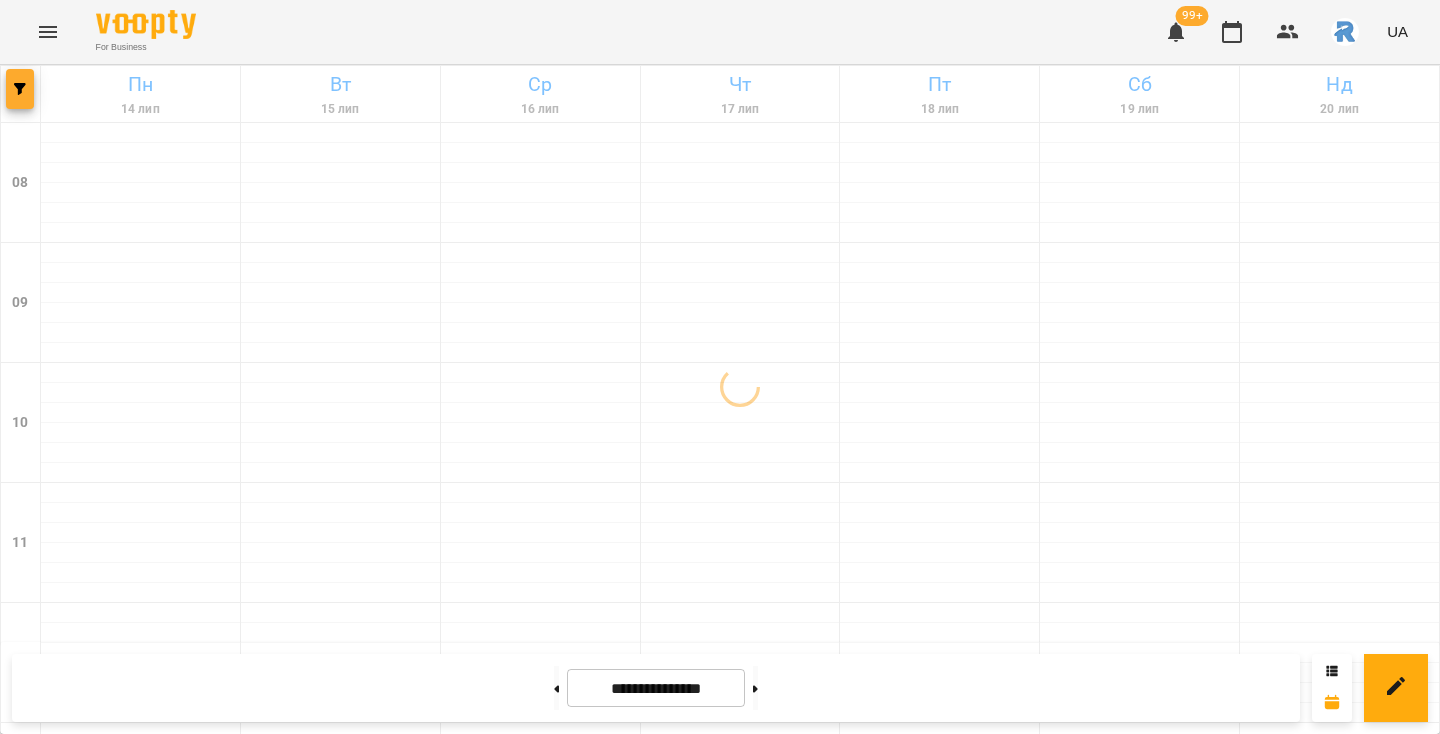 click 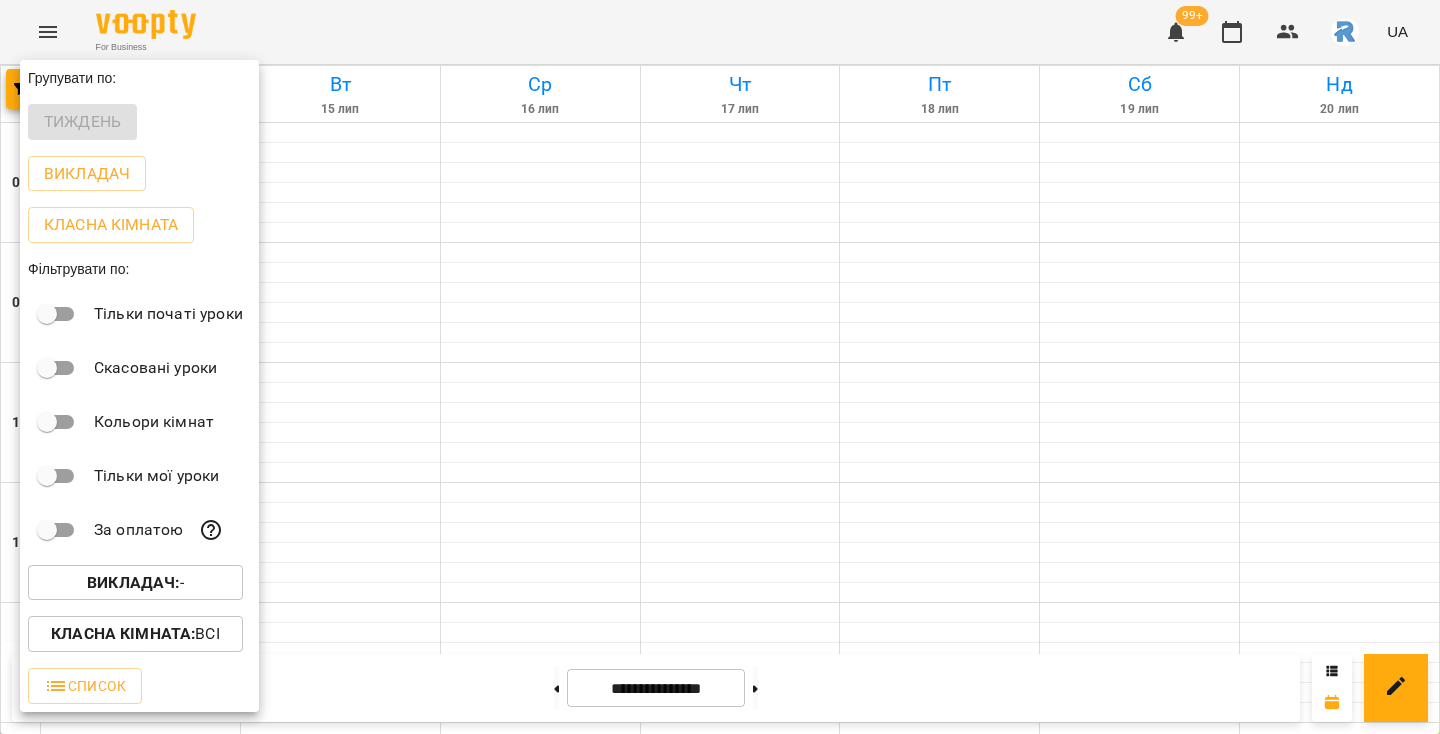 click on "Викладач :  -" at bounding box center [135, 583] 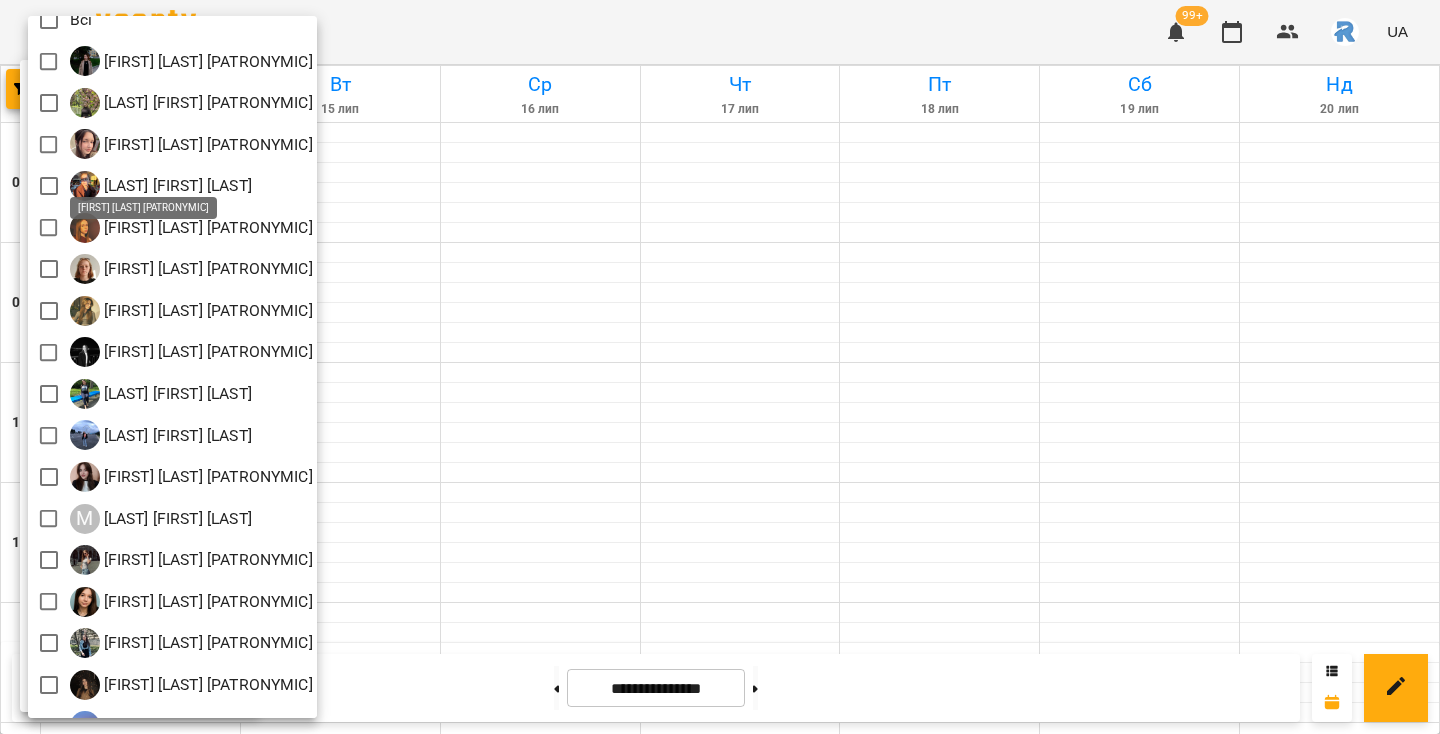 scroll, scrollTop: 258, scrollLeft: 0, axis: vertical 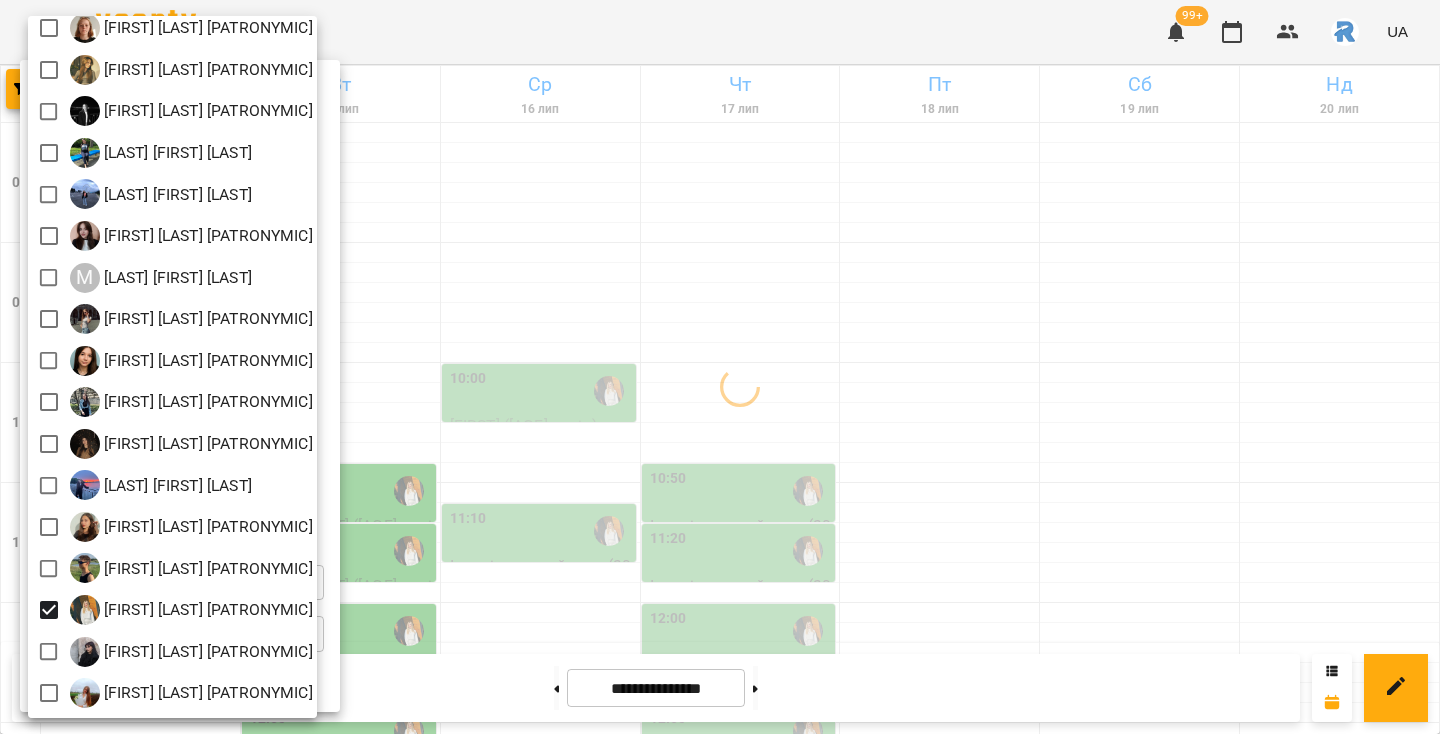 click at bounding box center [720, 367] 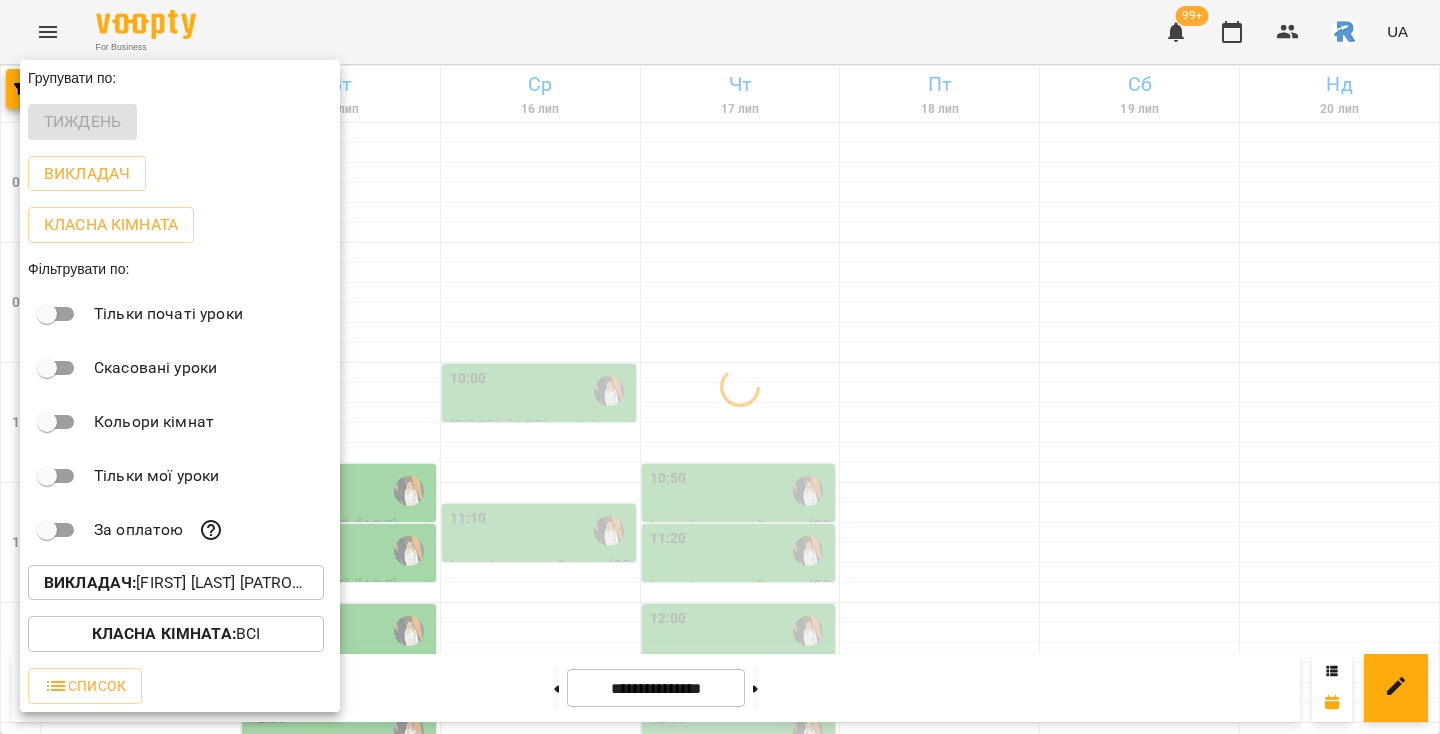 click at bounding box center [720, 367] 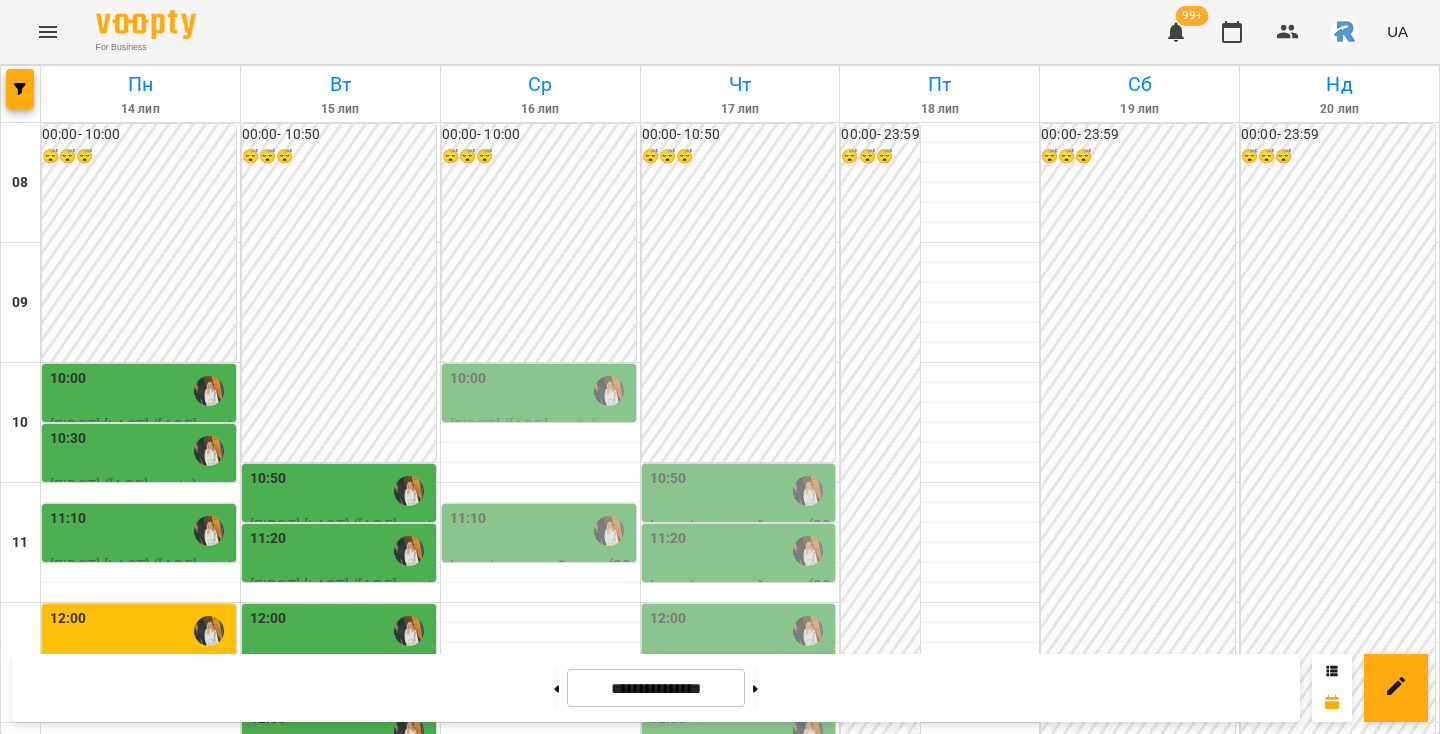 scroll, scrollTop: 272, scrollLeft: 0, axis: vertical 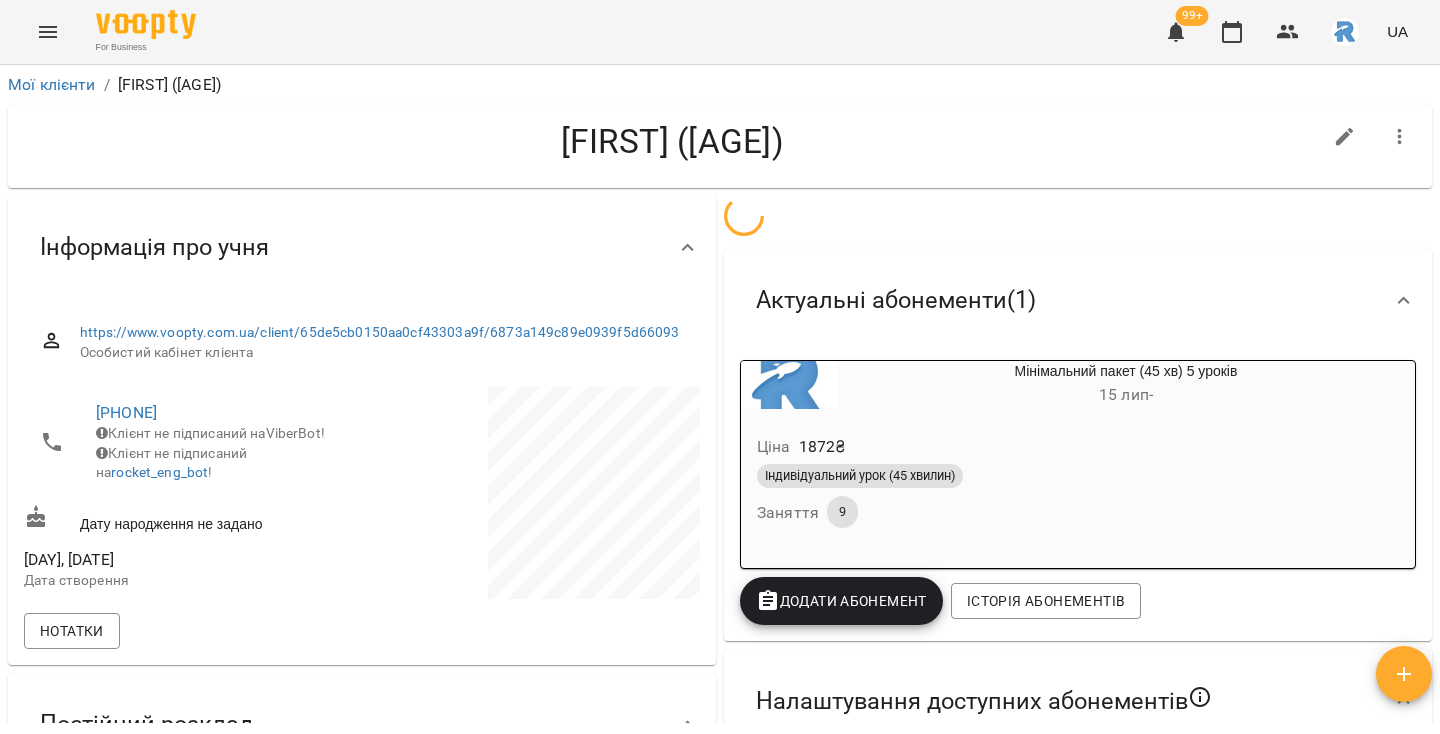 click on "For Business 99+ UA" at bounding box center (720, 32) 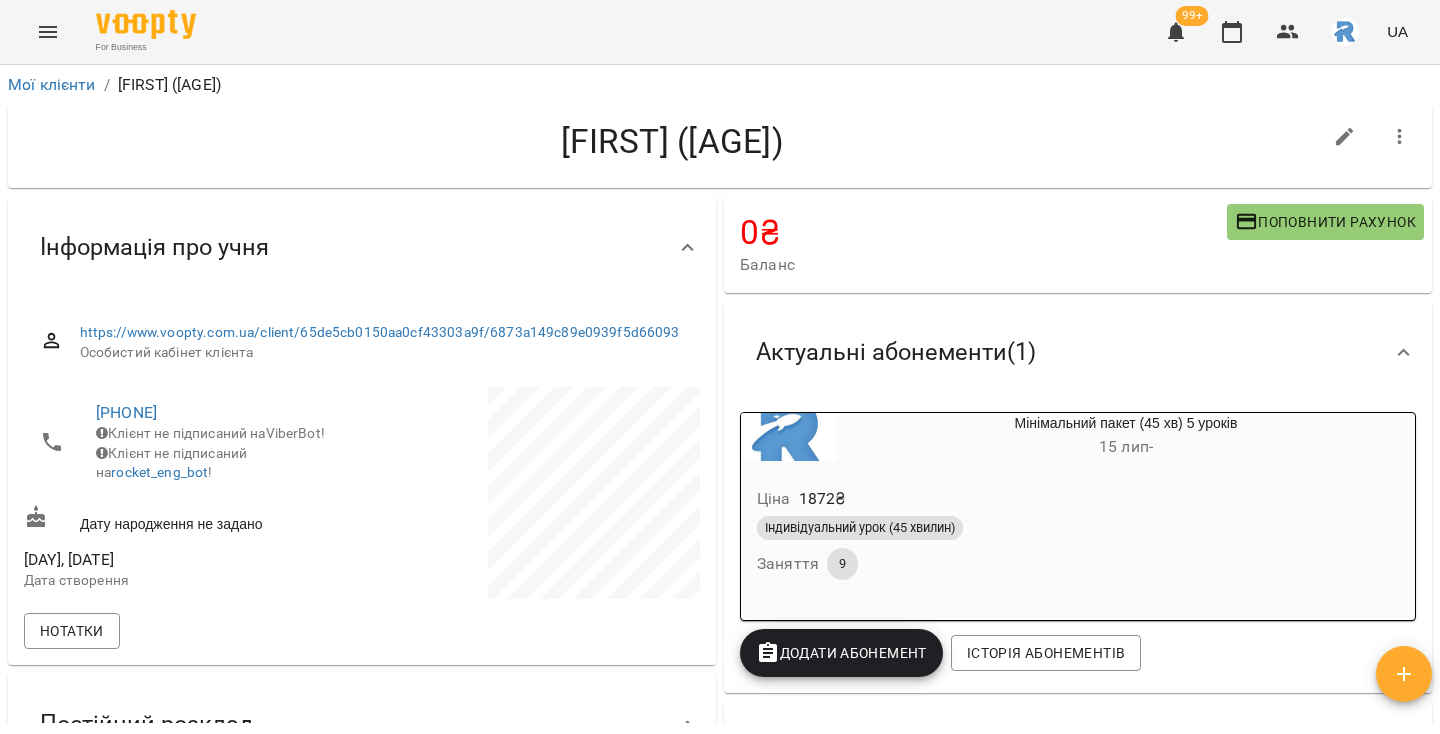 click 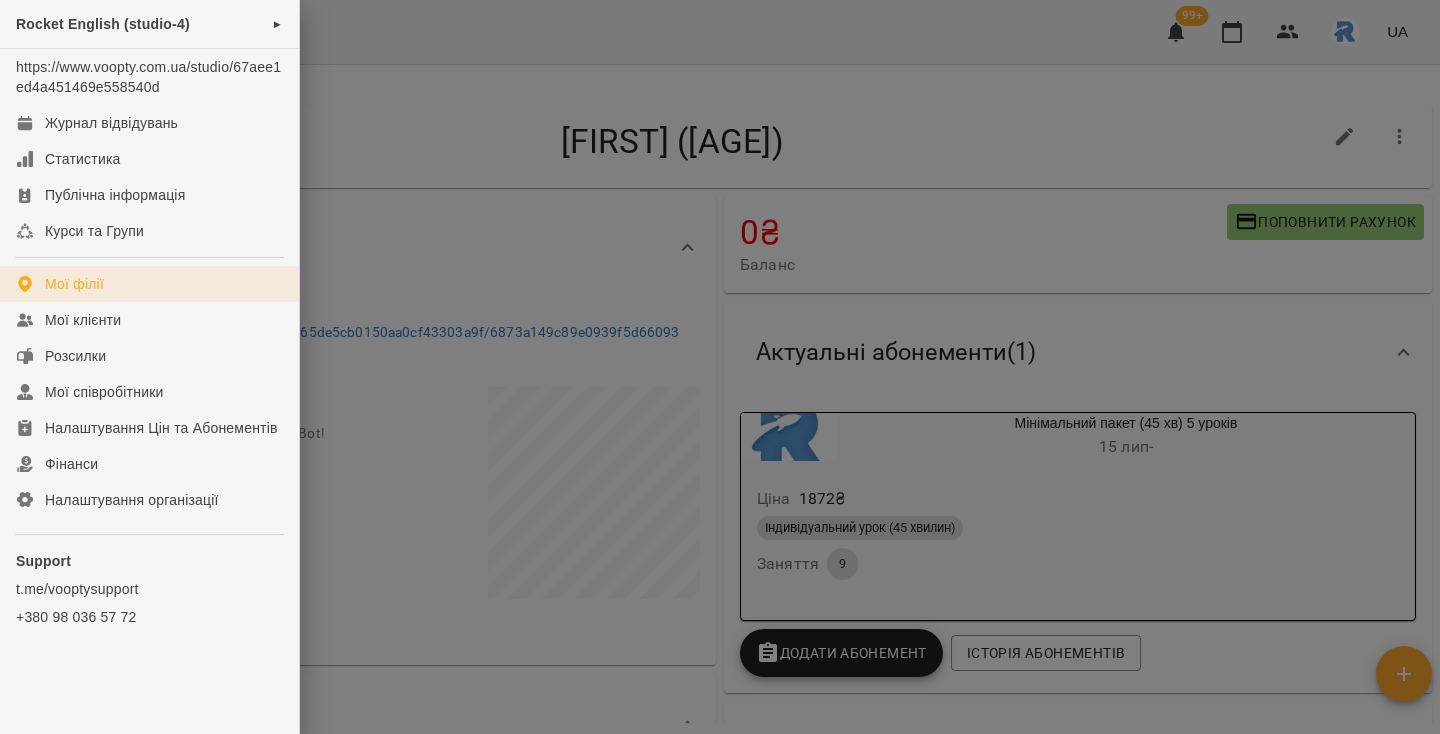 click on "Мої філії" at bounding box center (74, 284) 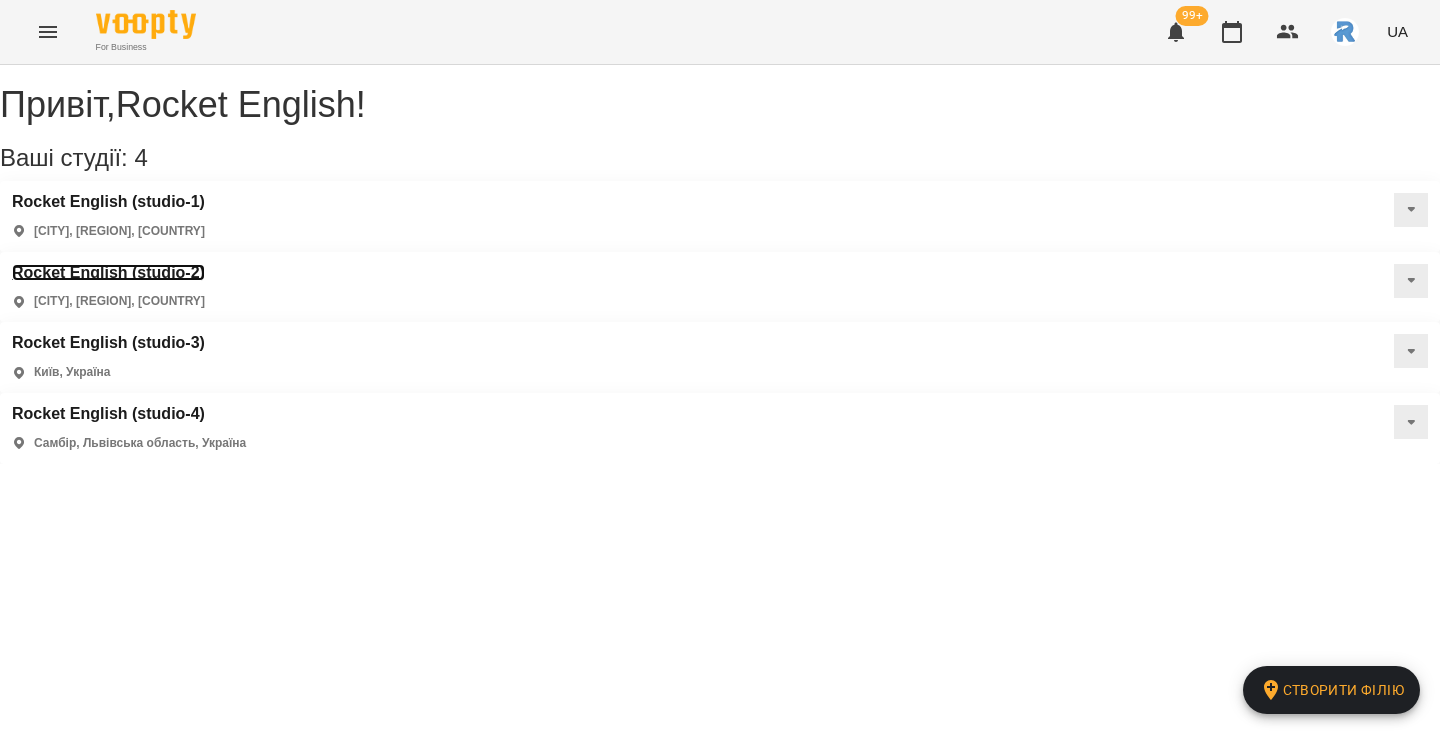 click on "Rocket English (studio-2)" at bounding box center (108, 273) 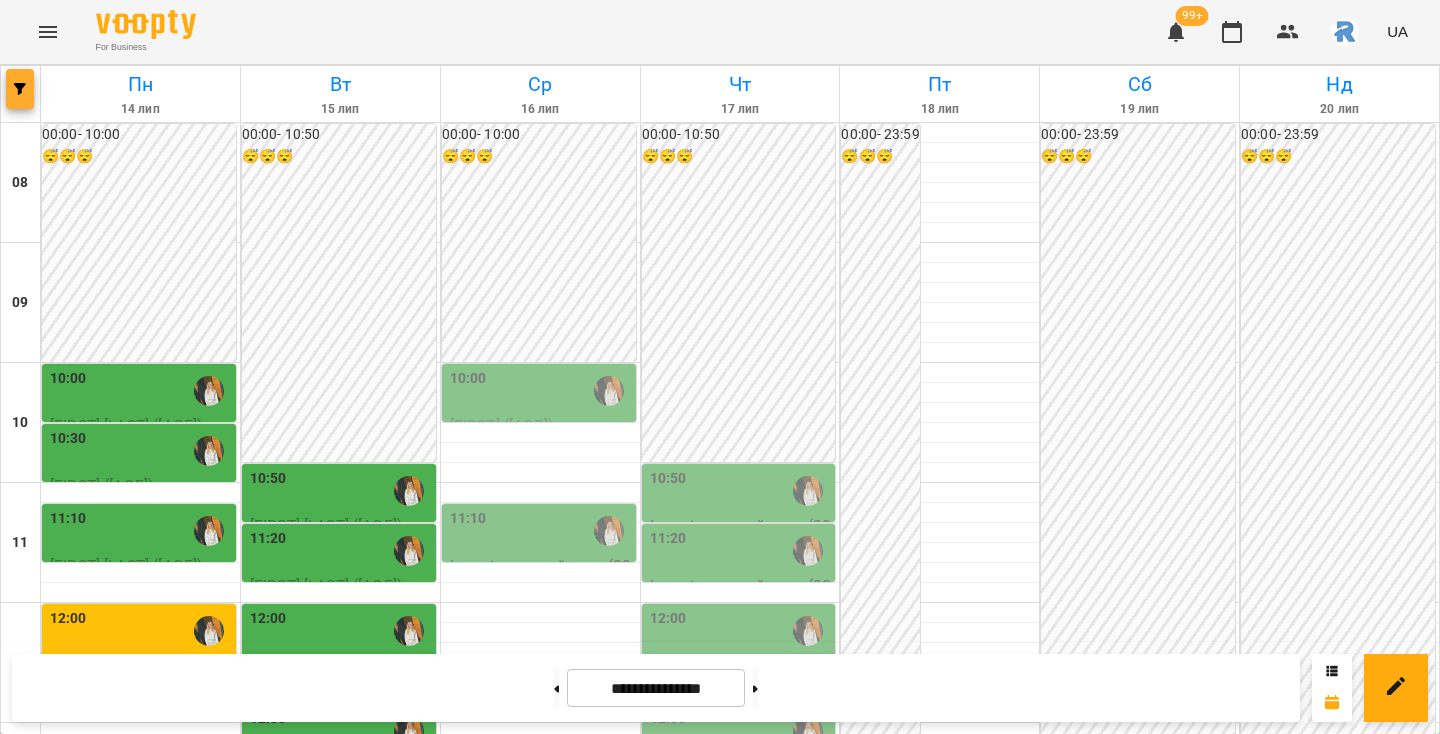 click 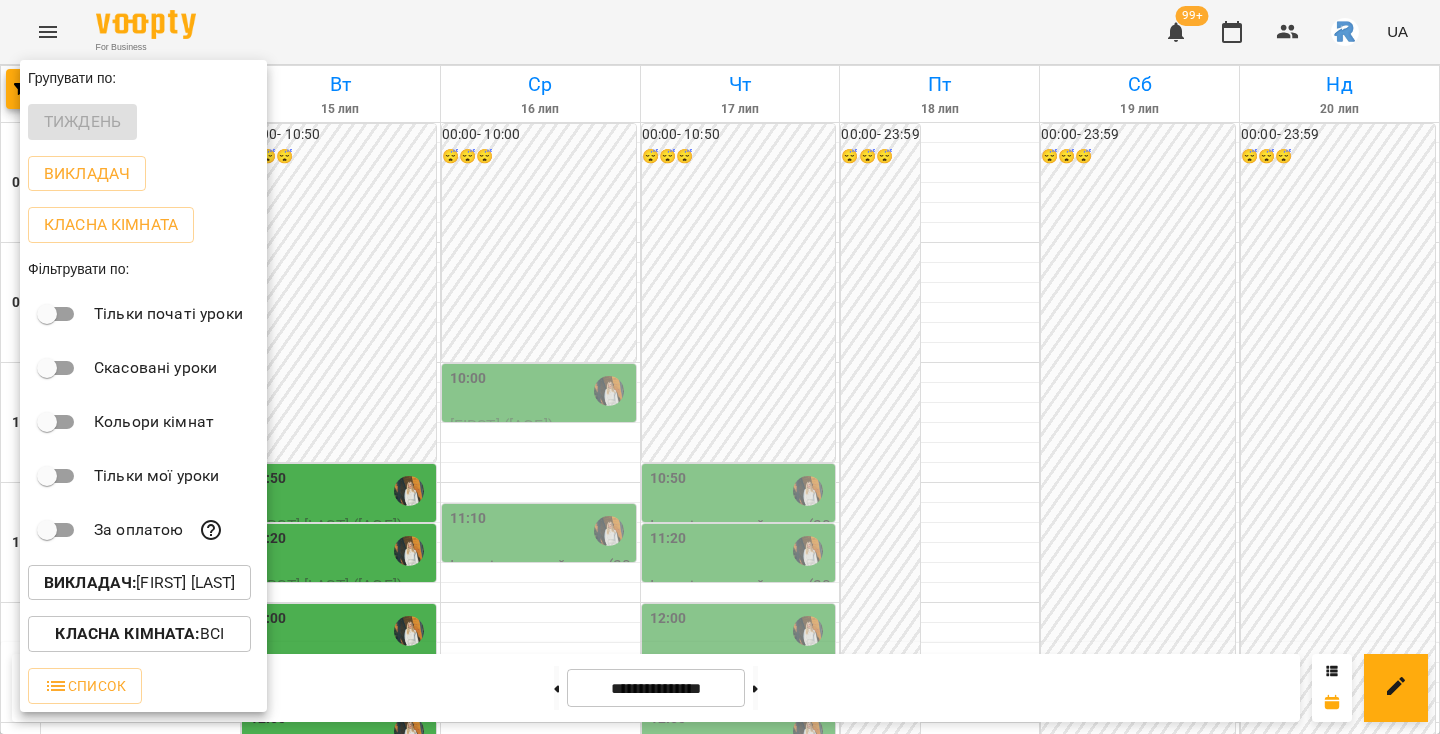click on "Викладач :  [FIRST] [LAST]" at bounding box center (139, 583) 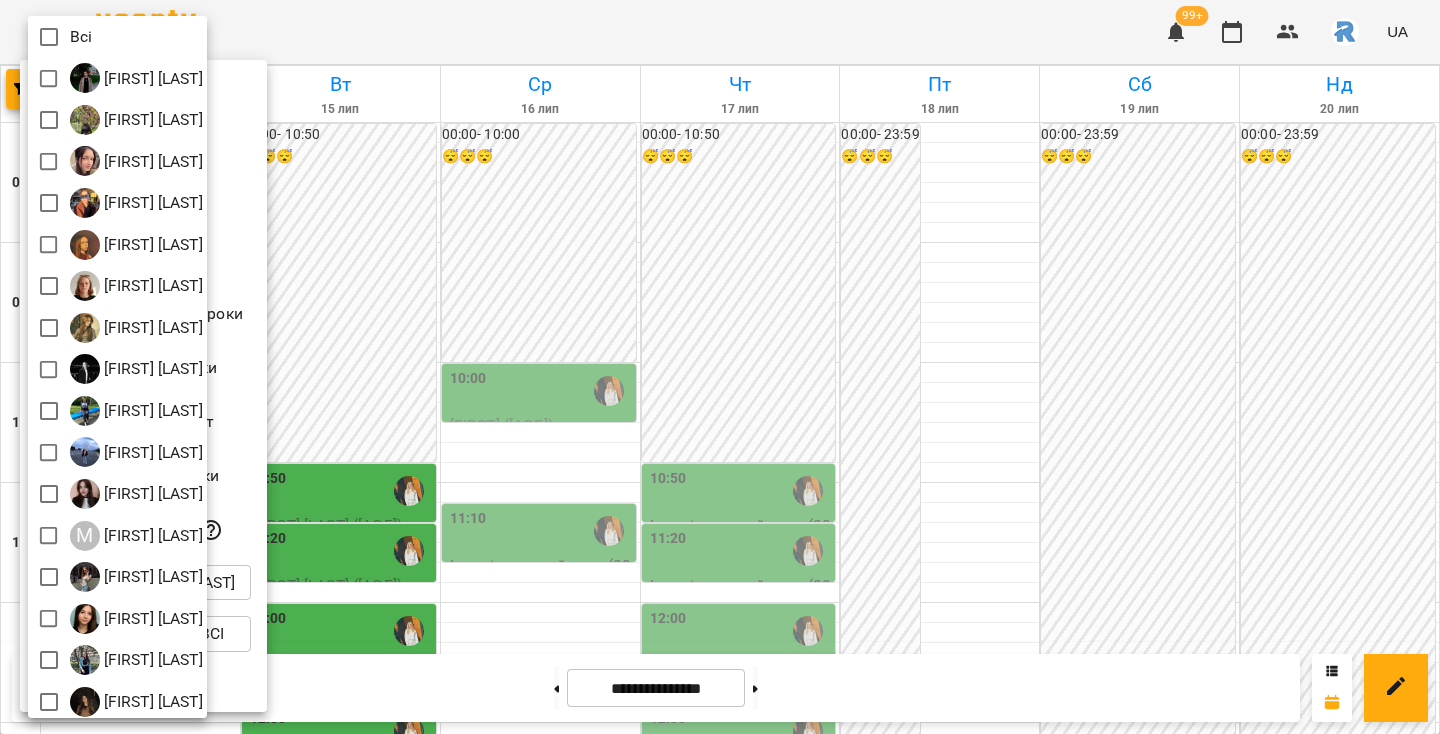 scroll, scrollTop: 258, scrollLeft: 0, axis: vertical 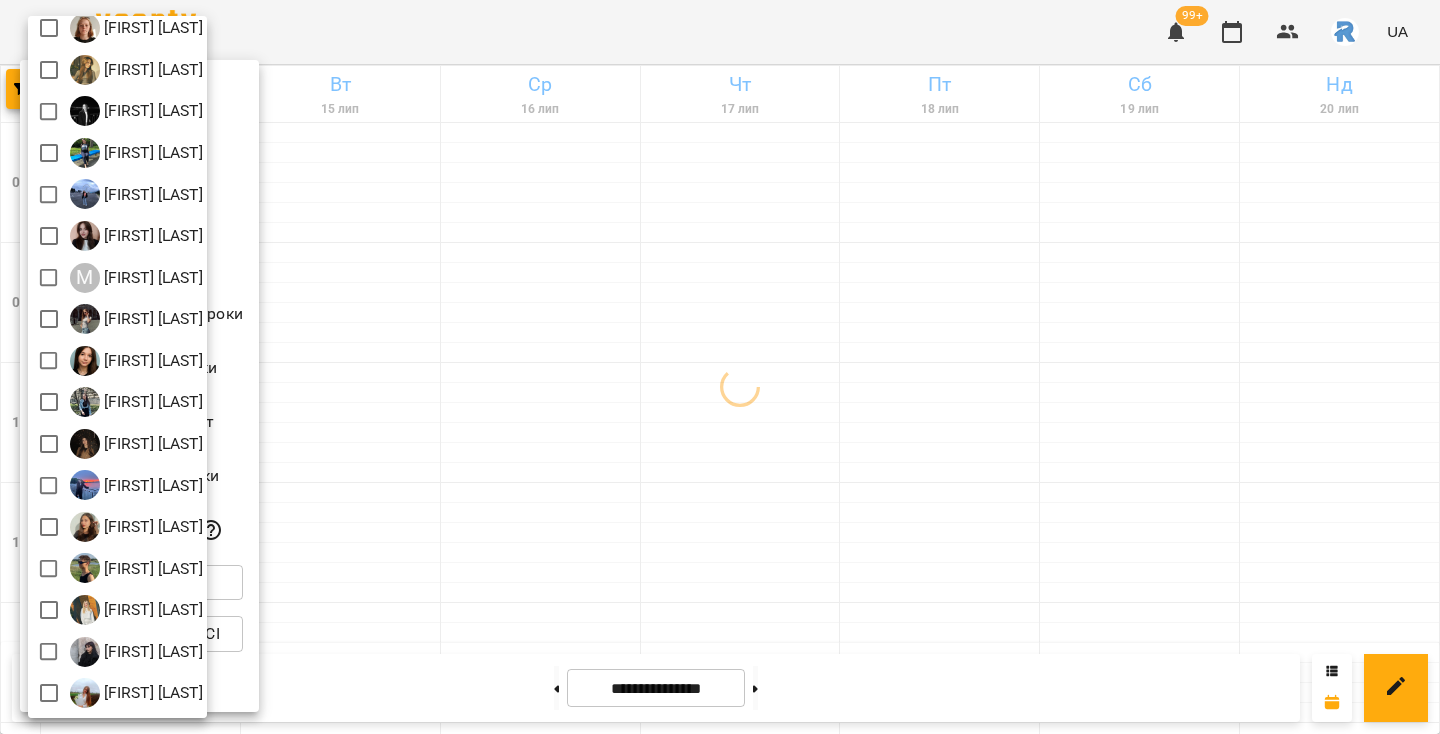 click at bounding box center [720, 367] 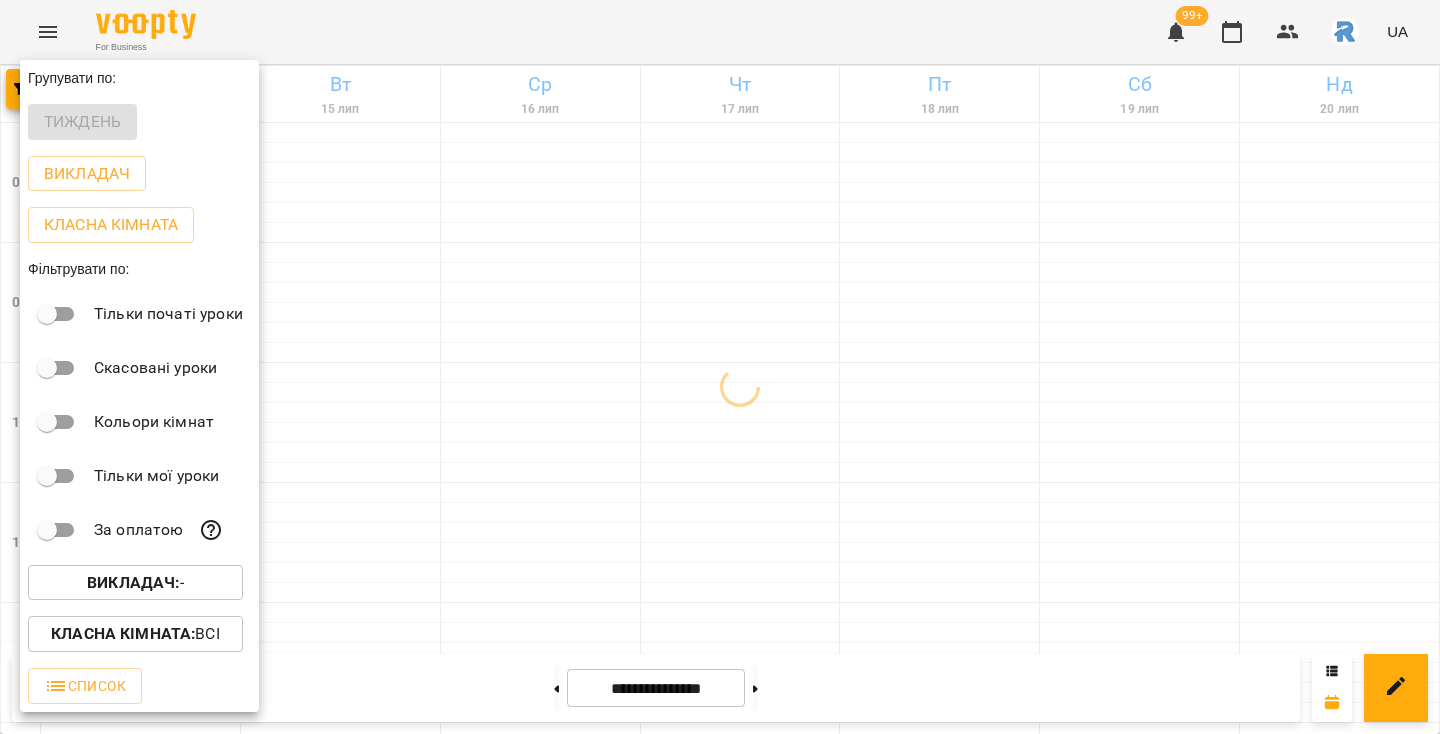 click at bounding box center (720, 367) 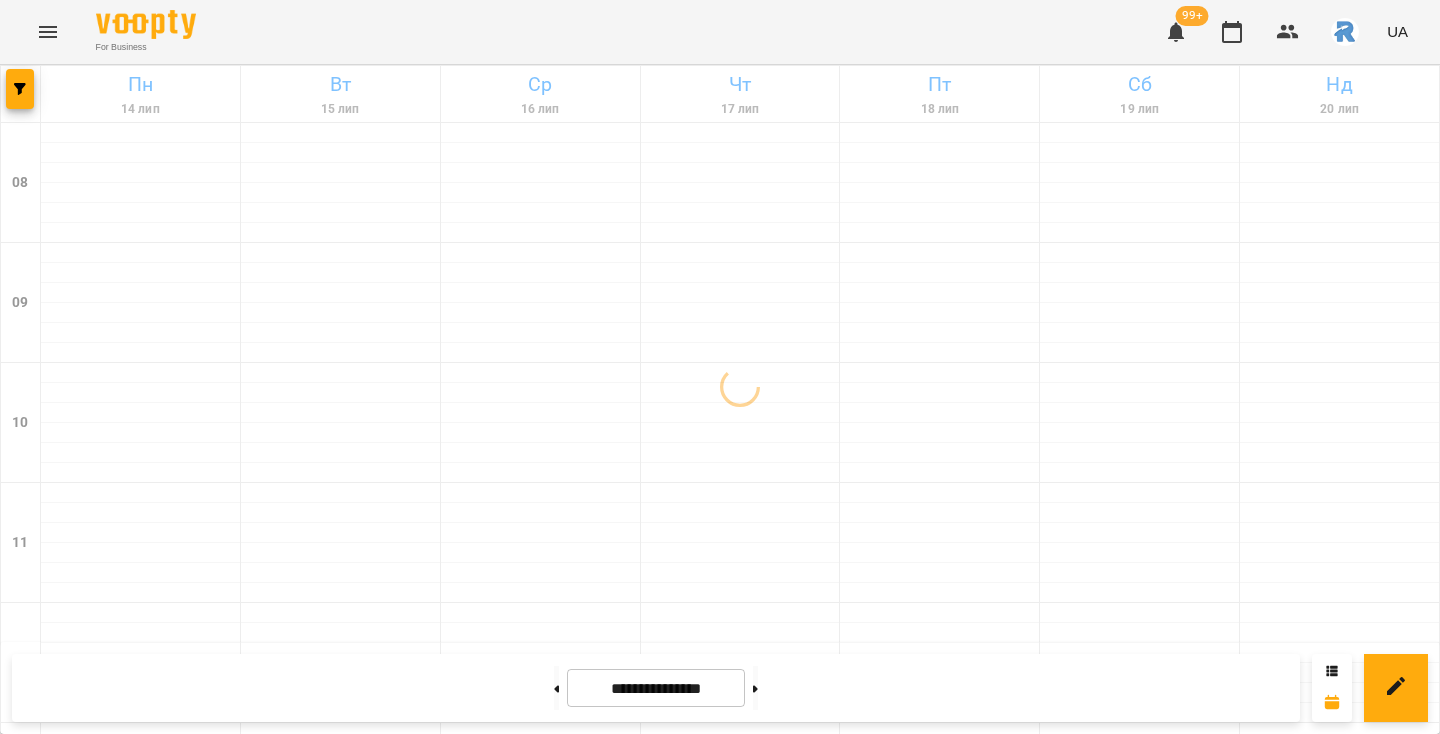 click at bounding box center (48, 32) 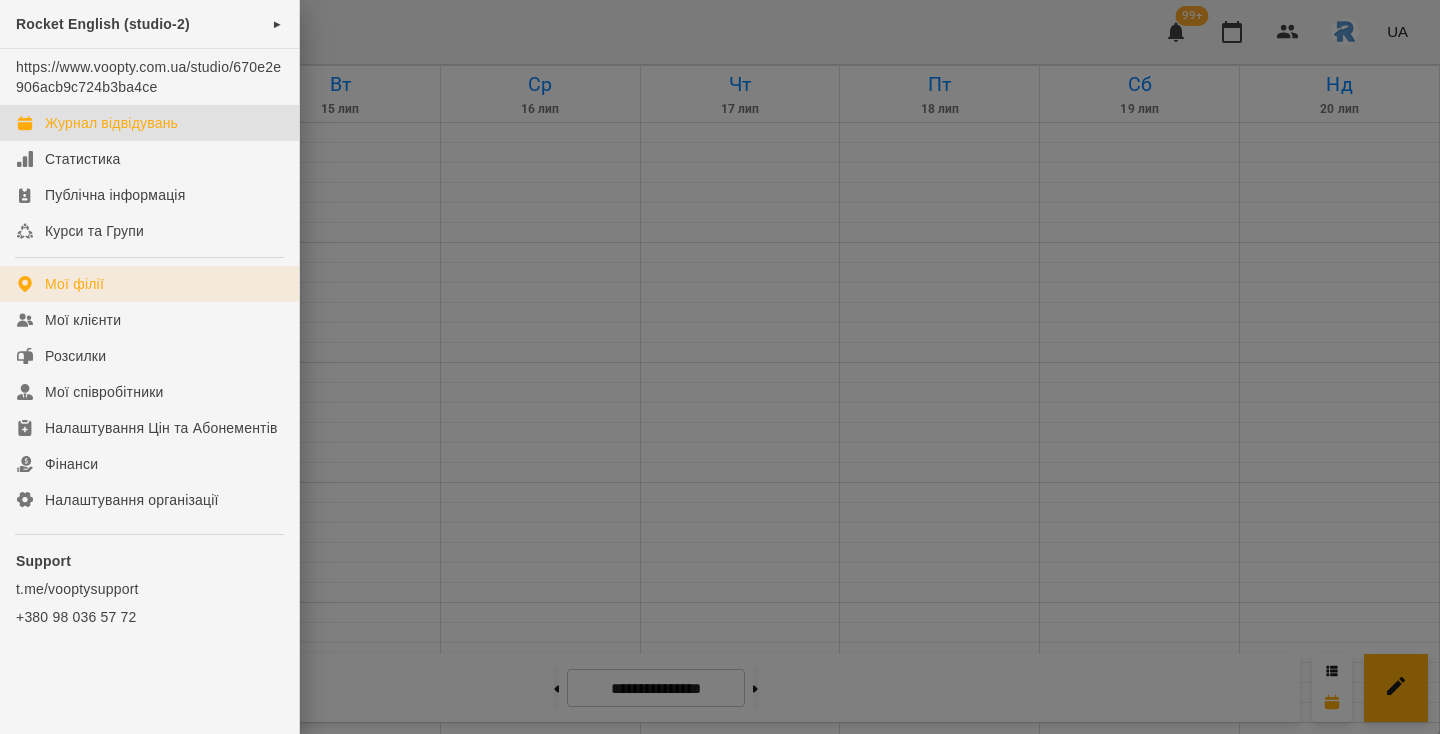 click on "Мої філії" at bounding box center (74, 284) 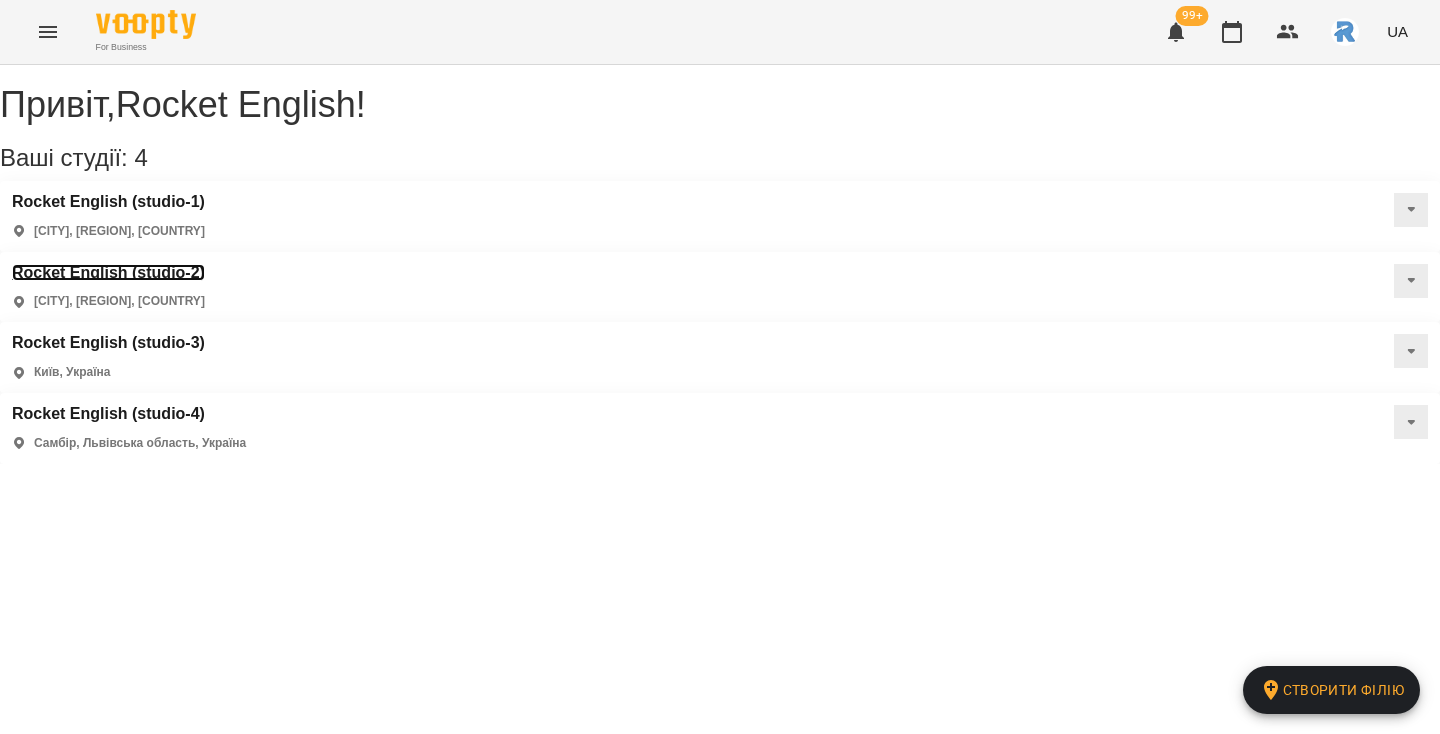 click on "Rocket English (studio-2)" at bounding box center (108, 273) 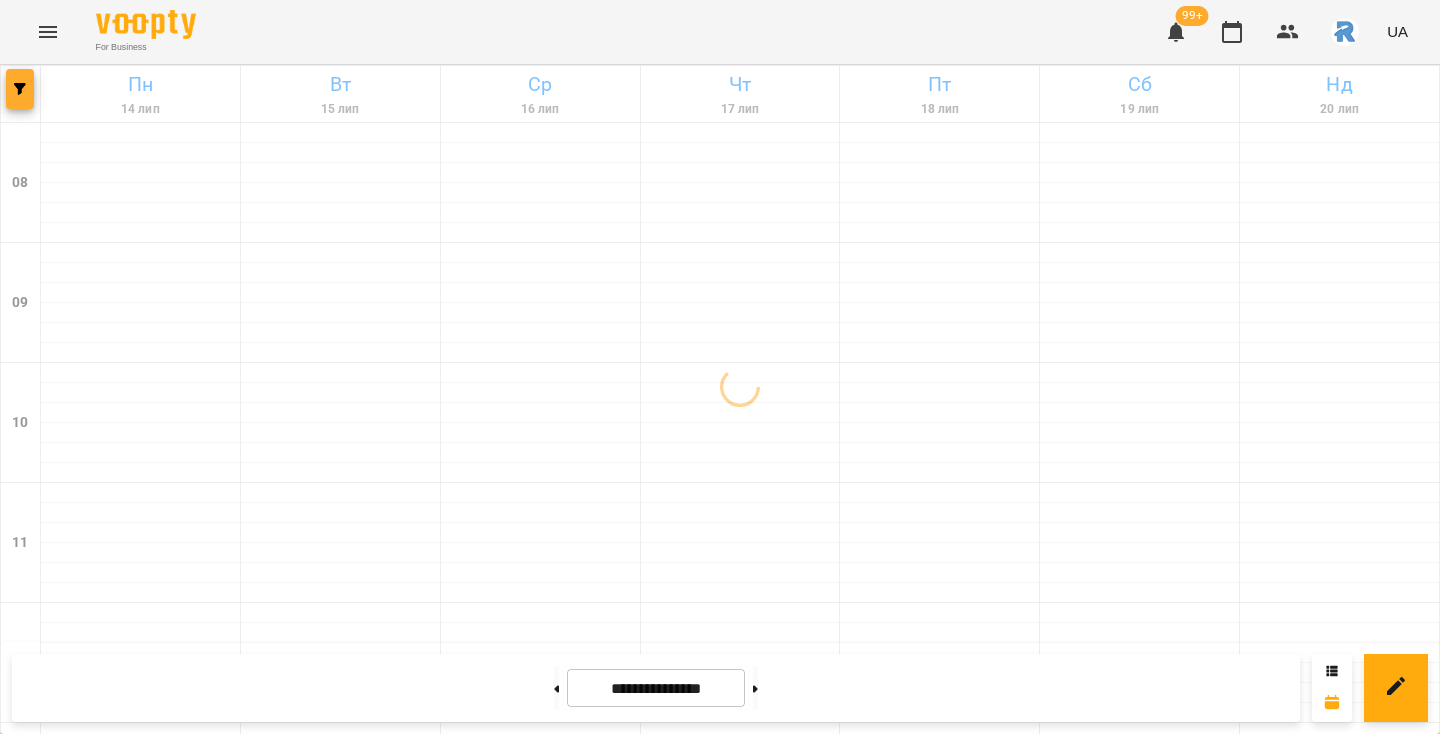 click 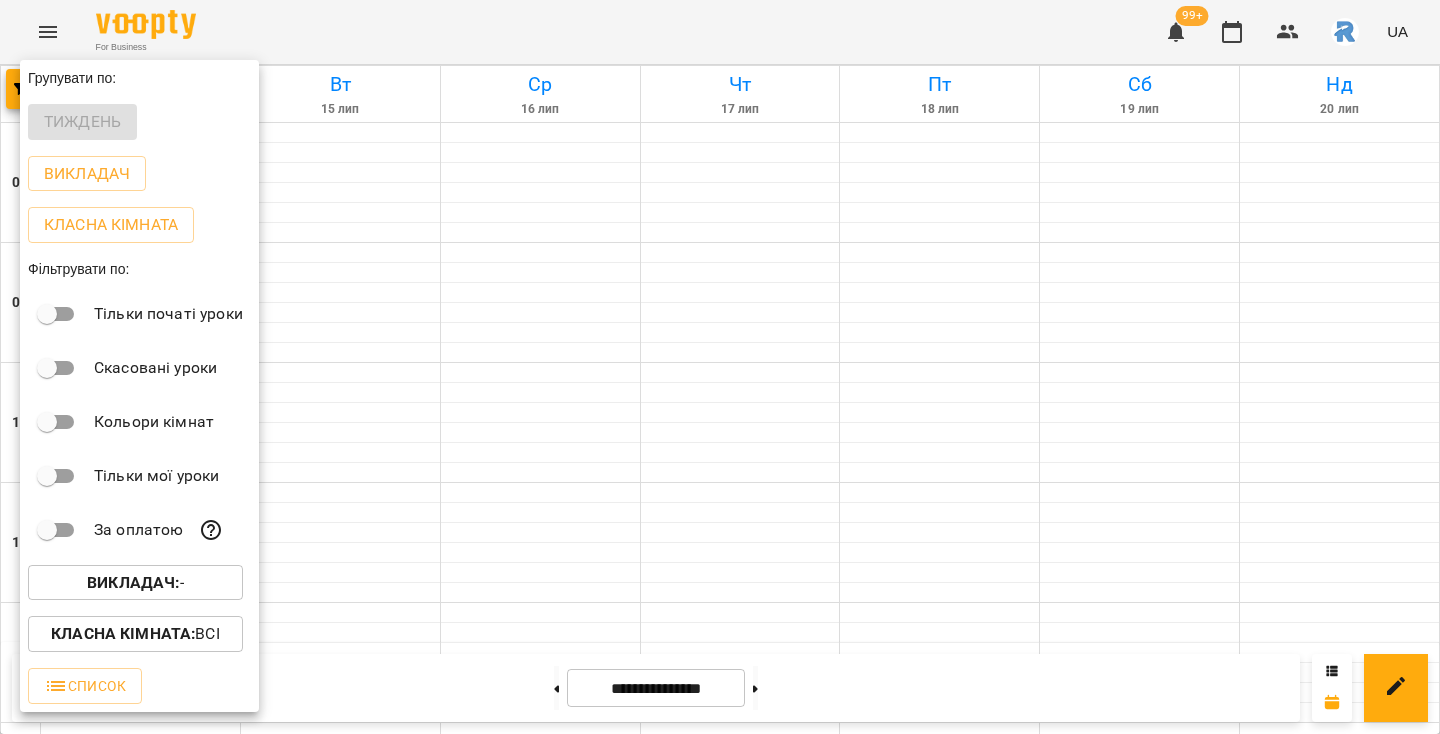 click at bounding box center (720, 367) 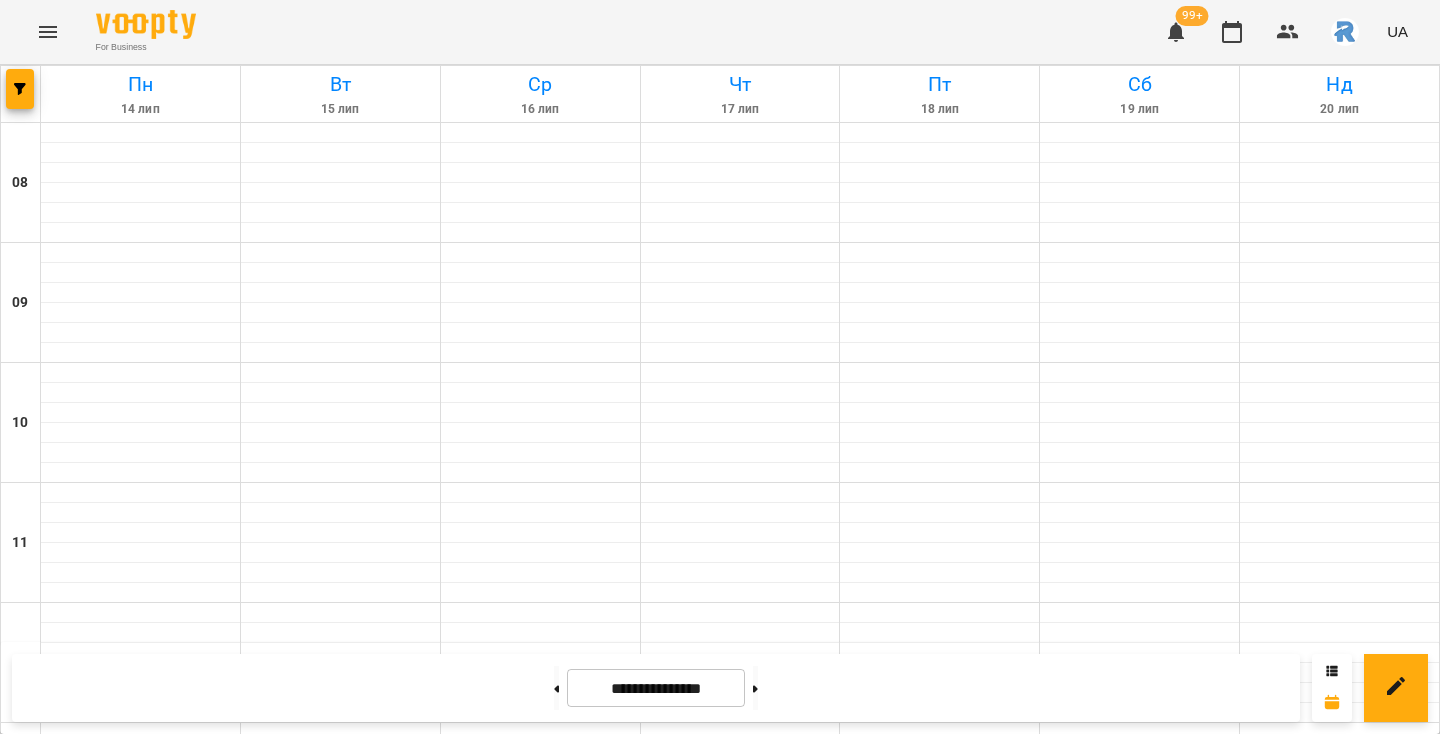 click at bounding box center (48, 32) 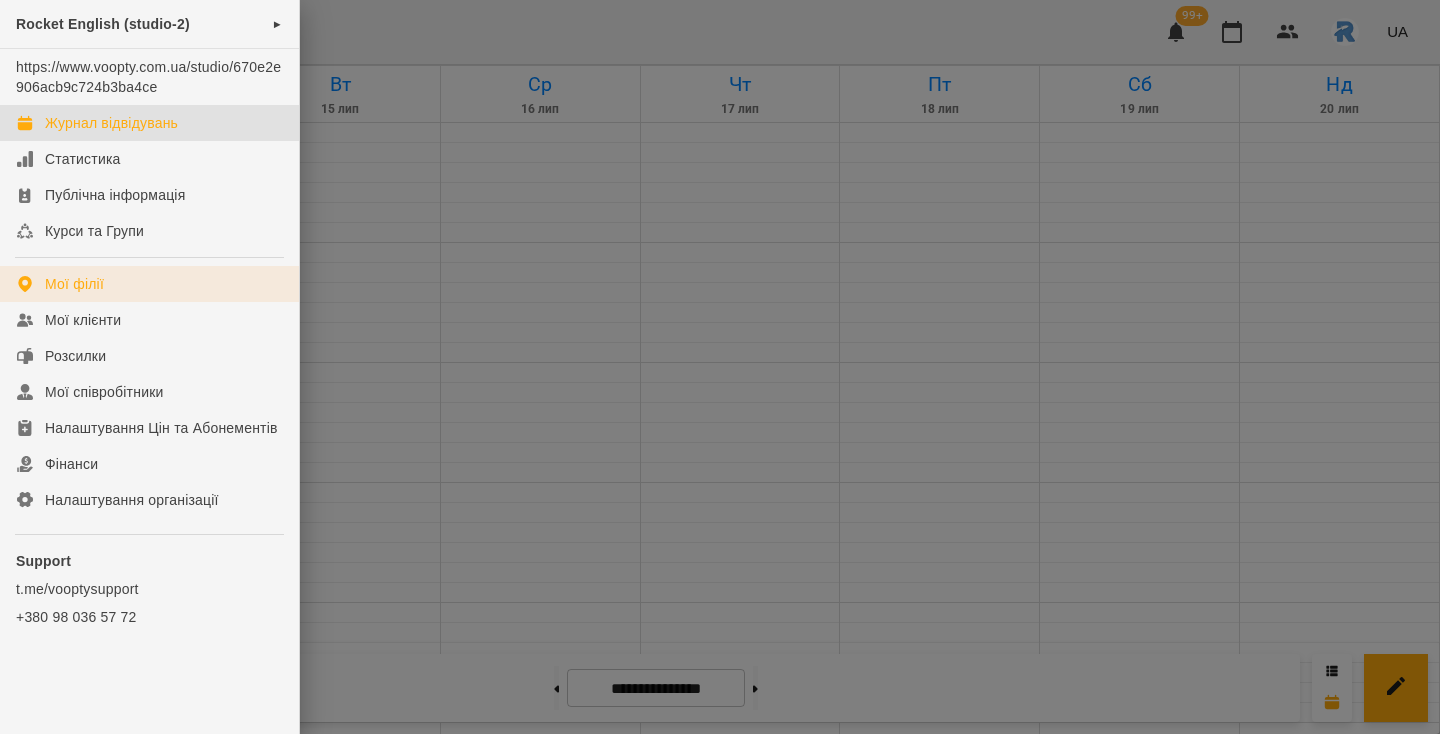 click on "Мої філії" at bounding box center (74, 284) 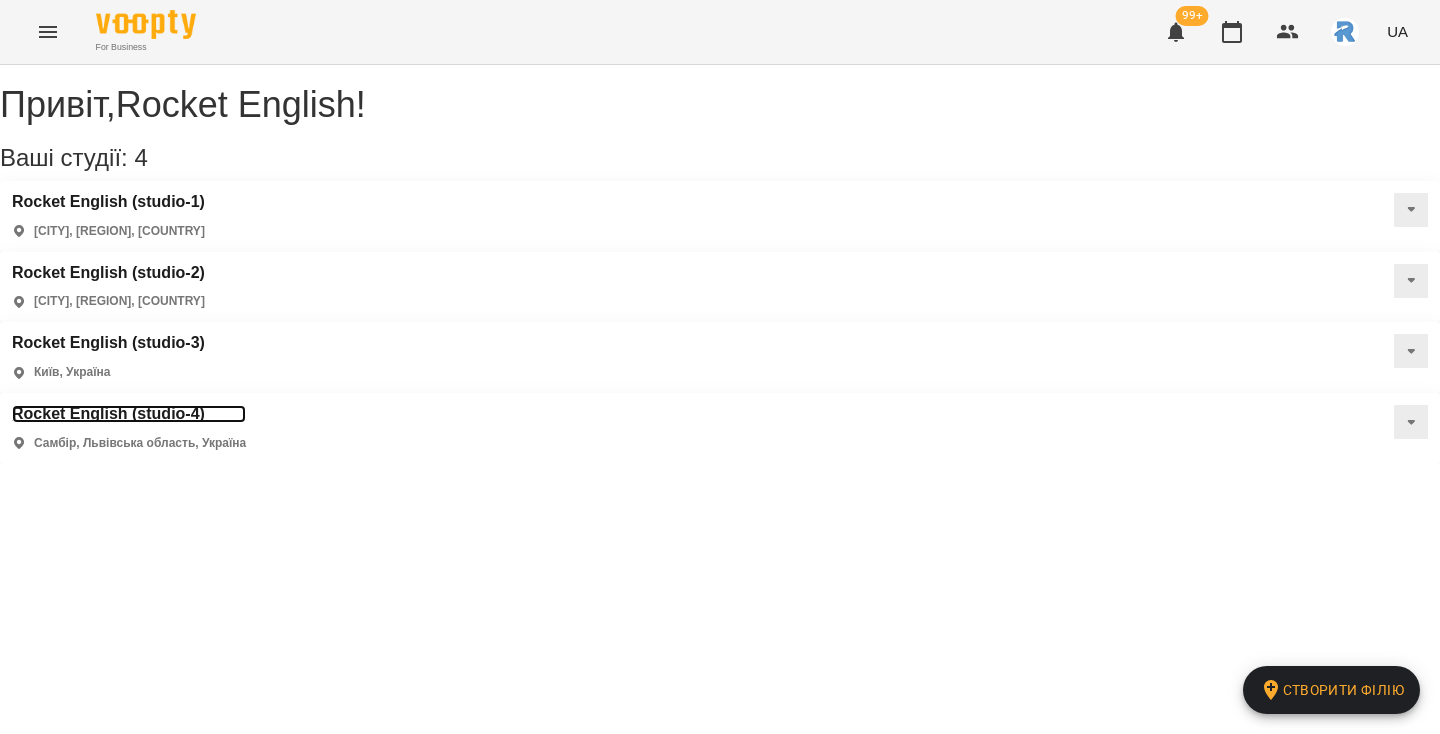 click on "Rocket English (studio-4)" at bounding box center [129, 414] 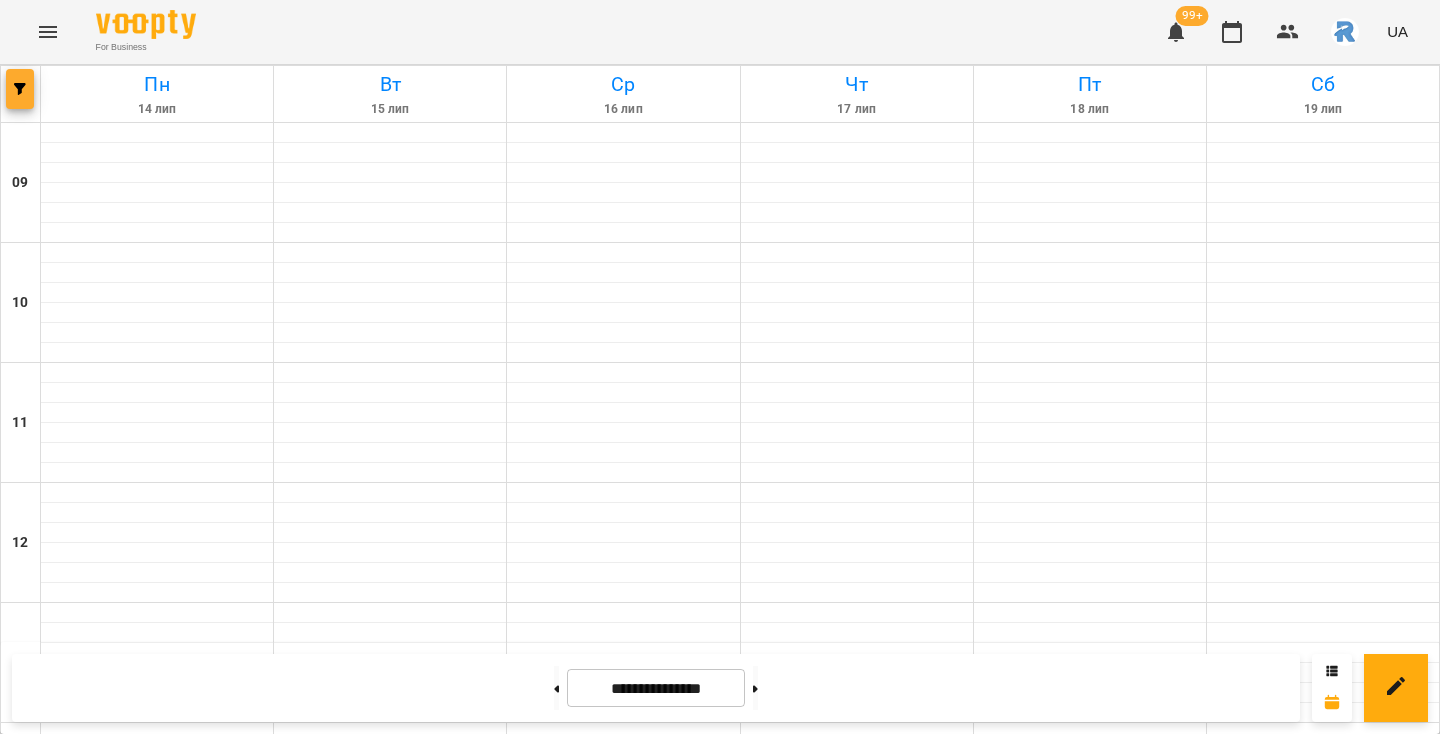 scroll, scrollTop: 337, scrollLeft: 0, axis: vertical 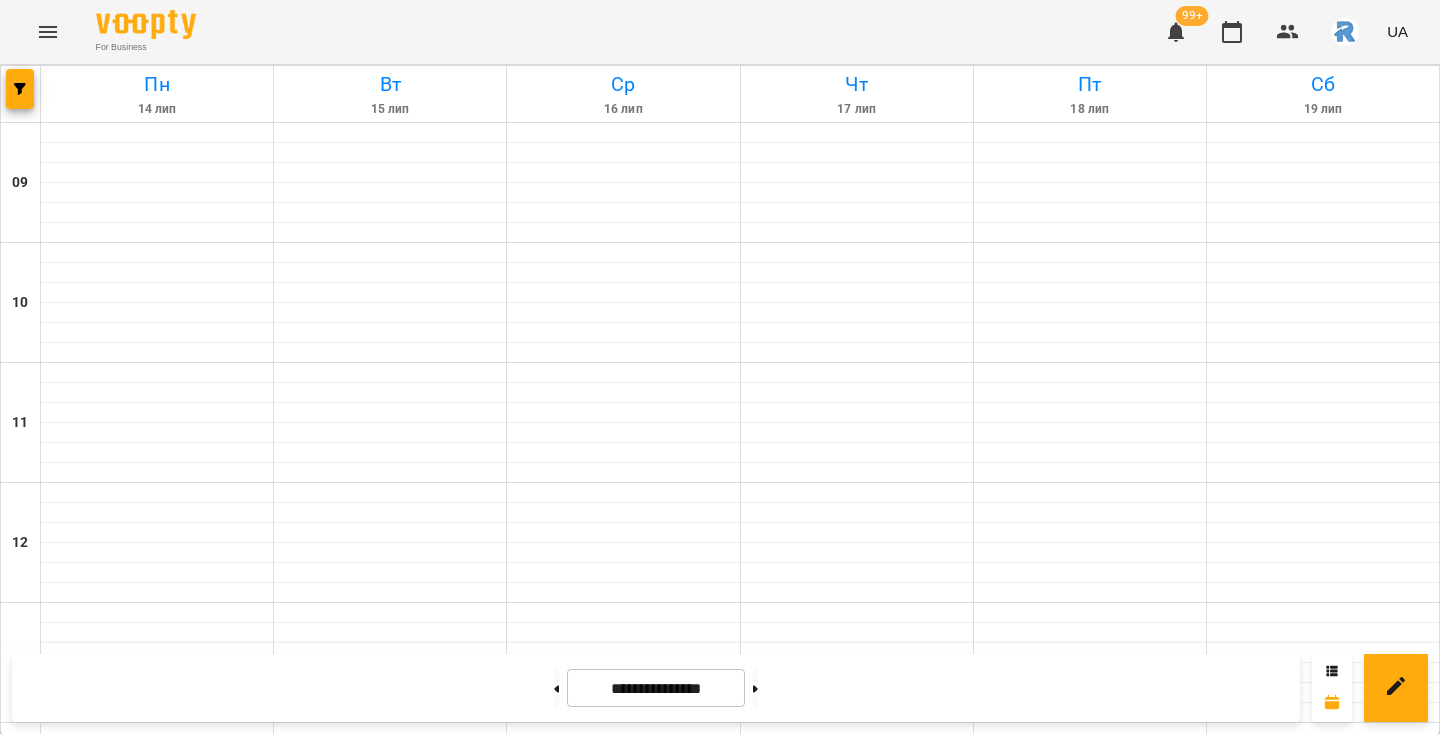 click at bounding box center [21, 94] 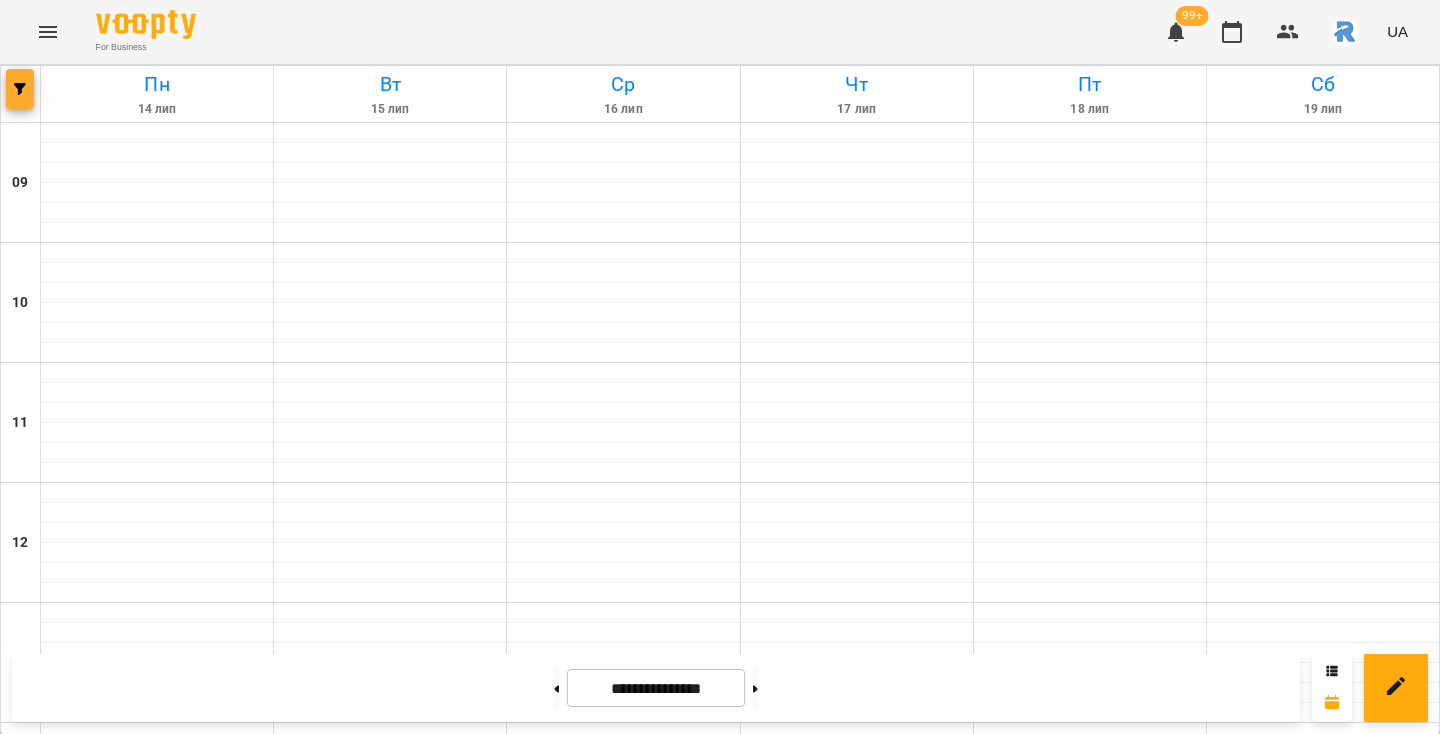 click at bounding box center [20, 89] 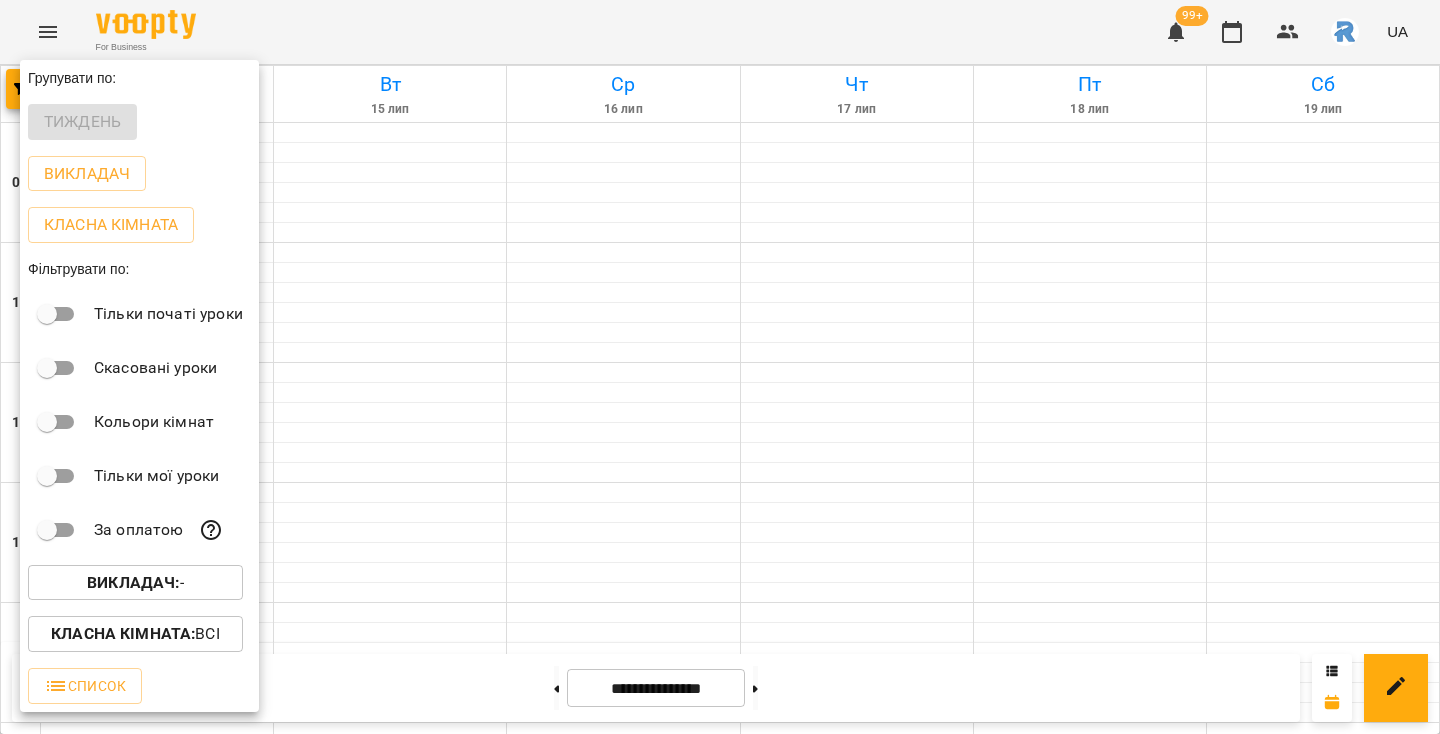 click on "Викладач :  -" at bounding box center [135, 583] 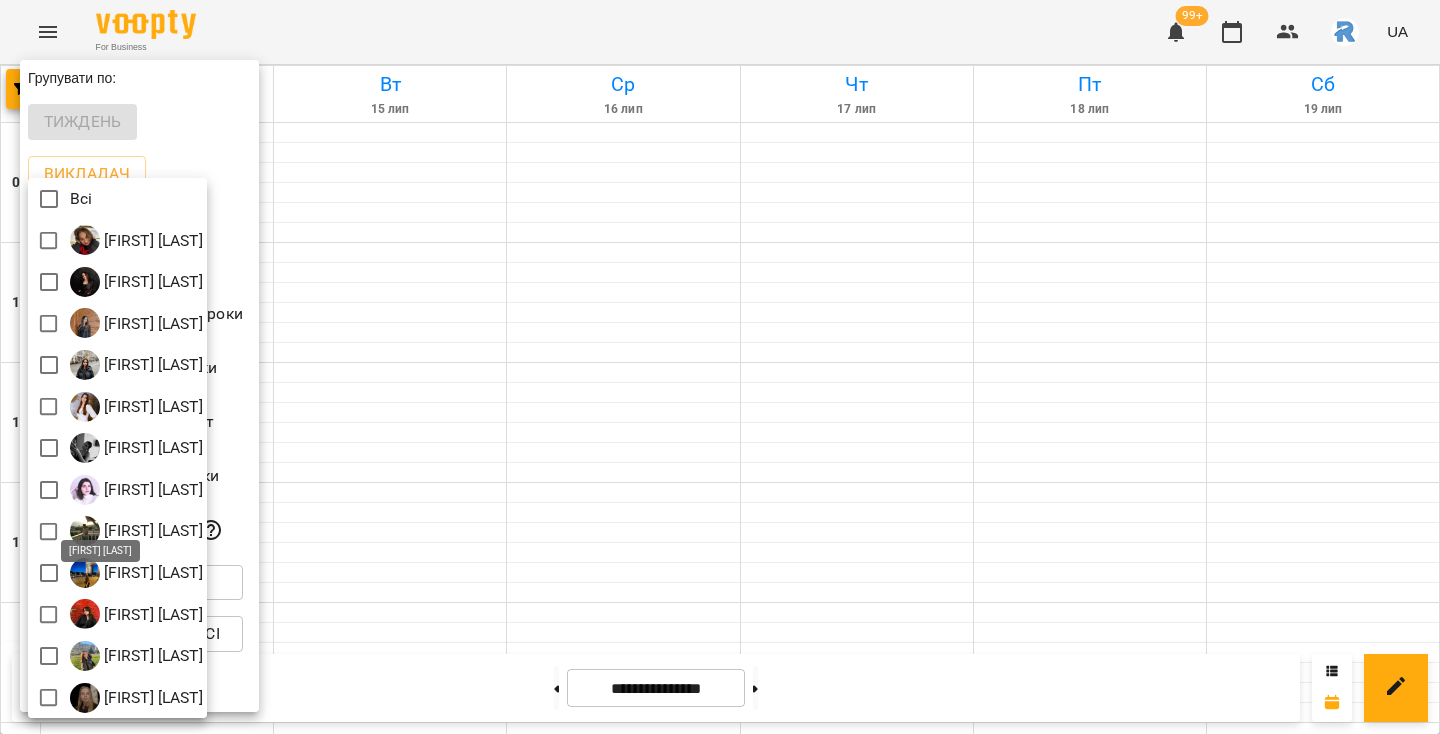 scroll, scrollTop: 4, scrollLeft: 0, axis: vertical 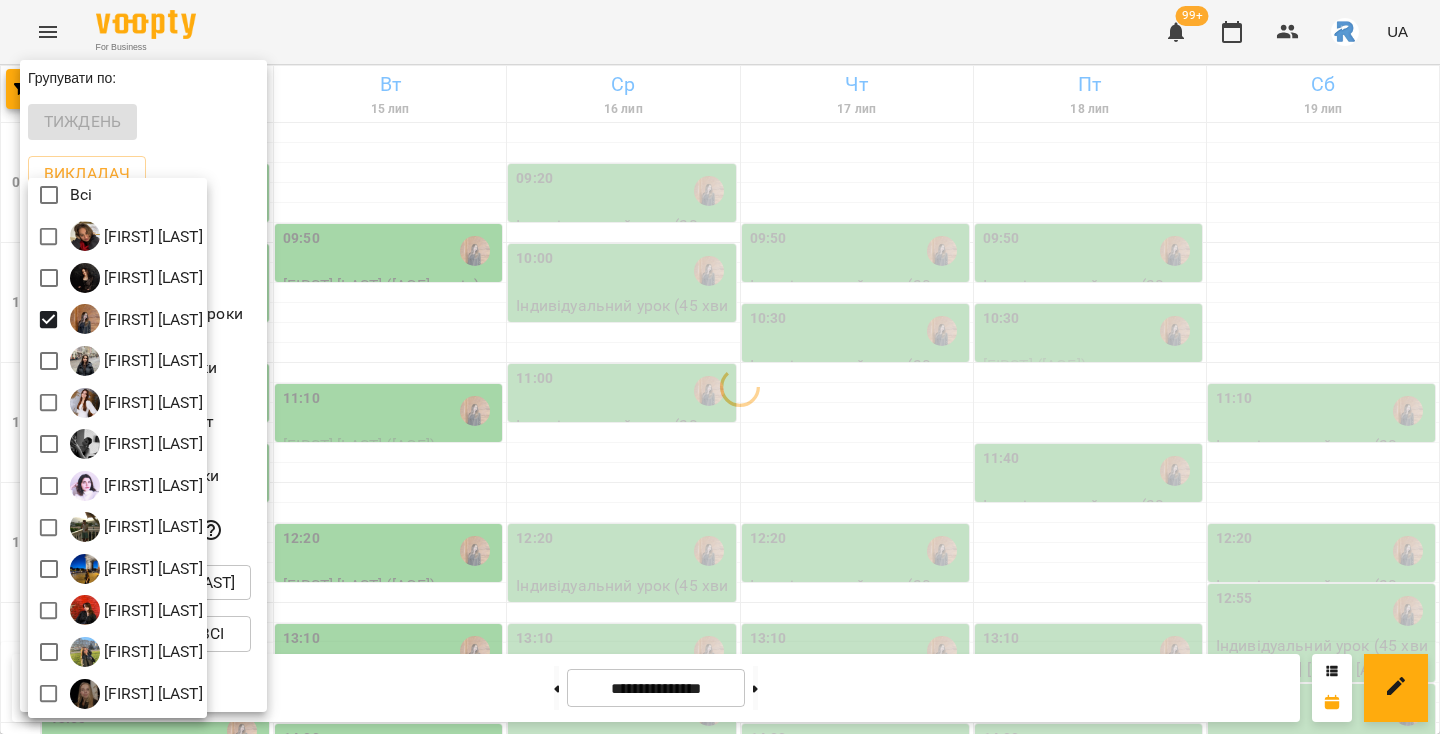 click at bounding box center (720, 367) 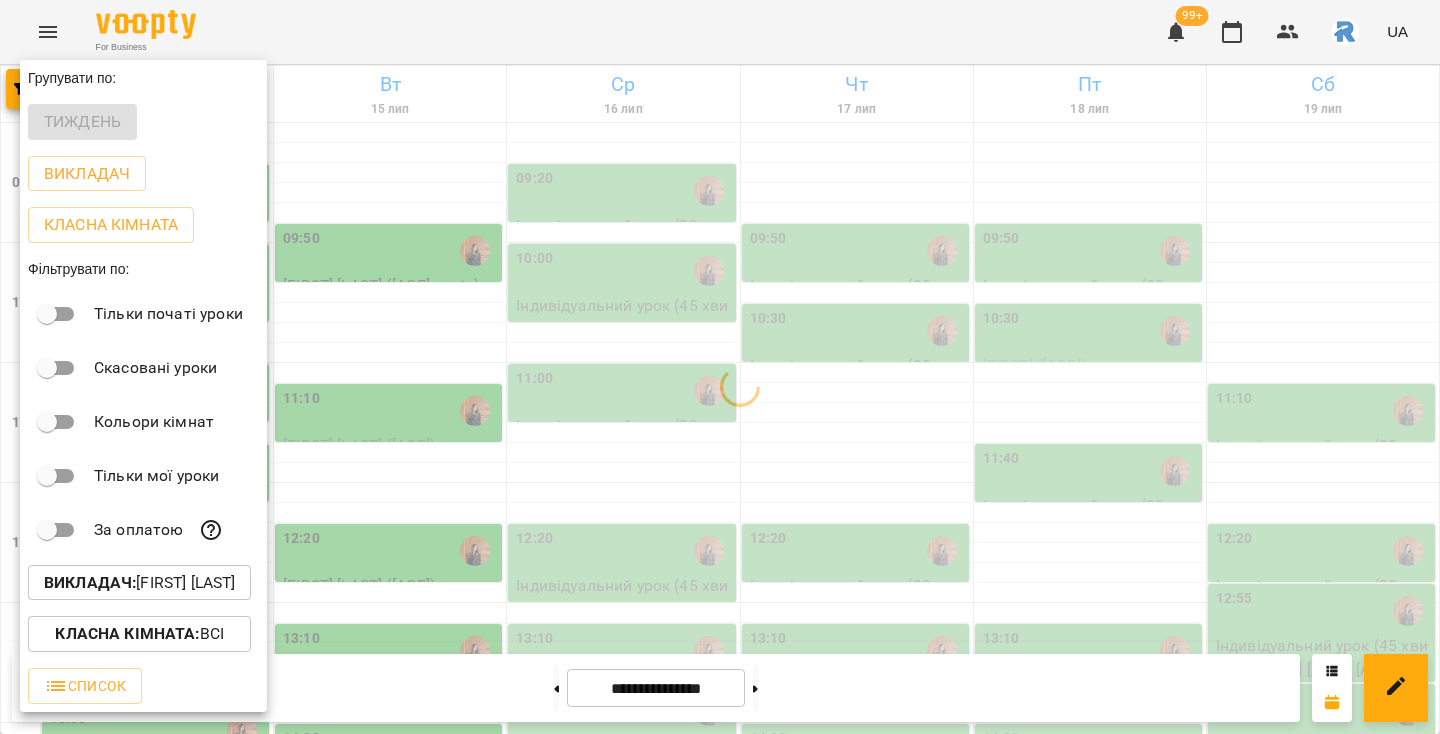 click at bounding box center [720, 367] 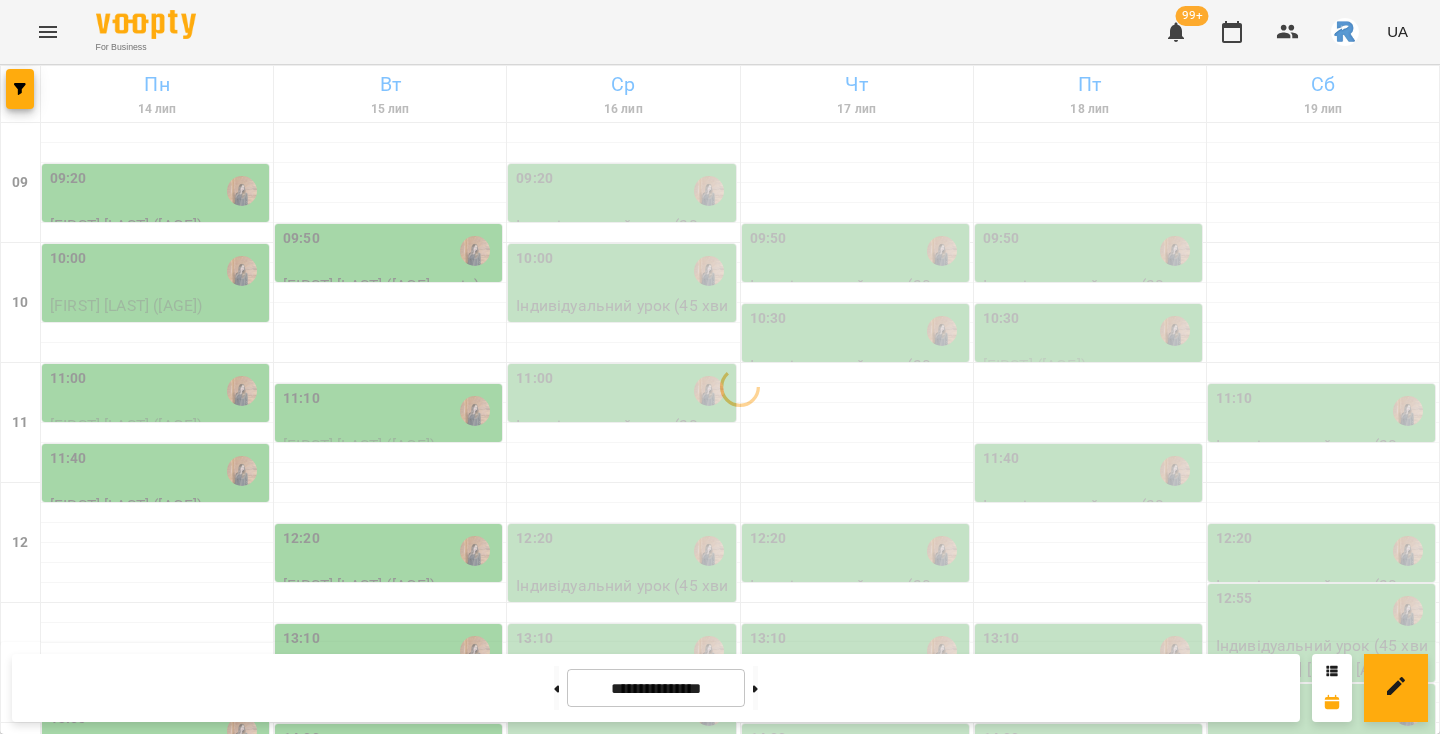 scroll, scrollTop: 487, scrollLeft: 0, axis: vertical 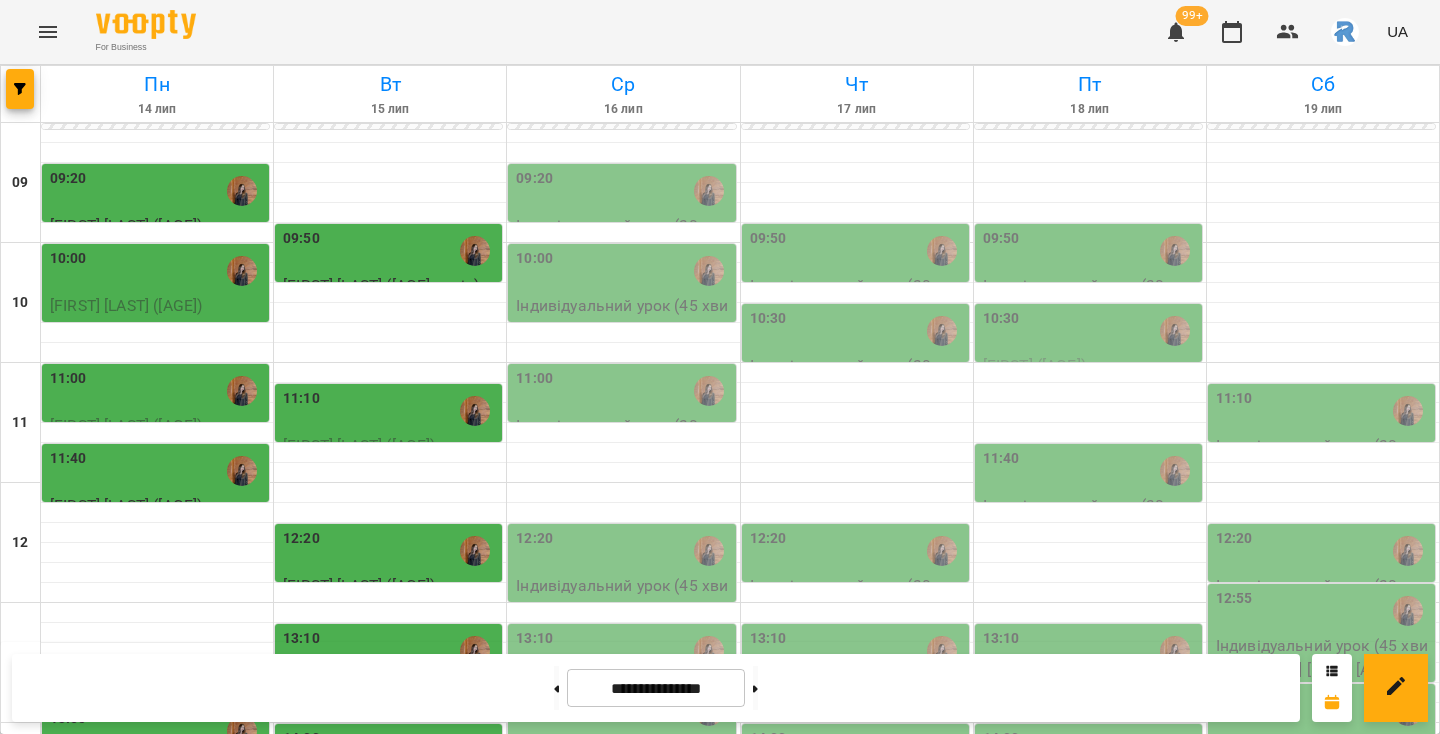 click on "14:00" at bounding box center [390, 751] 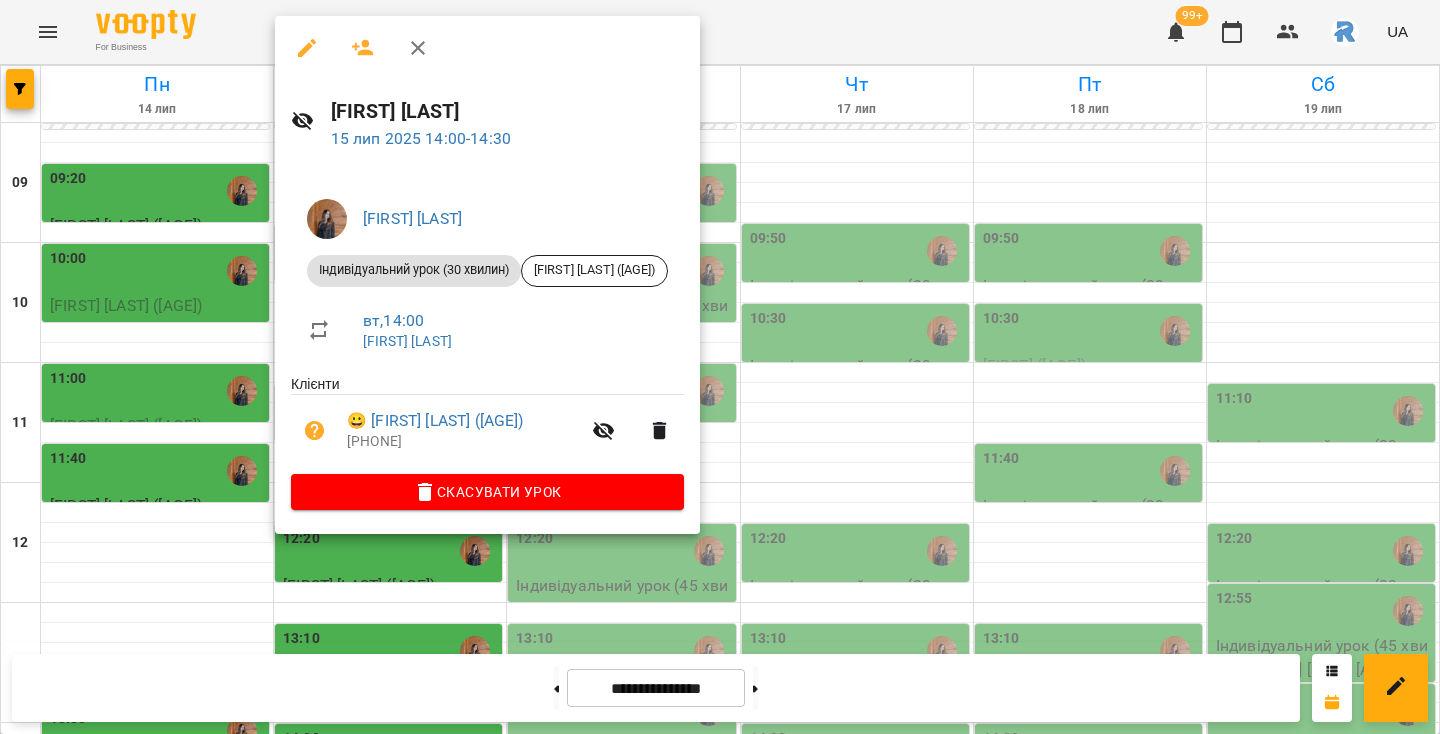 click at bounding box center [720, 367] 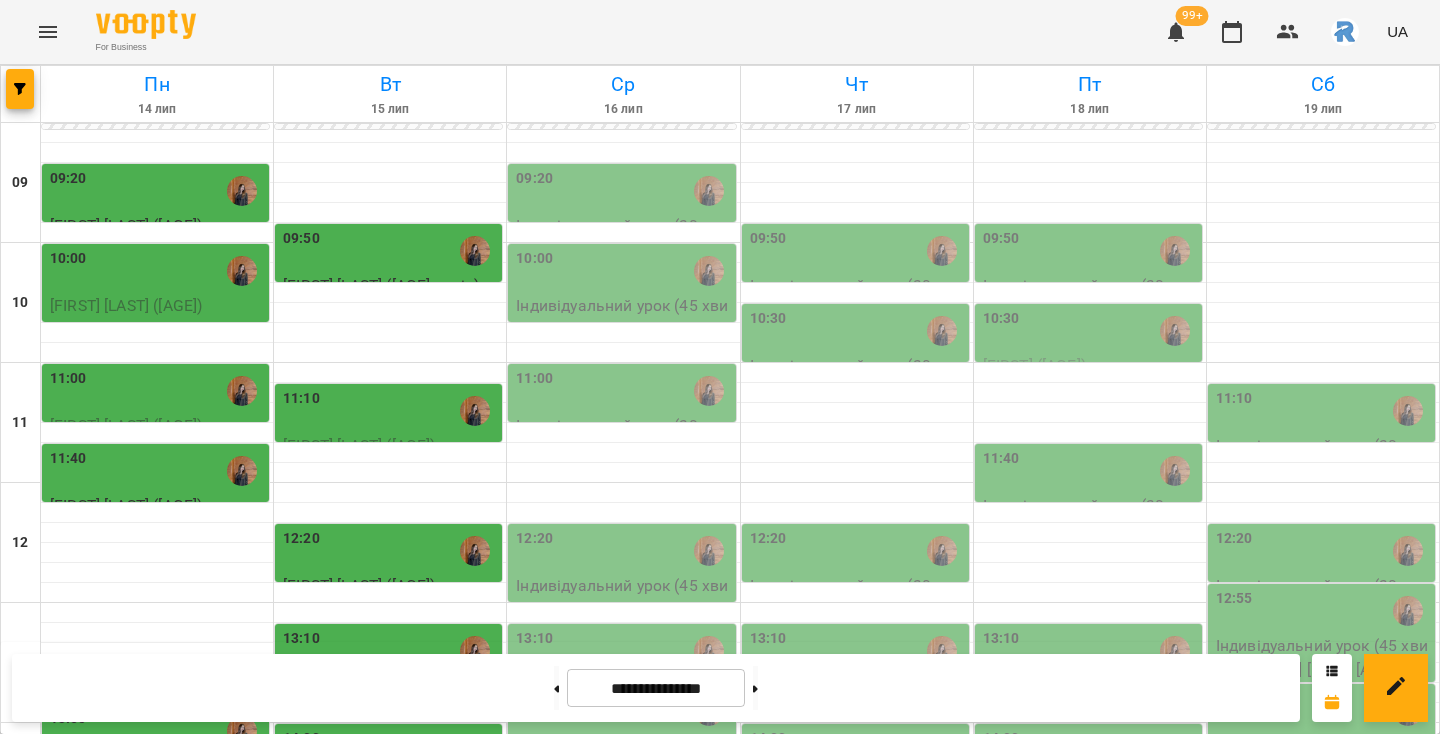 scroll, scrollTop: 391, scrollLeft: 0, axis: vertical 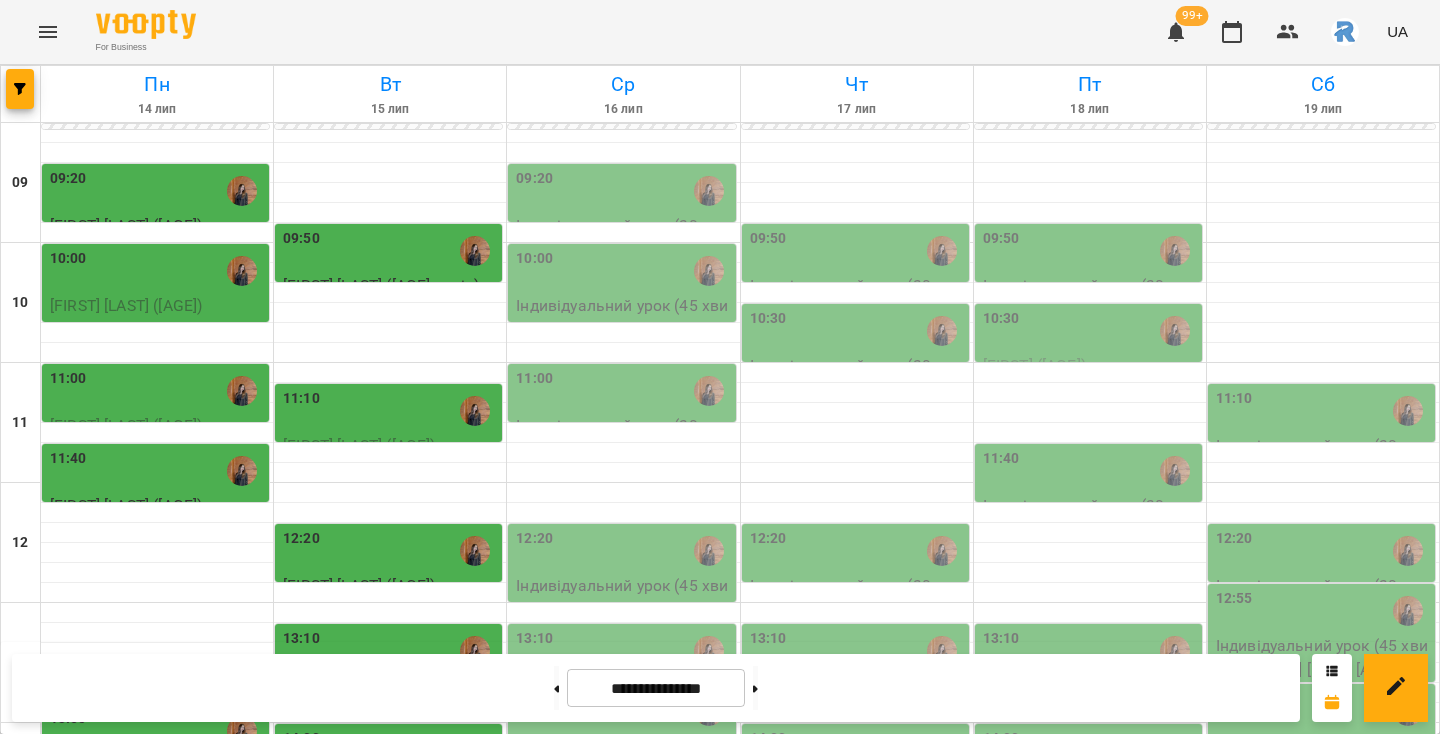 click on "[TIME] [FIRST] [LAST] Індивідуальний урок ([DURATION])" at bounding box center (388, 663) 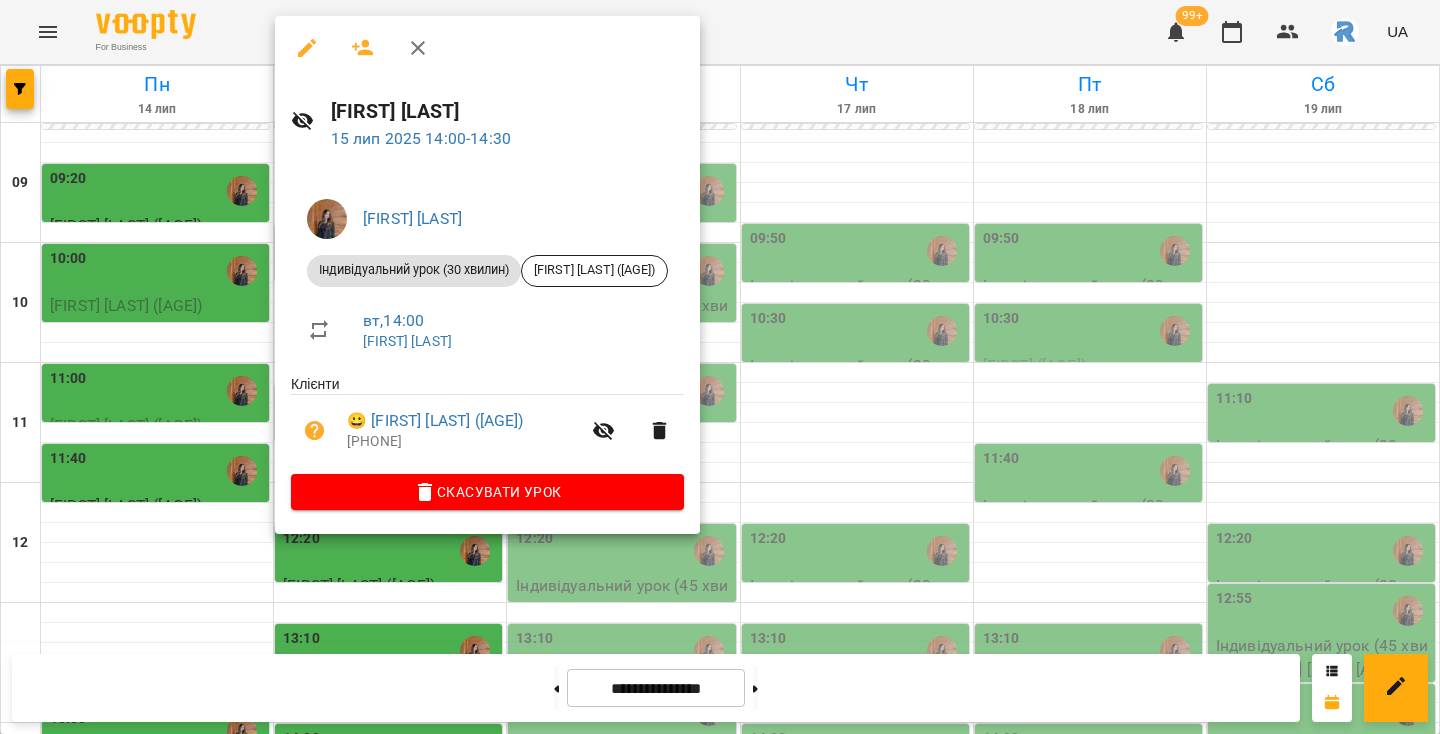click on "[FIRST] [LAST] Індивідуальний урок ([DURATION]) [FIRST] [LAST] ([AGE]) [DAY],  [TIME] [FIRST] [LAST] Клієнти 😀   [FIRST] [LAST] ([AGE]) [PHONE] Скасувати Урок" at bounding box center [487, 351] 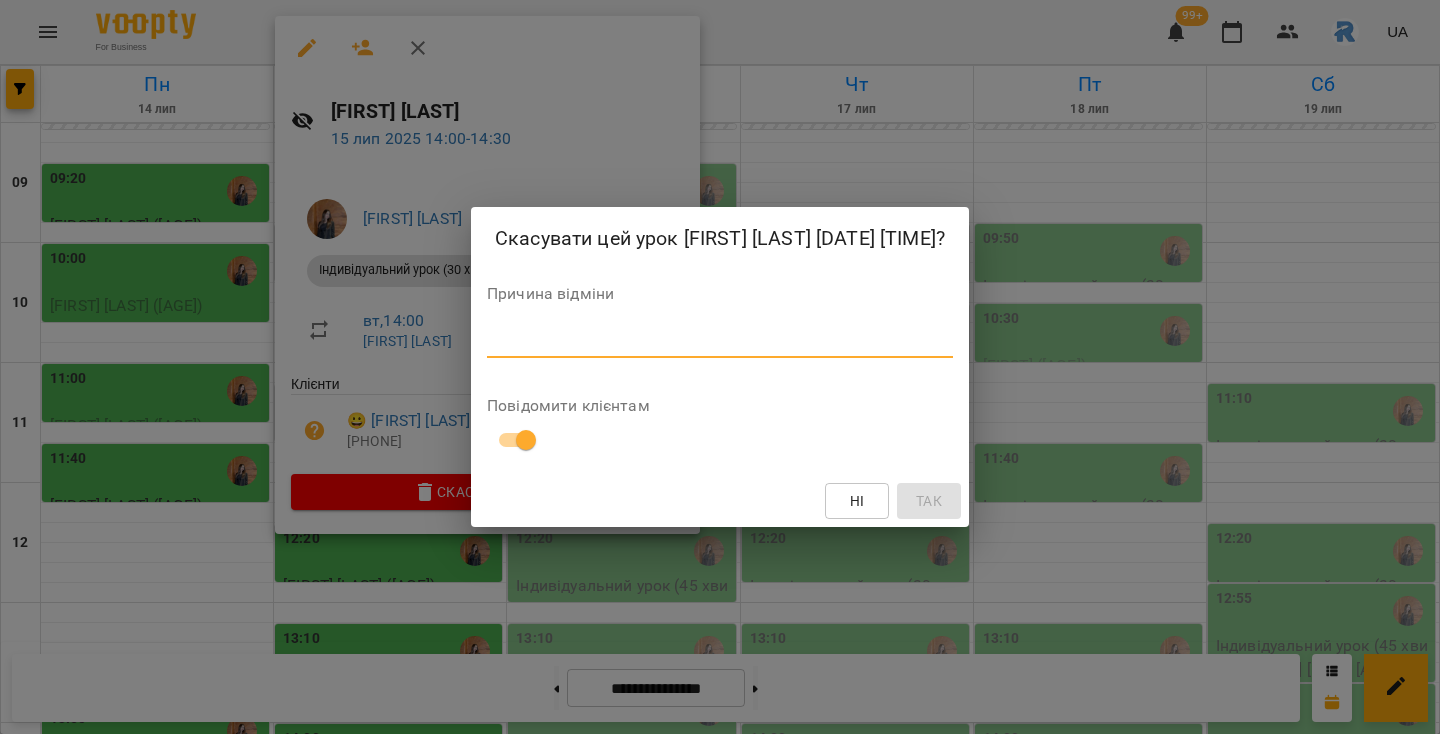 click at bounding box center (720, 341) 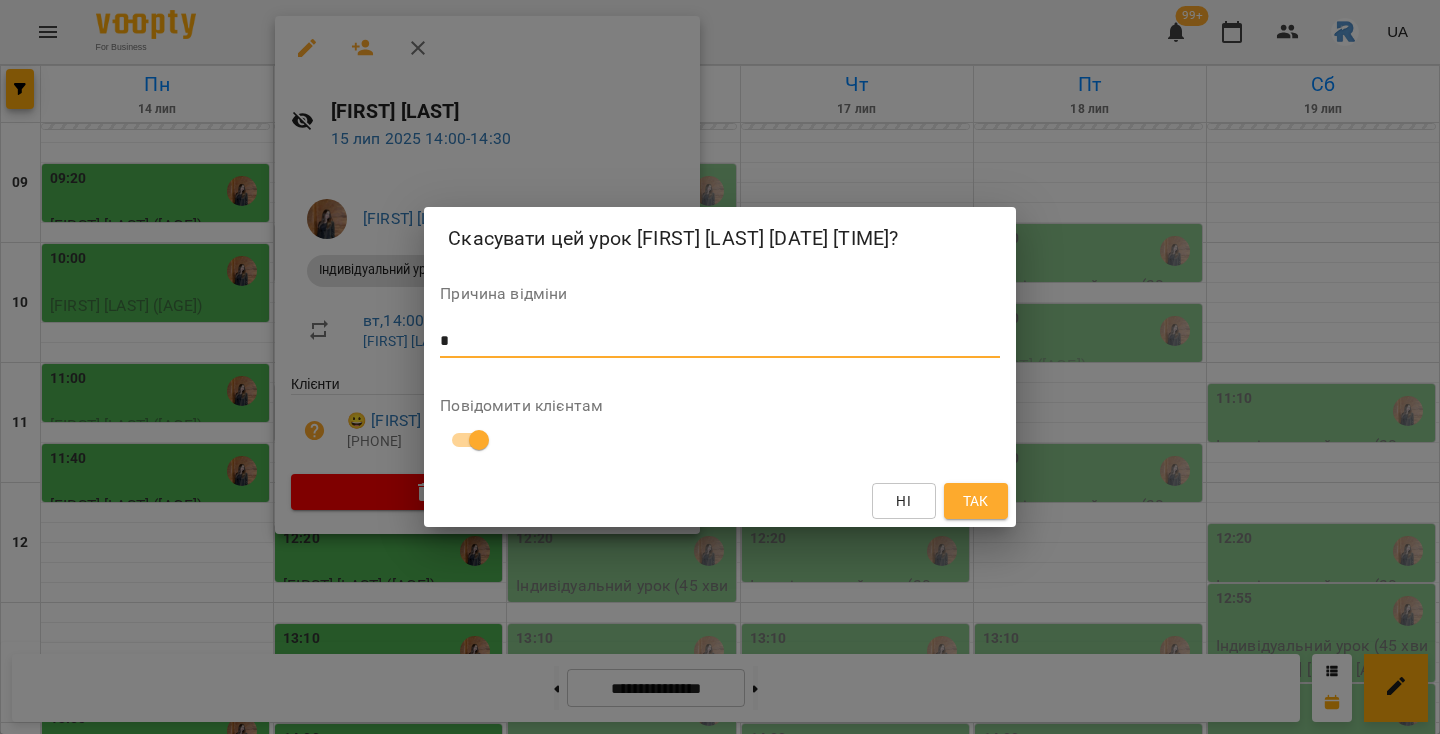 type on "*" 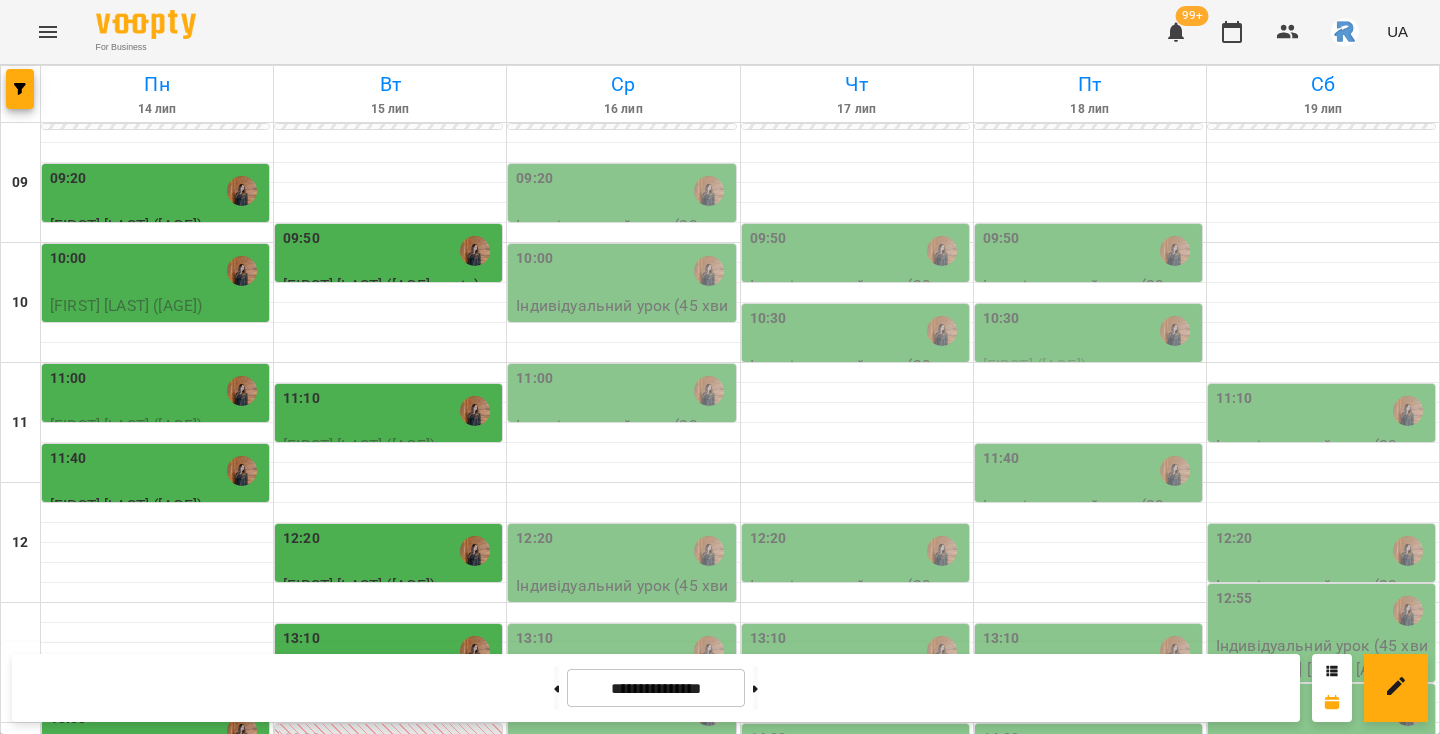 click on "14:40" at bounding box center [390, 831] 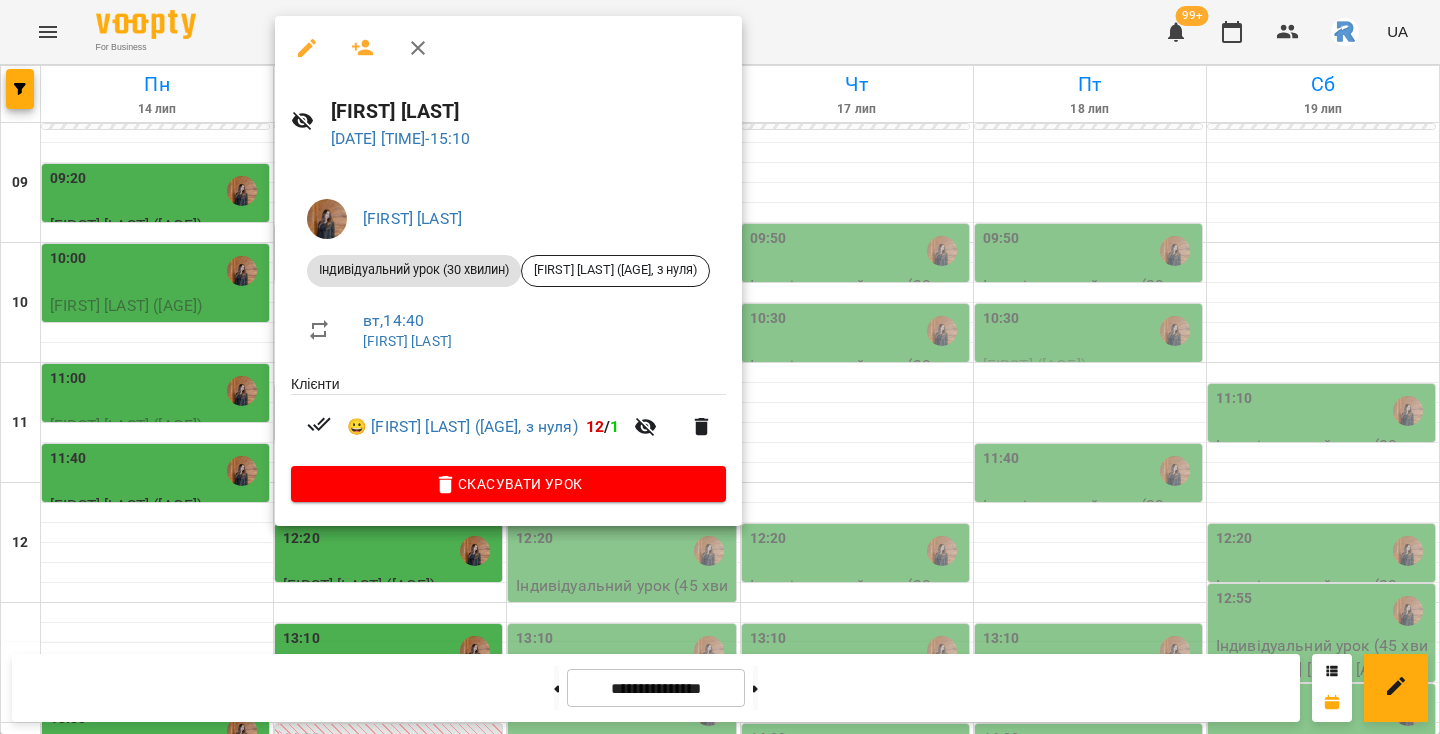 click at bounding box center [720, 367] 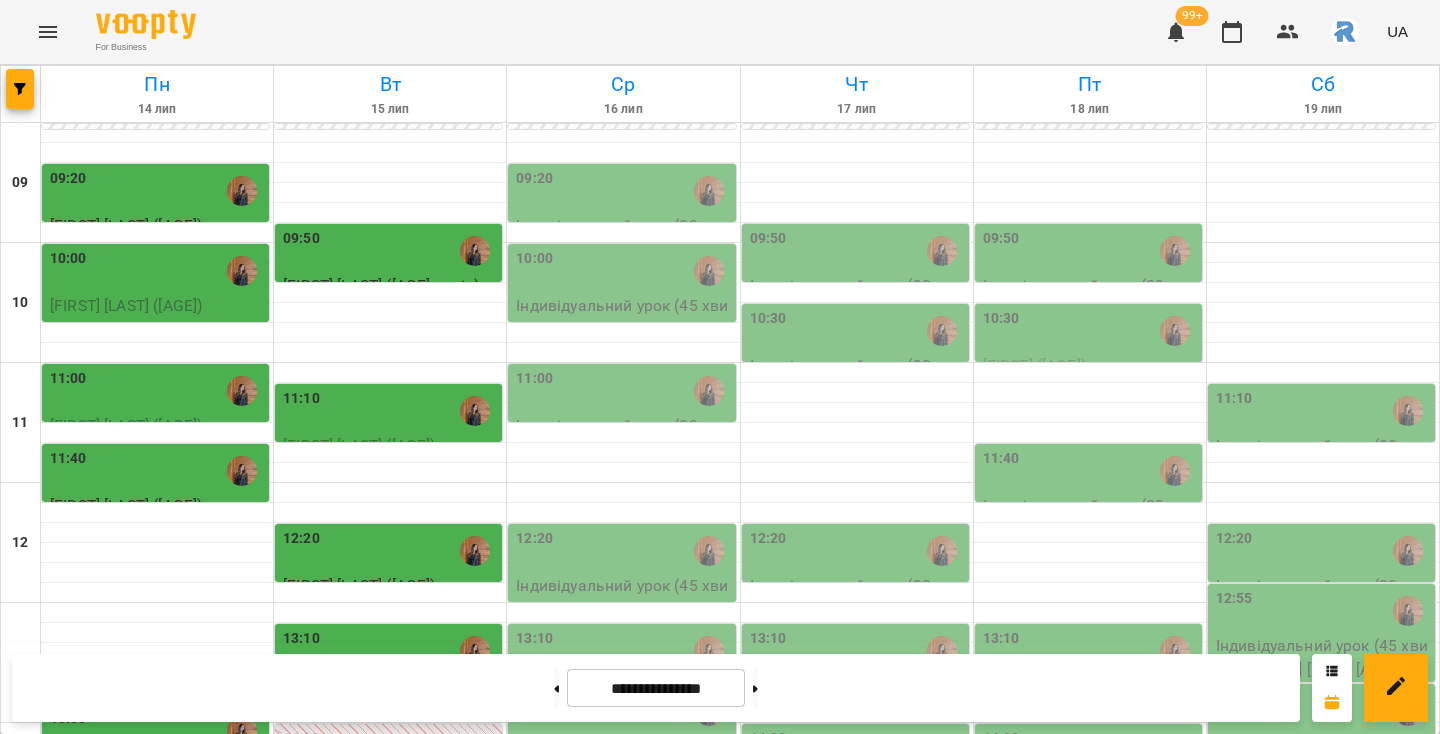 click on "15:20" at bounding box center (390, 911) 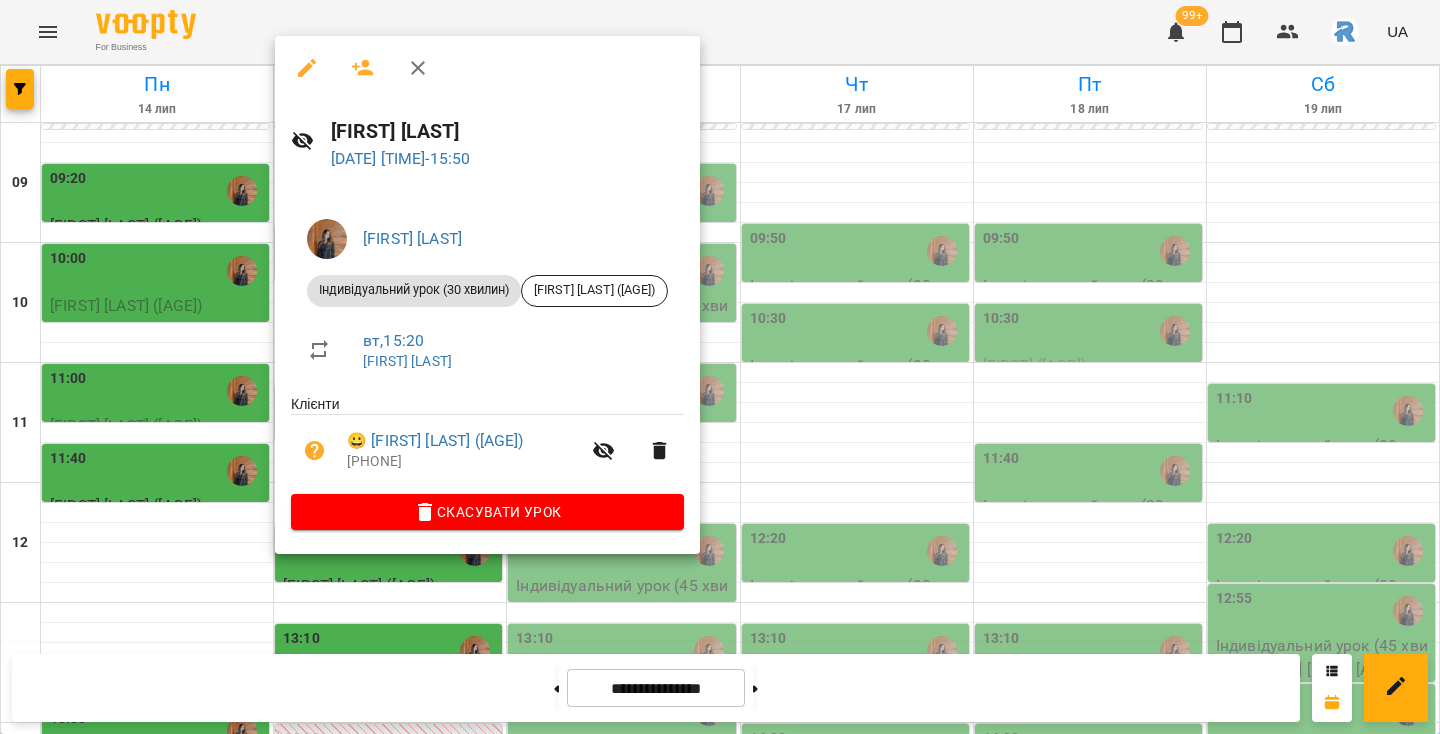 click at bounding box center [720, 367] 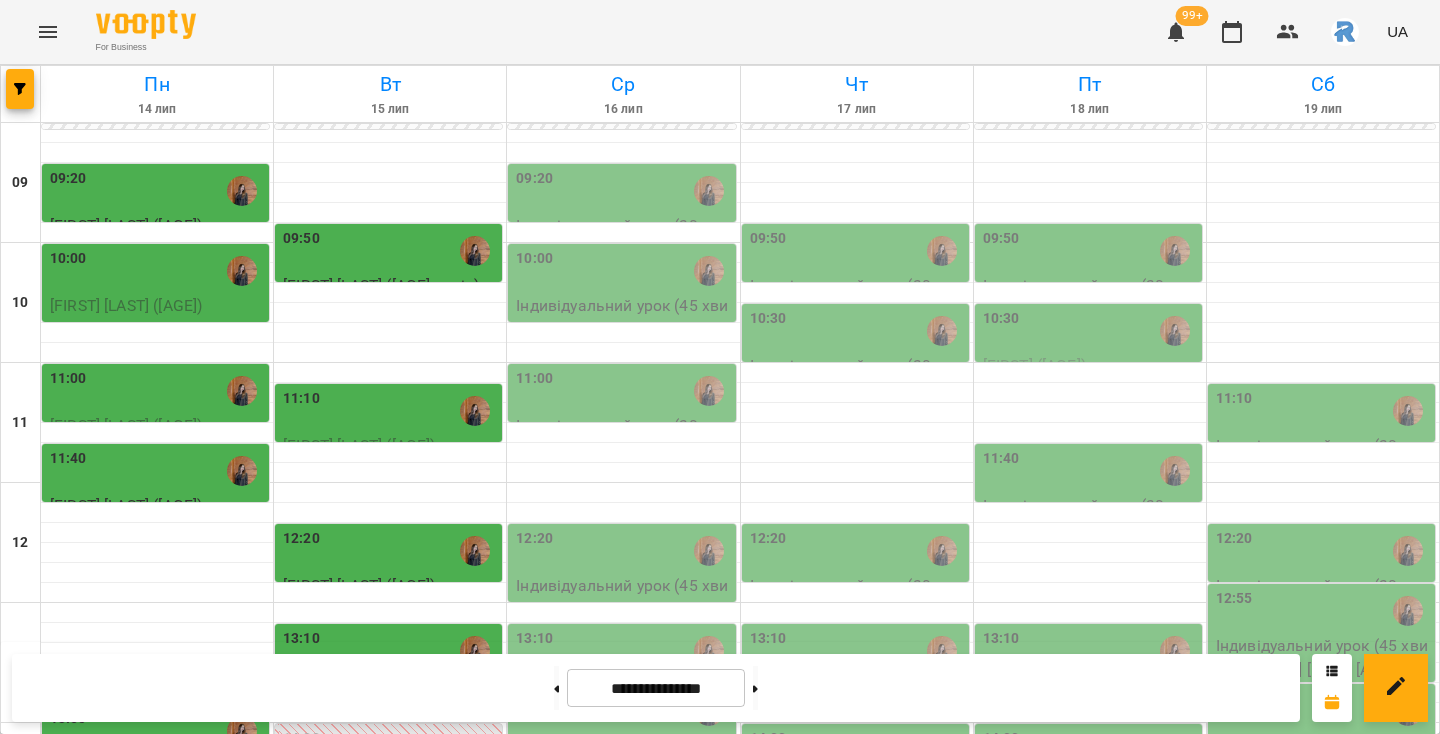 click on "14:40" at bounding box center [390, 831] 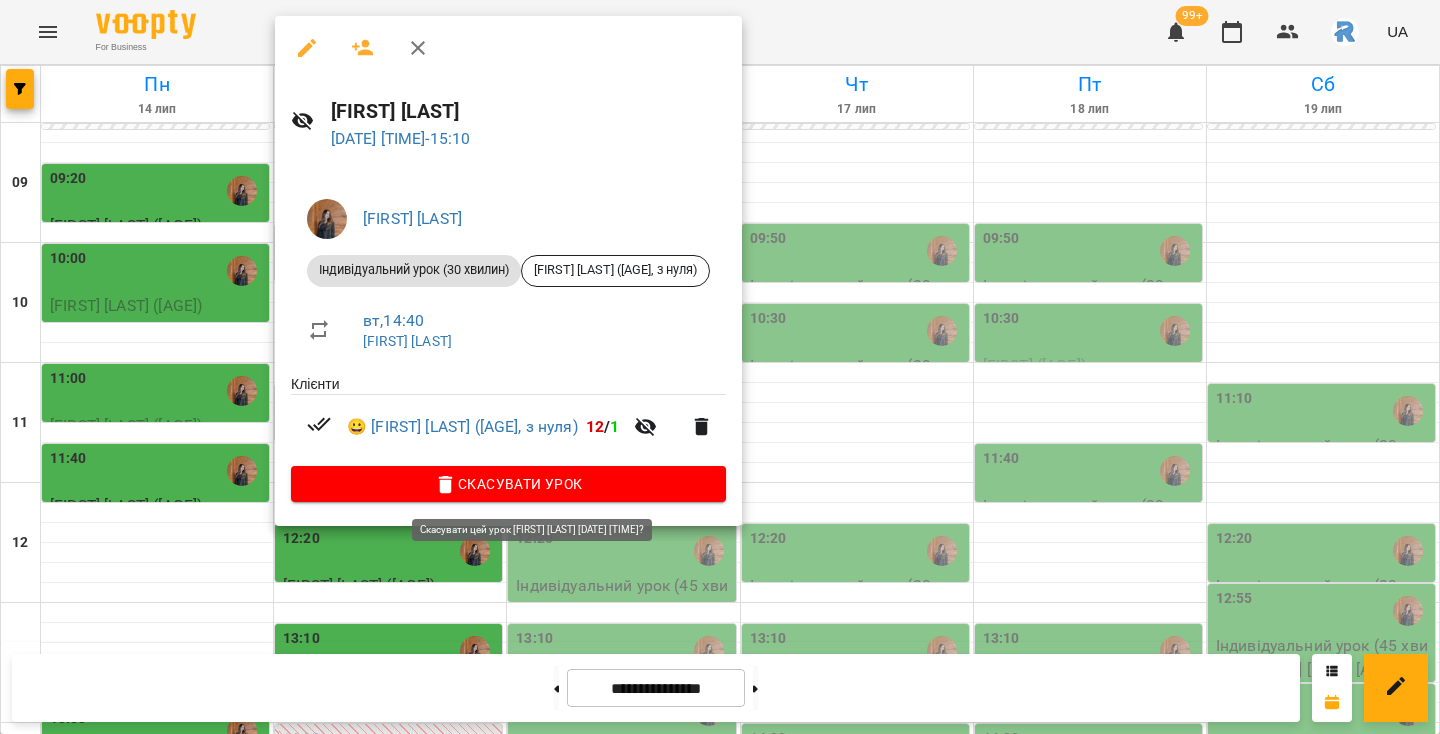 click on "Скасувати Урок" at bounding box center (508, 484) 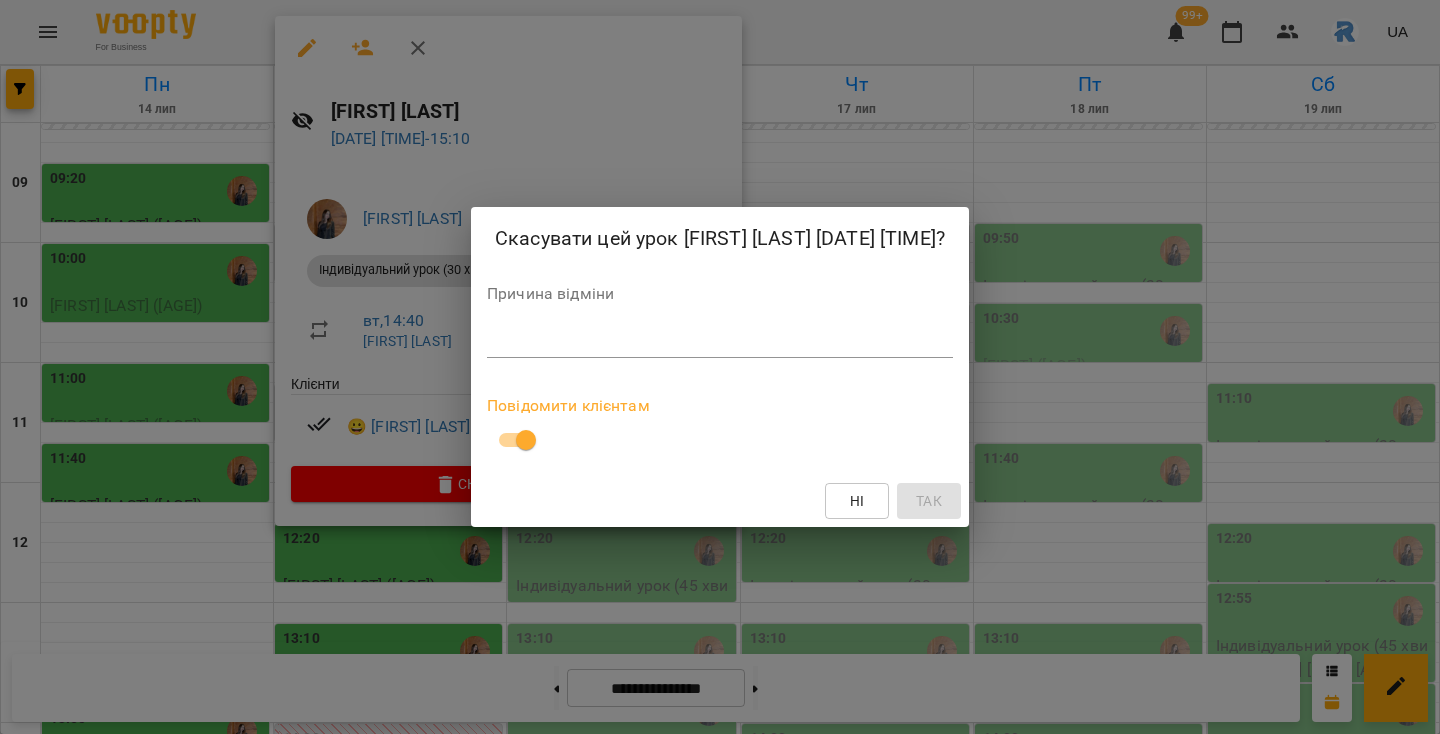 click at bounding box center [720, 341] 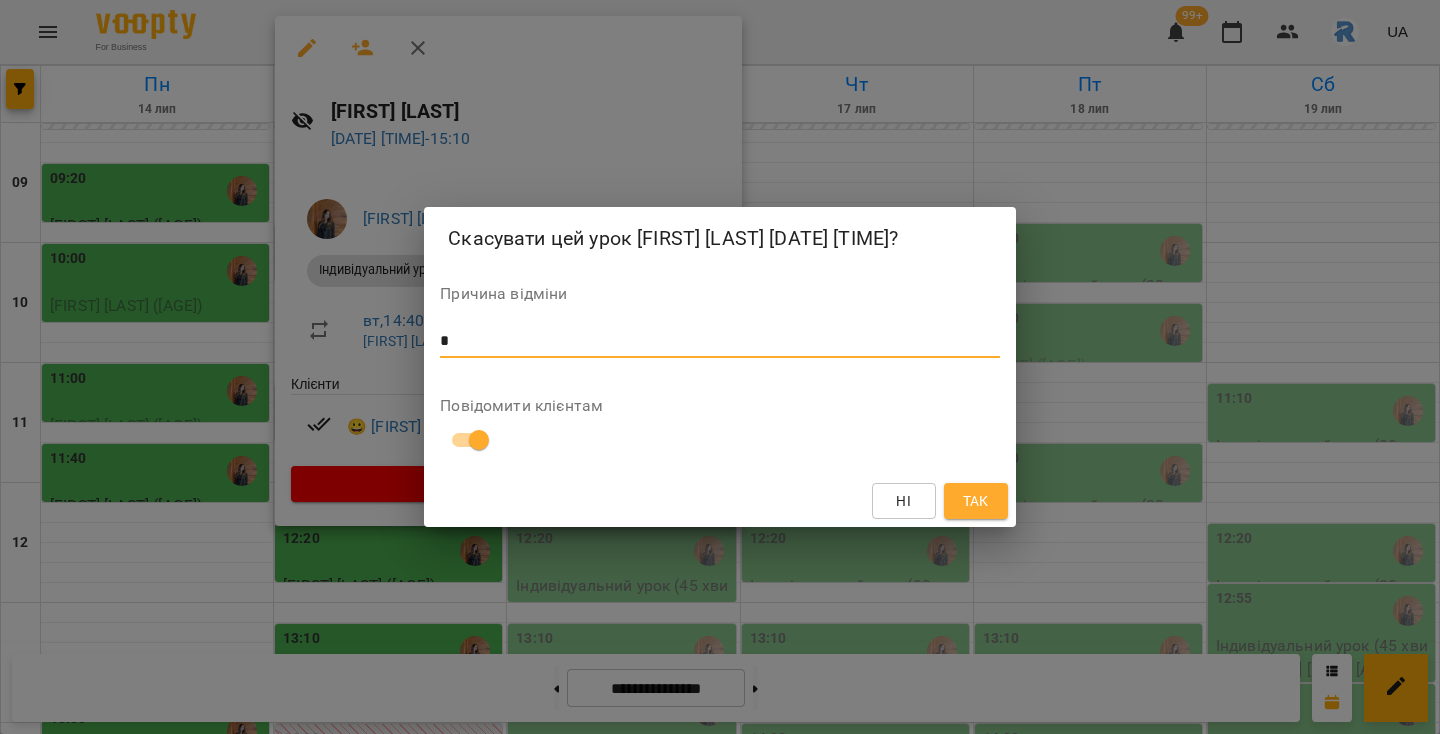 type on "*" 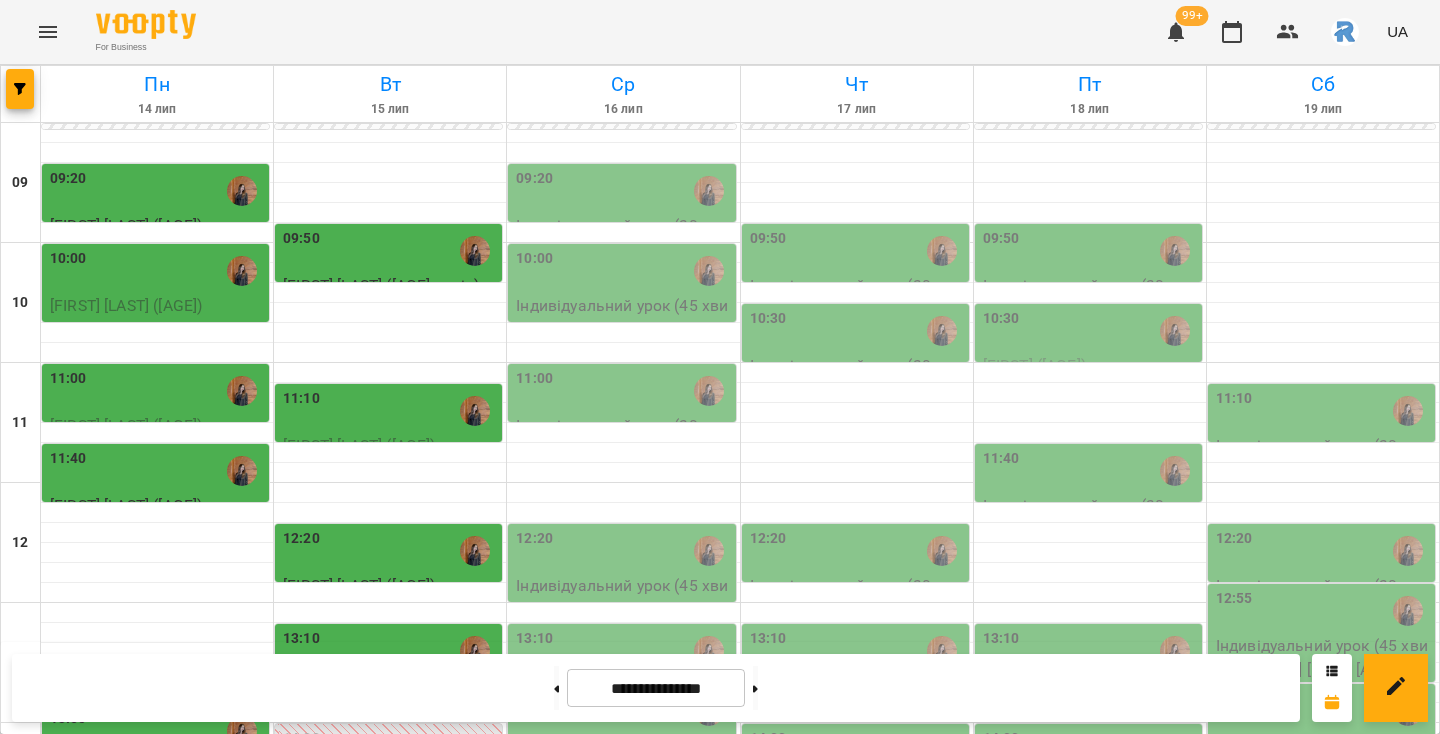 click on "15:20" at bounding box center [390, 911] 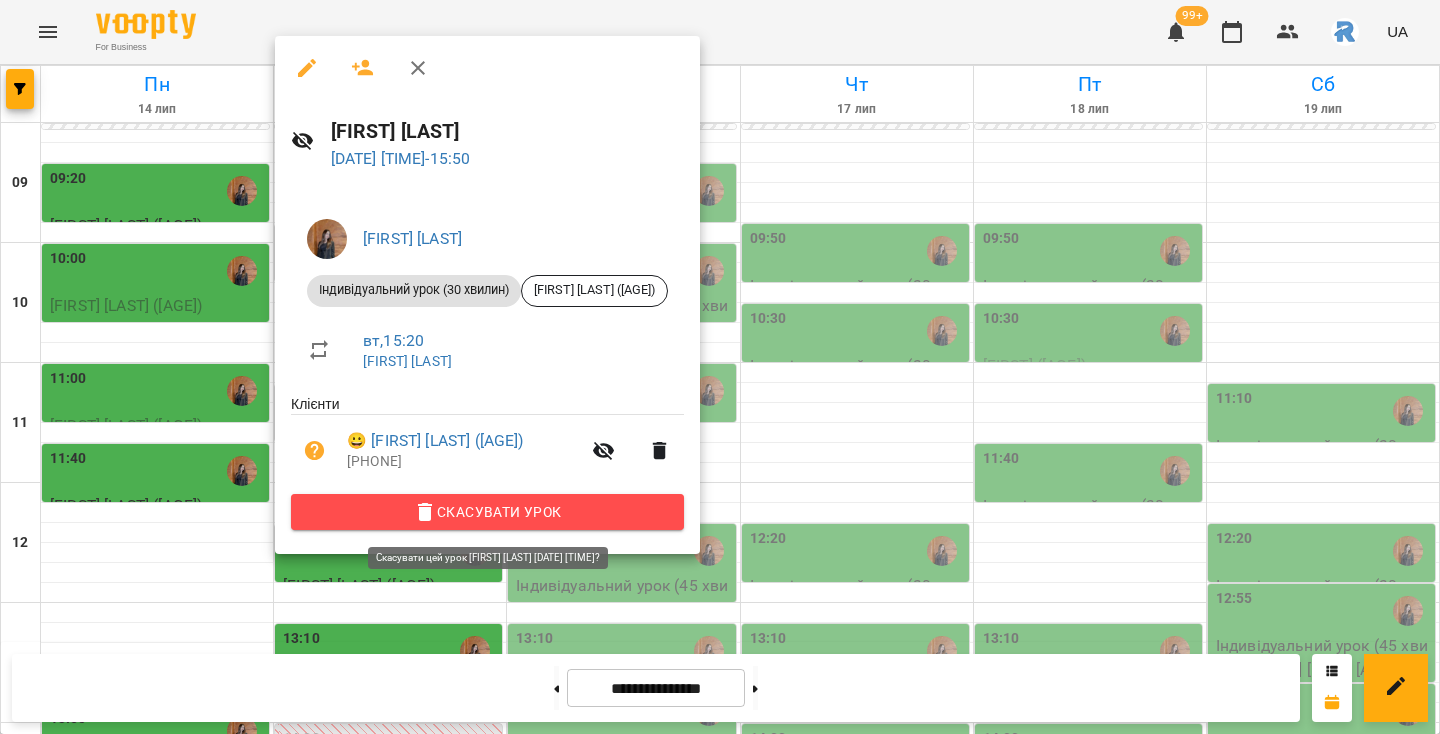 click on "Скасувати Урок" at bounding box center (487, 512) 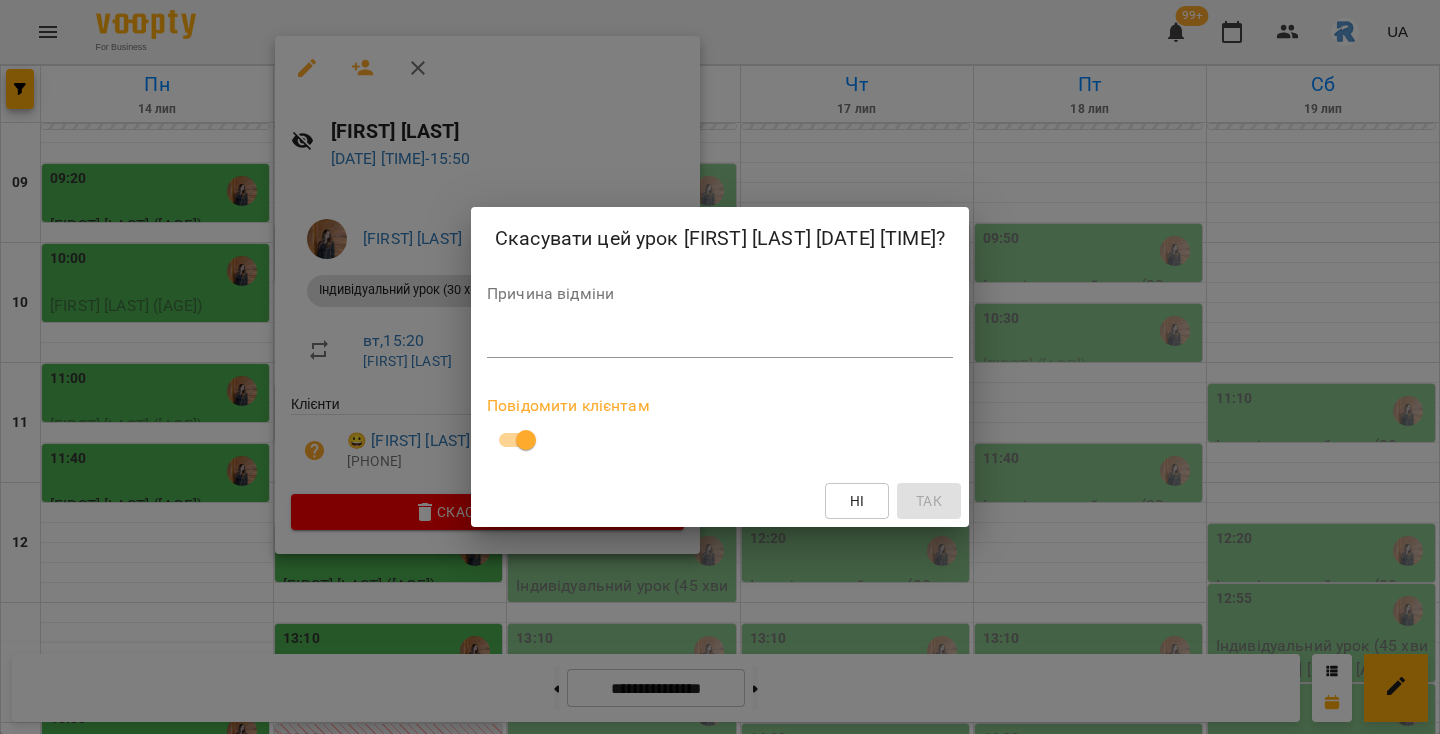 click at bounding box center [720, 341] 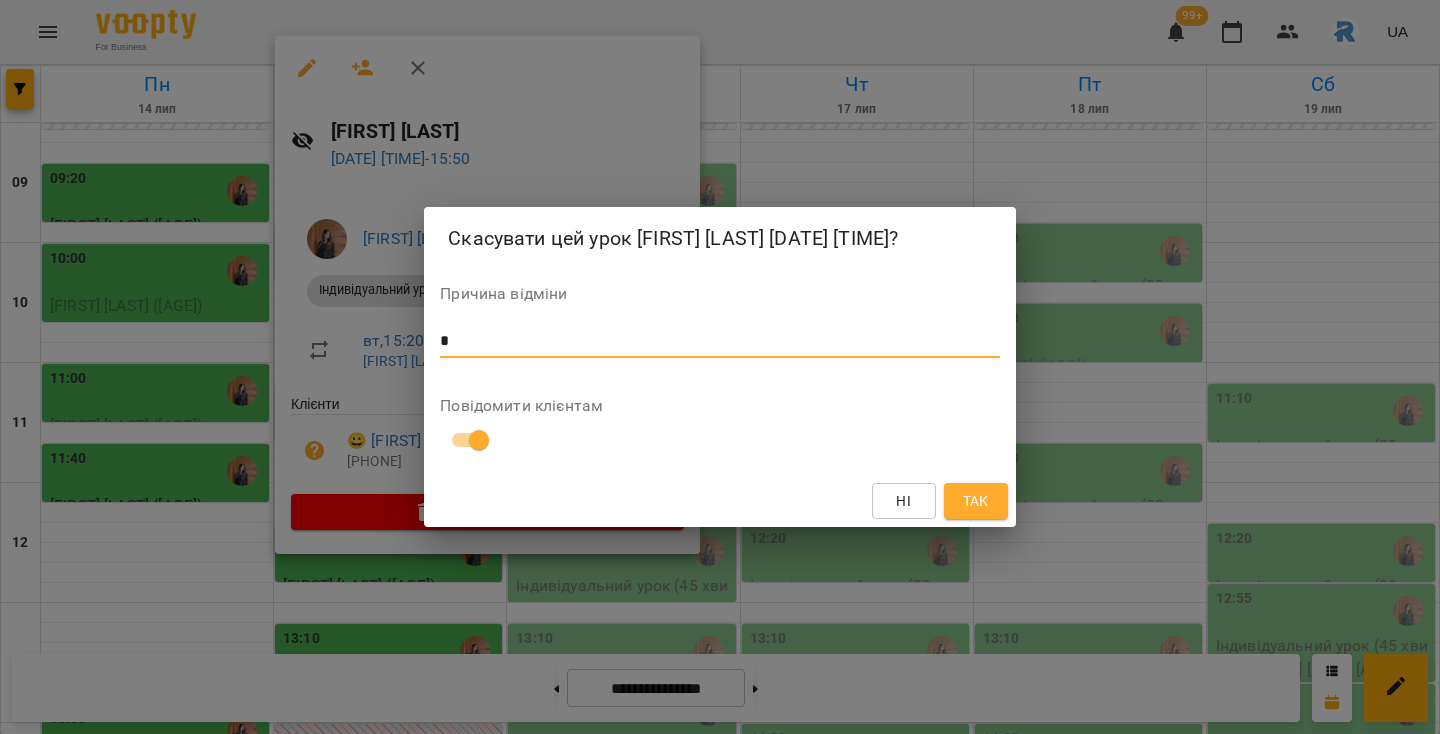 type on "*" 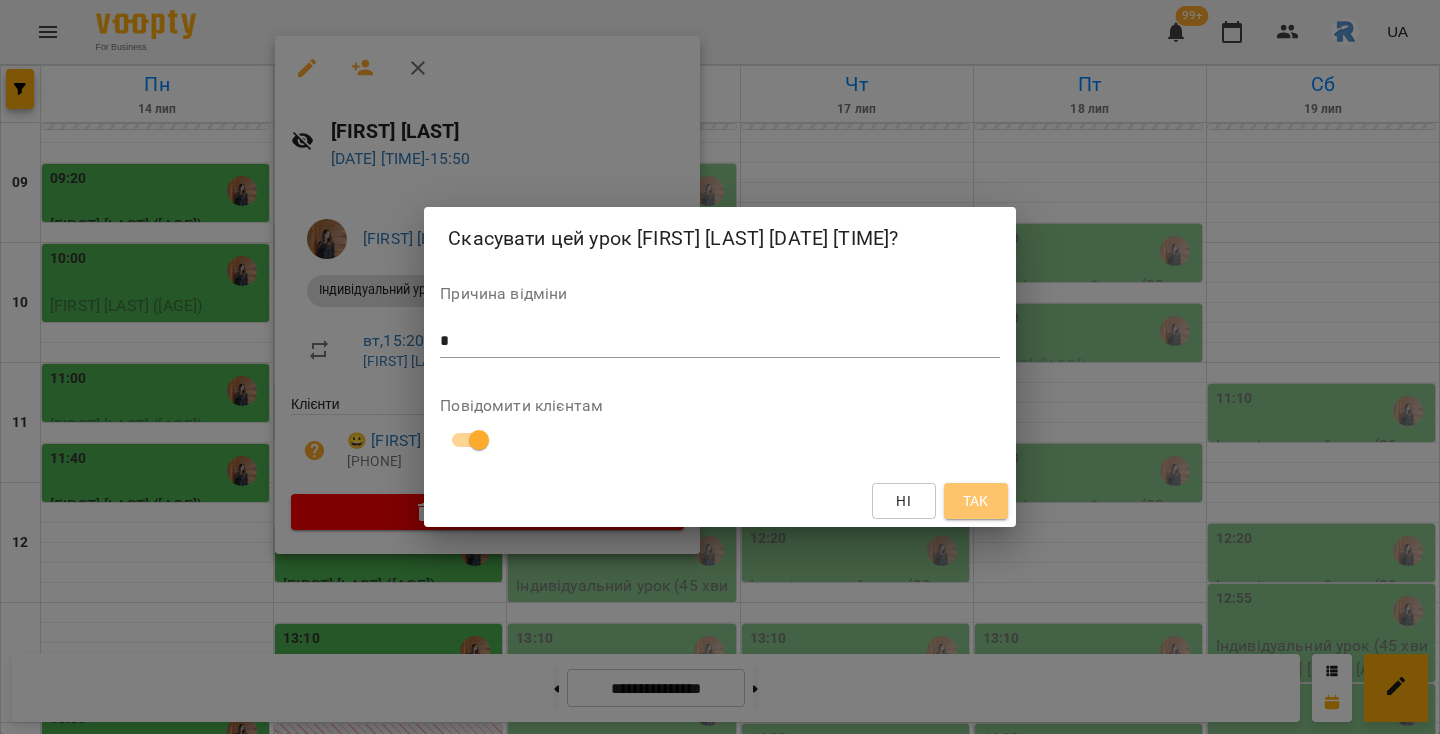 click on "Так" at bounding box center (976, 501) 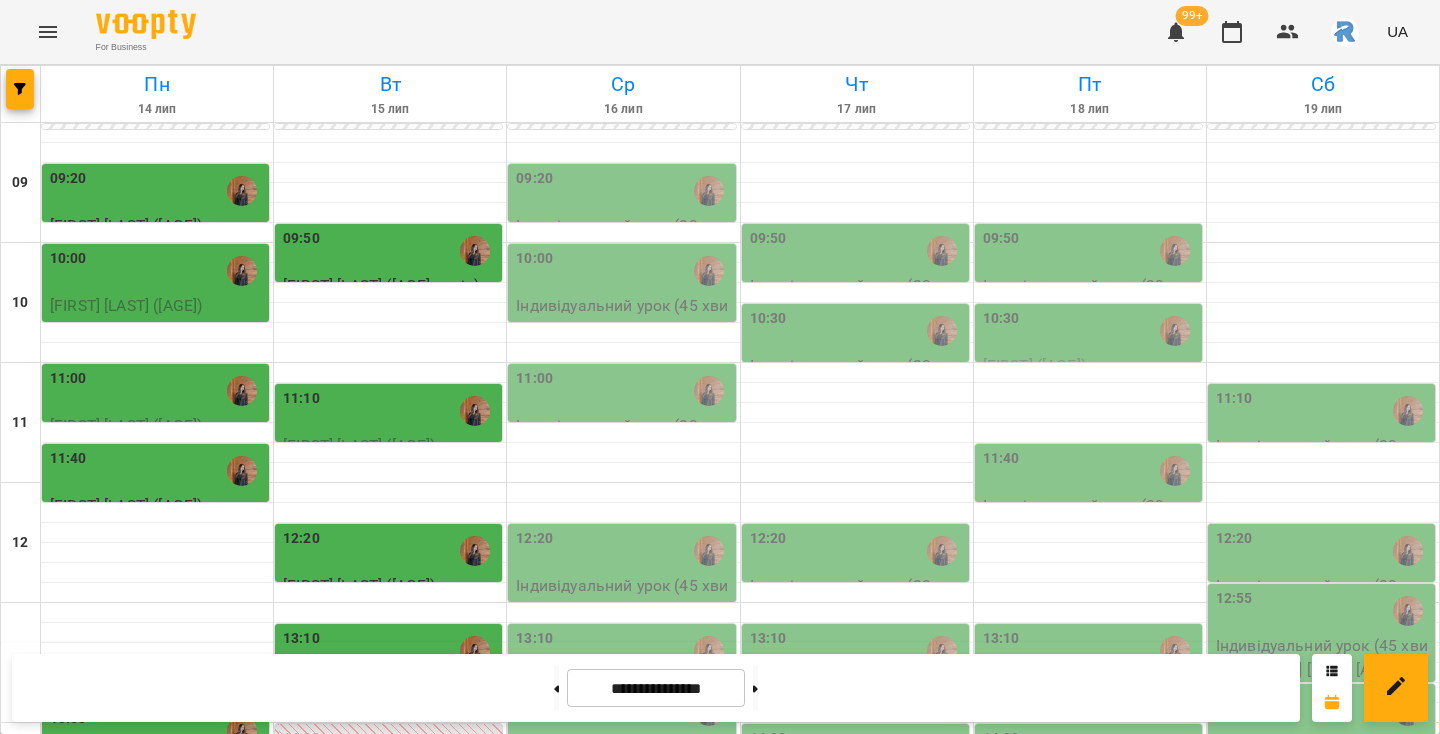 scroll, scrollTop: 341, scrollLeft: 0, axis: vertical 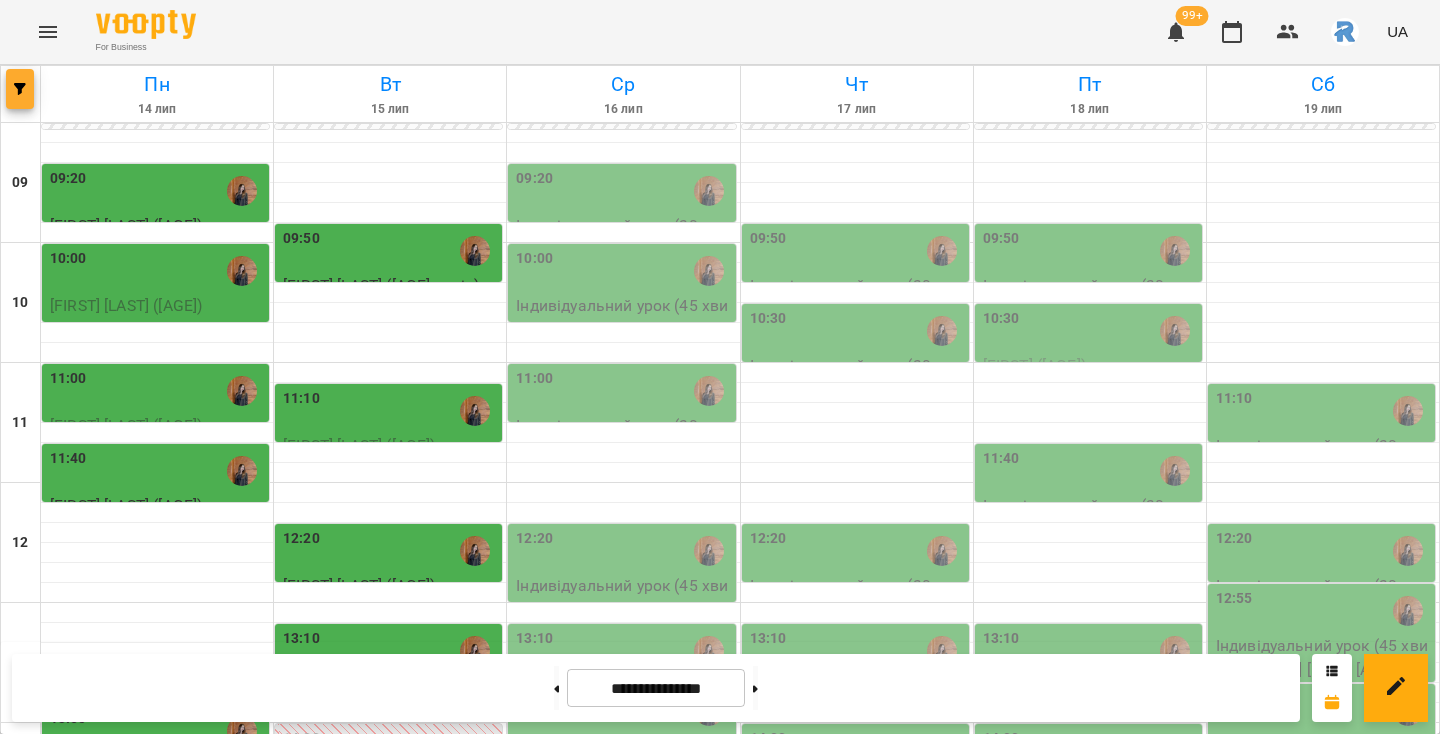 click at bounding box center (20, 89) 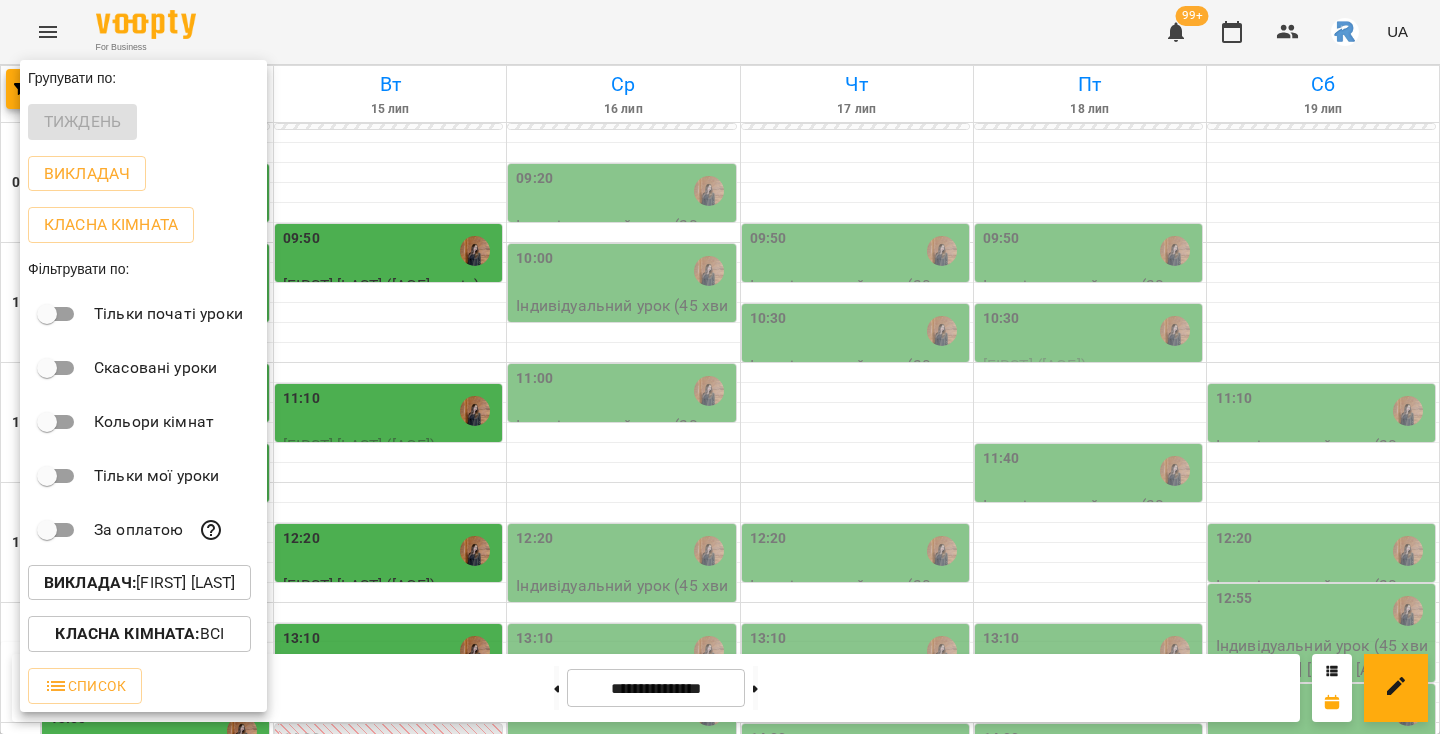 click on "Викладач :  Гаджієва Мельтем" at bounding box center [139, 583] 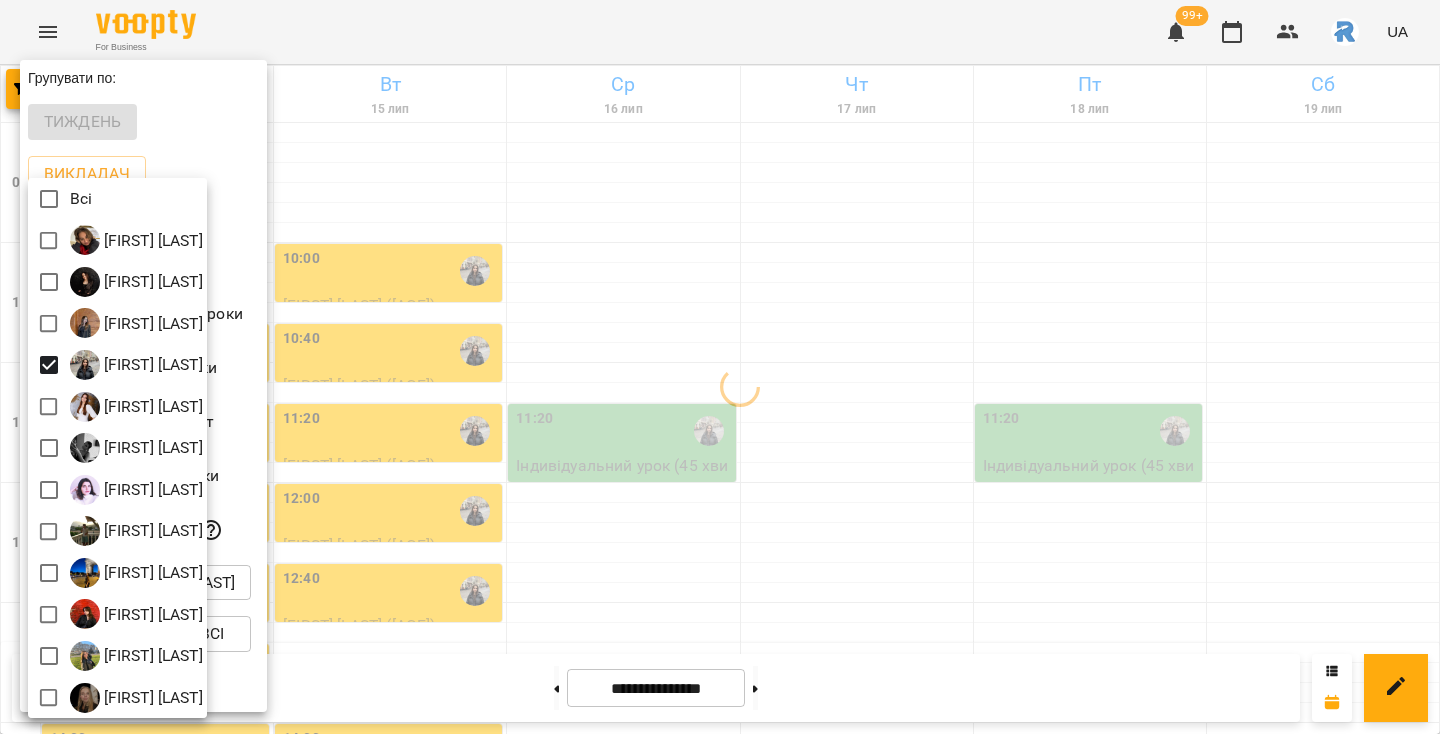 click at bounding box center [720, 367] 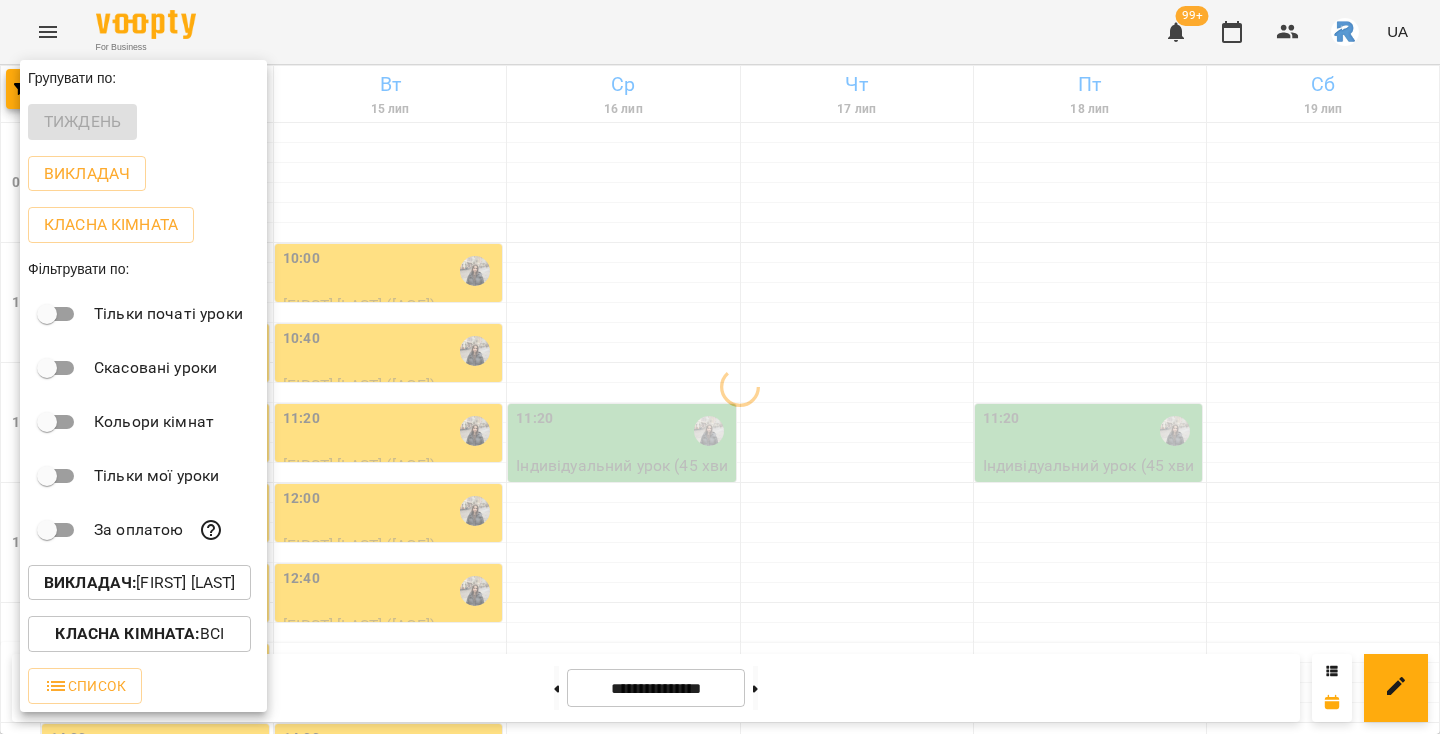 click at bounding box center (720, 367) 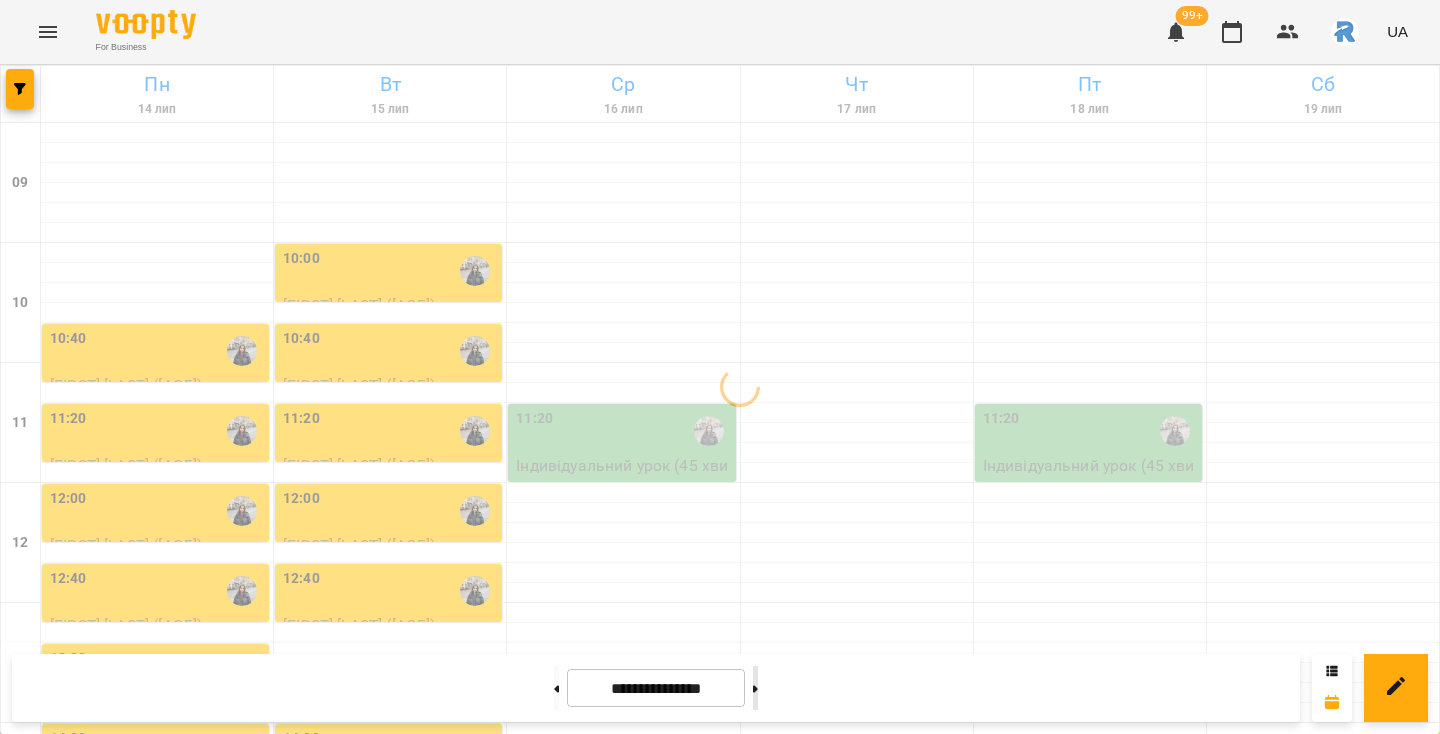 click at bounding box center (755, 688) 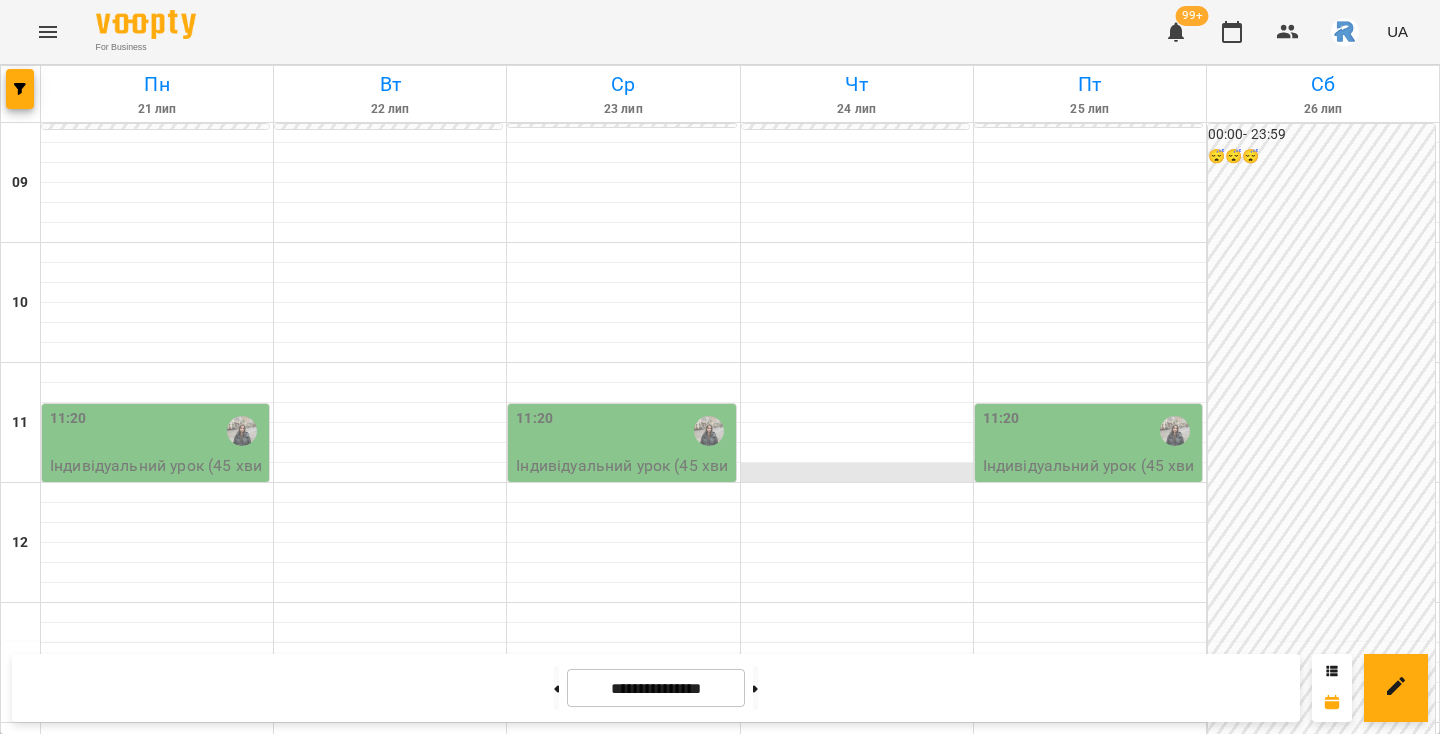 scroll, scrollTop: 185, scrollLeft: 0, axis: vertical 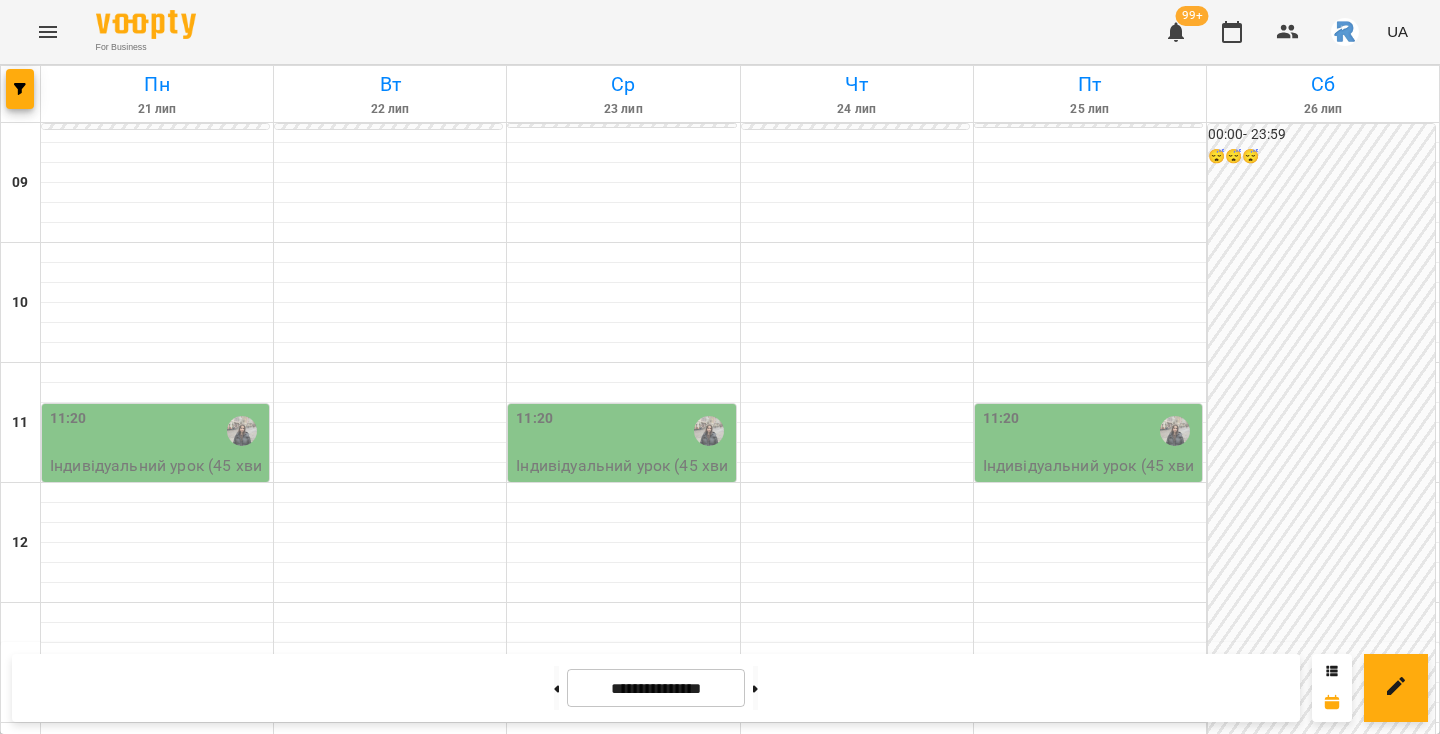 click on "11:20" at bounding box center (157, 431) 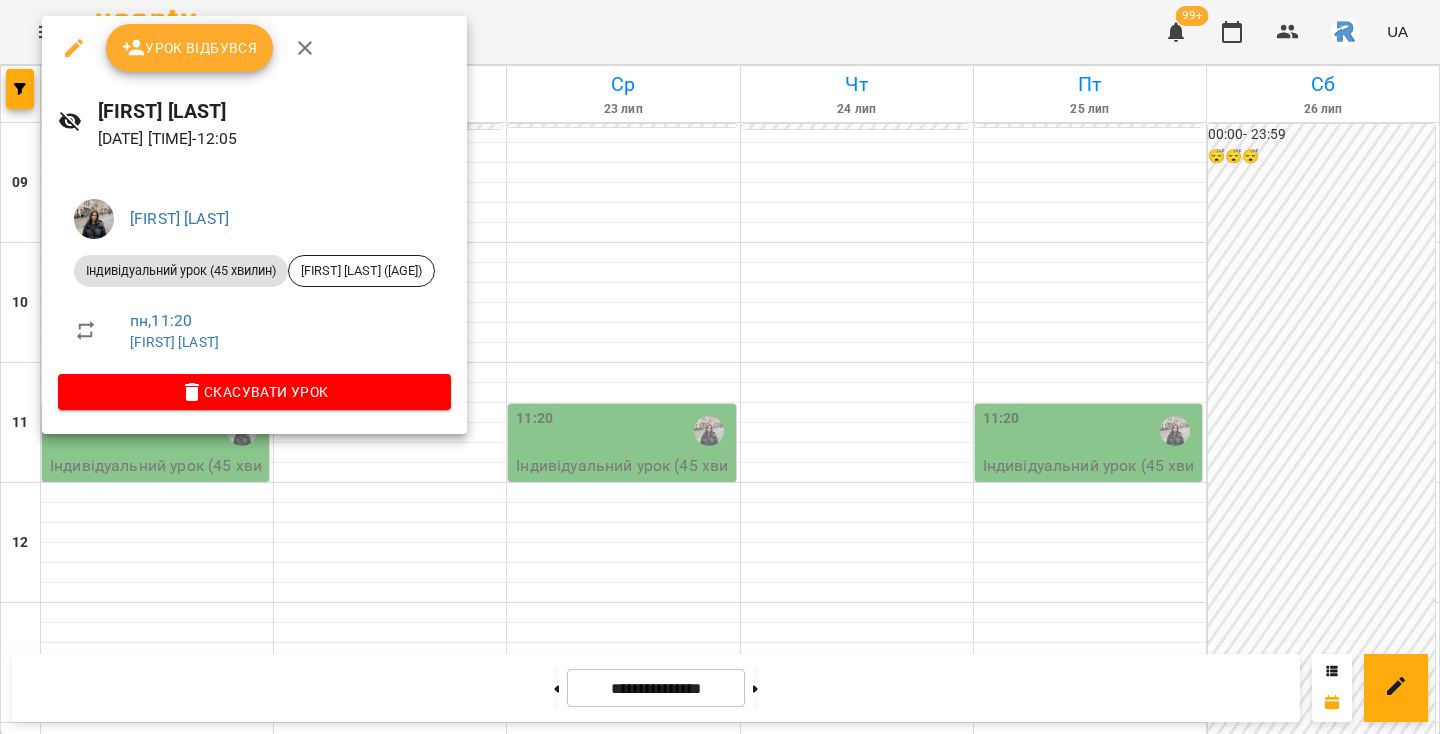 click at bounding box center [720, 367] 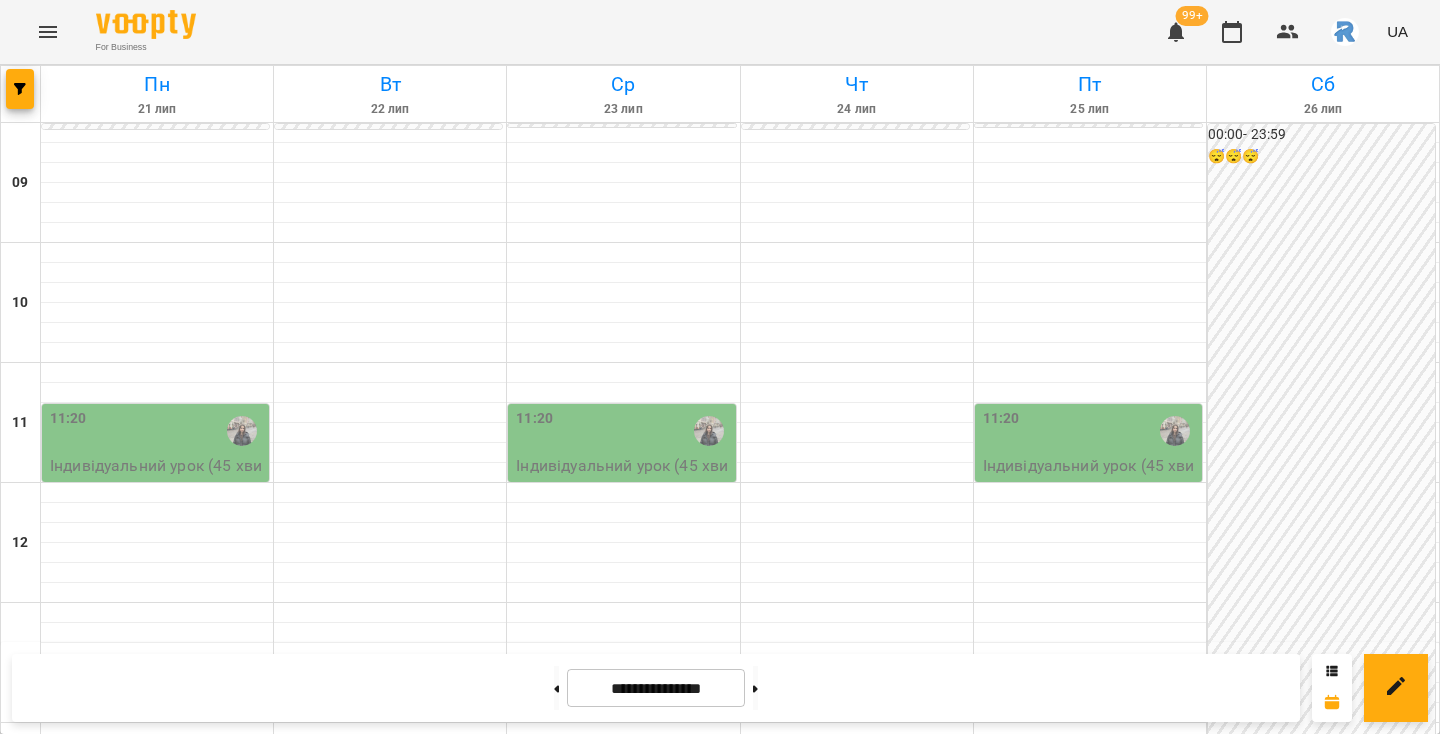 scroll, scrollTop: 3, scrollLeft: 0, axis: vertical 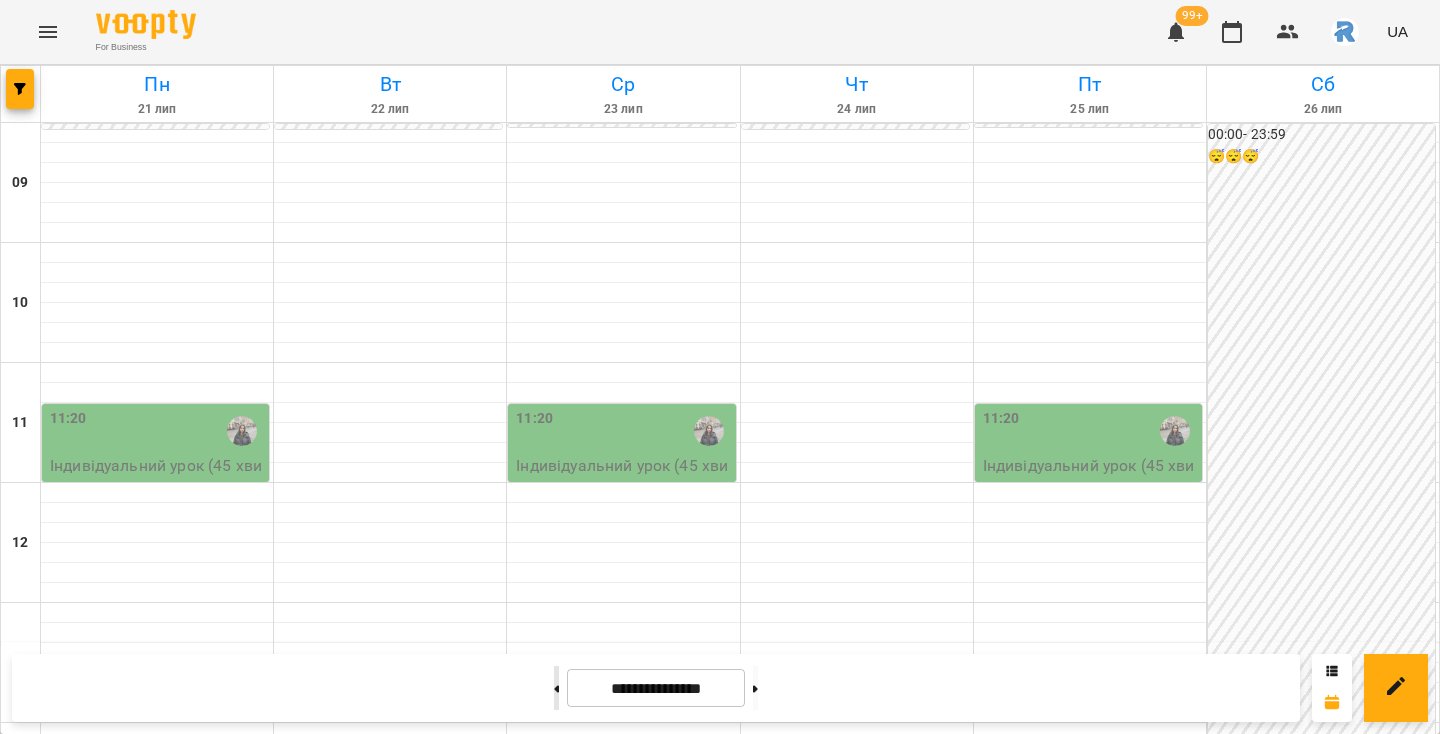click at bounding box center (556, 688) 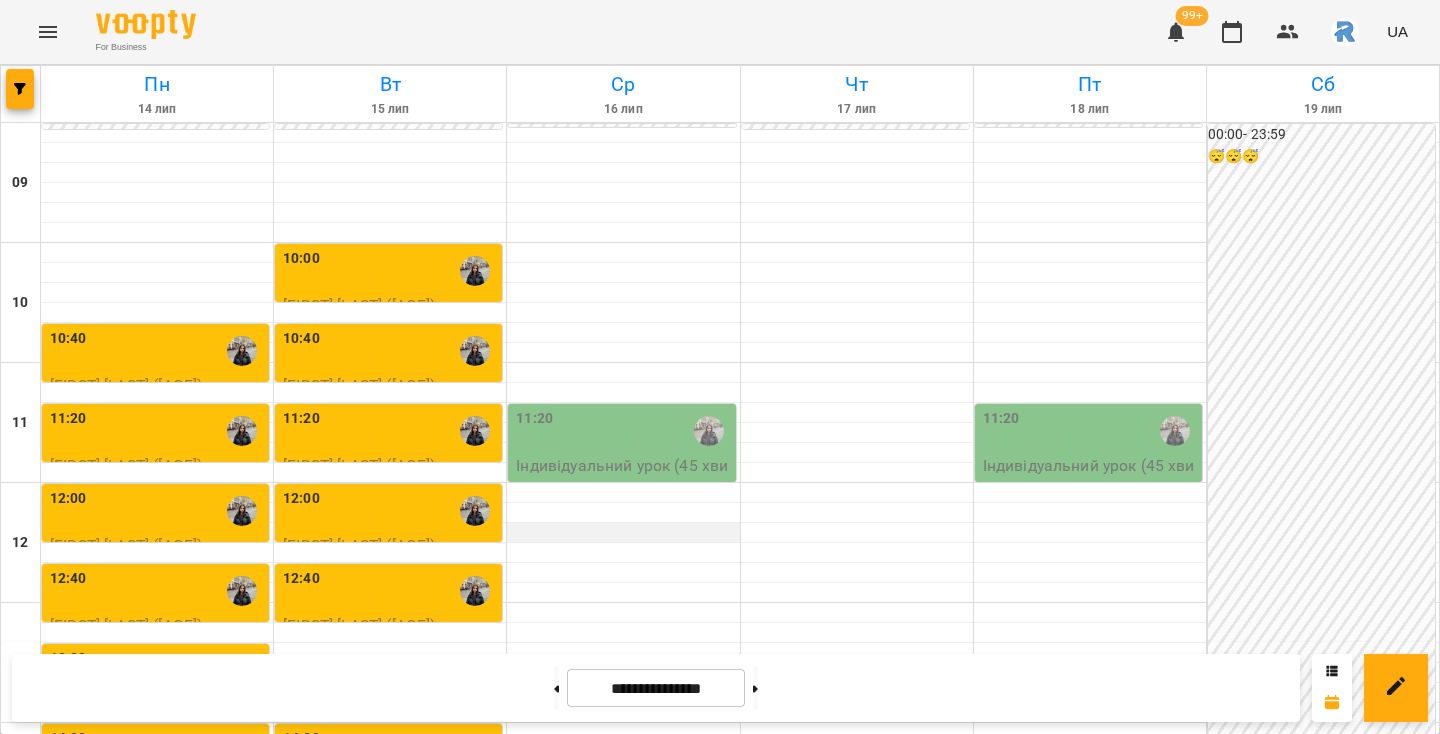 scroll, scrollTop: 44, scrollLeft: 0, axis: vertical 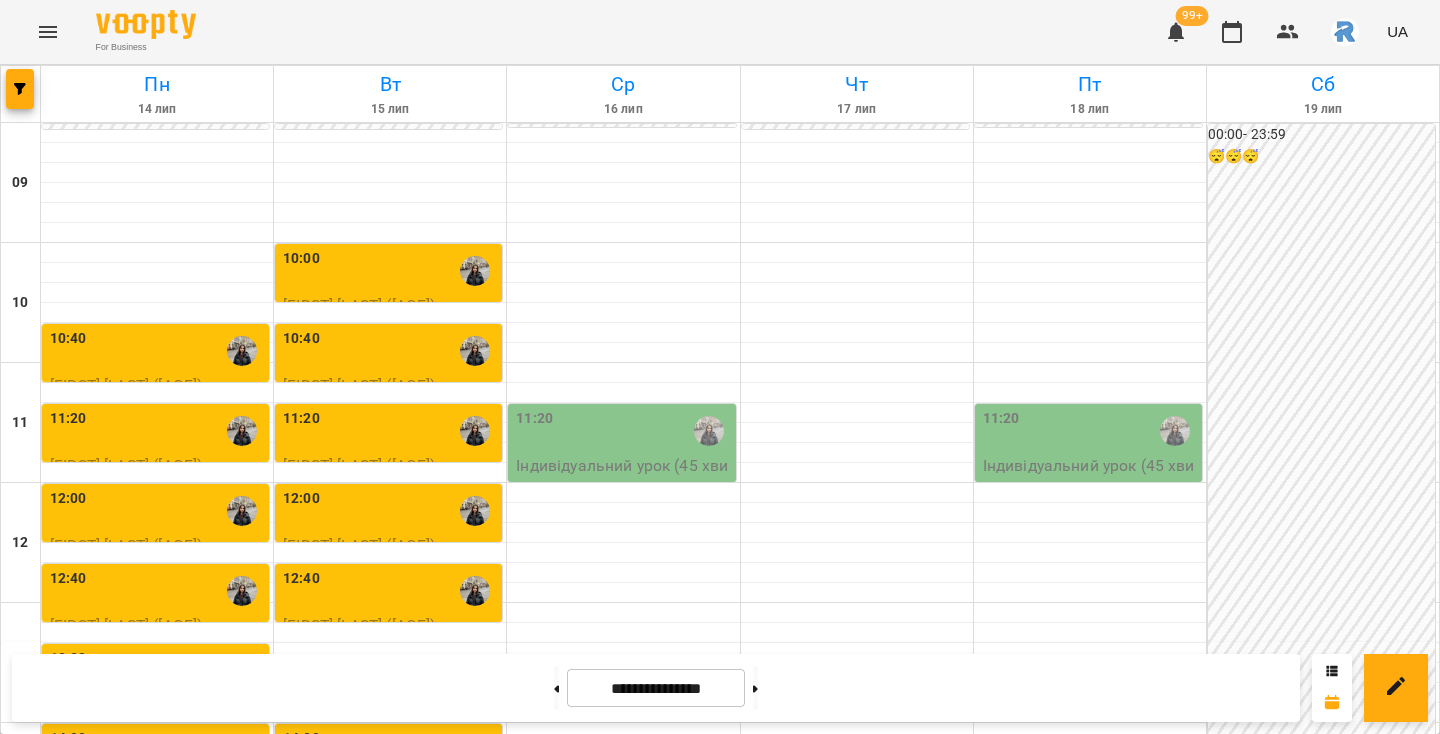 click on "11:20" at bounding box center (623, 431) 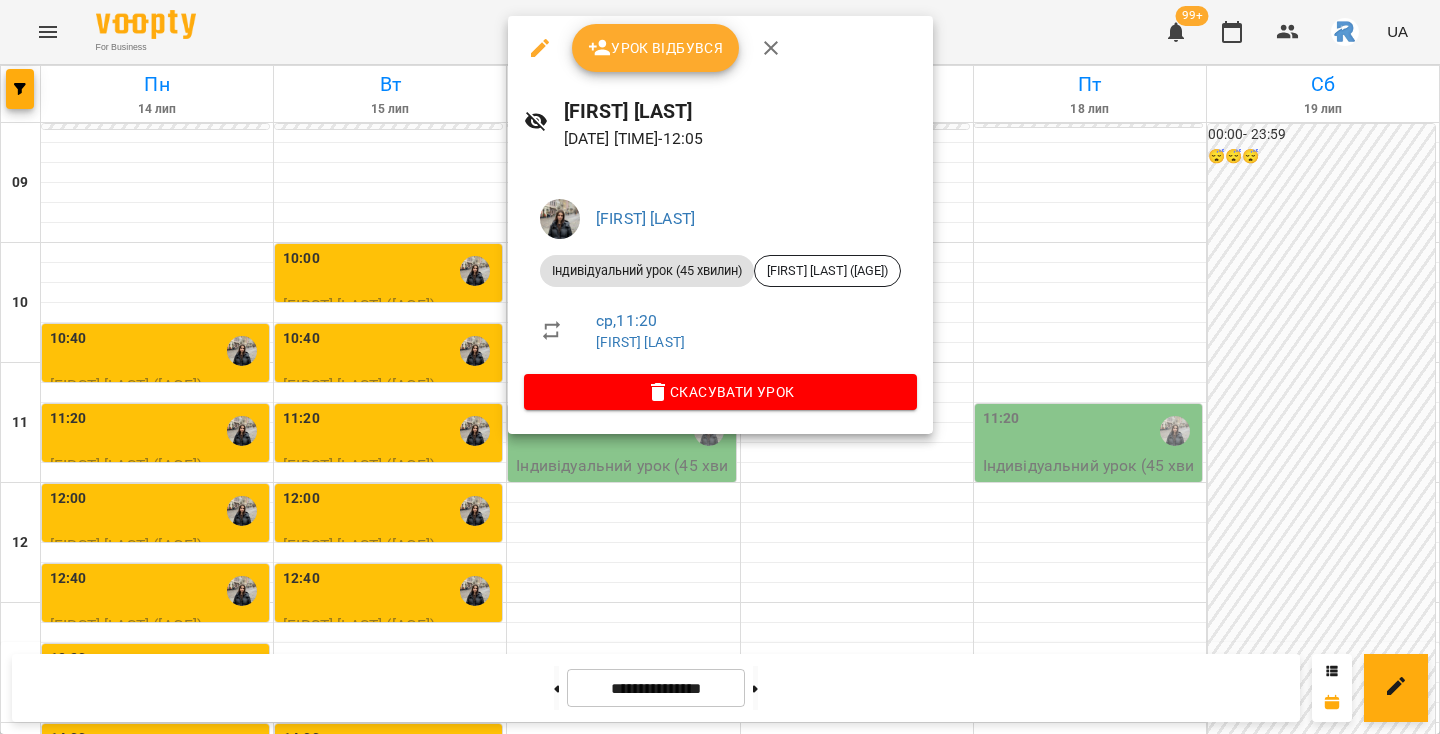 click at bounding box center [720, 367] 